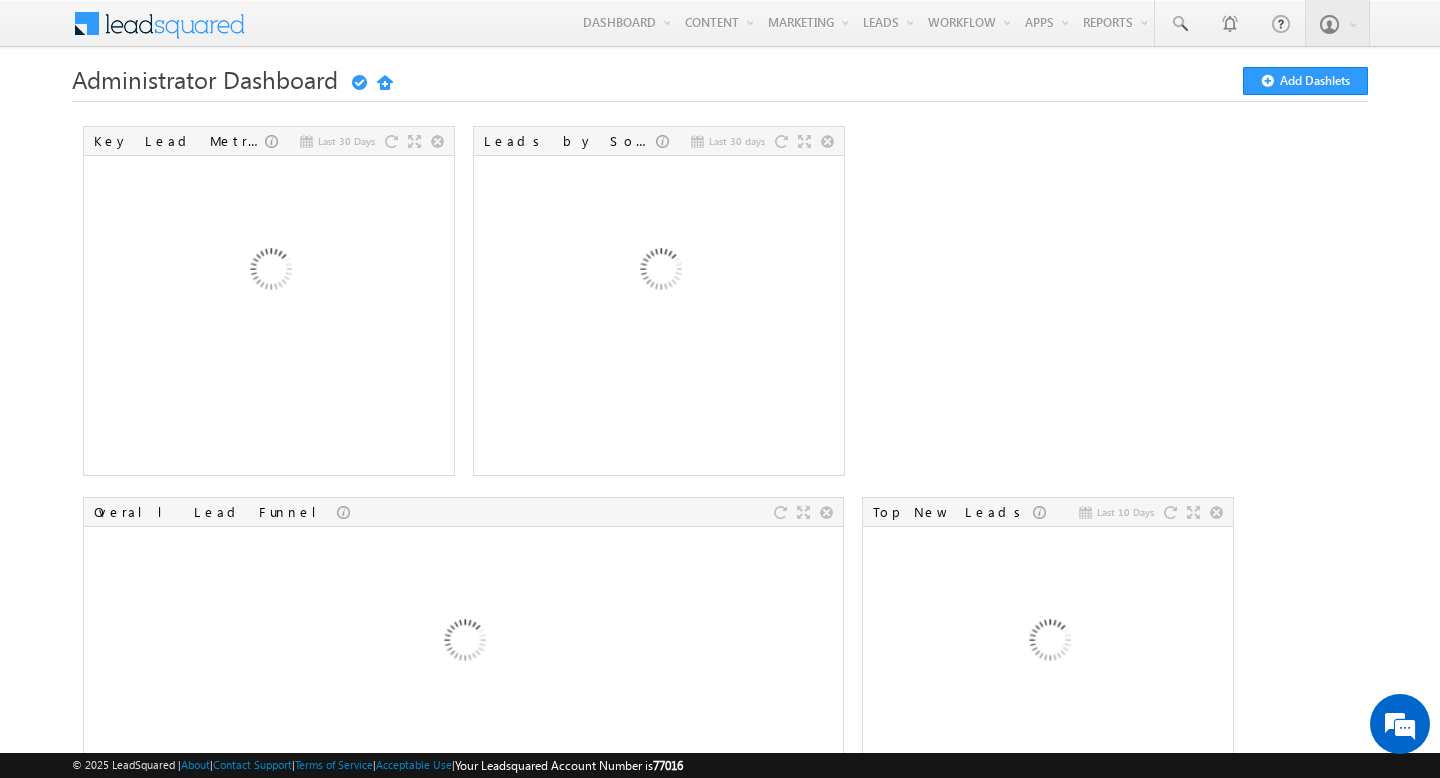 scroll, scrollTop: 0, scrollLeft: 0, axis: both 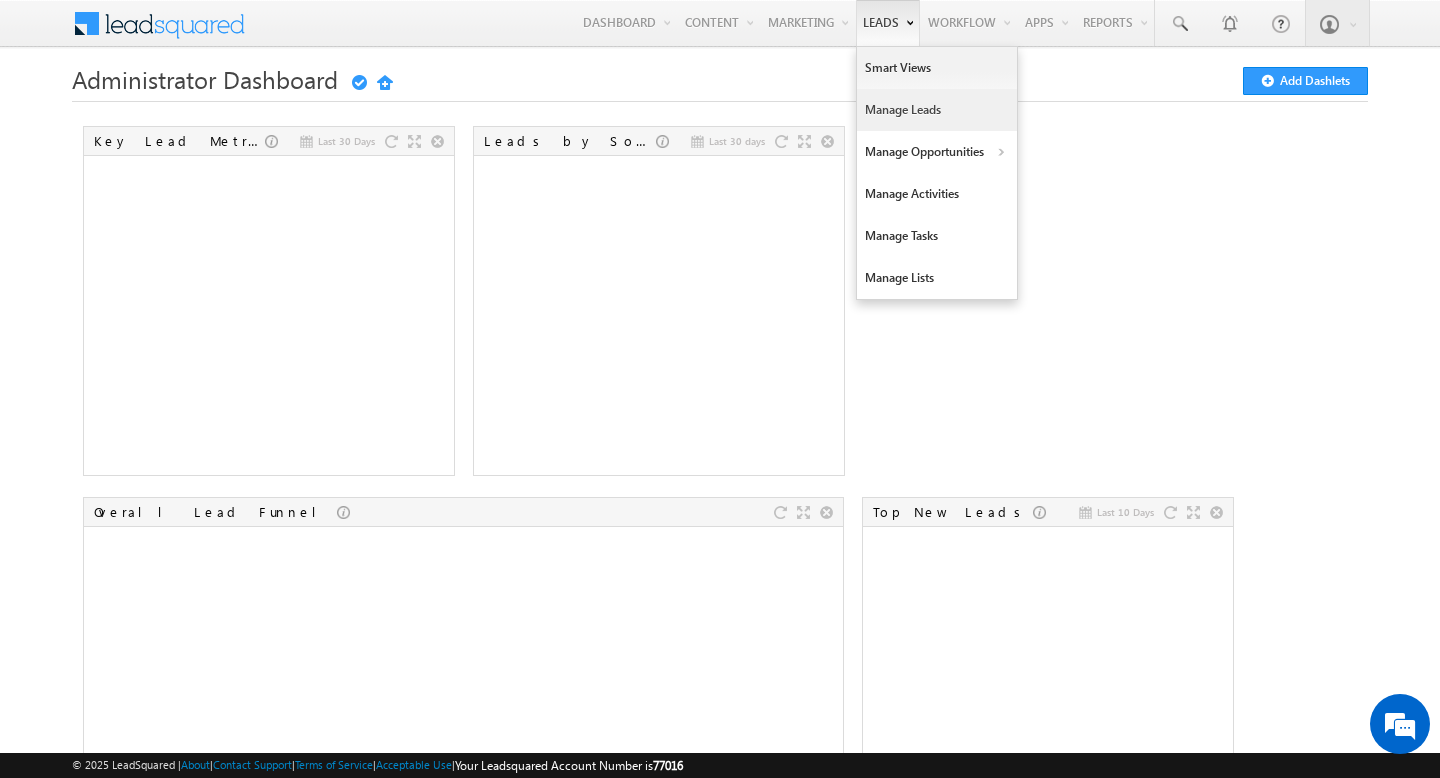 click on "Manage Leads" at bounding box center [937, 110] 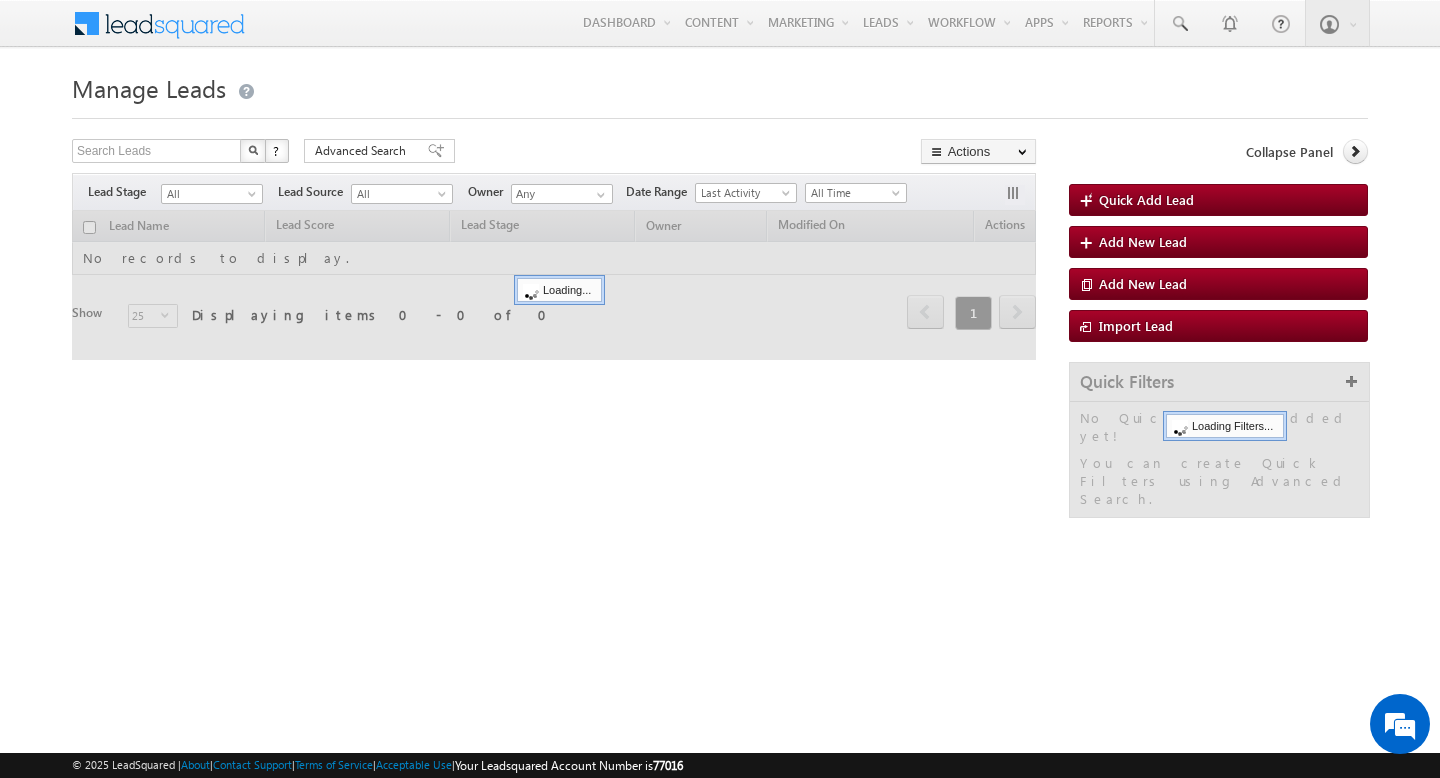 scroll, scrollTop: 0, scrollLeft: 0, axis: both 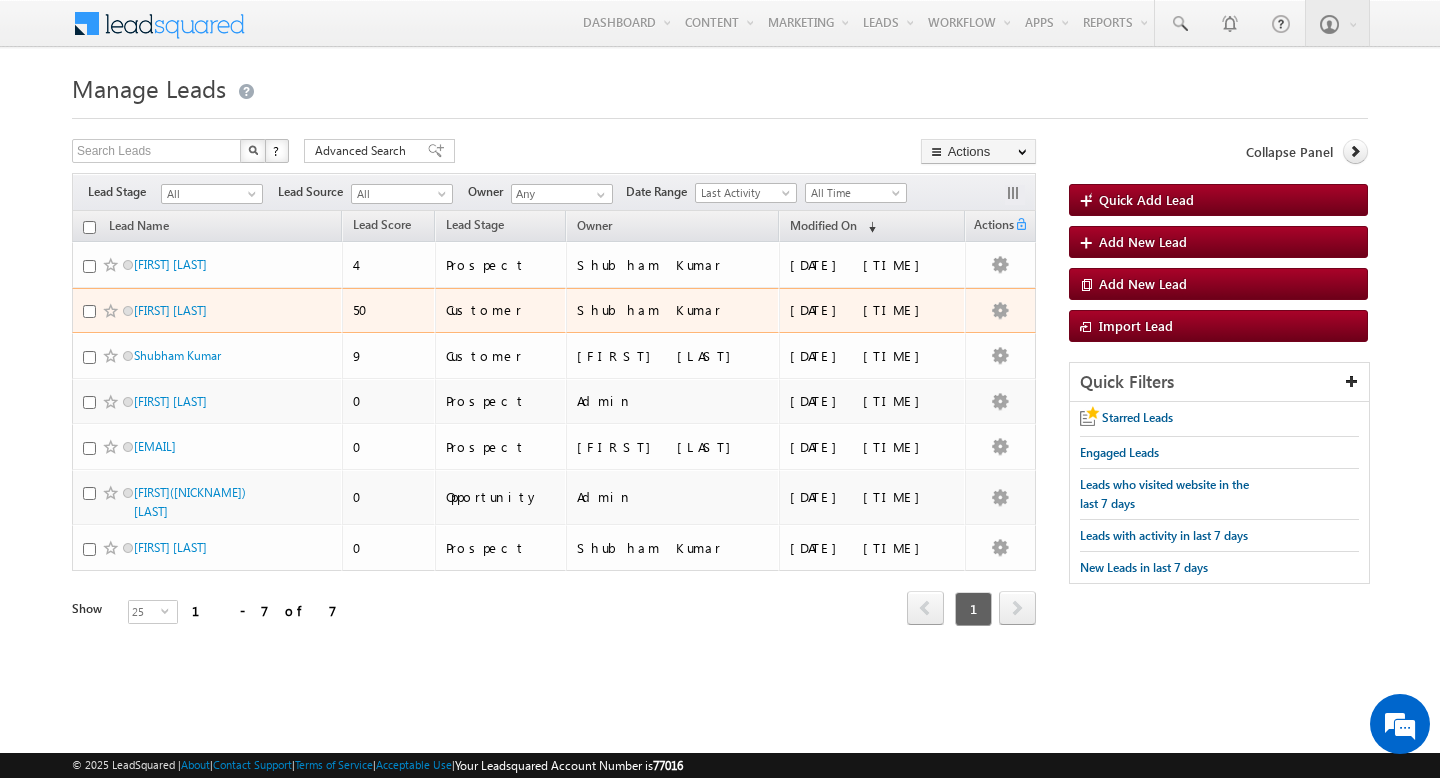 click on "[FIRST] [LAST]" at bounding box center (201, 310) 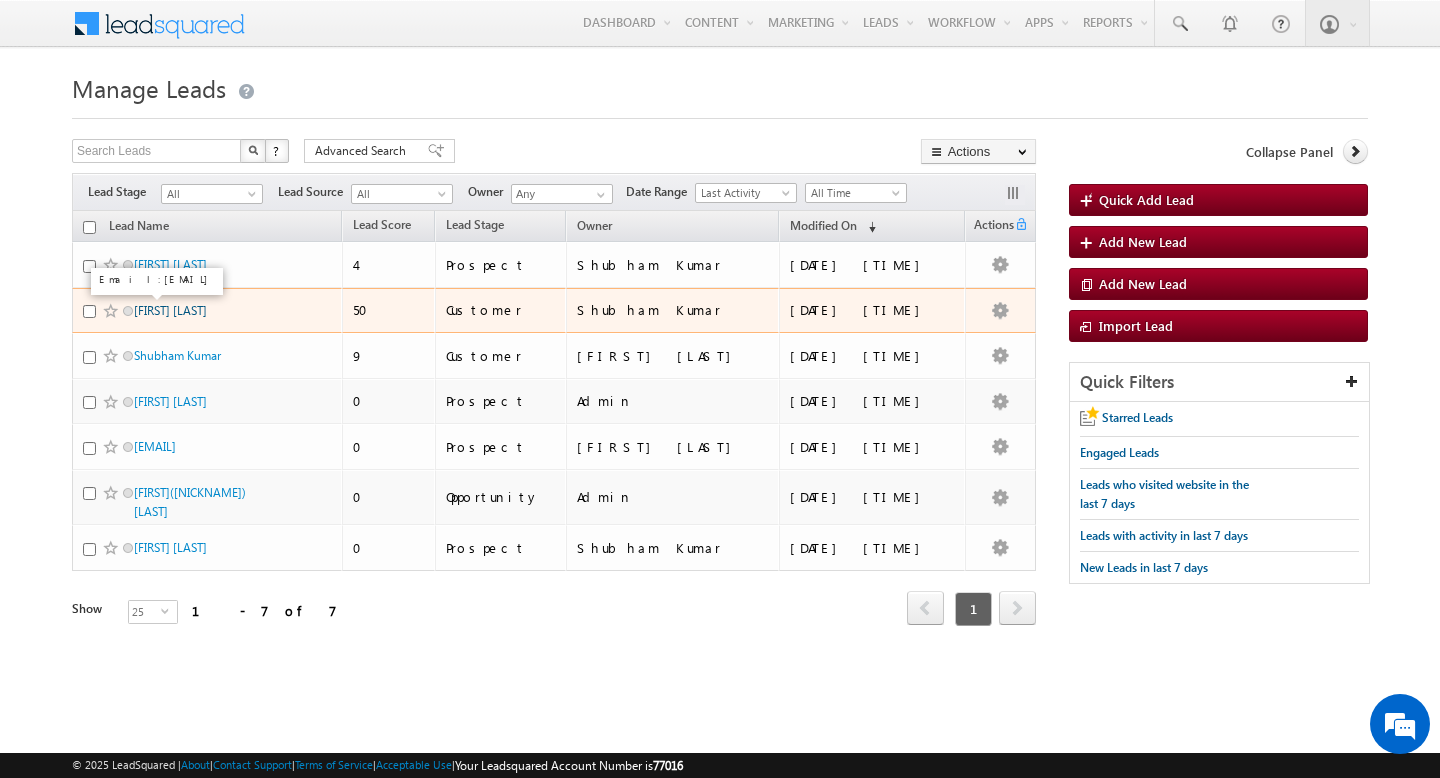 click on "[FIRST] [LAST]" at bounding box center (170, 310) 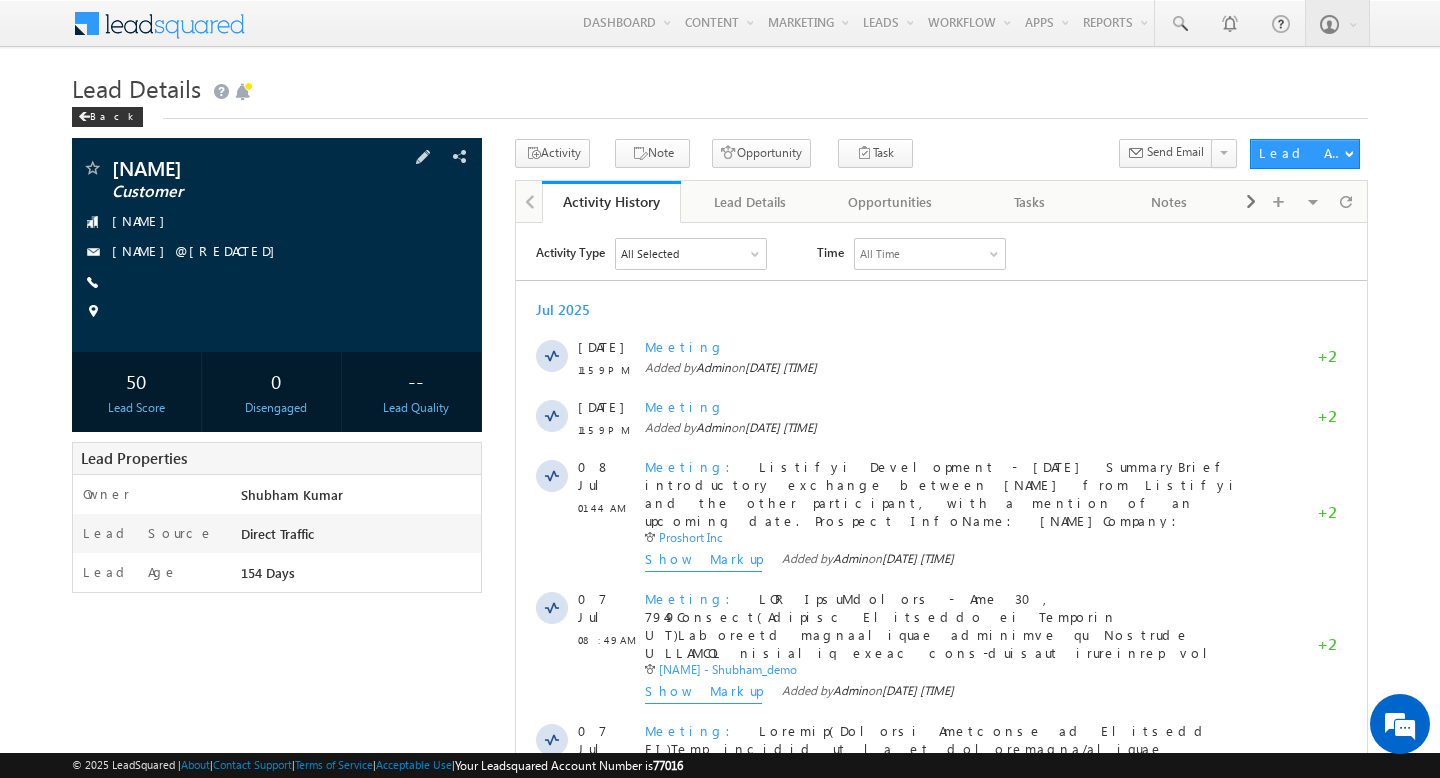 scroll, scrollTop: 0, scrollLeft: 0, axis: both 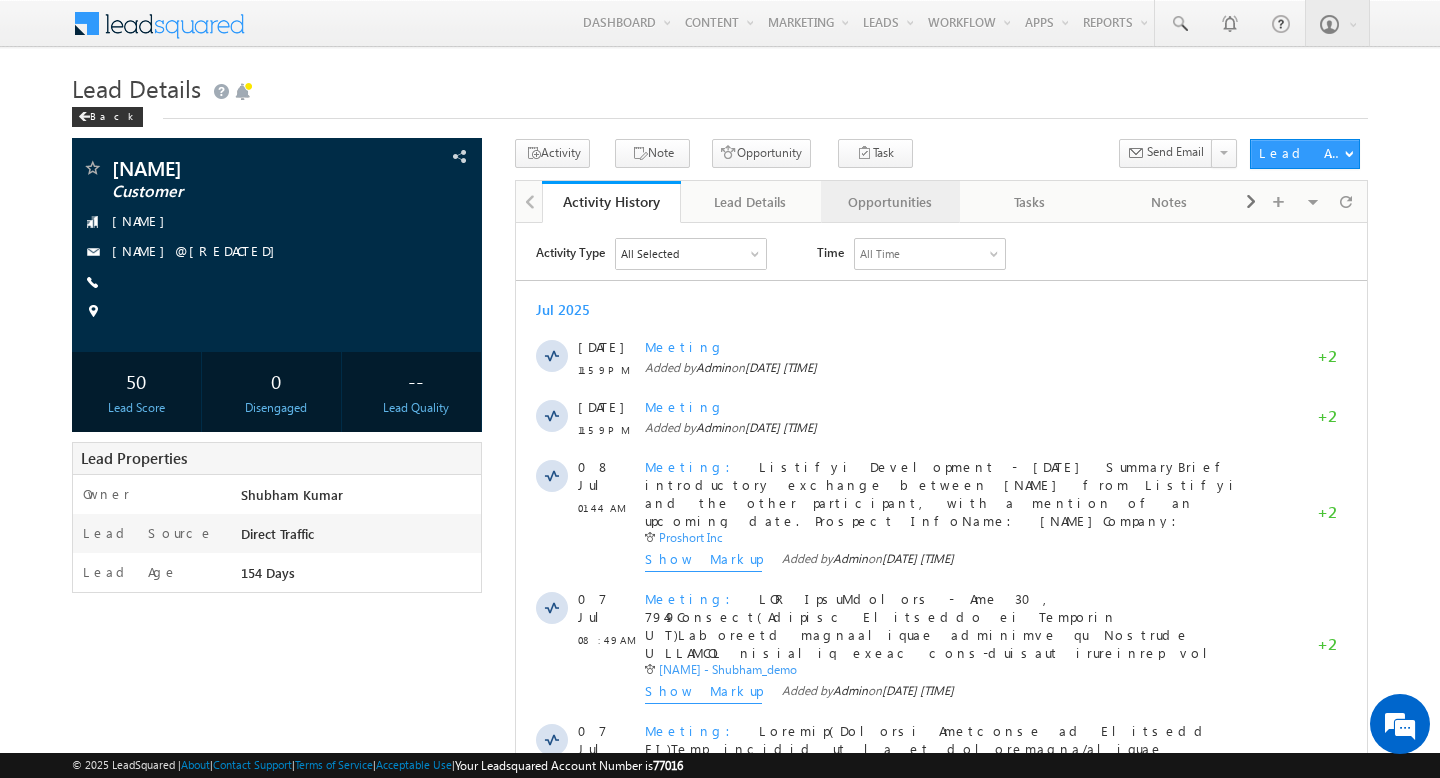 click on "Opportunities" at bounding box center (890, 202) 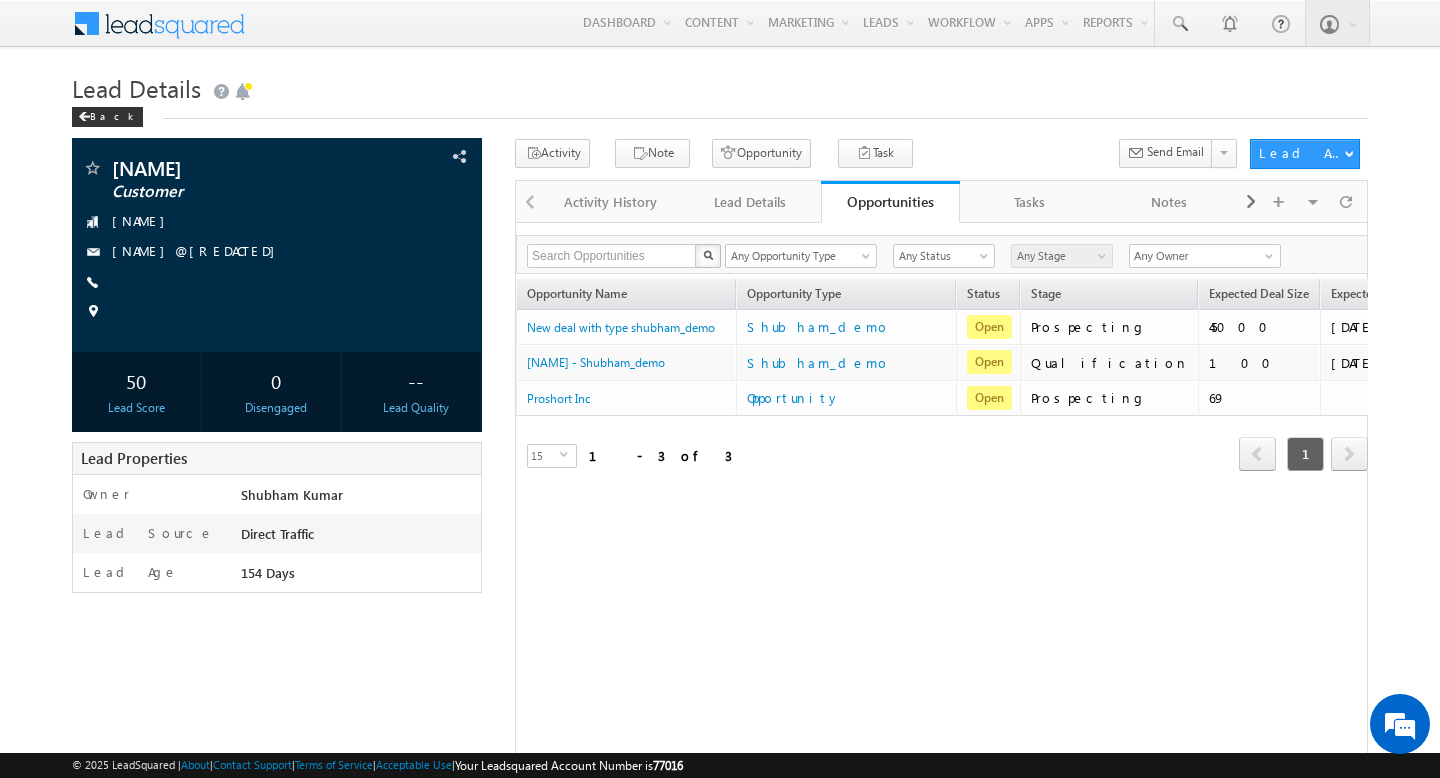 scroll, scrollTop: 0, scrollLeft: 0, axis: both 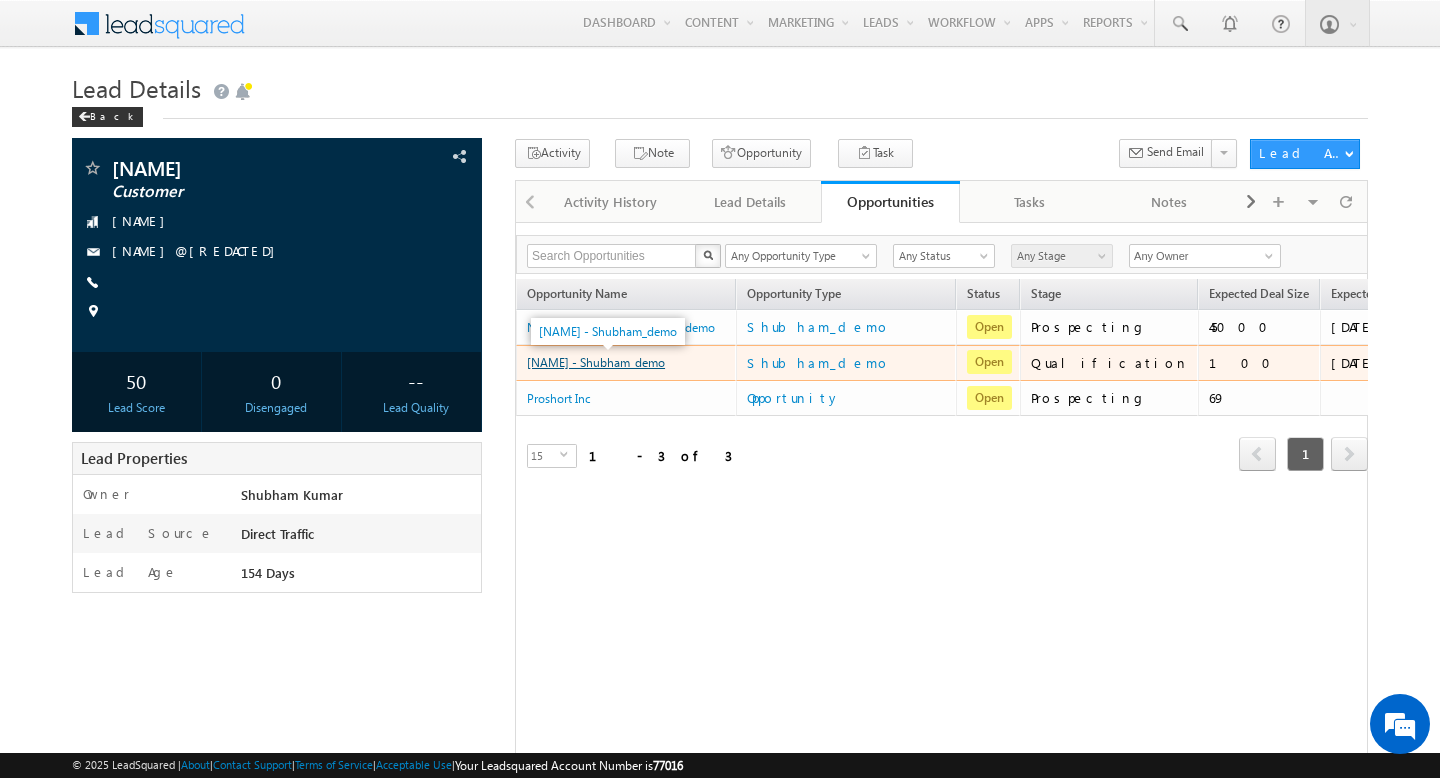 click on "[PERSON] - Shubham_demo" at bounding box center (596, 362) 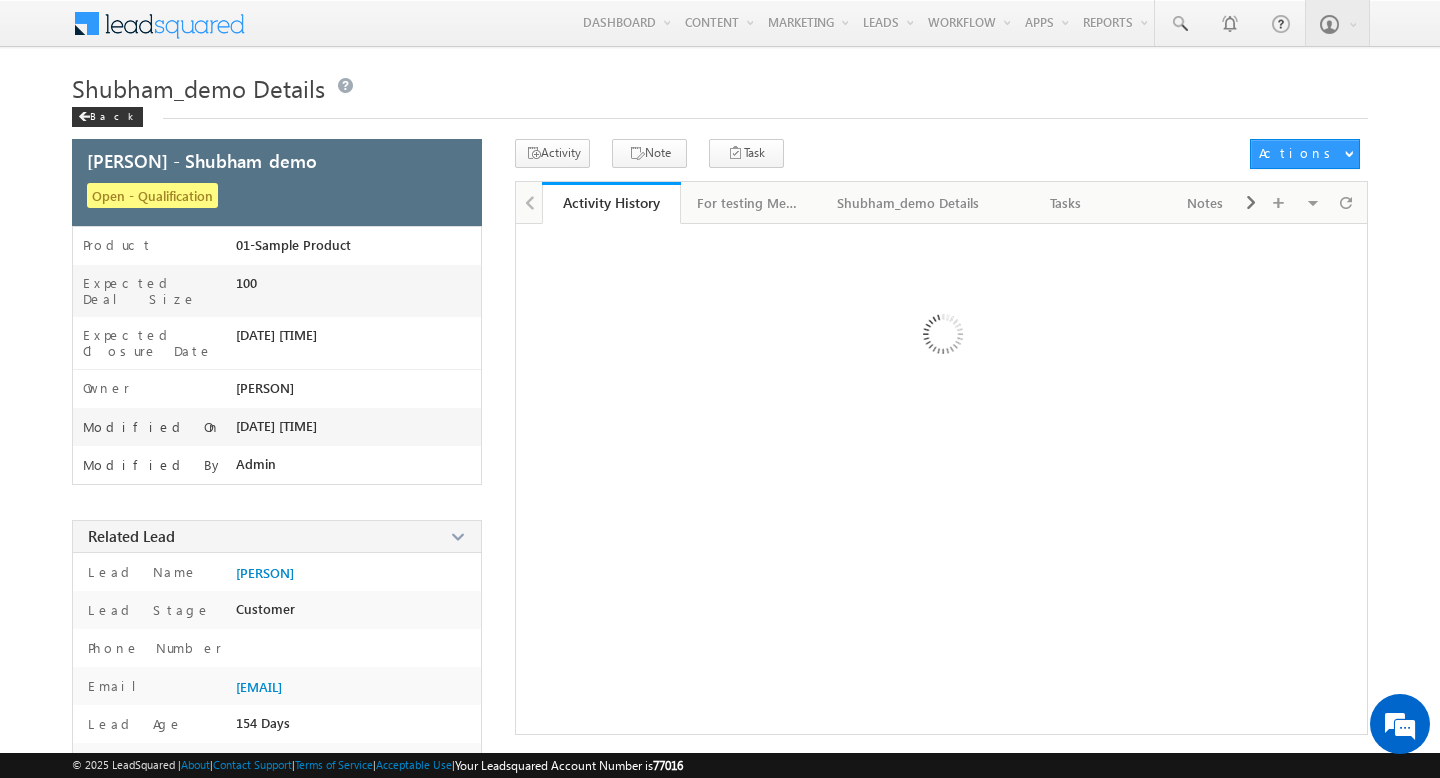 scroll, scrollTop: 0, scrollLeft: 0, axis: both 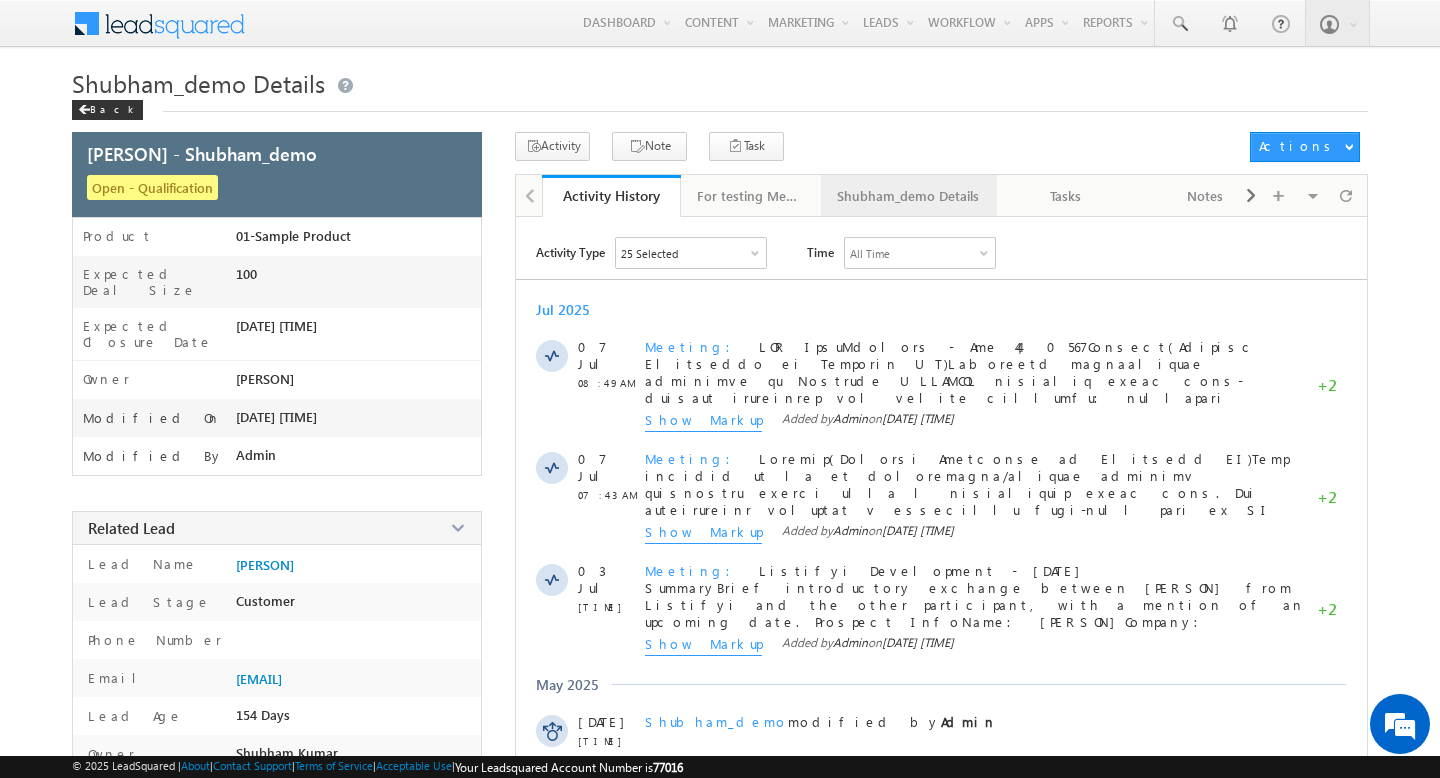 click on "Shubham_demo Details" at bounding box center (909, 196) 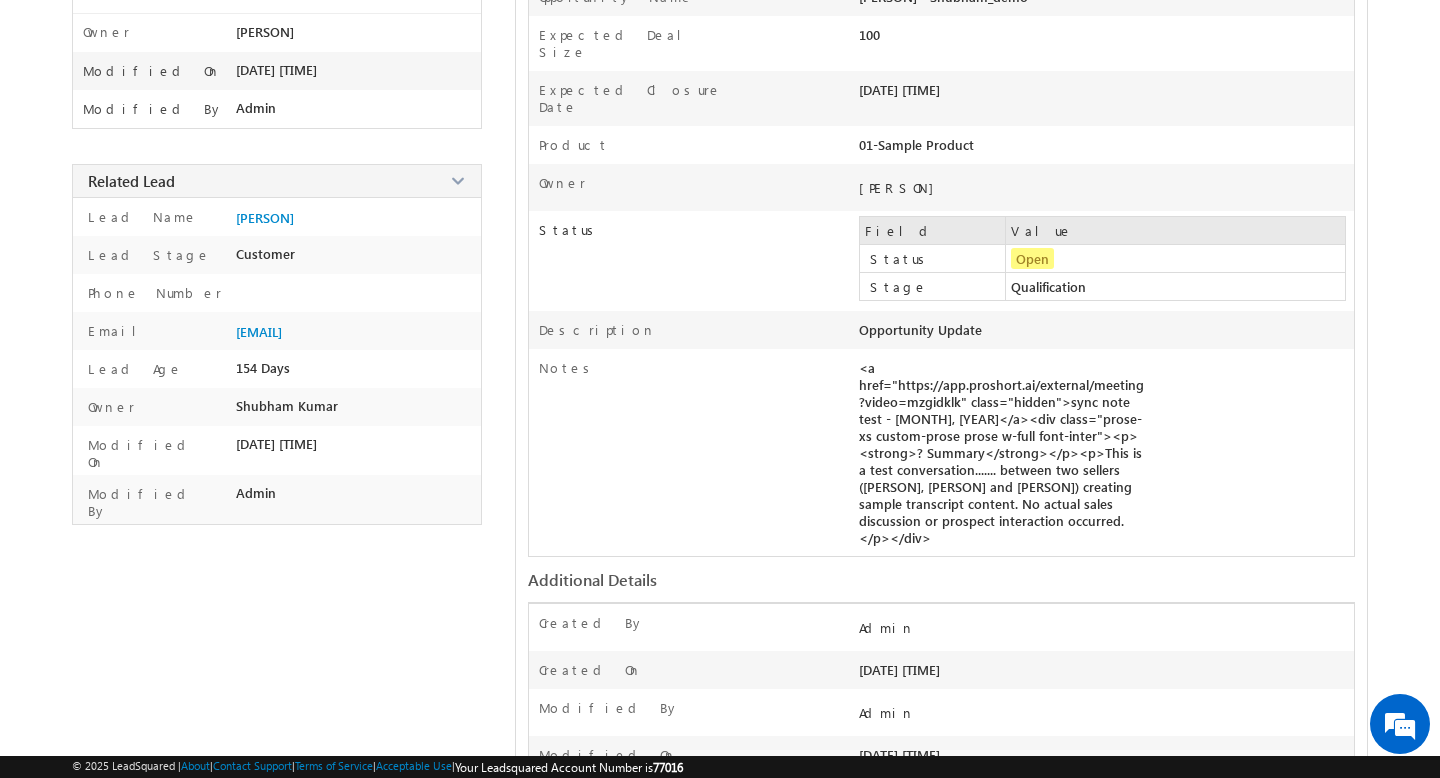 scroll, scrollTop: 386, scrollLeft: 0, axis: vertical 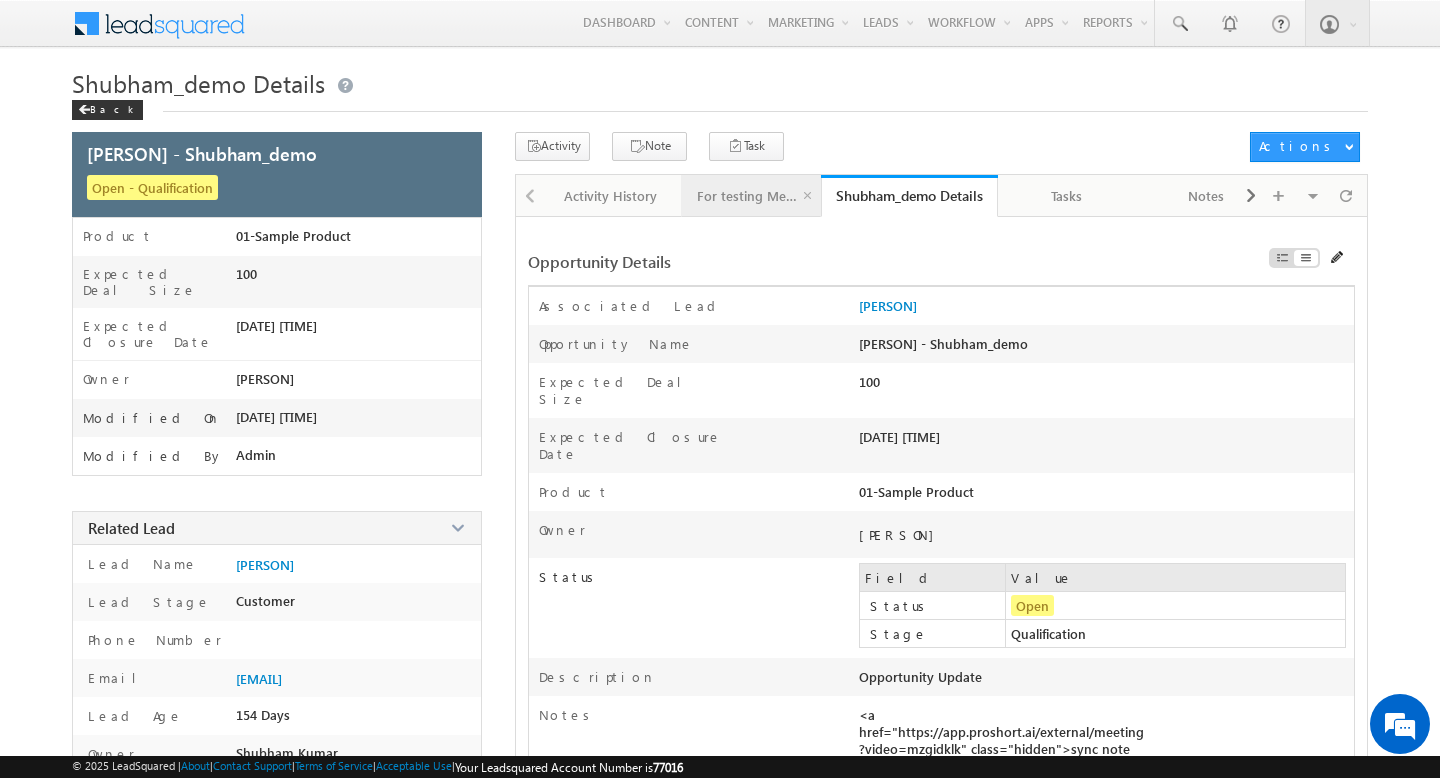 click on "For testing Meeting Notes" at bounding box center (750, 196) 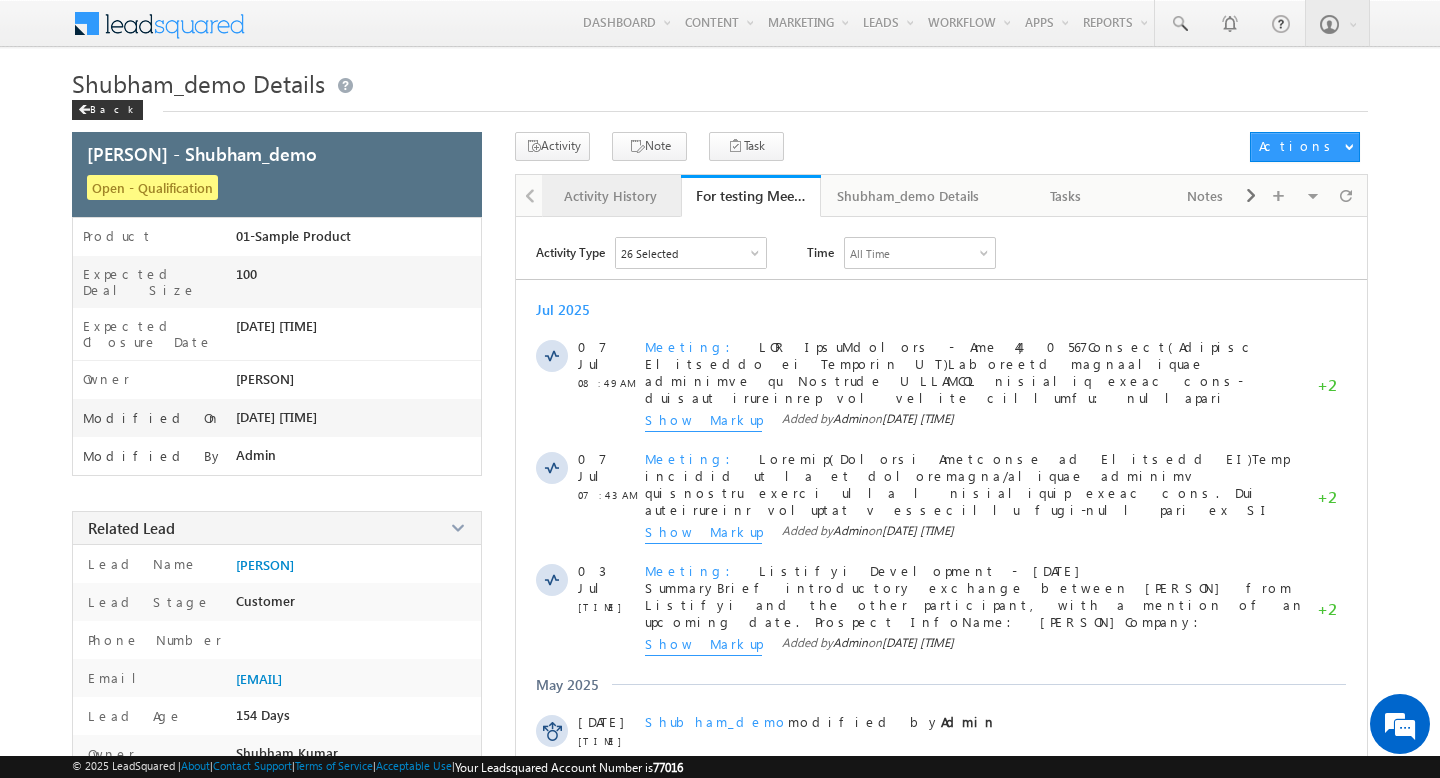 click on "Activity History" at bounding box center [611, 196] 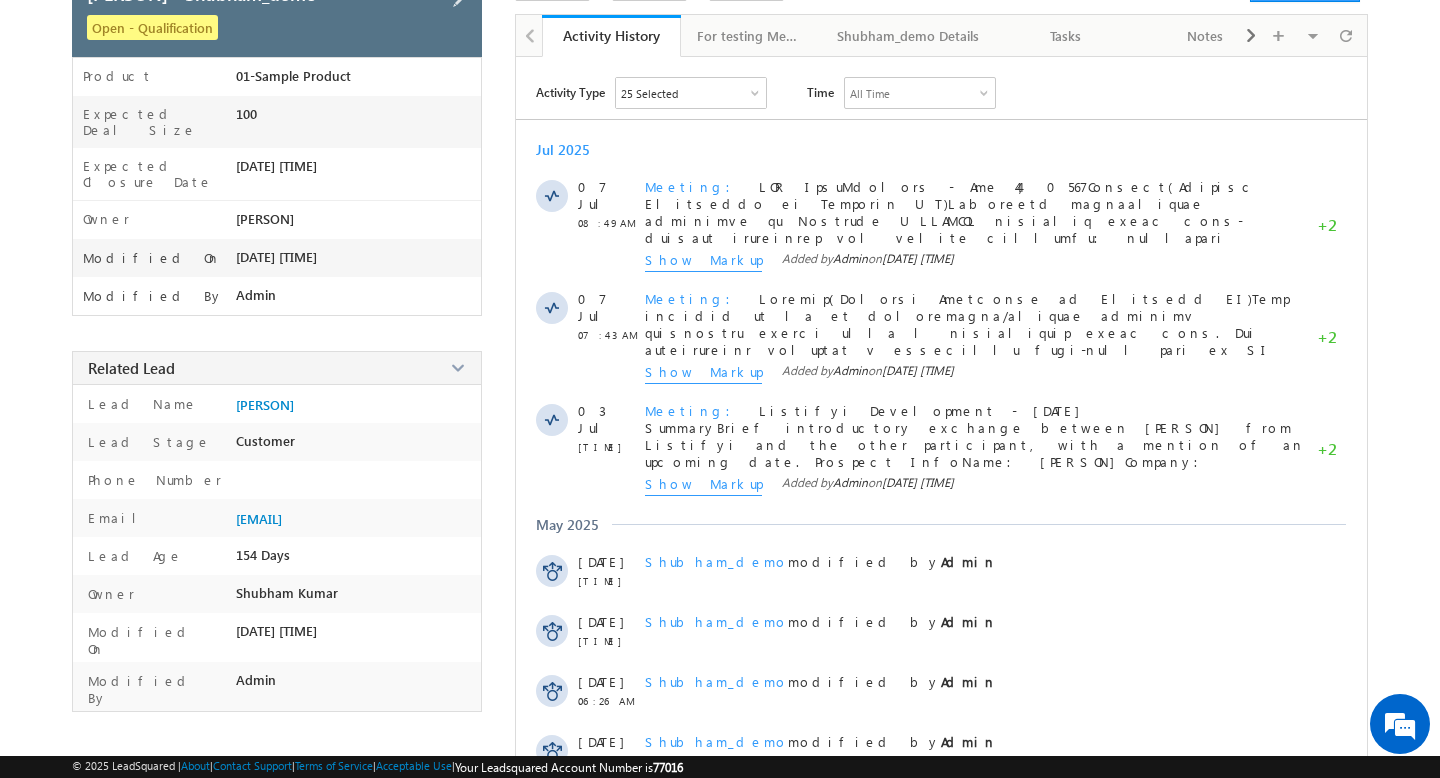 scroll, scrollTop: 0, scrollLeft: 0, axis: both 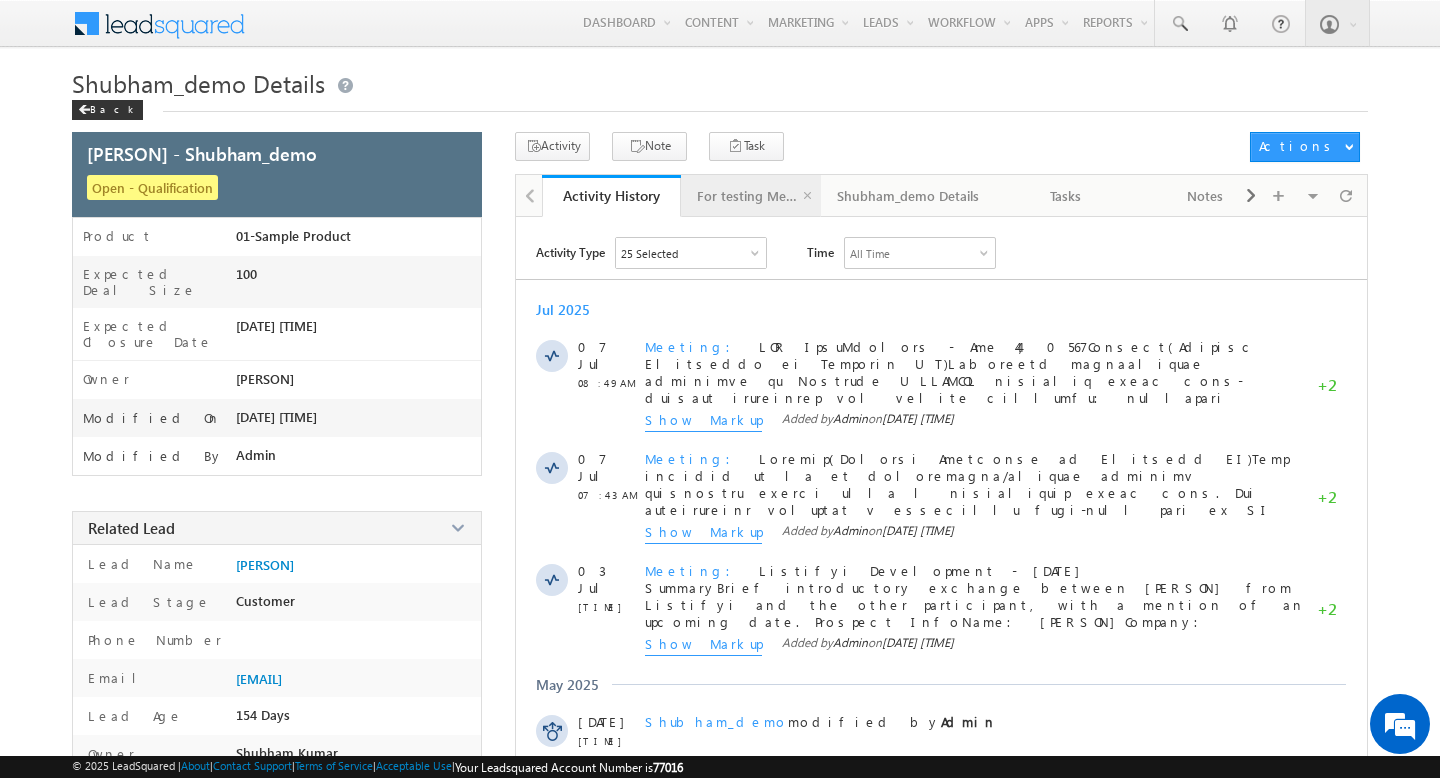click on "For testing Meeting Notes" at bounding box center (750, 196) 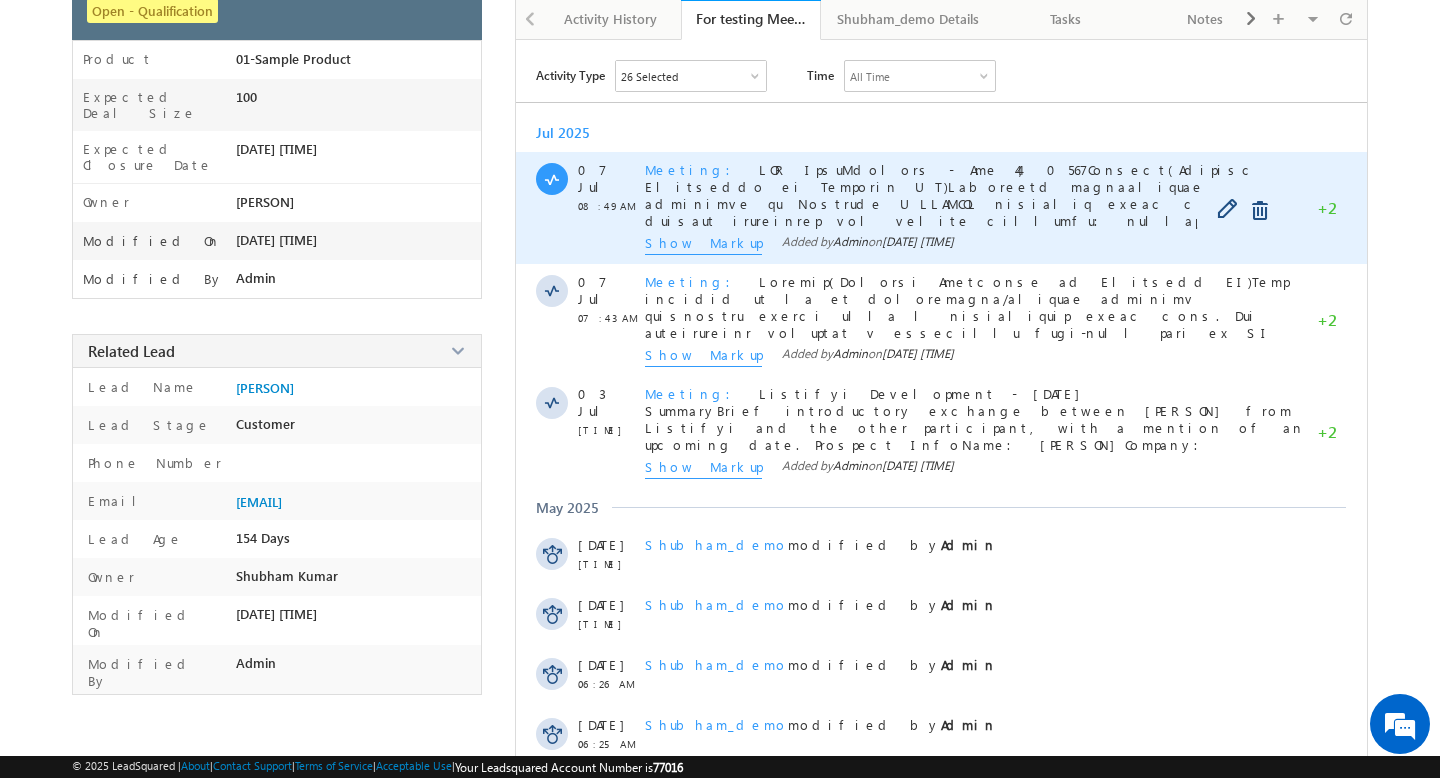scroll, scrollTop: 0, scrollLeft: 0, axis: both 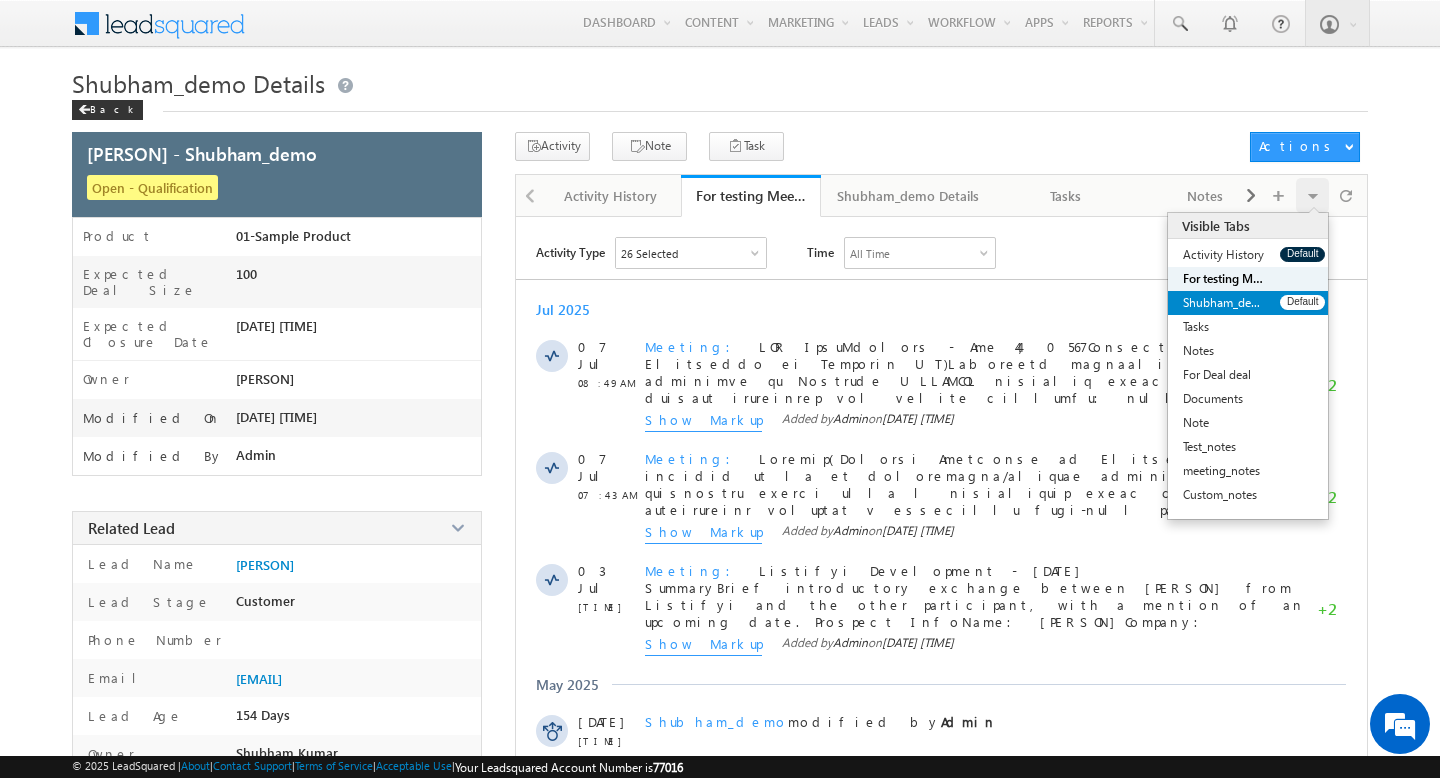 click on "Shubham_demo Details" at bounding box center (1224, 303) 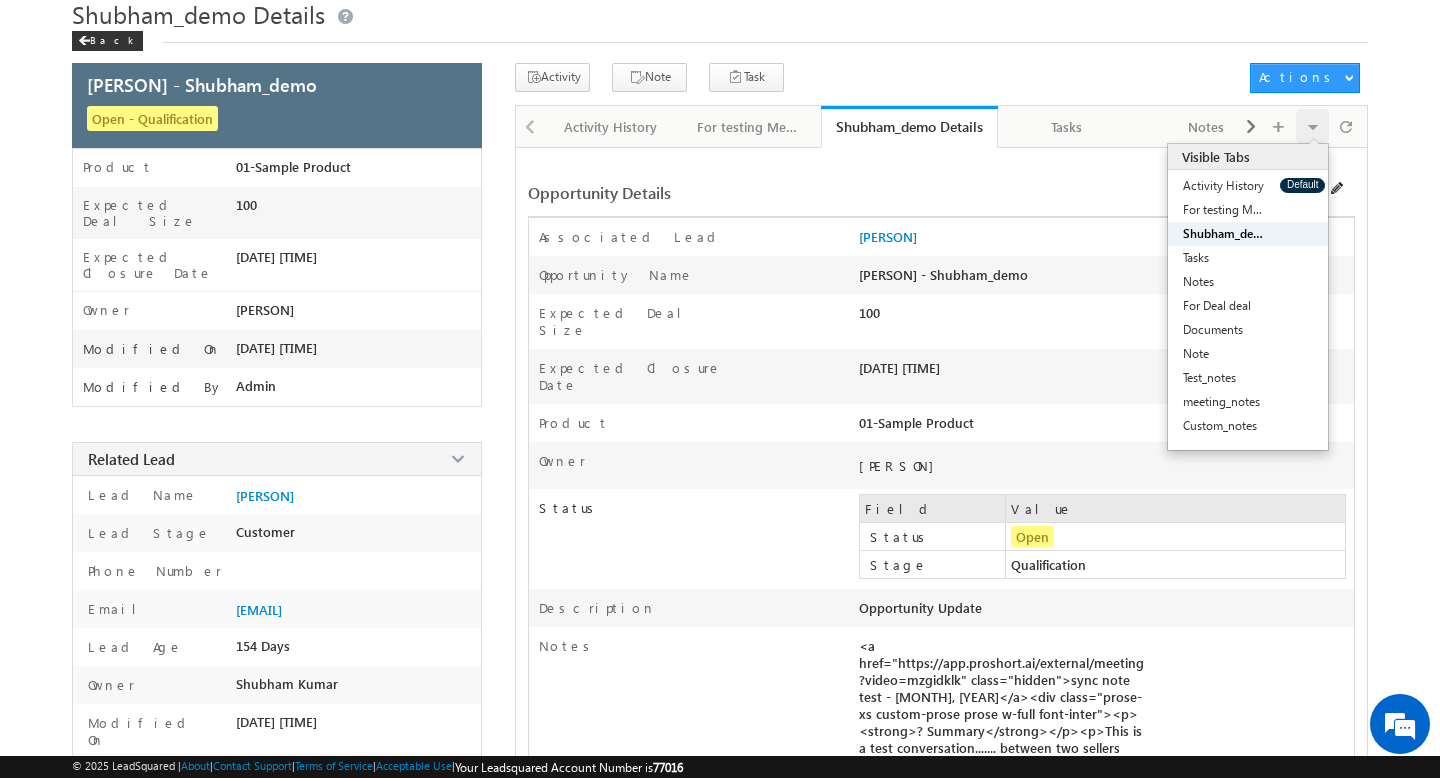 scroll, scrollTop: 0, scrollLeft: 0, axis: both 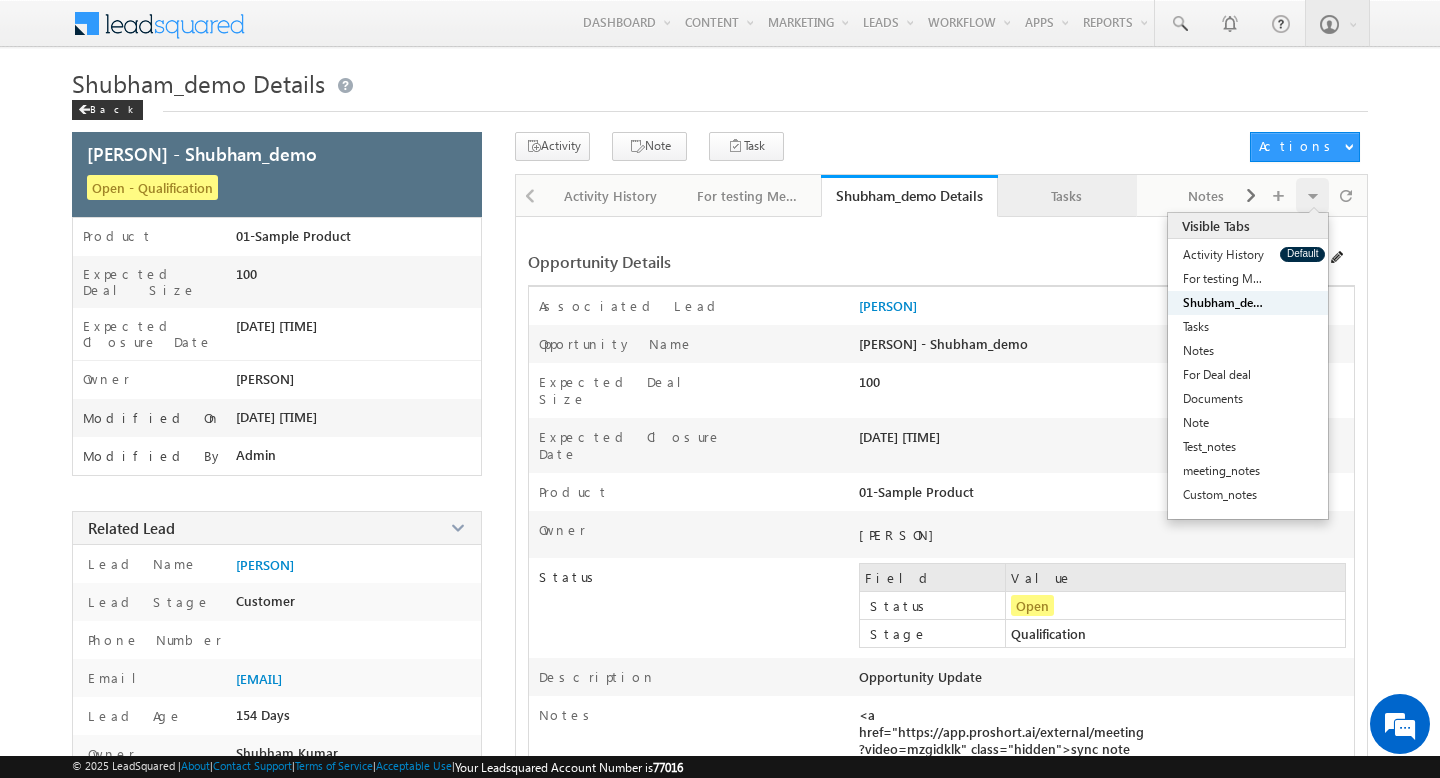 click on "Tasks" at bounding box center (1067, 196) 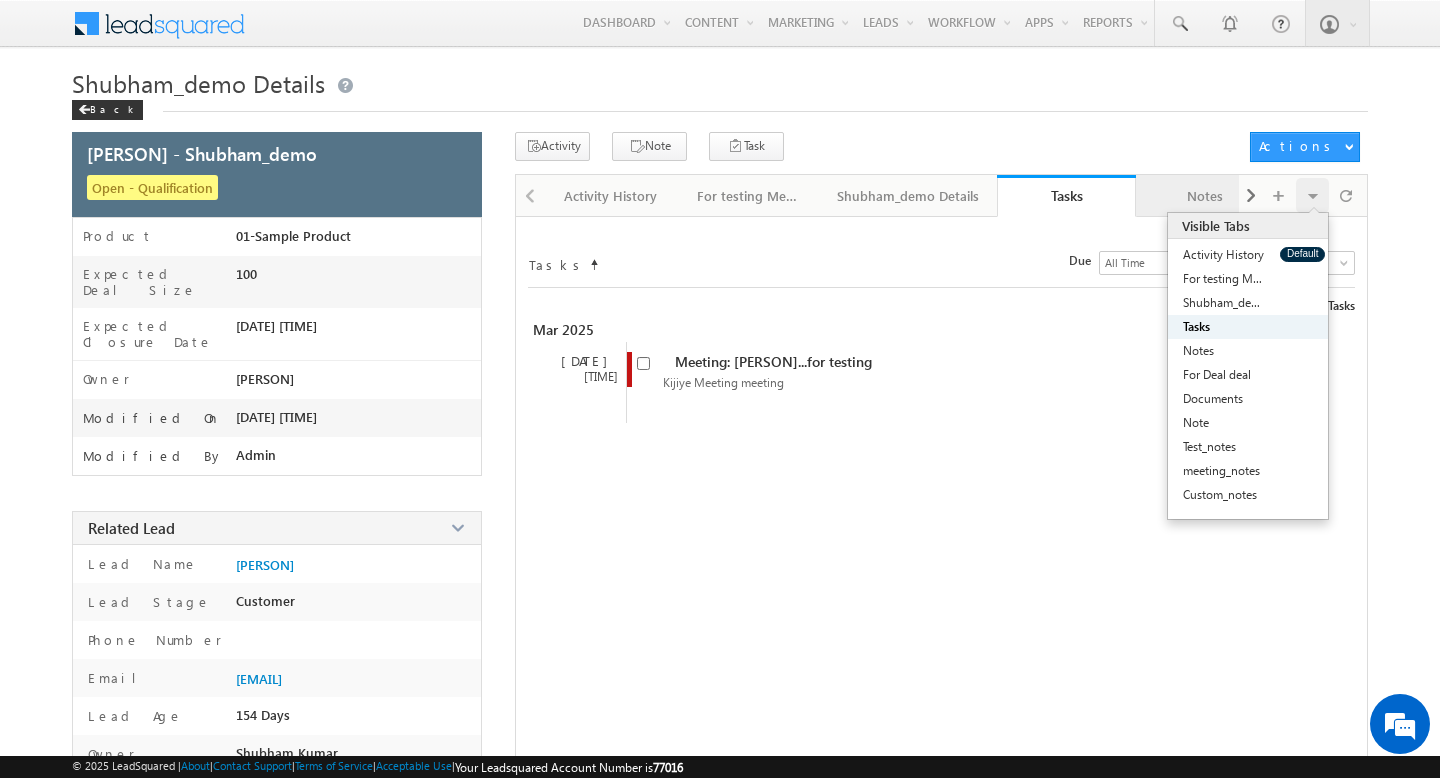 click on "Notes" at bounding box center (1205, 196) 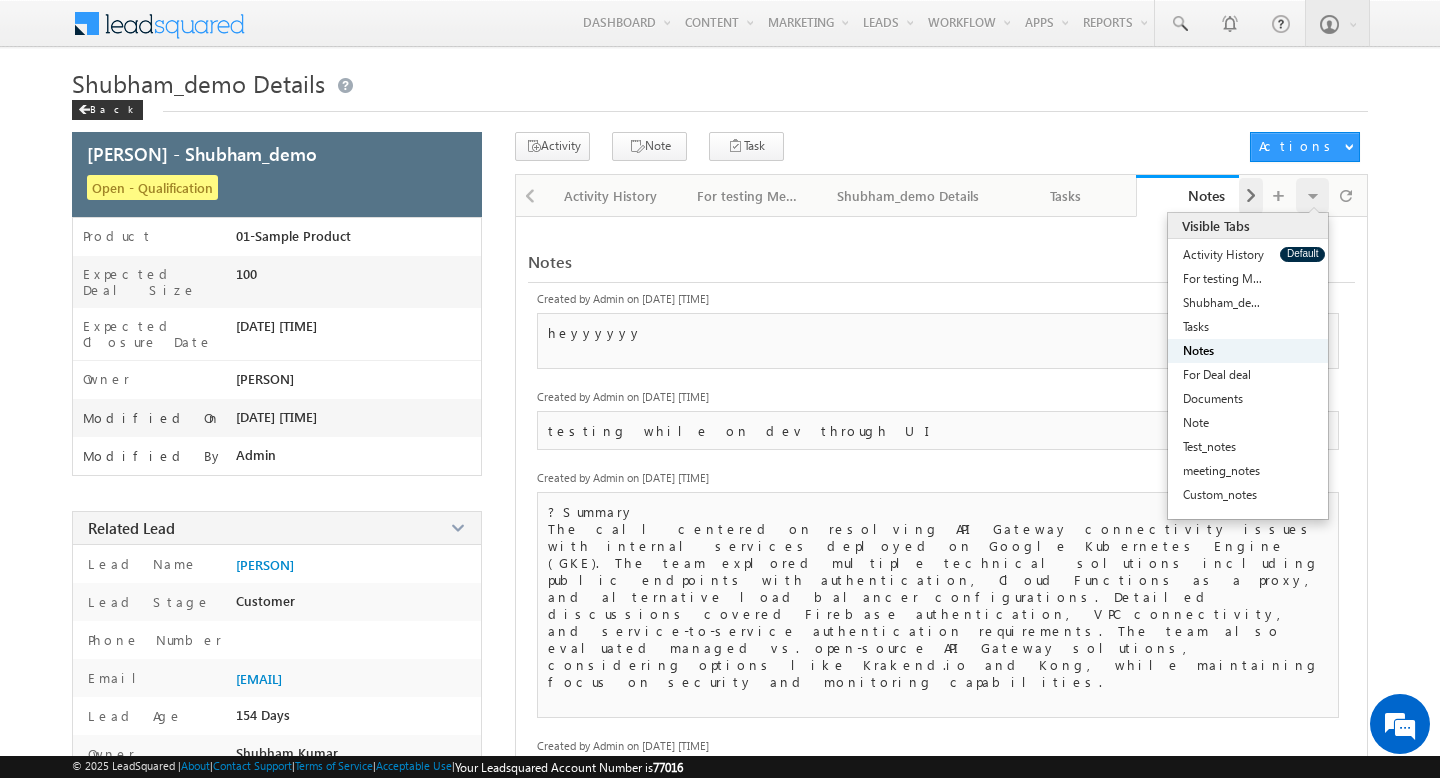 click at bounding box center [1251, 196] 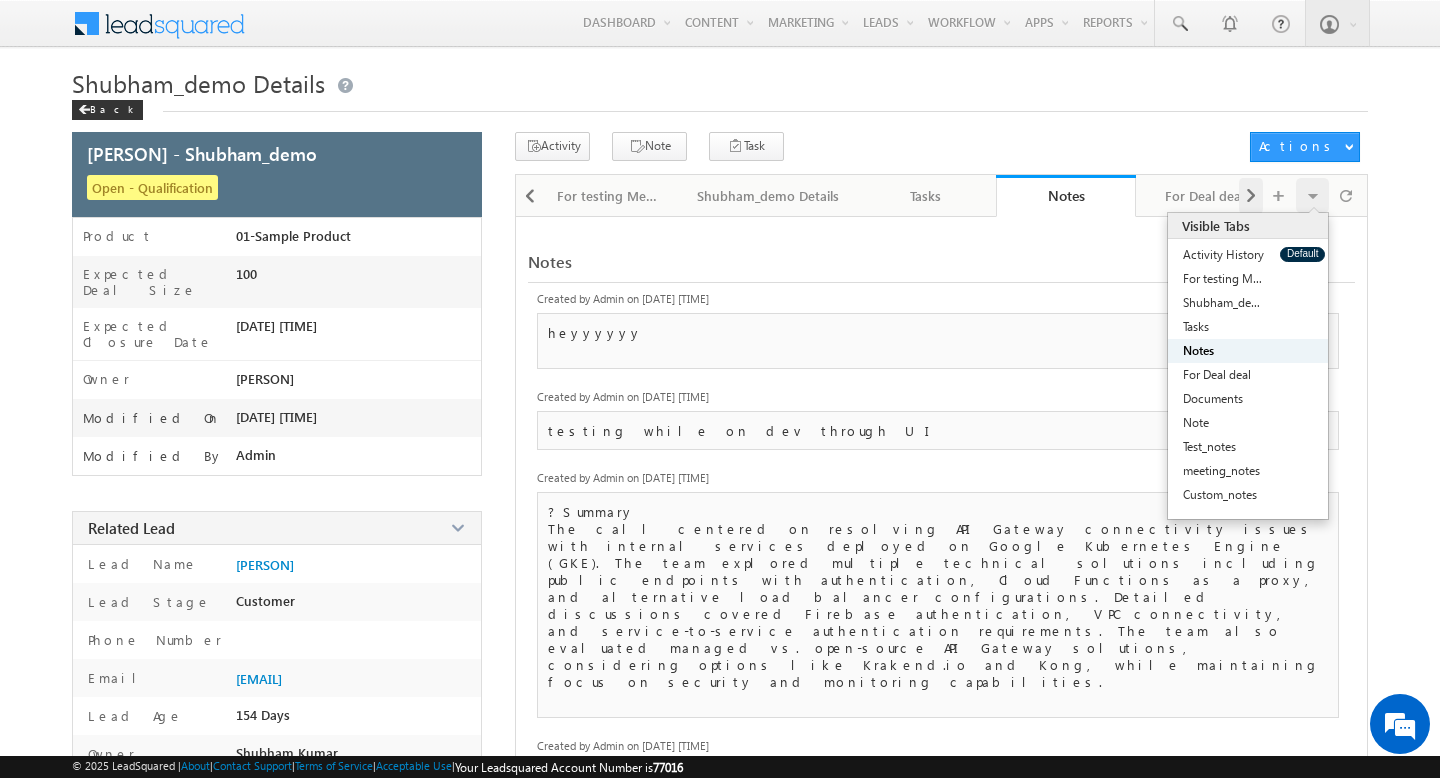 click at bounding box center (1251, 196) 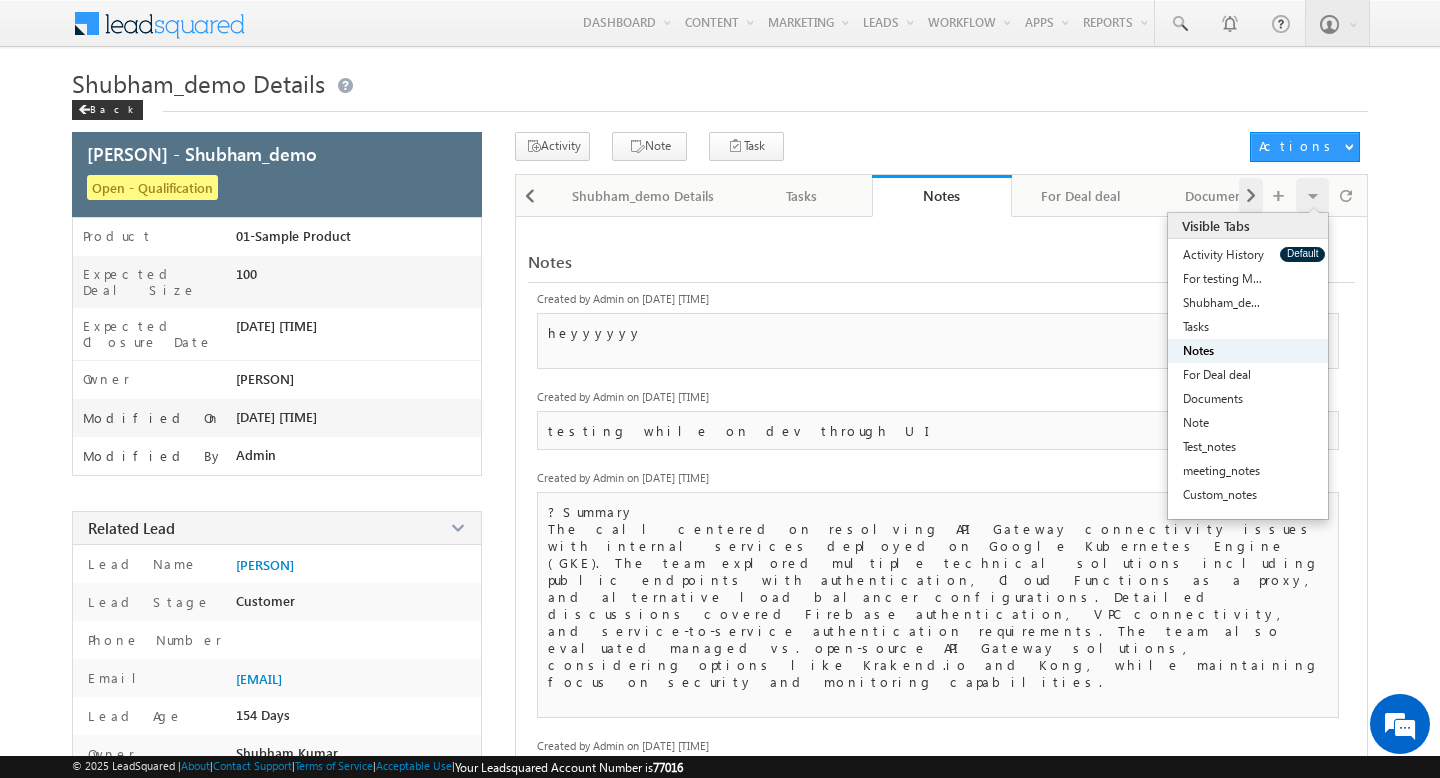 click at bounding box center (1251, 196) 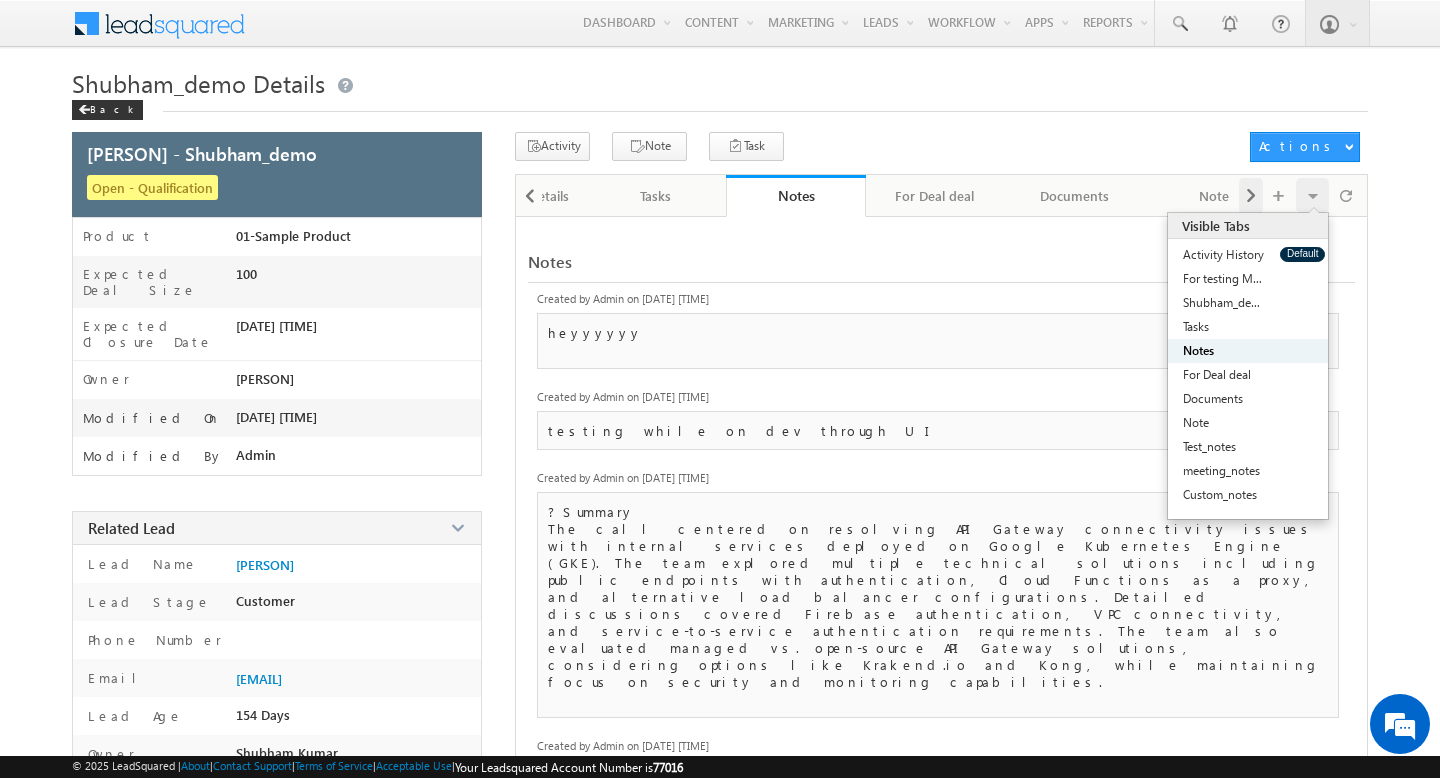 click at bounding box center (1251, 196) 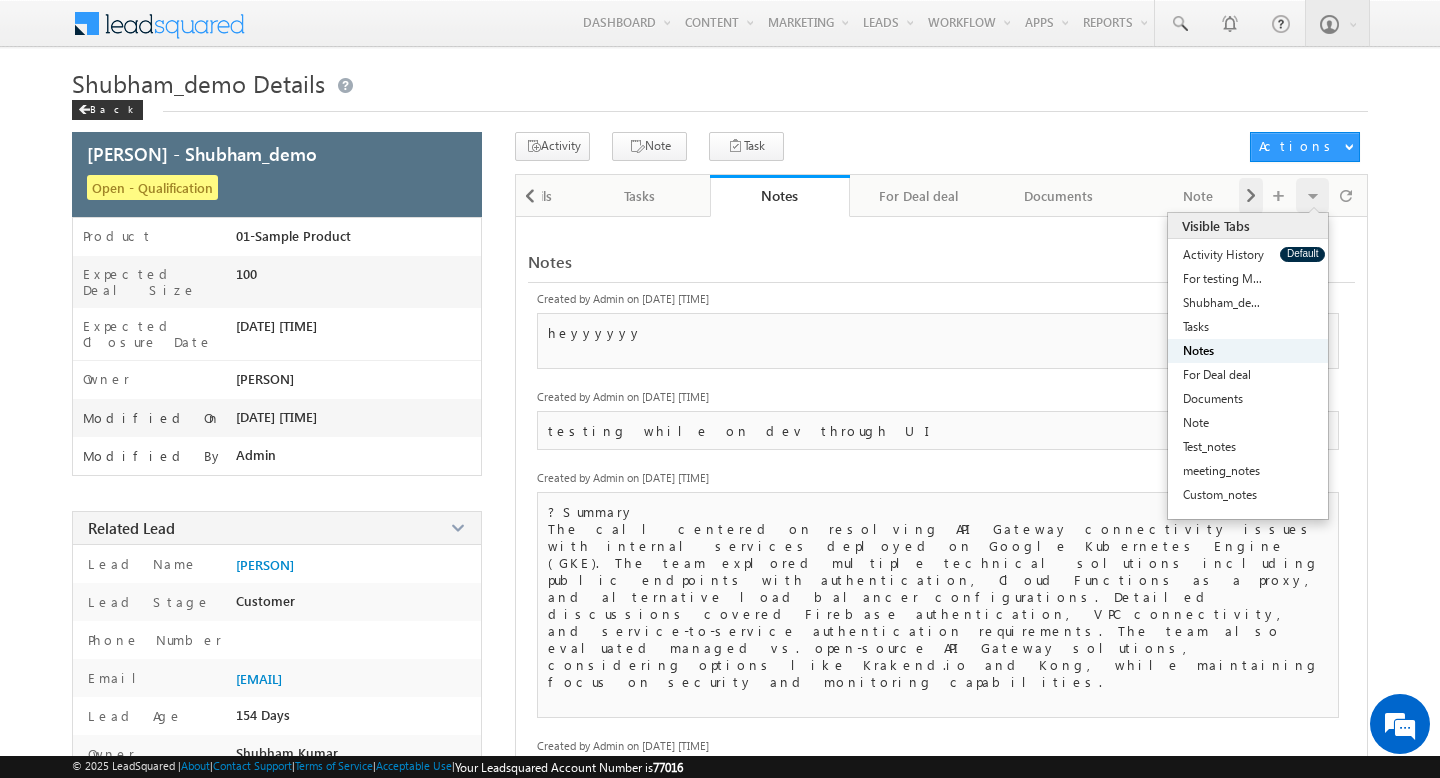 click at bounding box center [1251, 196] 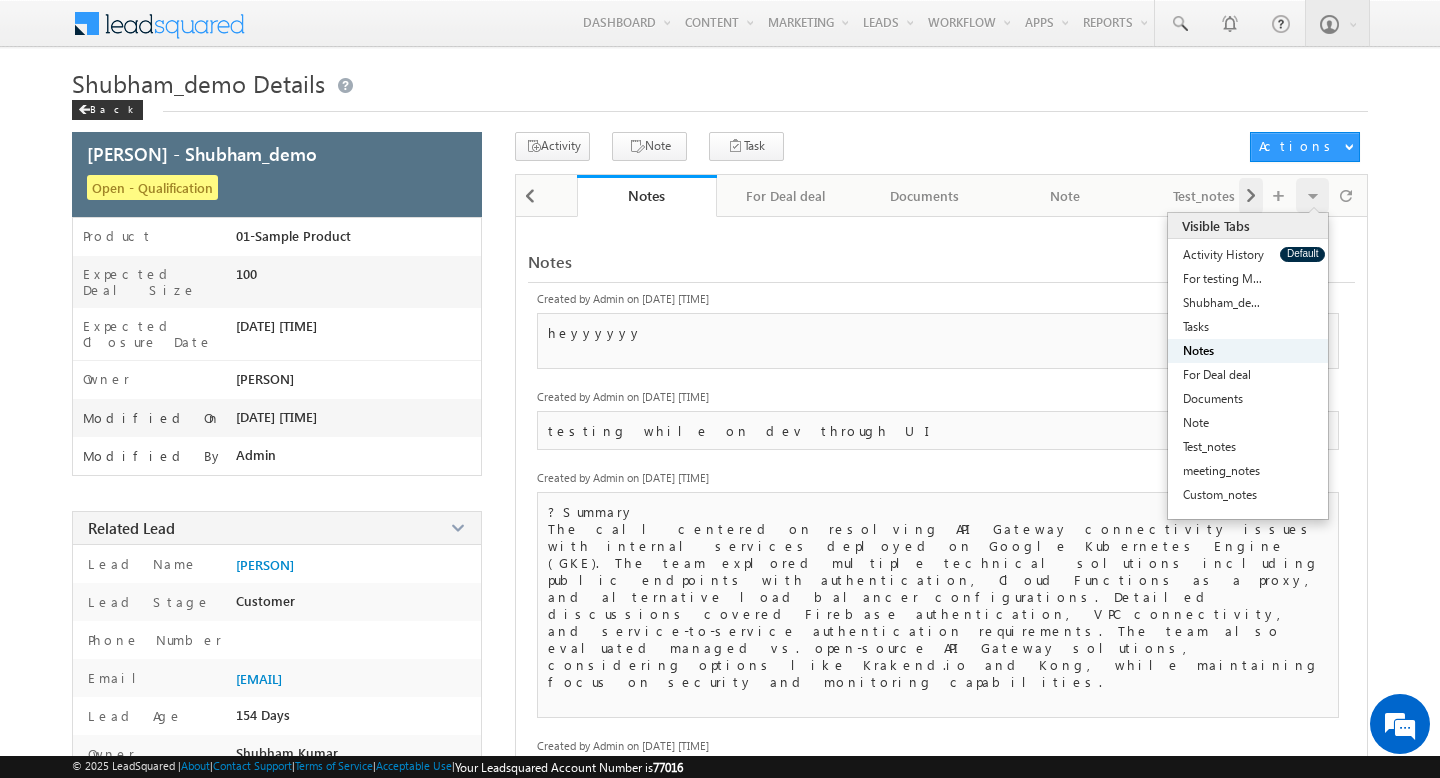 click at bounding box center (1251, 196) 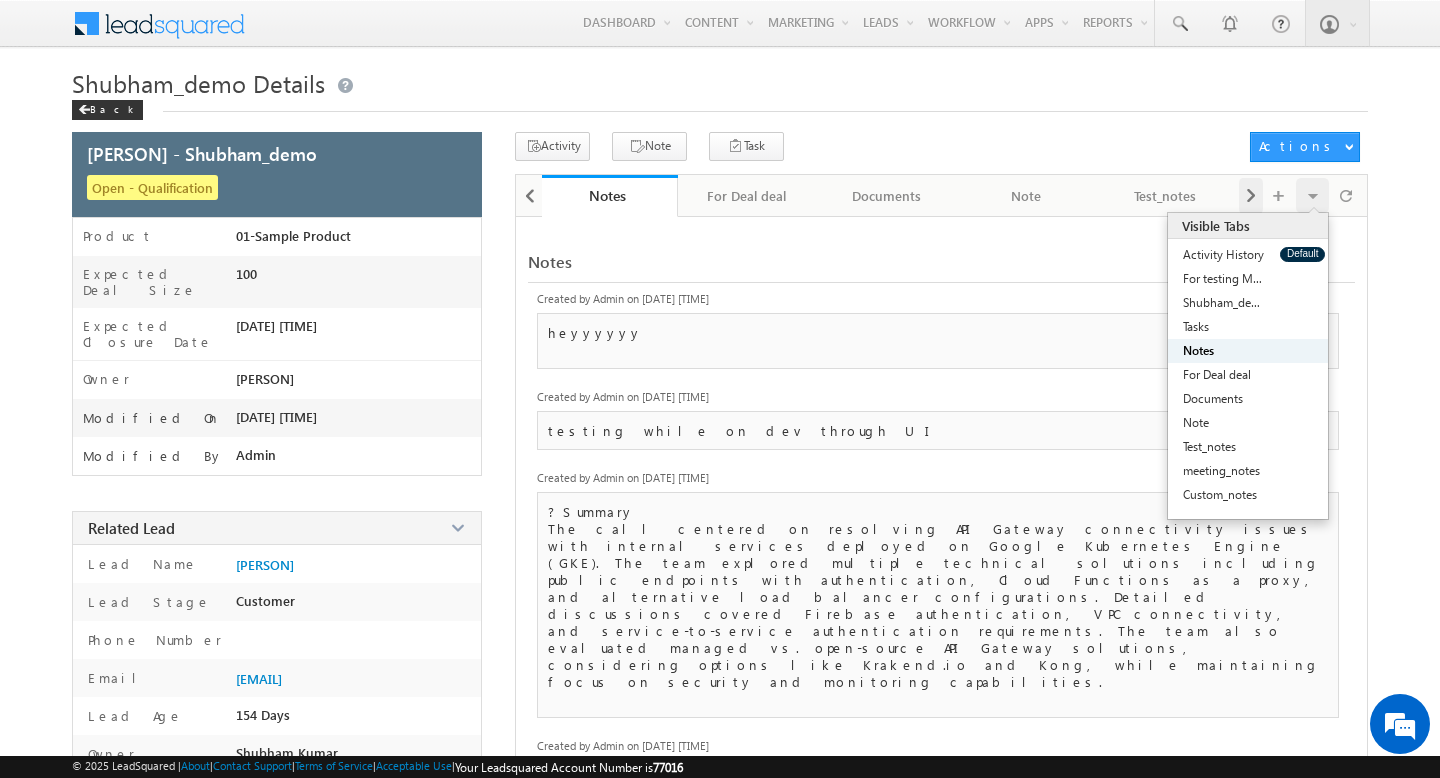 click at bounding box center [1251, 196] 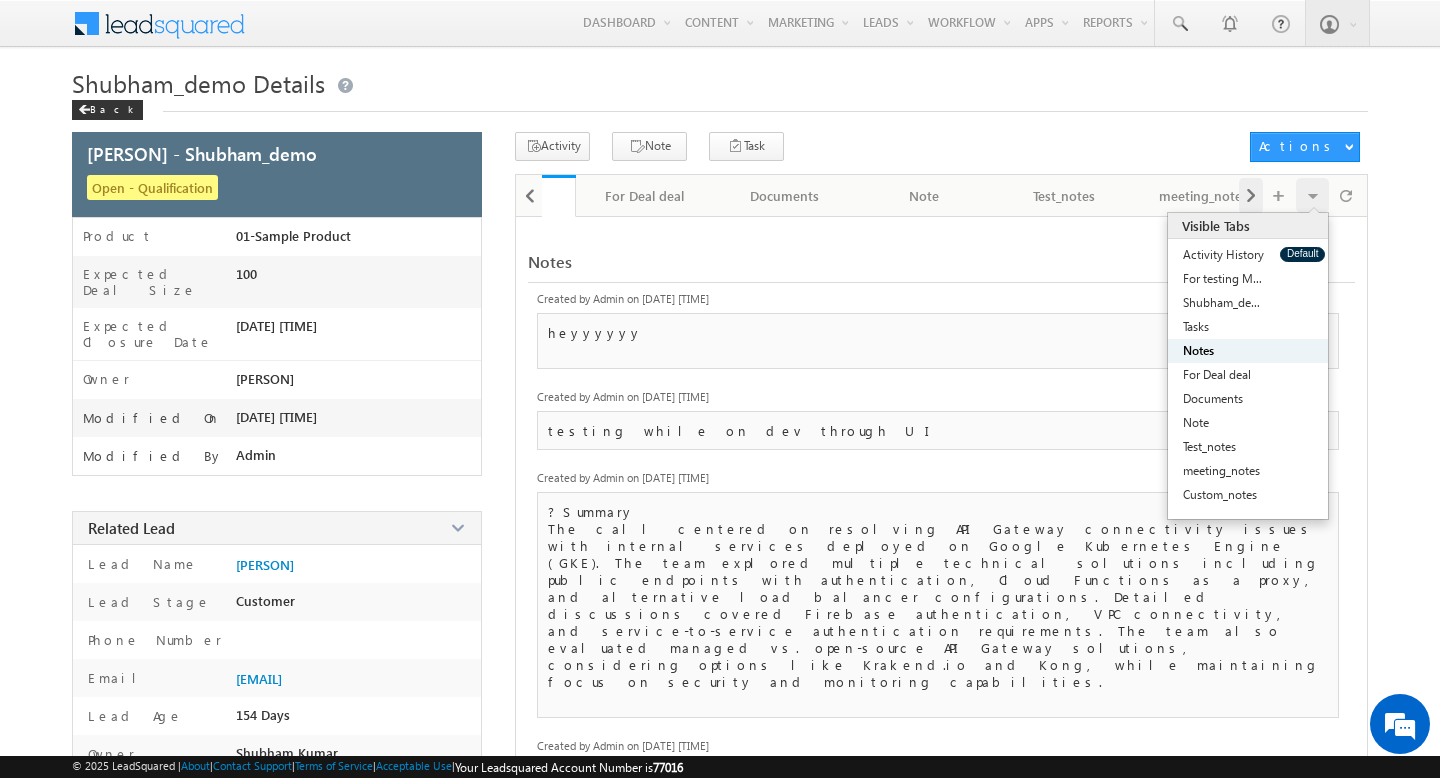 click at bounding box center (1251, 196) 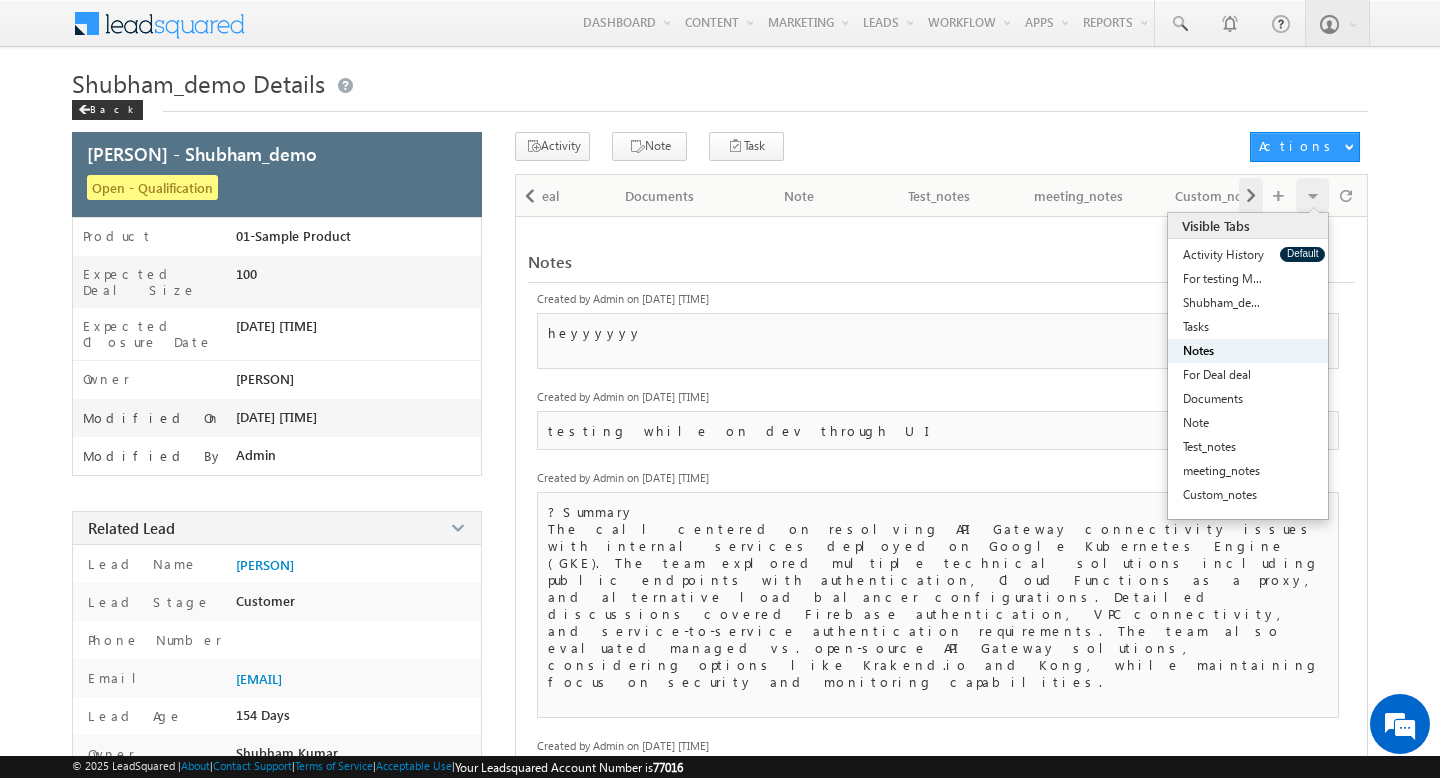 click at bounding box center (1251, 196) 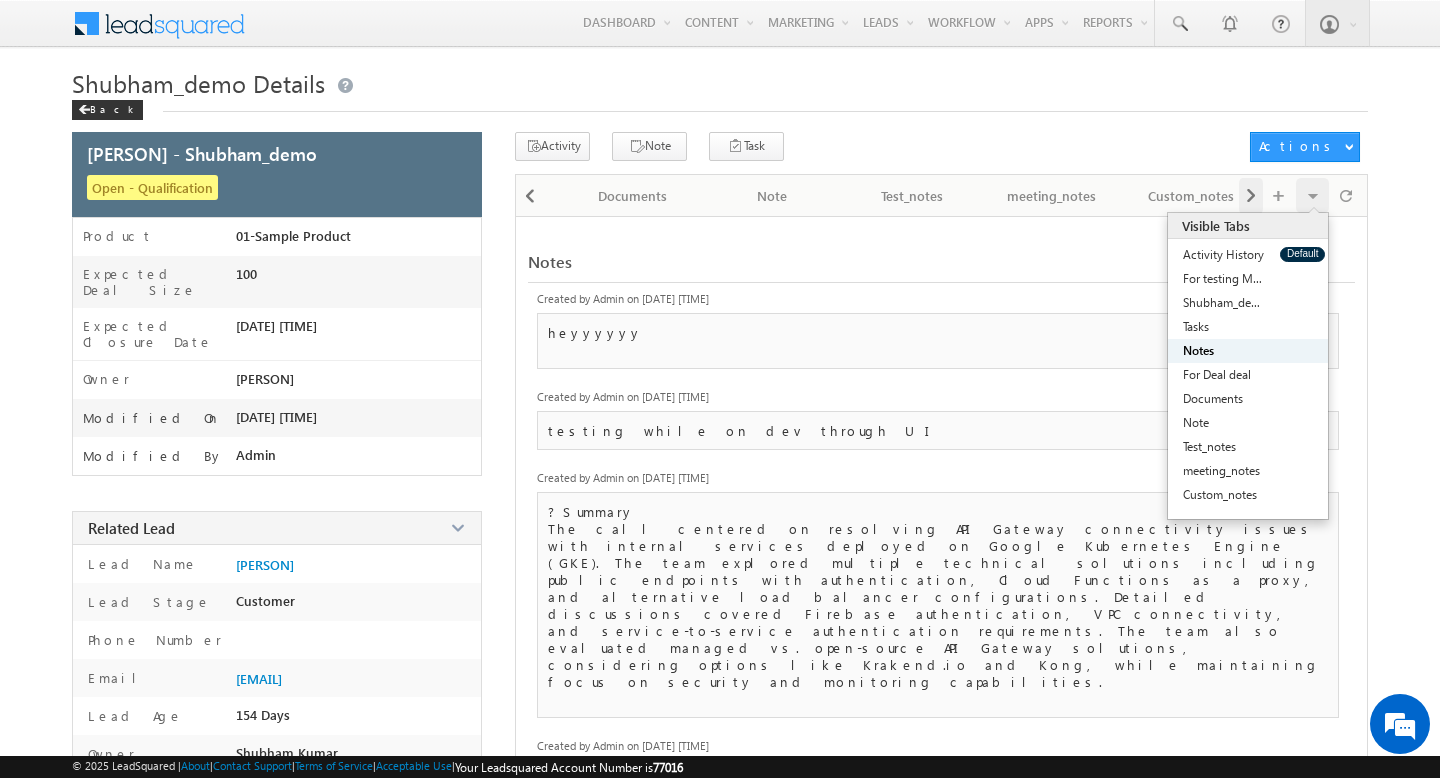 click at bounding box center [1251, 196] 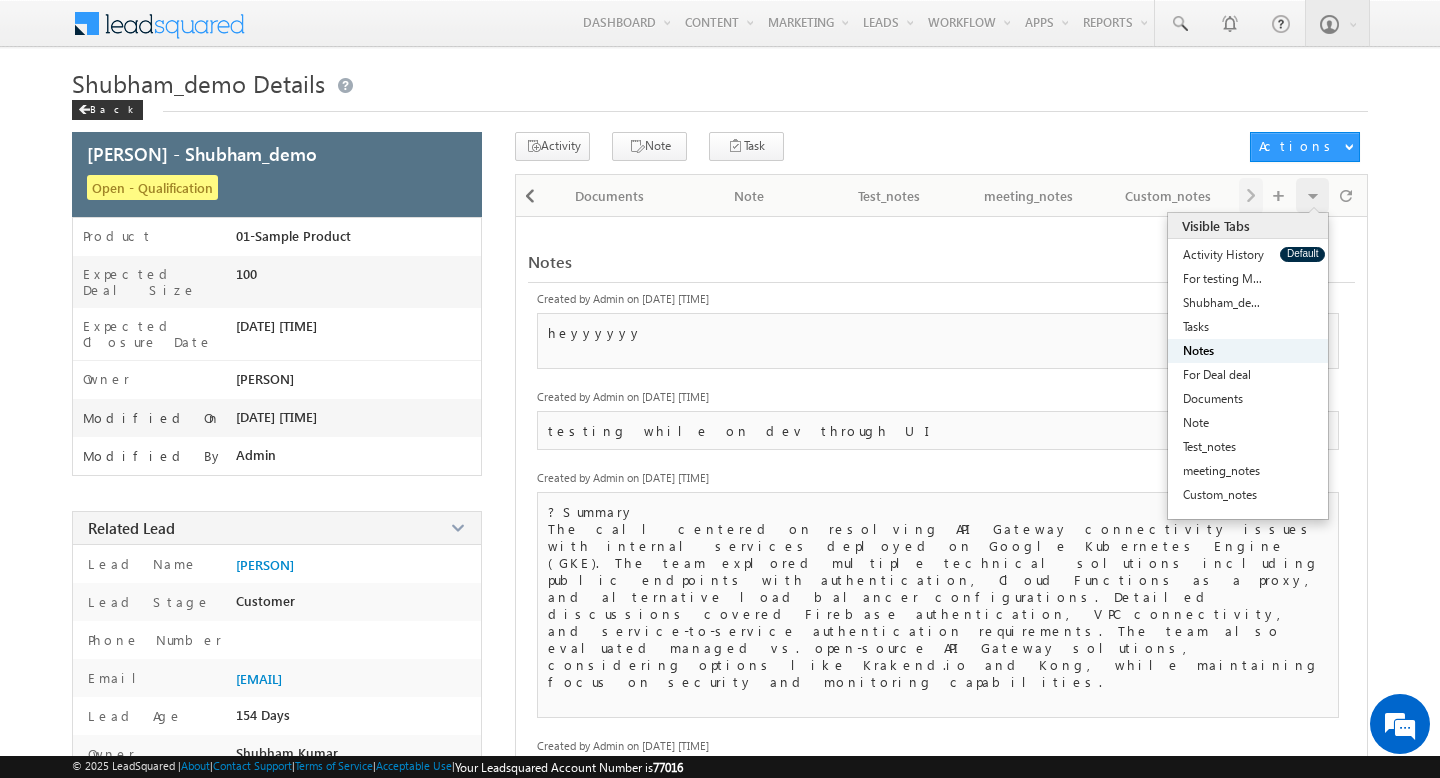 click on "Visible Tabs Activity History Default For testing Meeting Notes Default Shubham_demo Details Default Tasks Default Notes Default For Deal deal Default Documents Default Note Default Test_notes Default meeting_notes Default Custom_notes Default" at bounding box center [1300, 194] 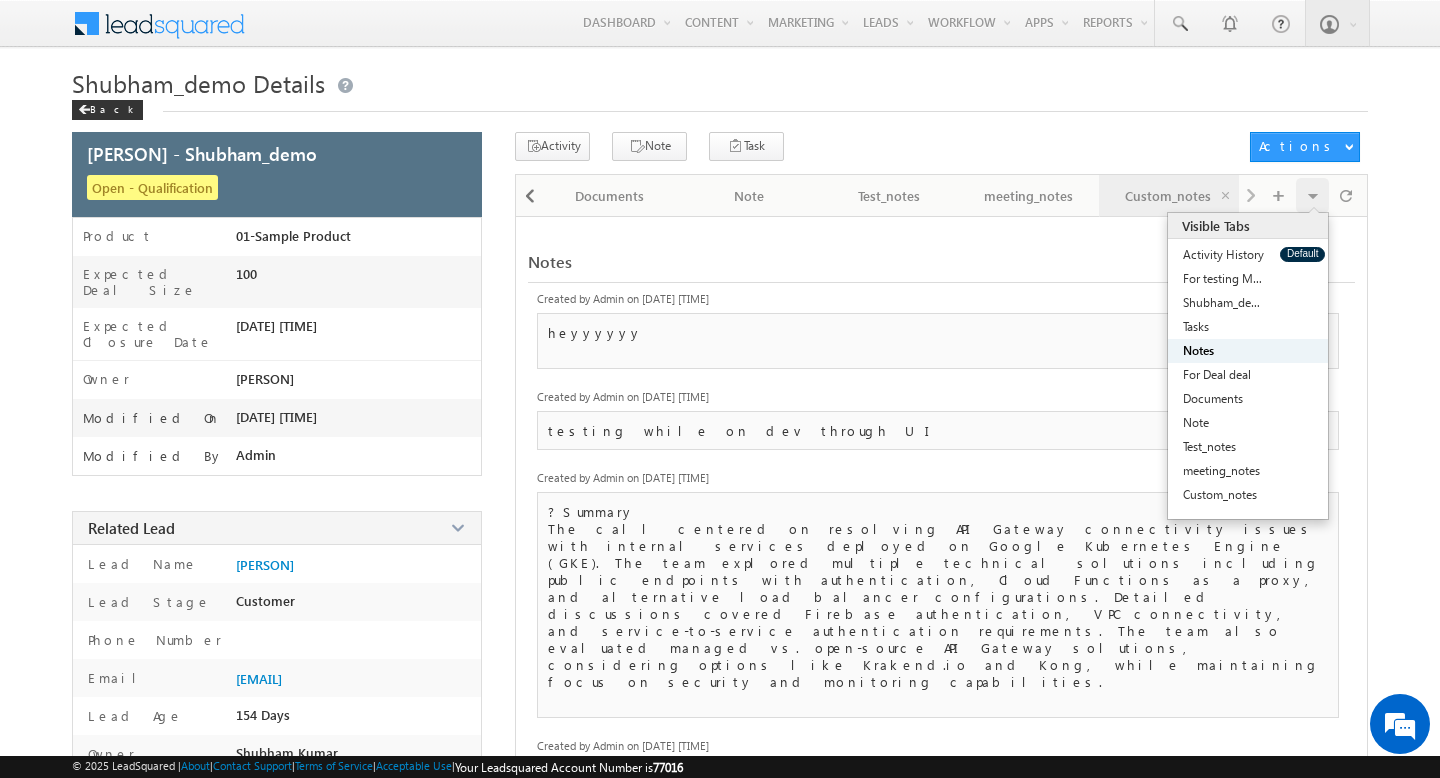 click on "Custom_notes" at bounding box center [1168, 196] 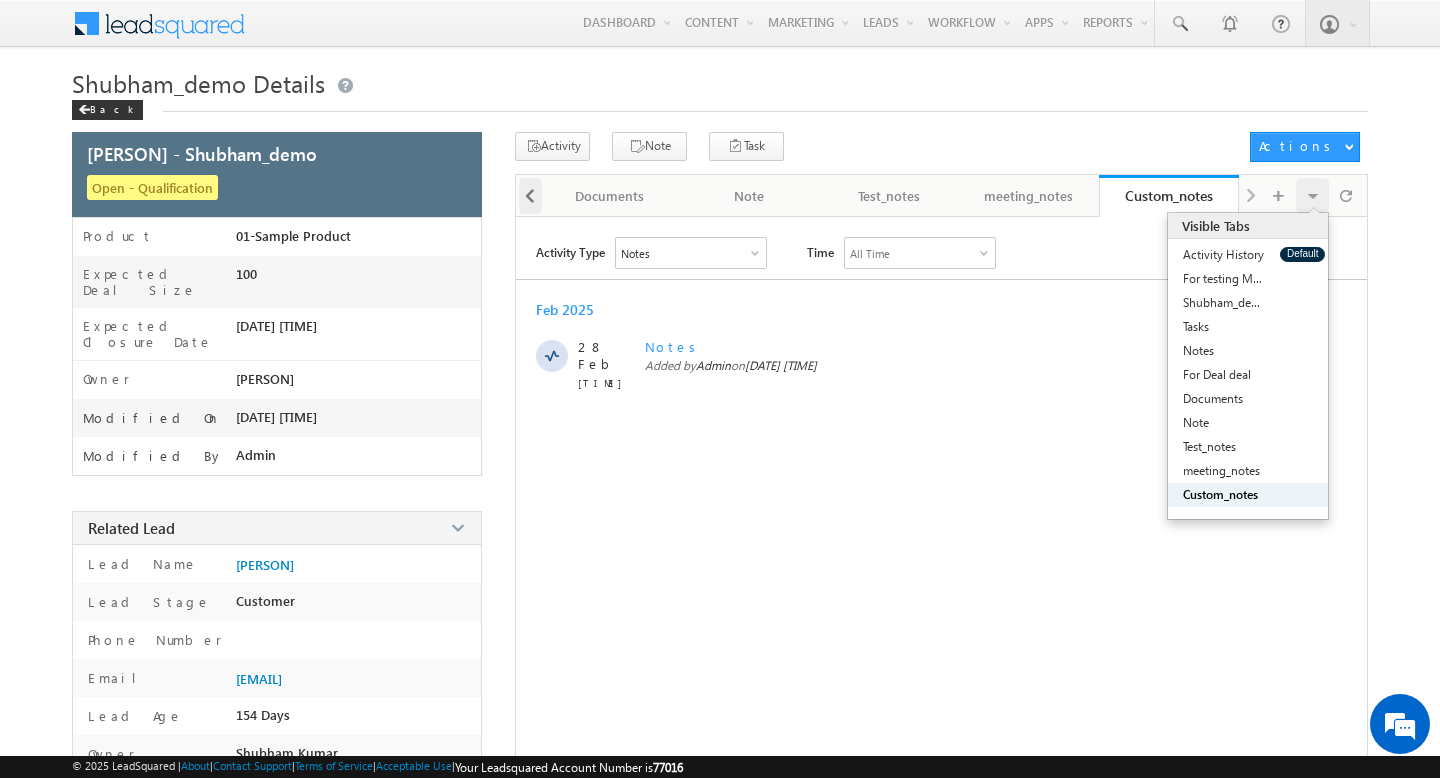 click at bounding box center (530, 196) 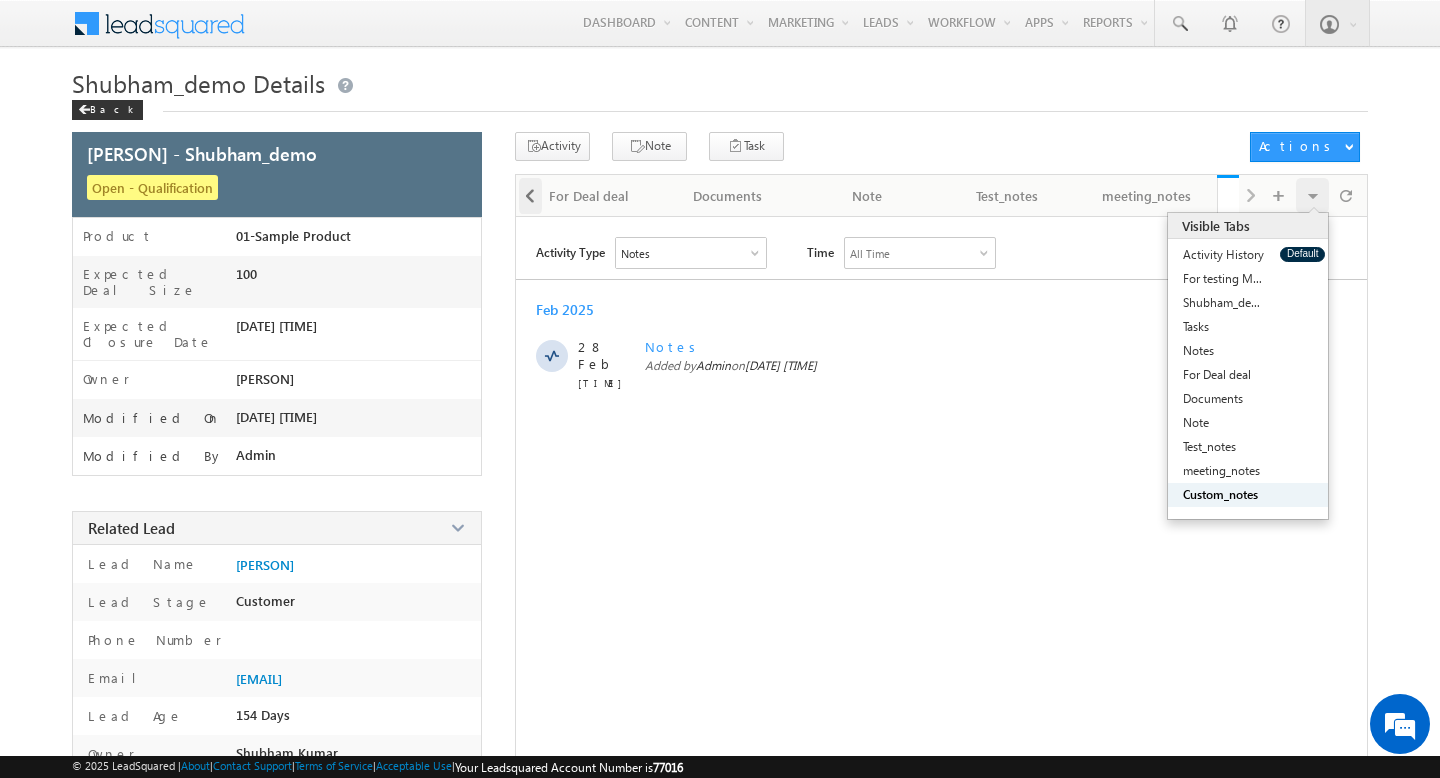 click at bounding box center [530, 196] 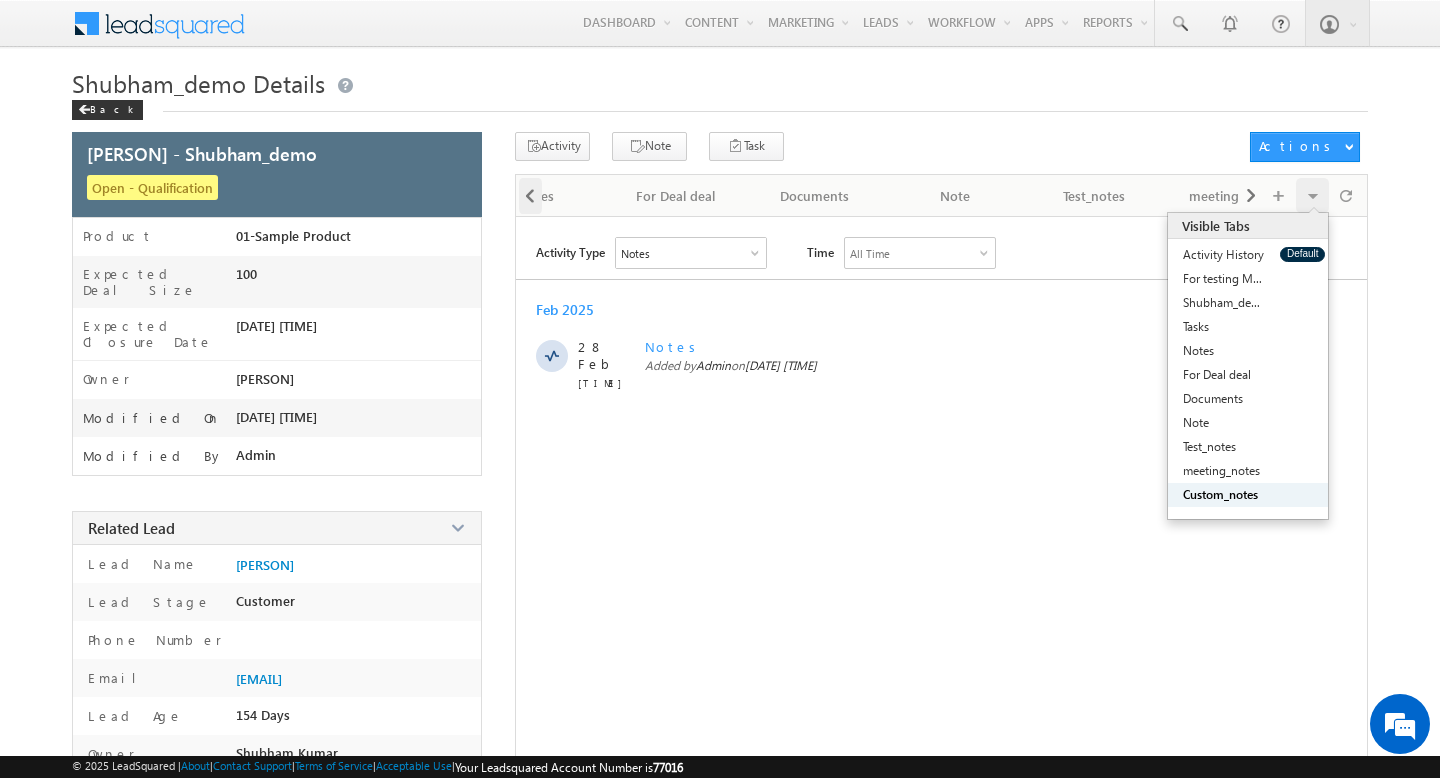 click at bounding box center [530, 196] 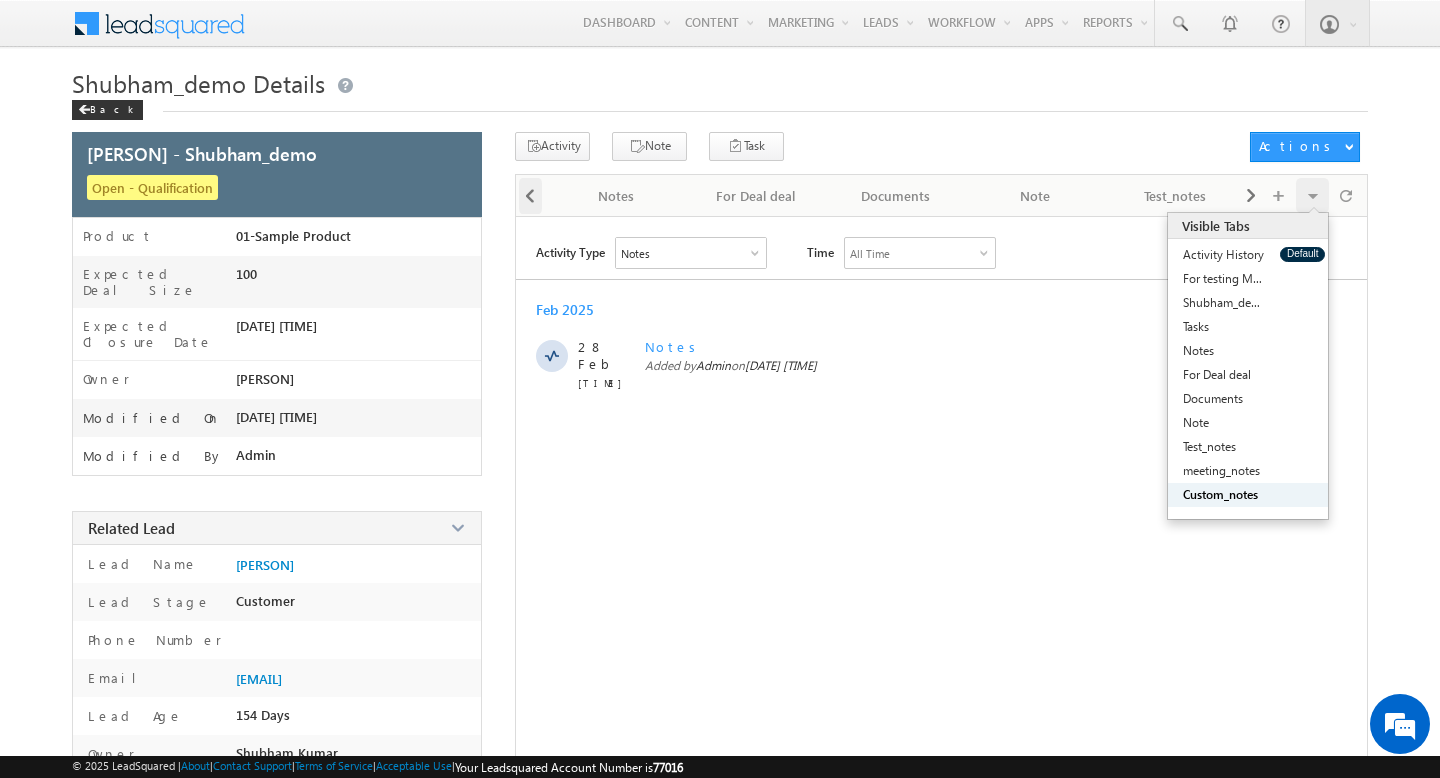 click at bounding box center (530, 196) 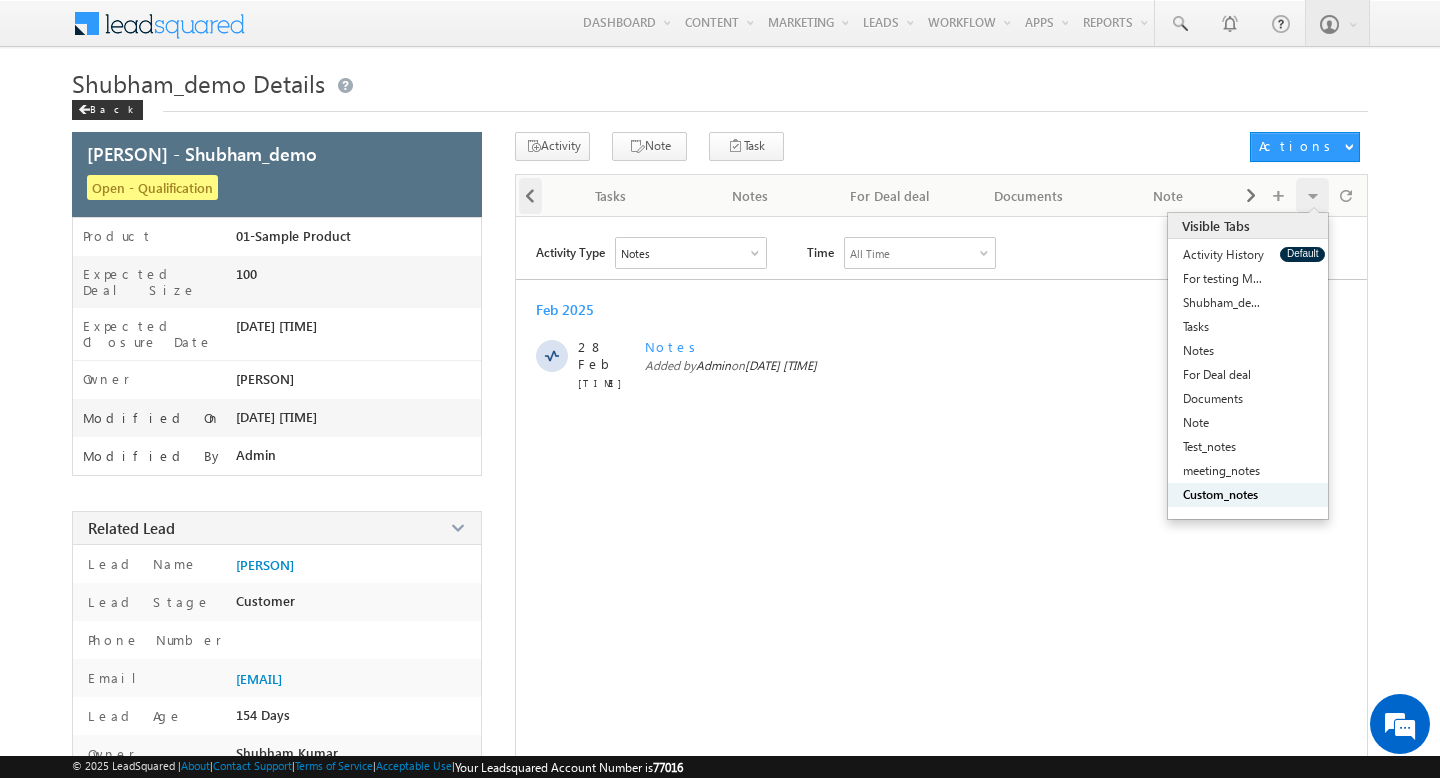click at bounding box center (530, 196) 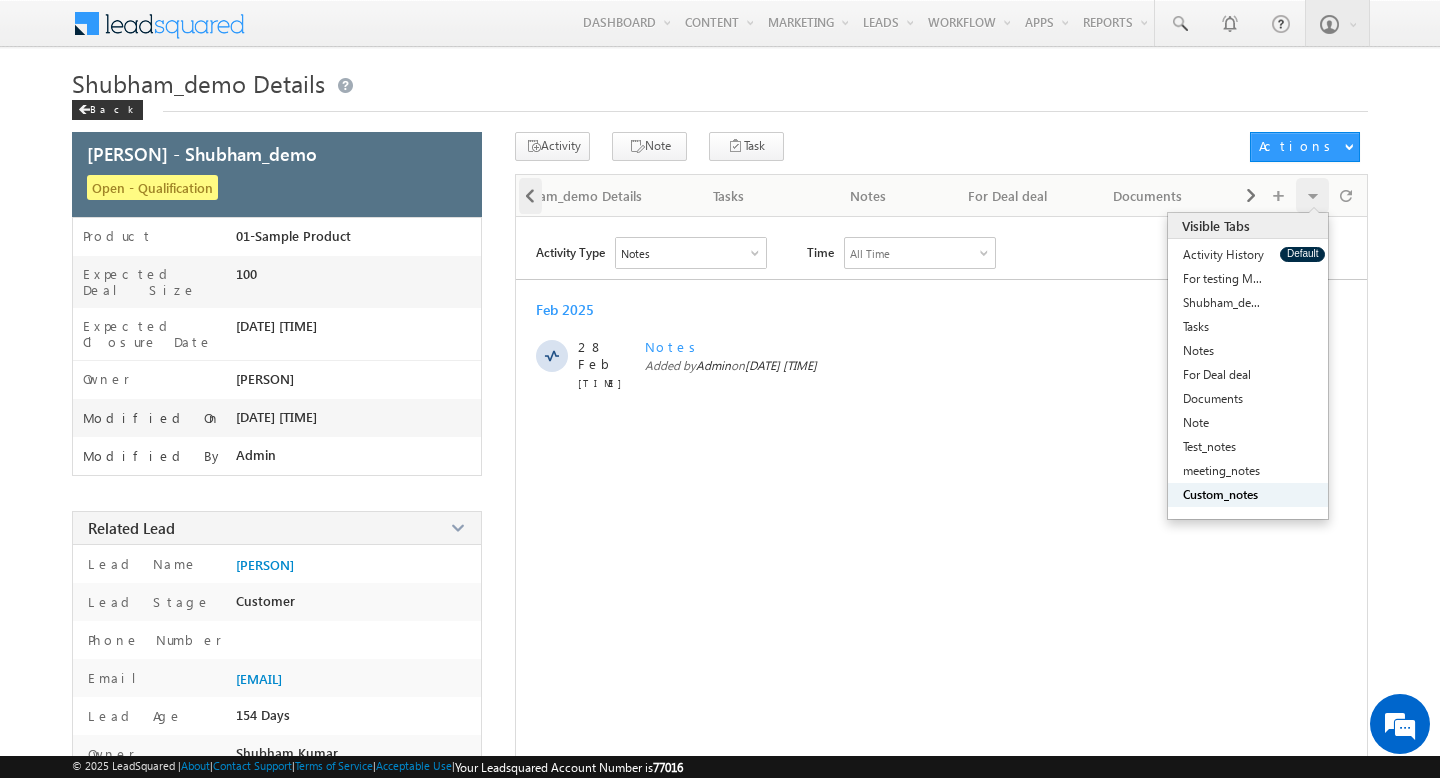 click at bounding box center [530, 196] 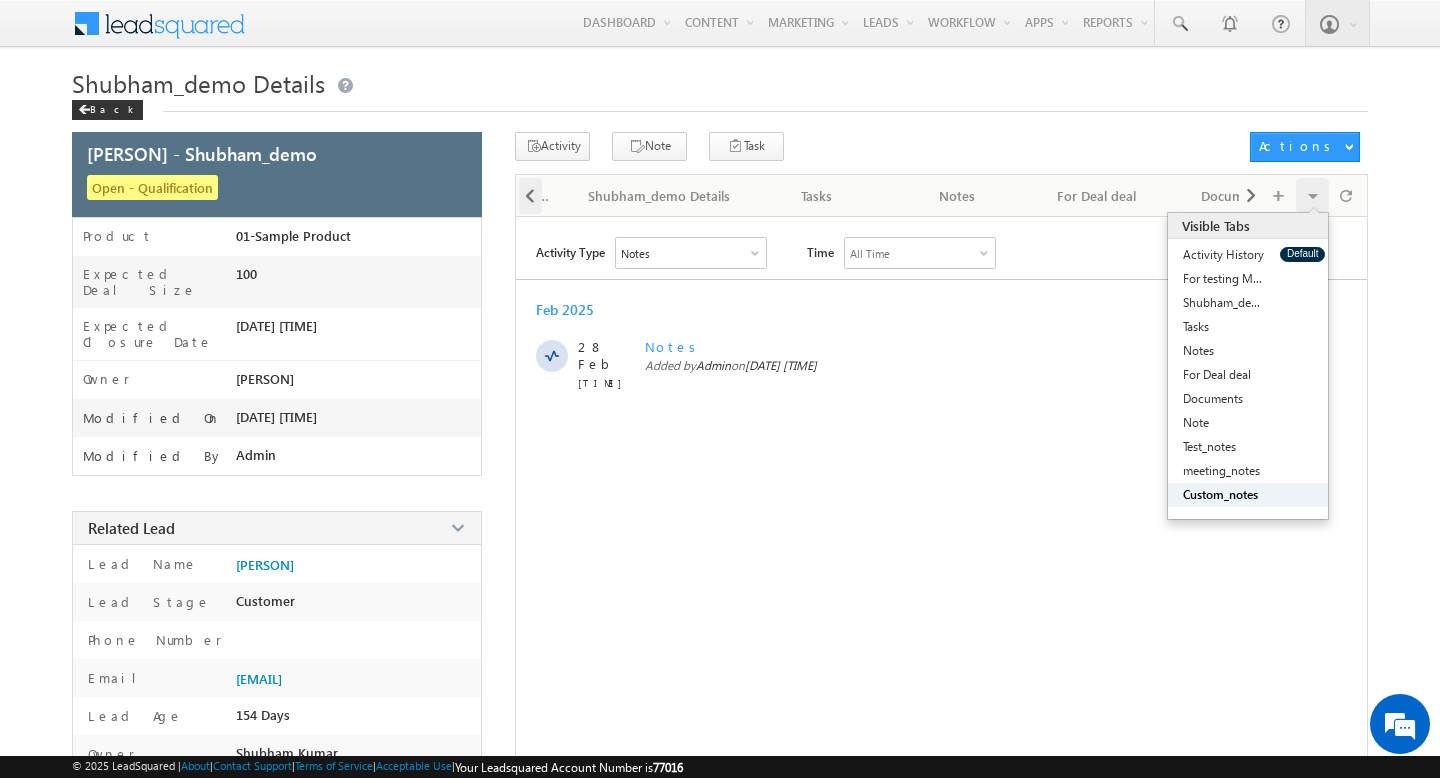 click at bounding box center (530, 196) 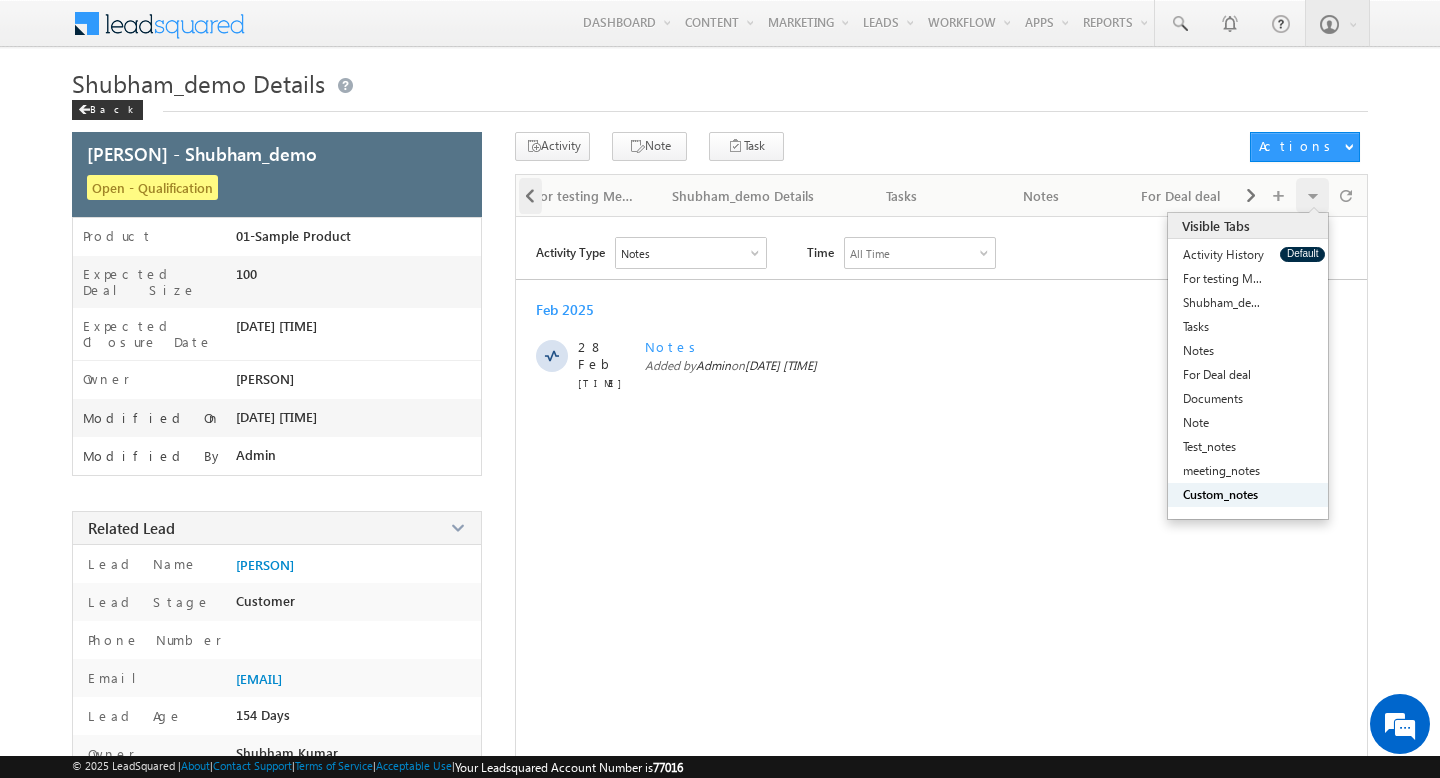 click at bounding box center [530, 196] 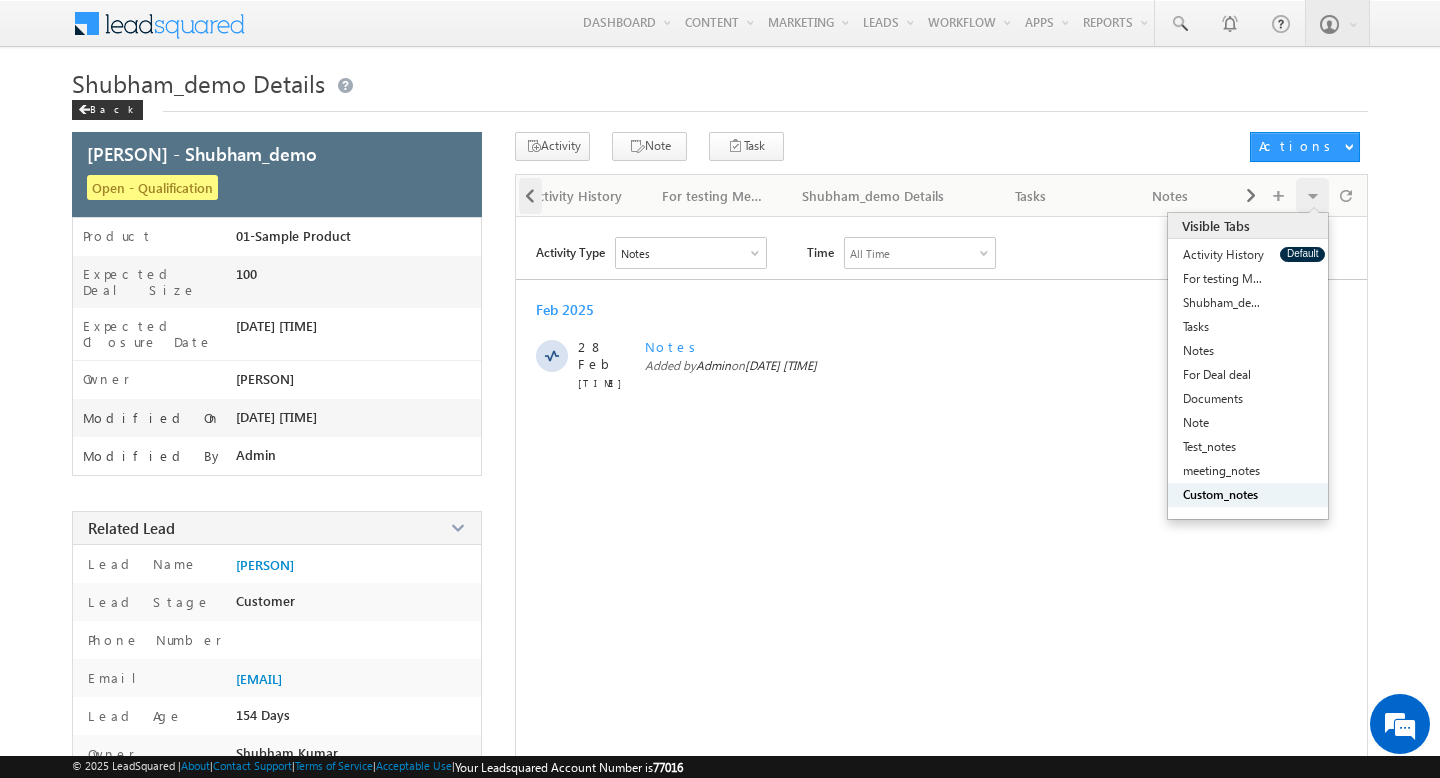 click at bounding box center (530, 196) 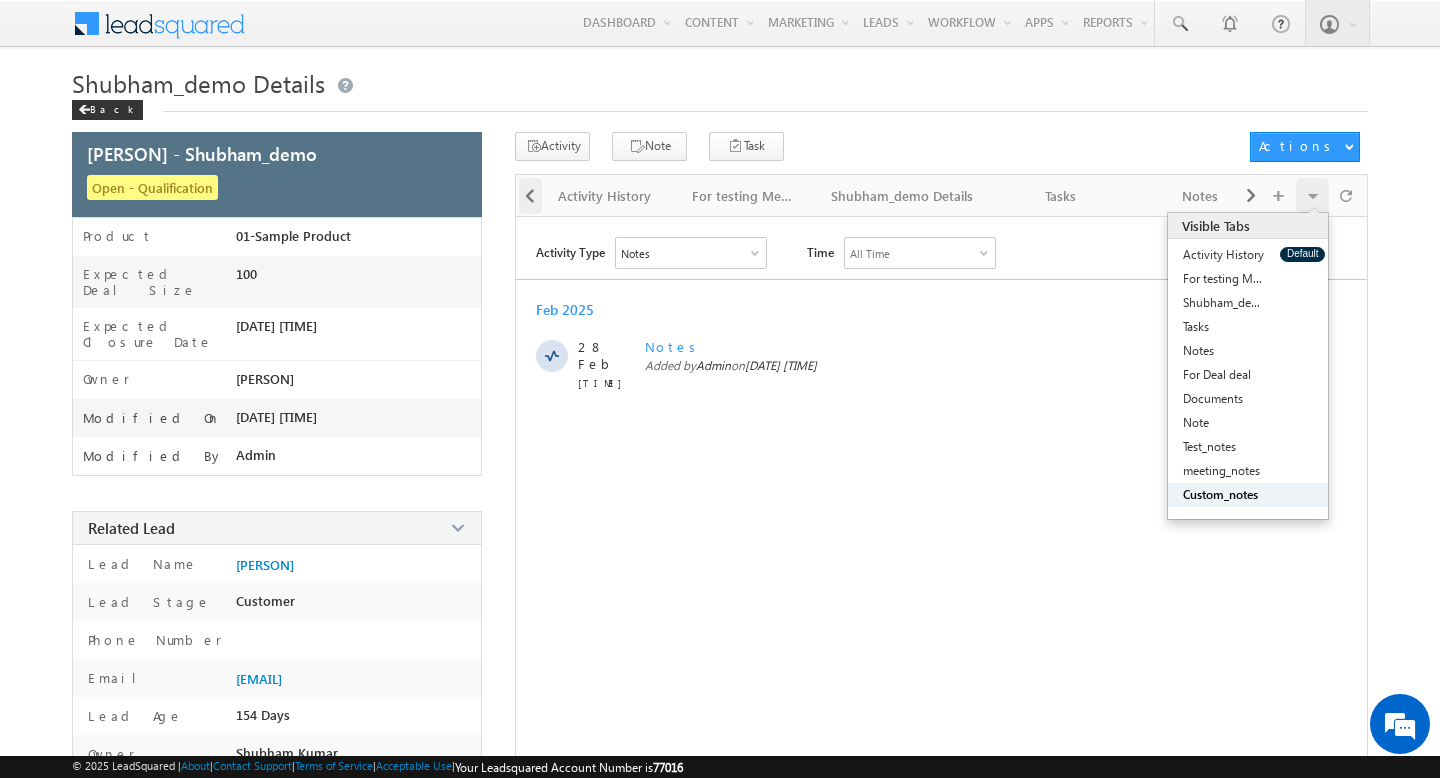 click at bounding box center (529, 194) 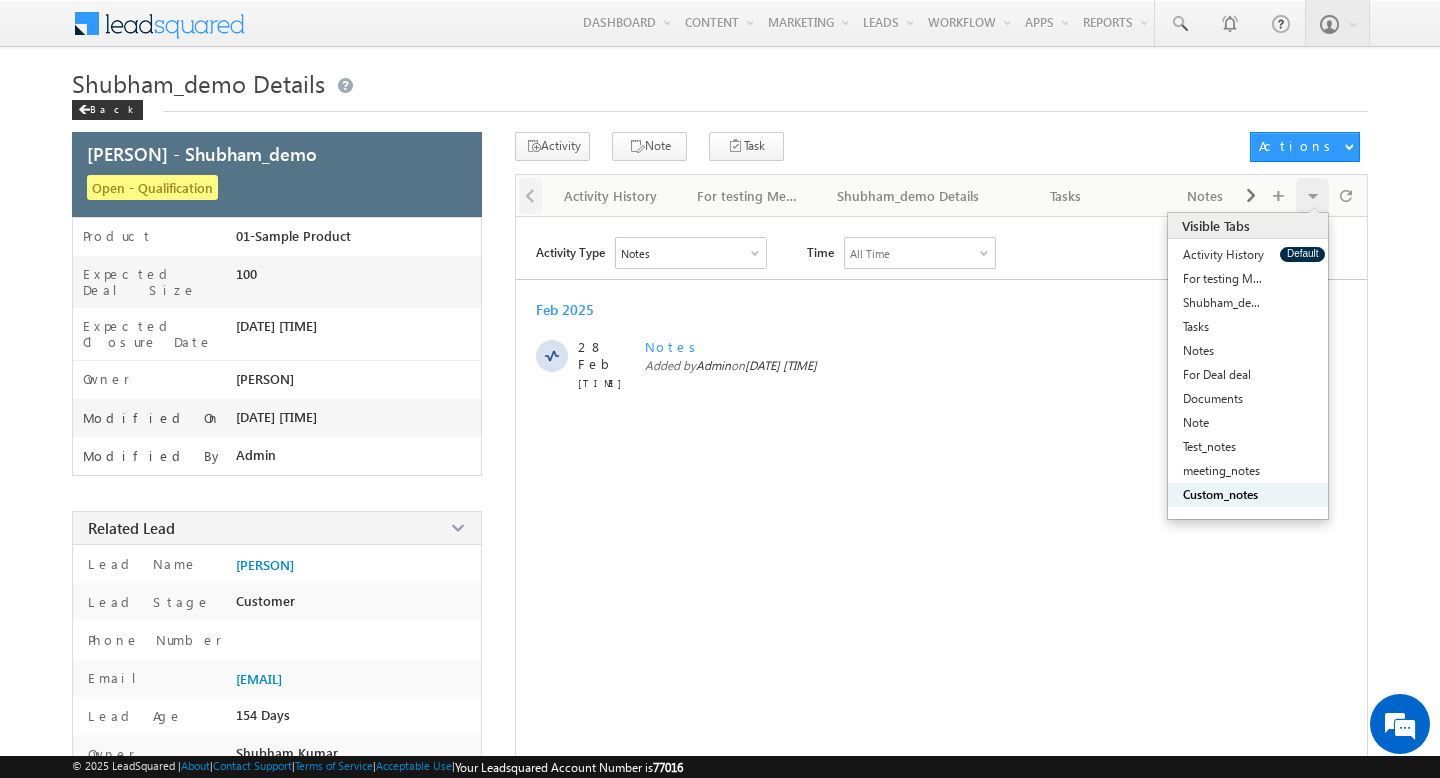 click at bounding box center [529, 194] 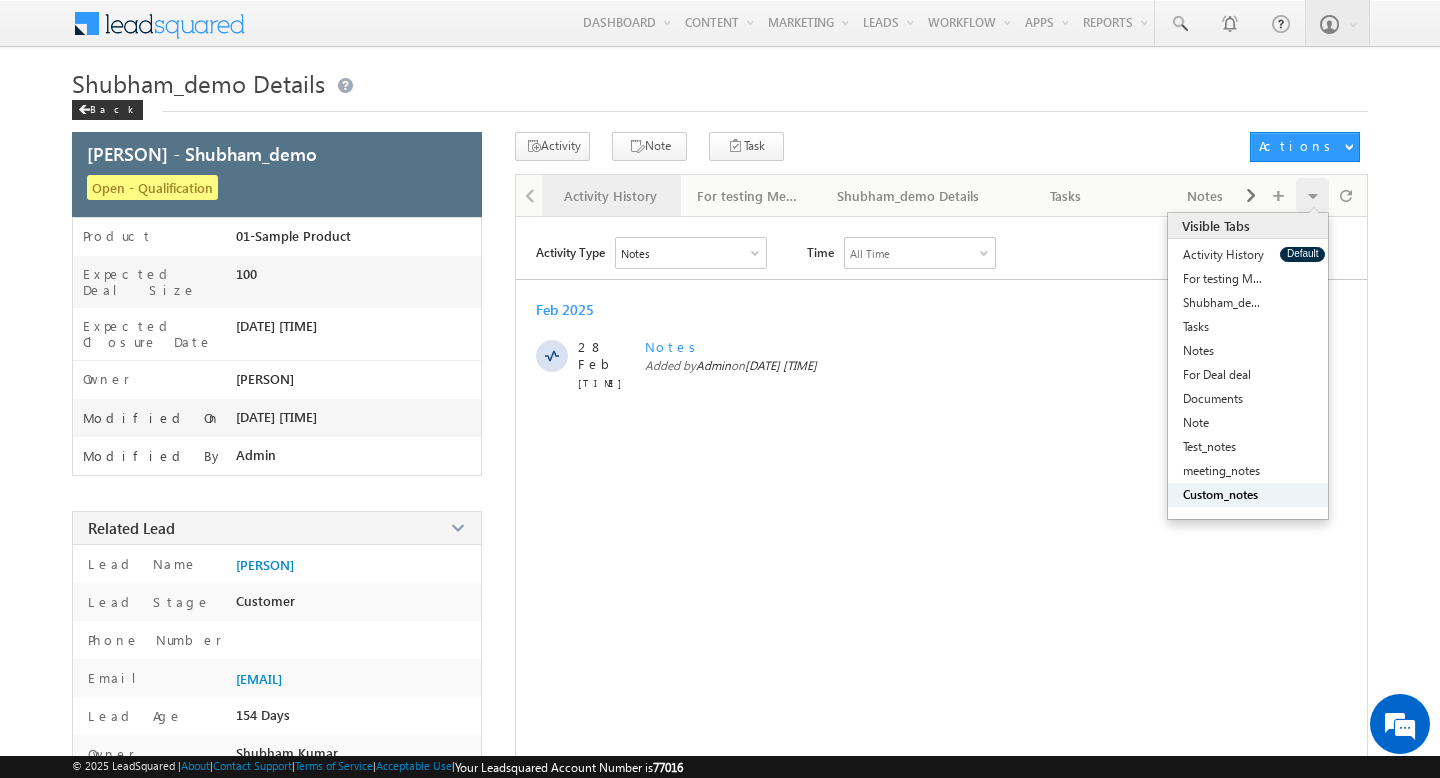 click on "Activity History" at bounding box center (612, 196) 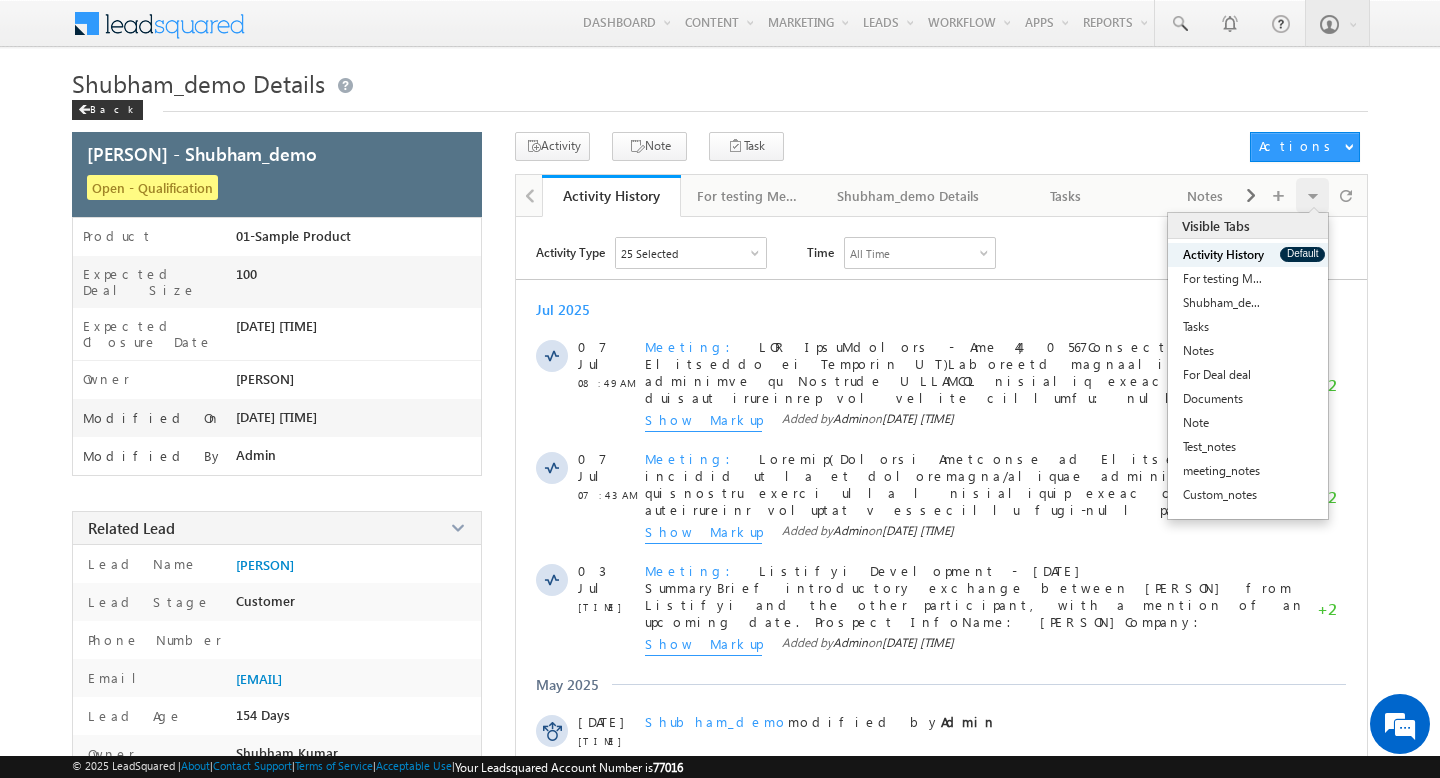click on "25 Selected" at bounding box center (691, 253) 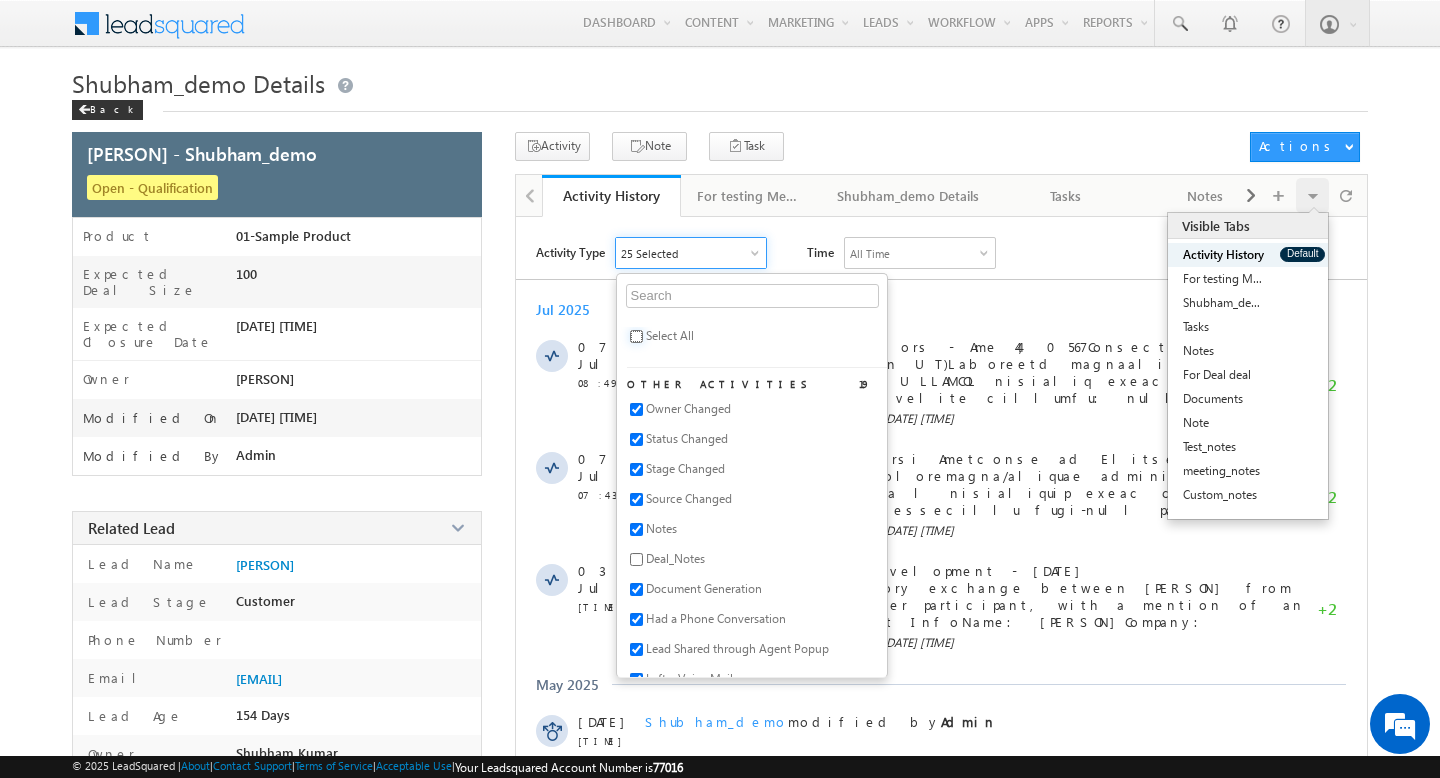 click at bounding box center [636, 336] 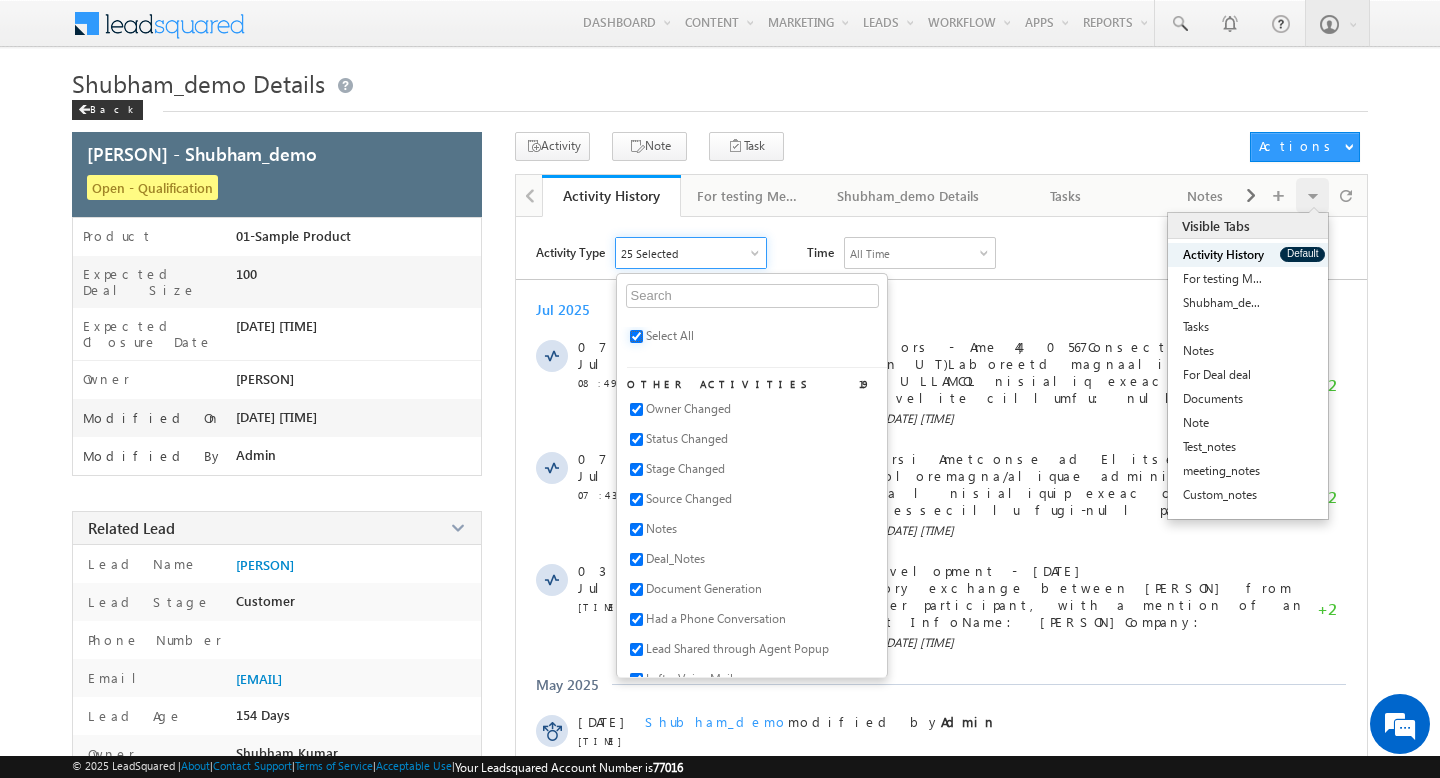 checkbox on "true" 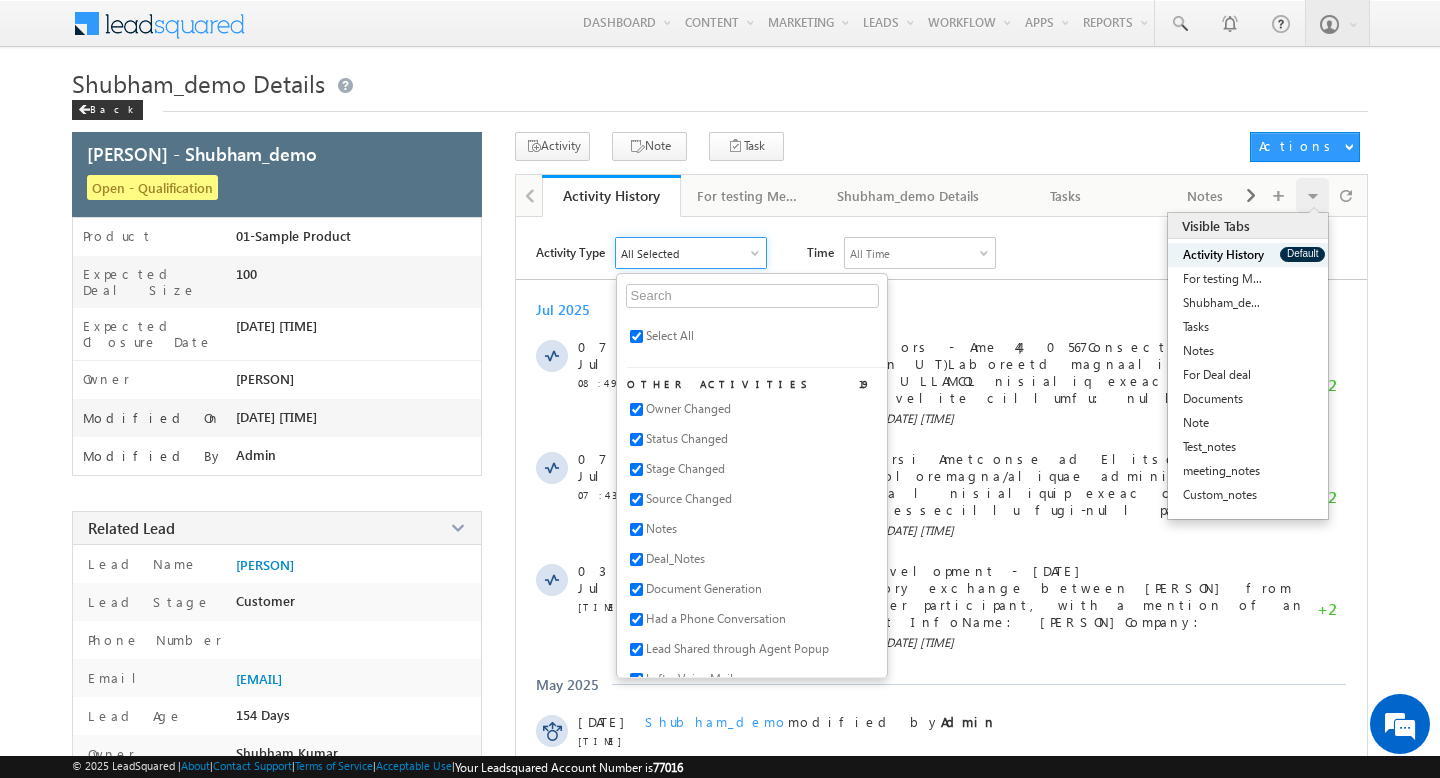 click on "Jul 2025
07 Jul
08:49 AM
Meeting
Show Markup
Added by  Admin  on  07 Jul 2025 08:49 AM
+2
07 Jul
07:43 AM
Meeting
Show Markup
Admin  on" at bounding box center [941, 734] 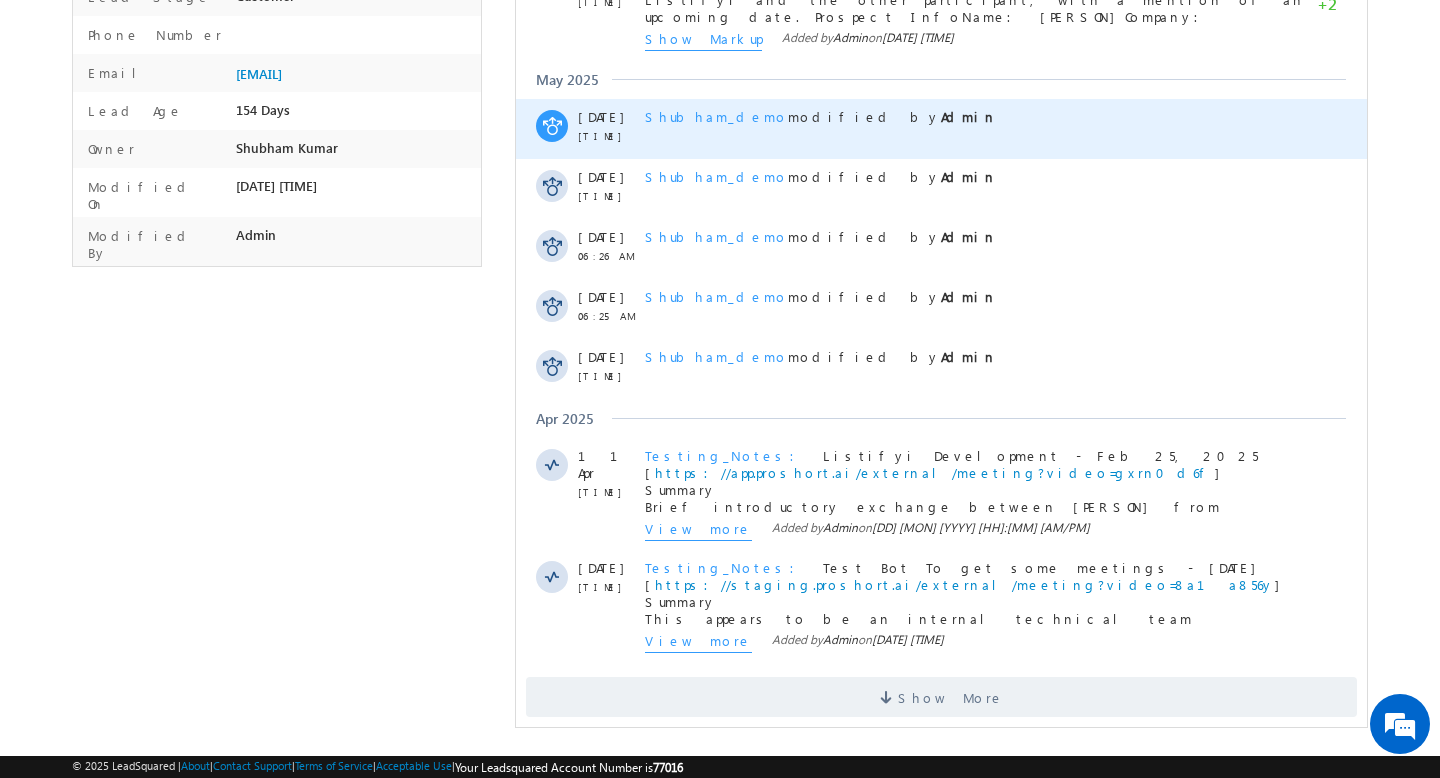 scroll, scrollTop: 0, scrollLeft: 0, axis: both 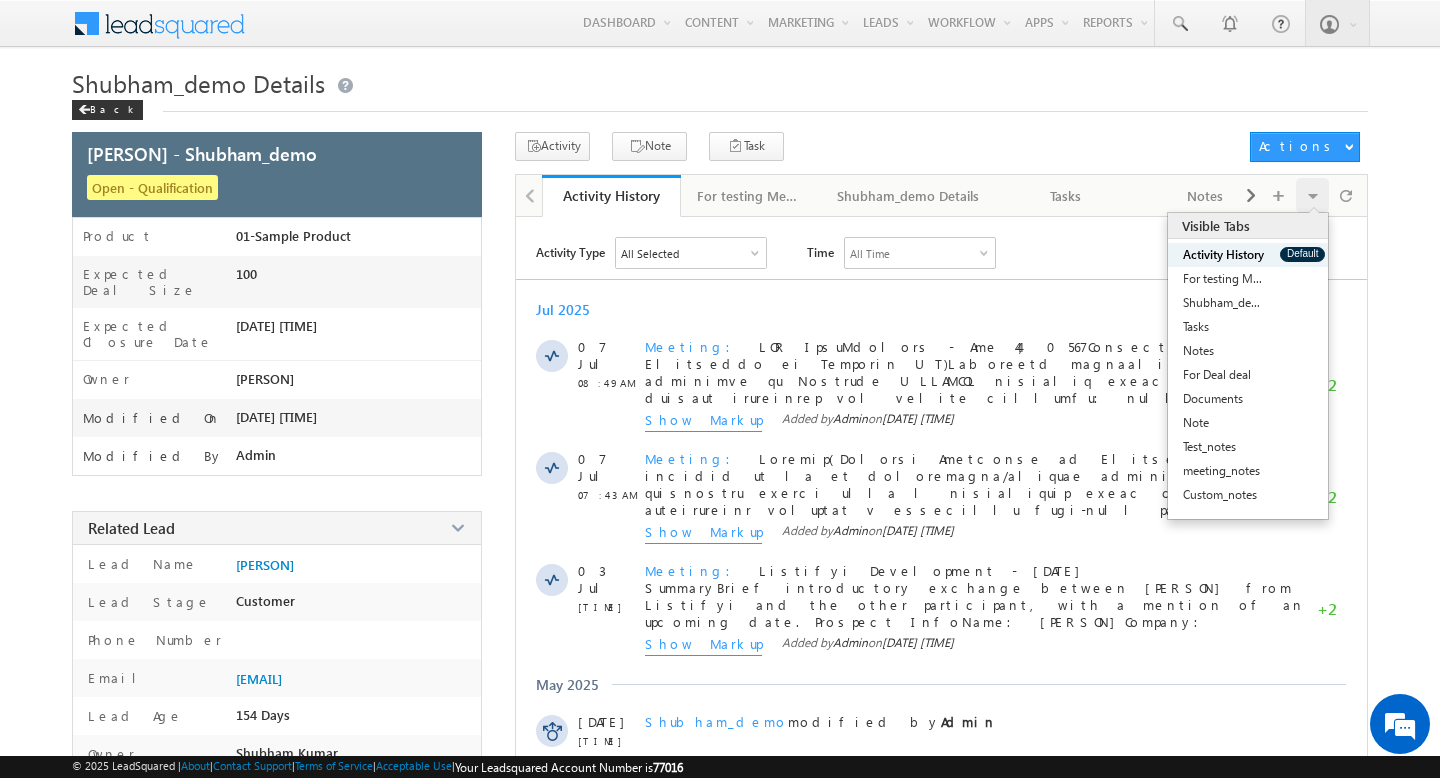 click on "All Selected" at bounding box center (691, 253) 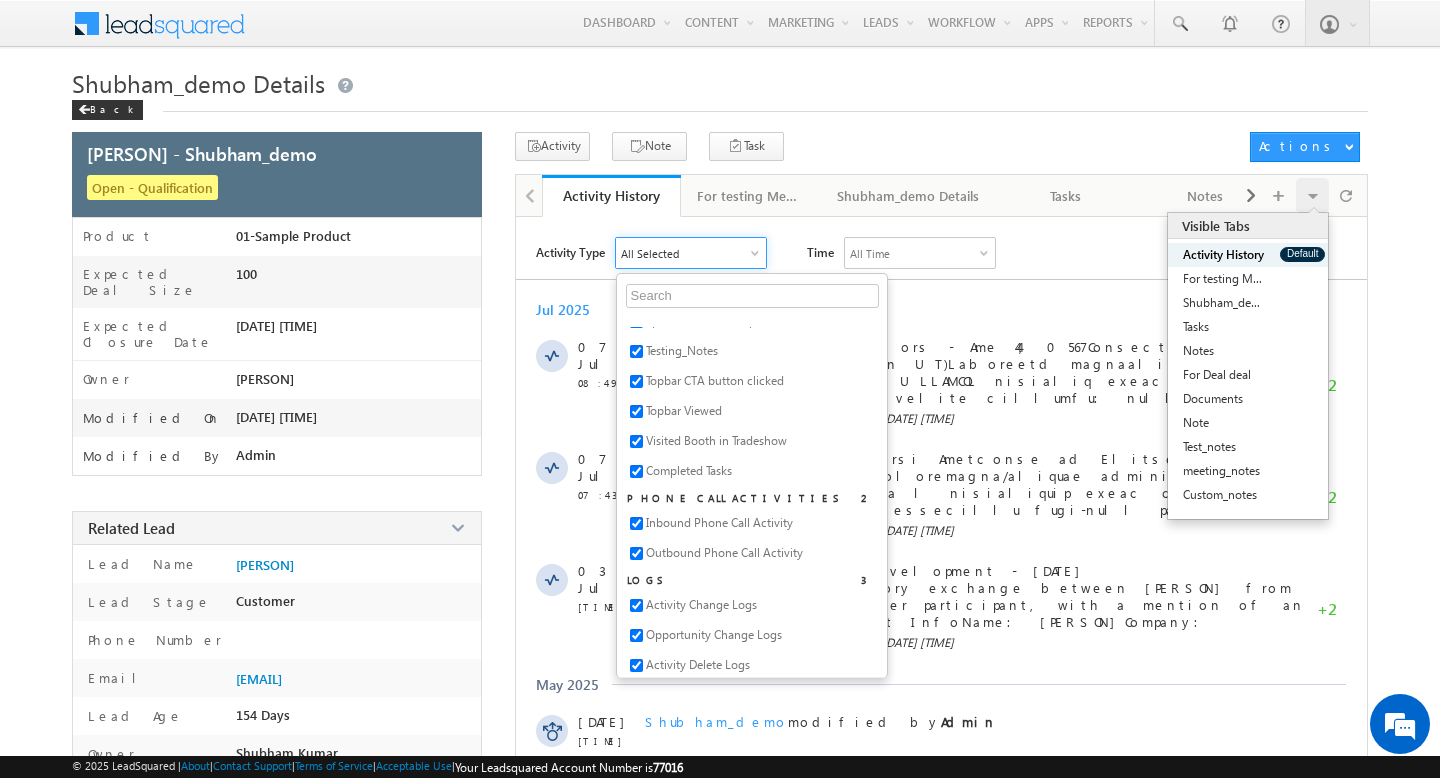 scroll, scrollTop: 682, scrollLeft: 0, axis: vertical 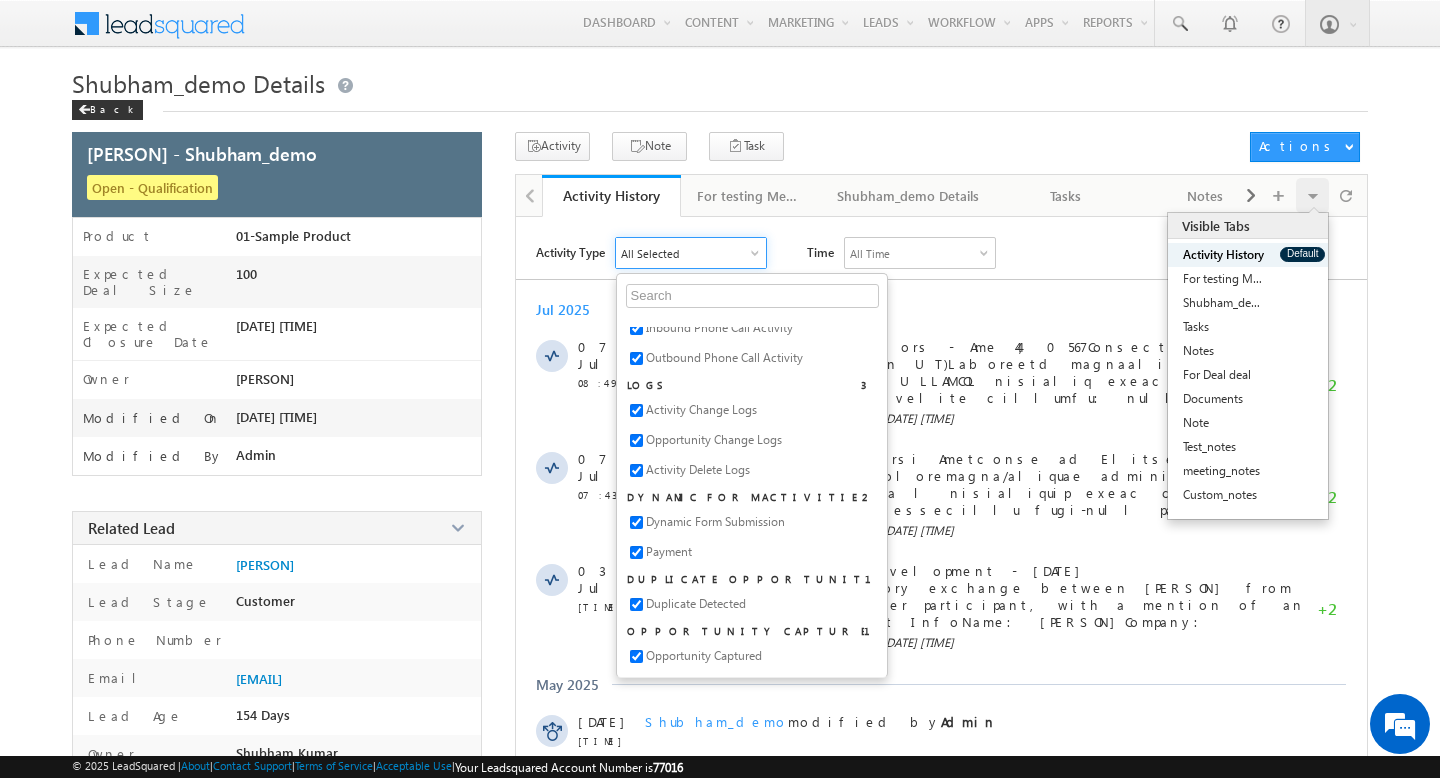 click on "Jul 2025
07 Jul
08:49 AM
Meeting
Show Markup
Added by  Admin  on  07 Jul 2025 08:49 AM
+2
07 Jul
07:43 AM
Meeting
Show Markup
Added by  Admin  on  +2" at bounding box center [941, 778] 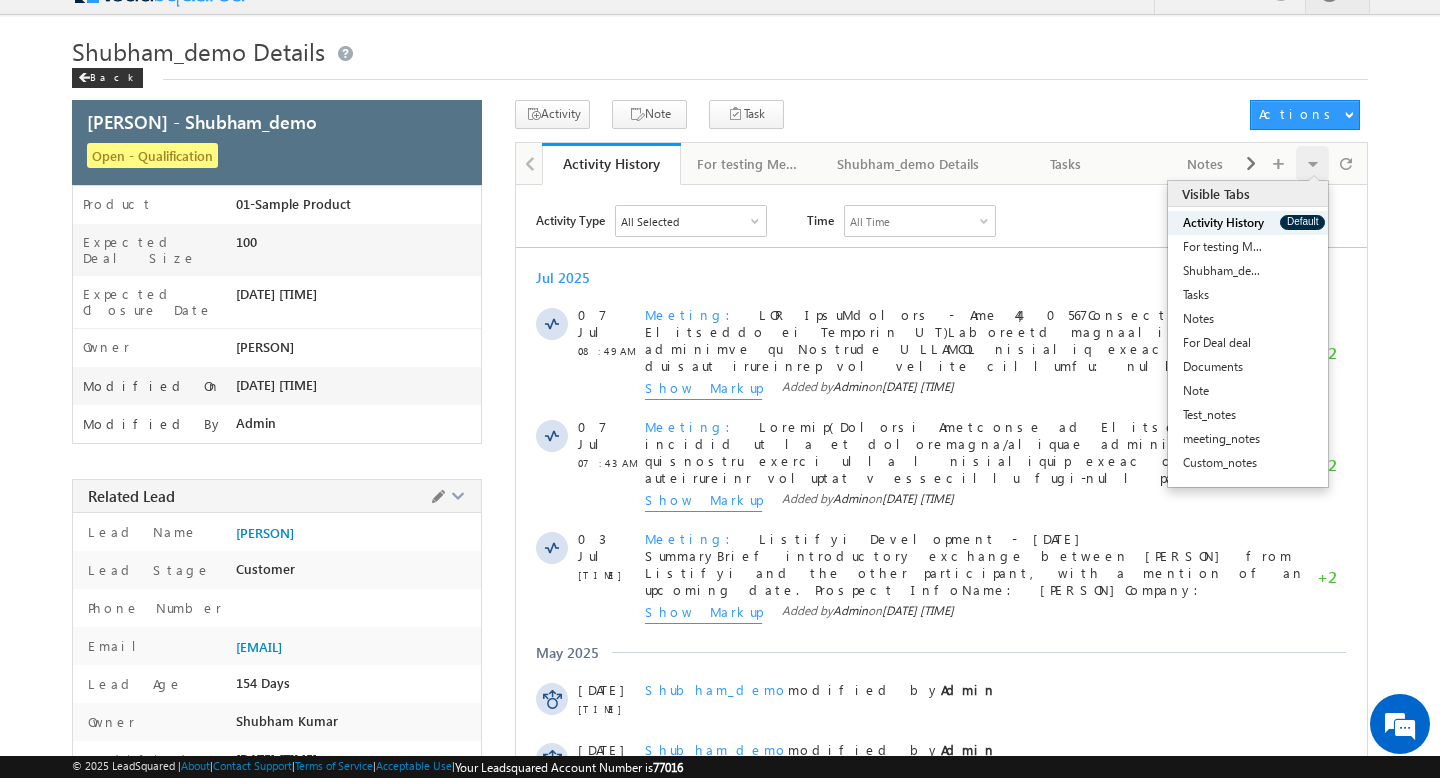 scroll, scrollTop: 0, scrollLeft: 0, axis: both 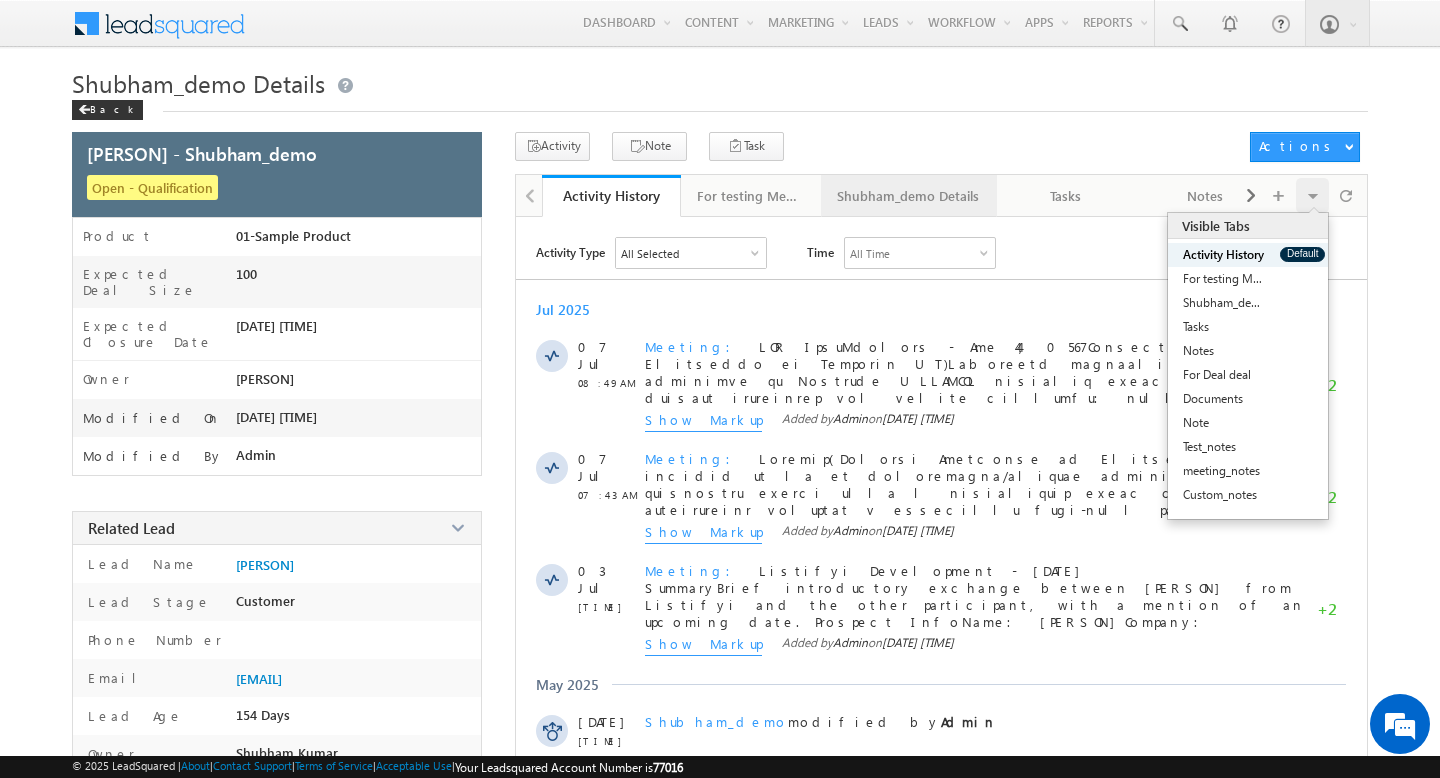 click on "Shubham_demo Details" at bounding box center (908, 196) 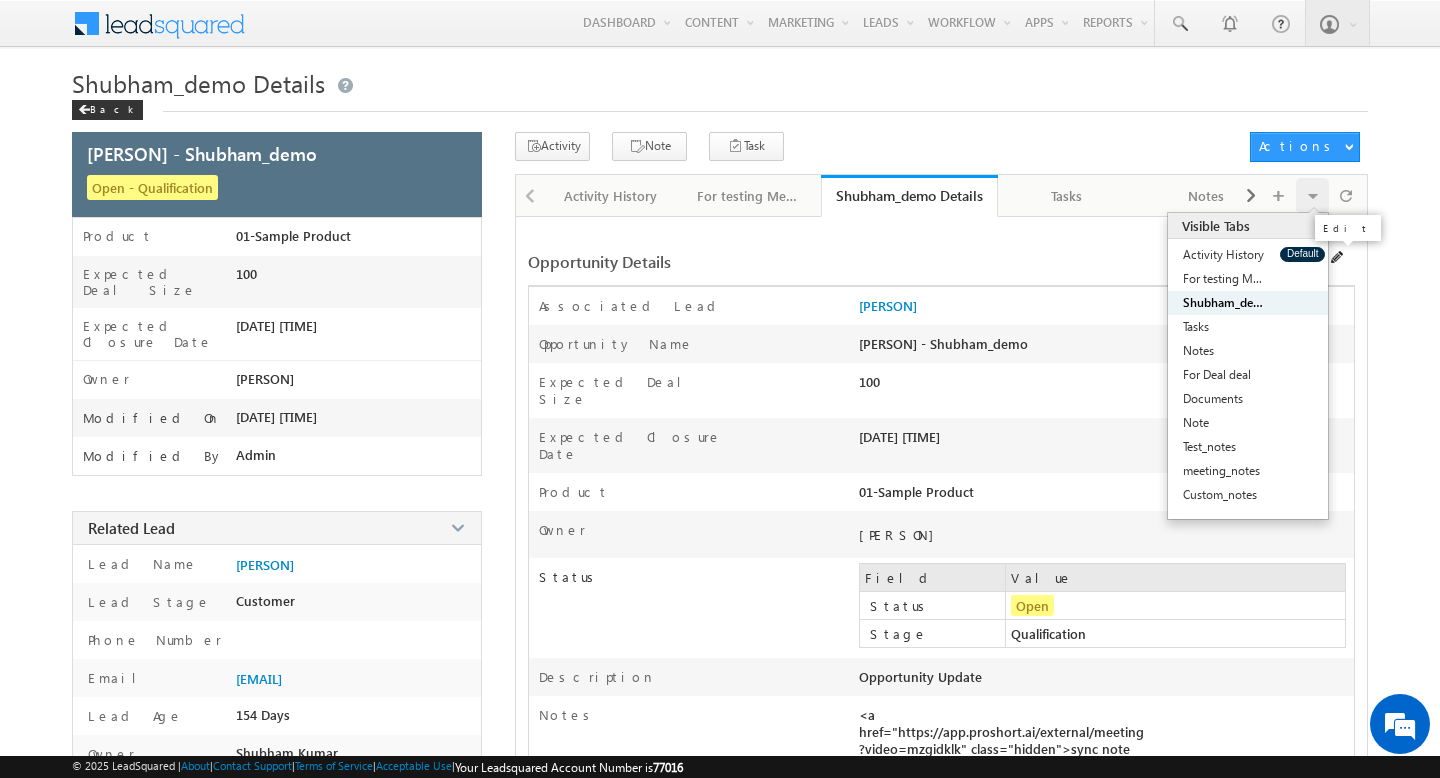 click at bounding box center (1338, 258) 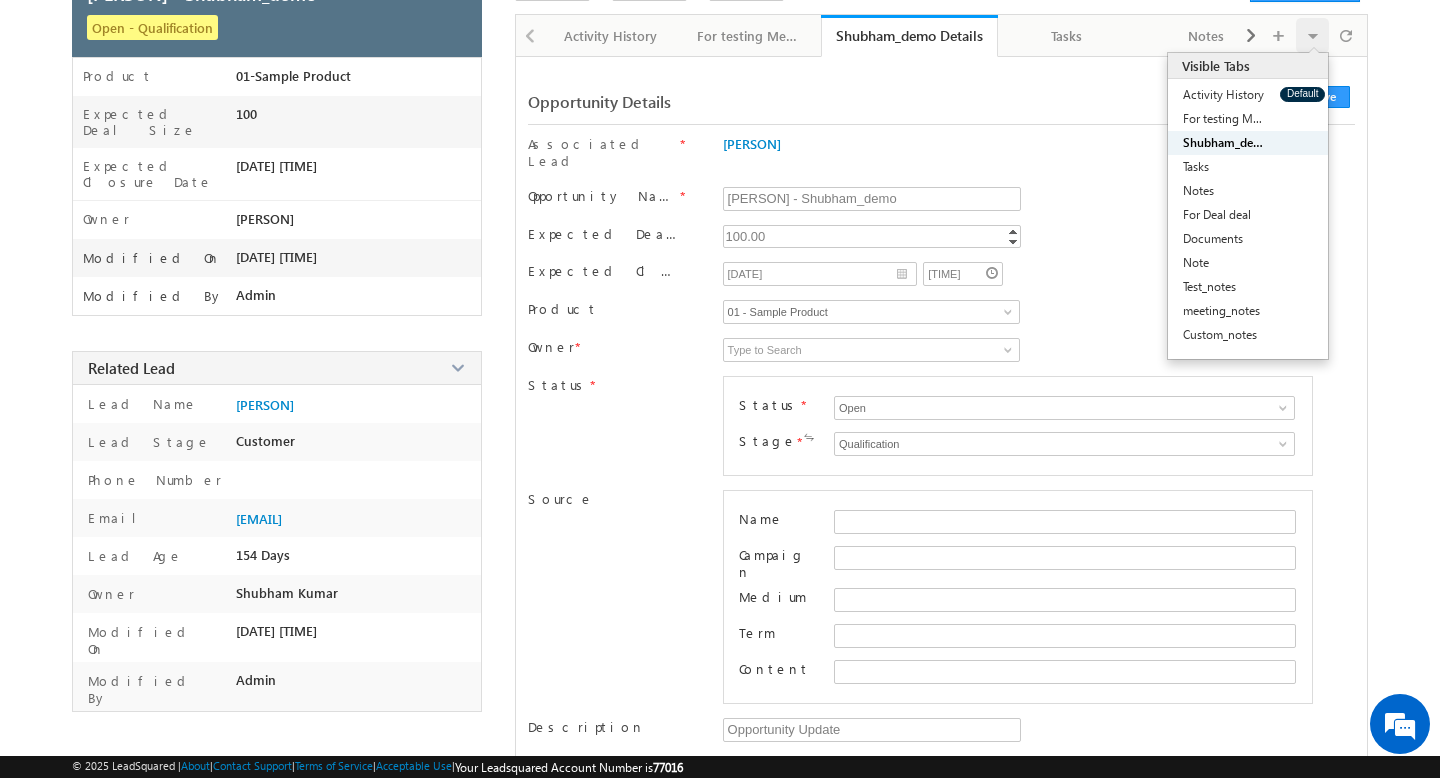 scroll, scrollTop: 299, scrollLeft: 0, axis: vertical 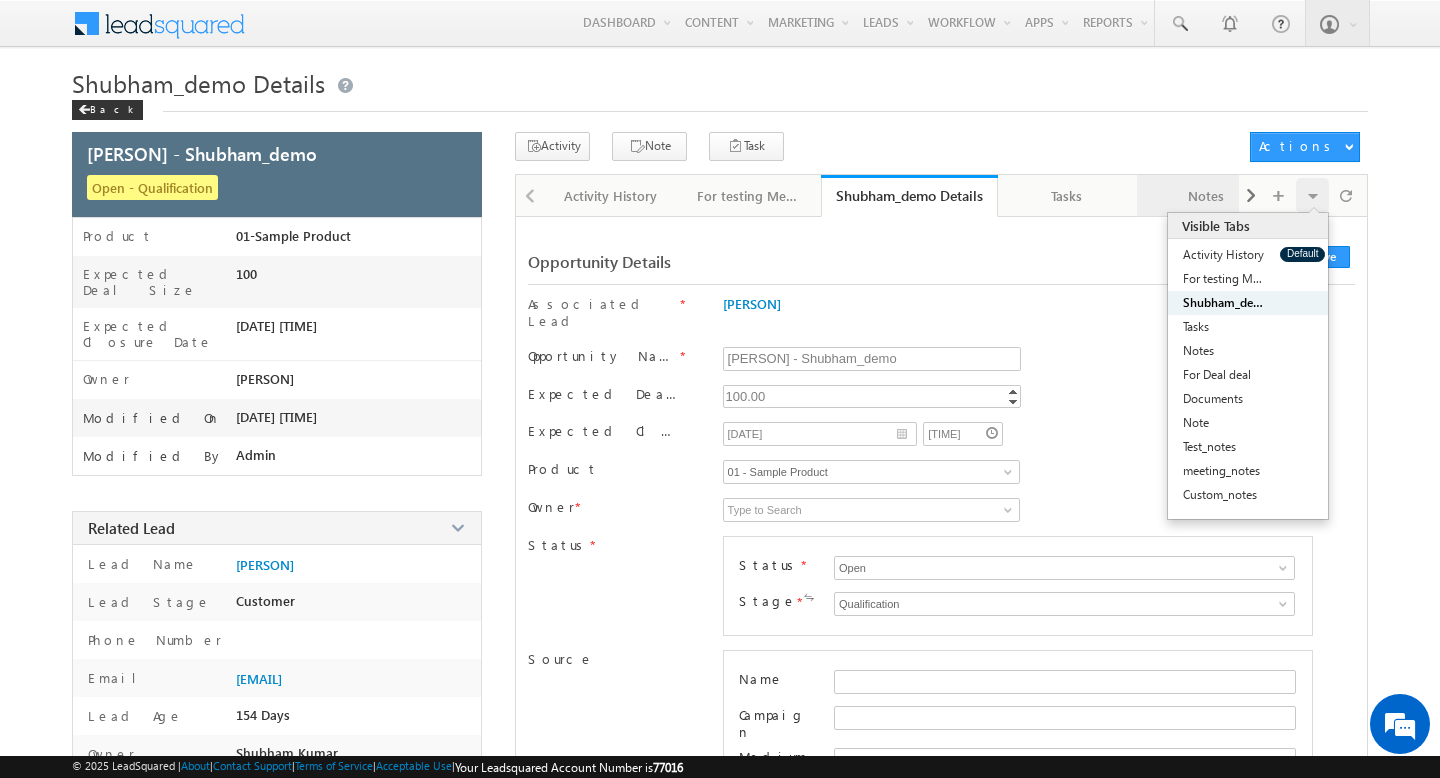 click on "Notes" at bounding box center [1206, 196] 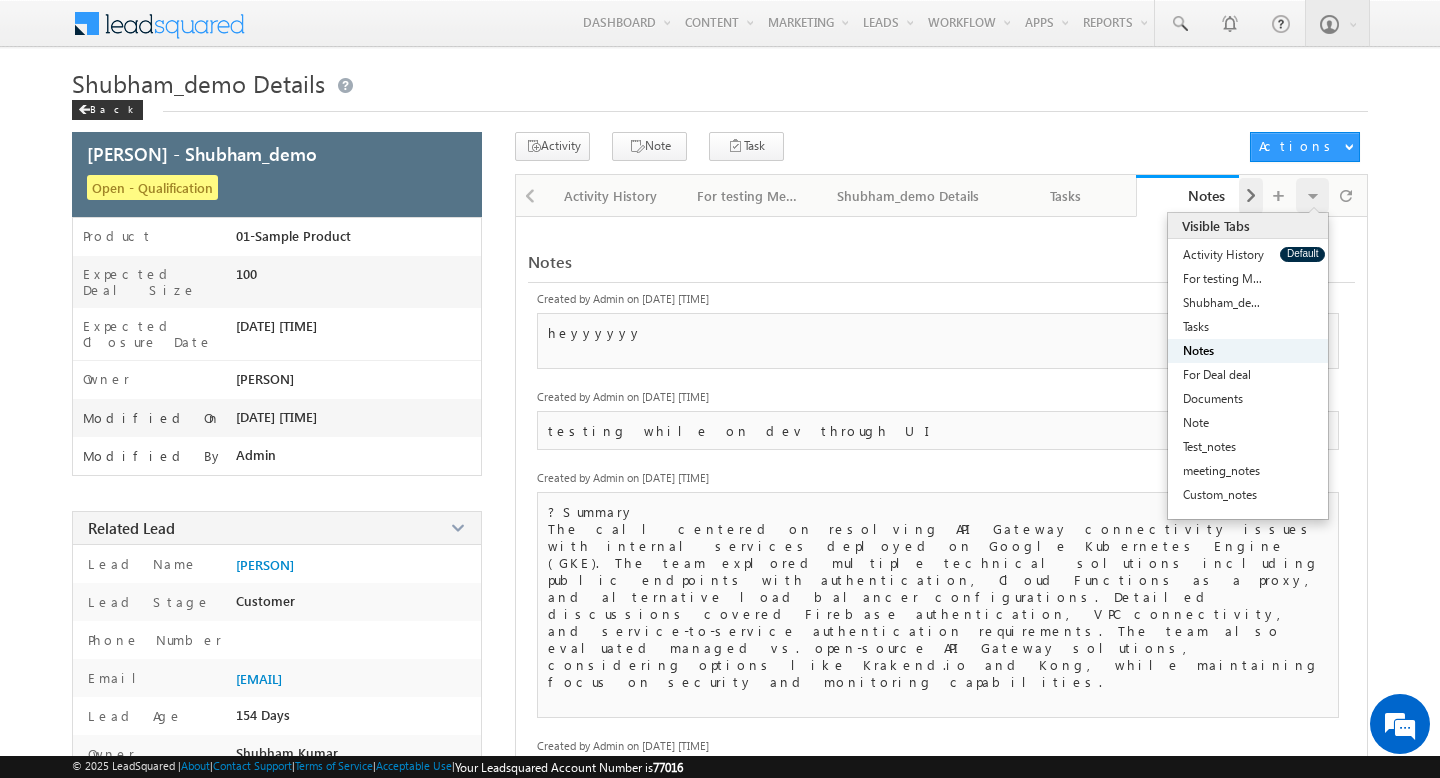 click at bounding box center (1250, 196) 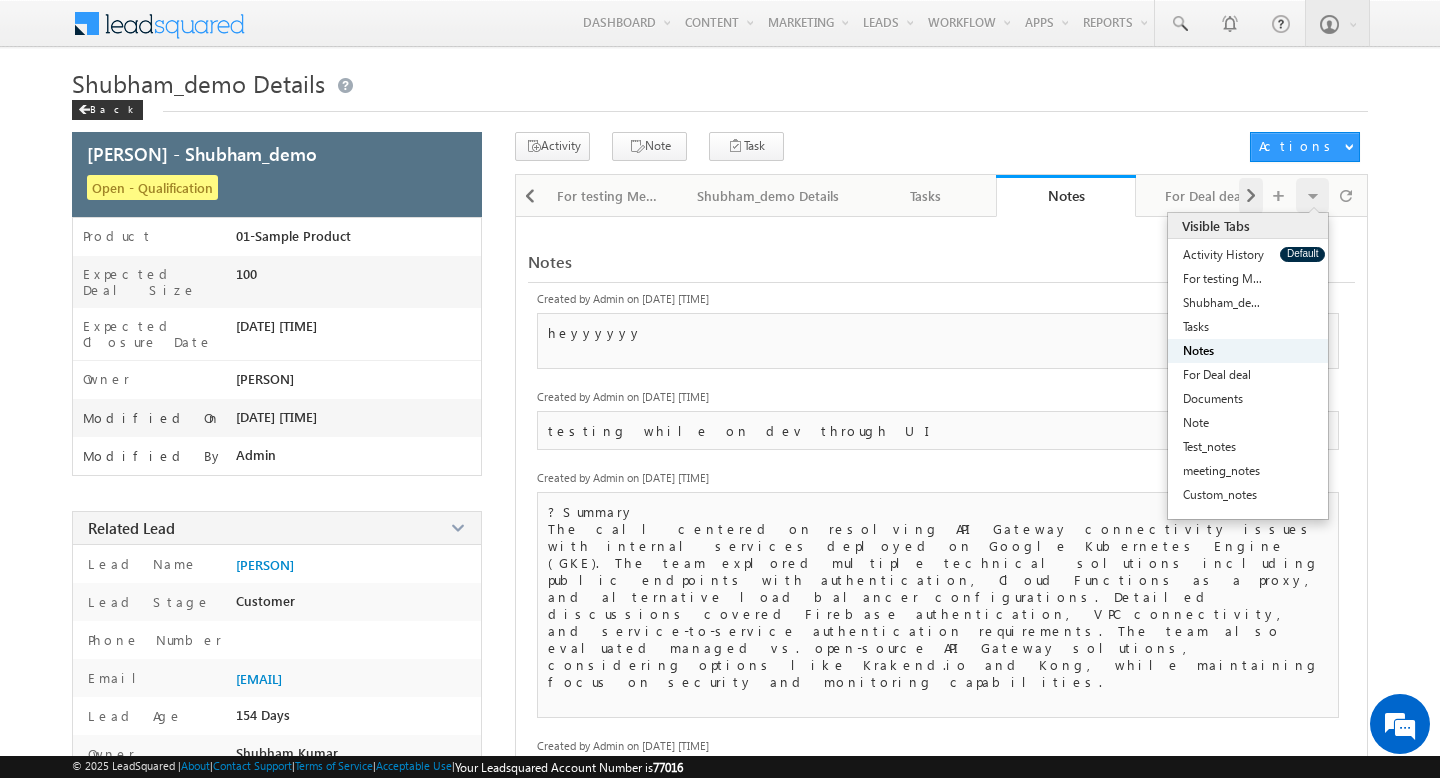 click at bounding box center (1250, 196) 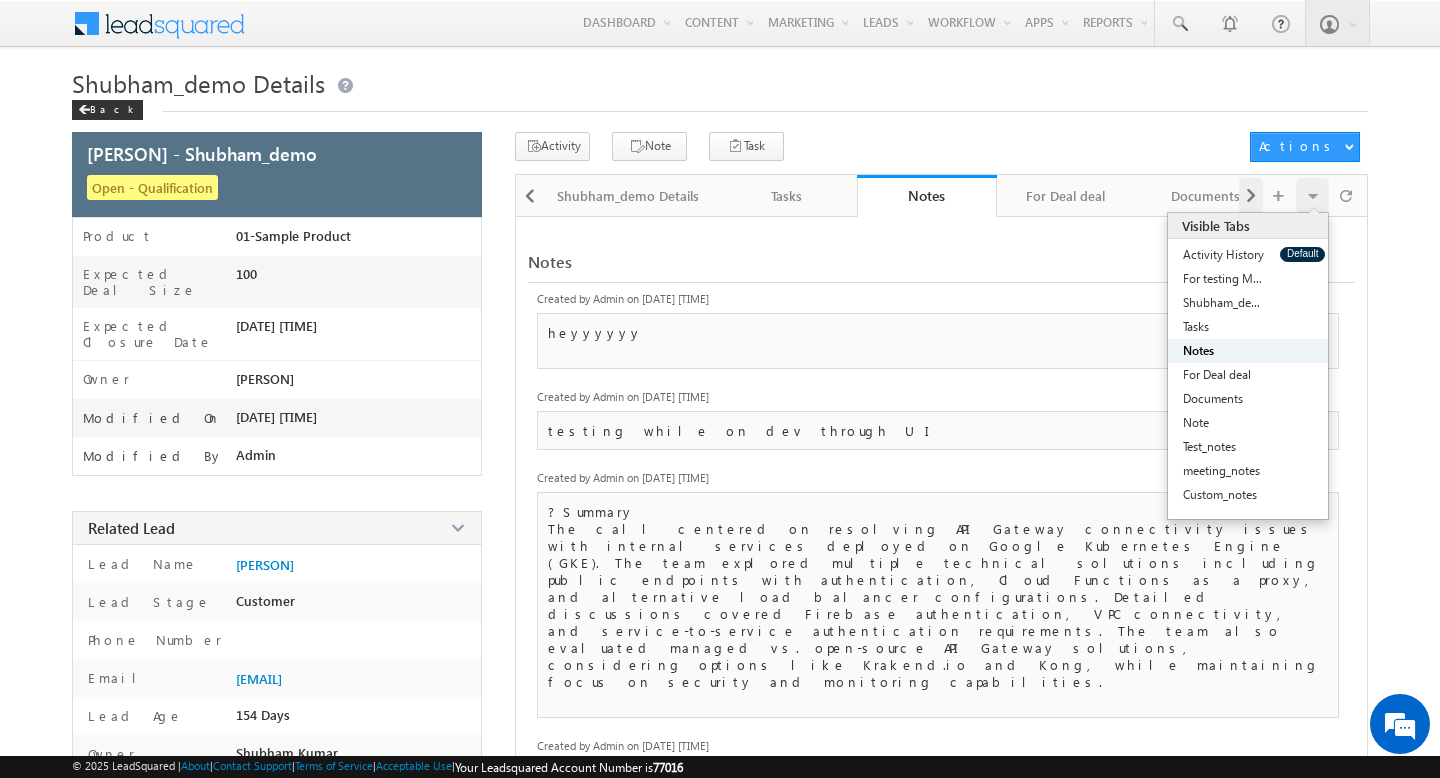 click at bounding box center [1250, 196] 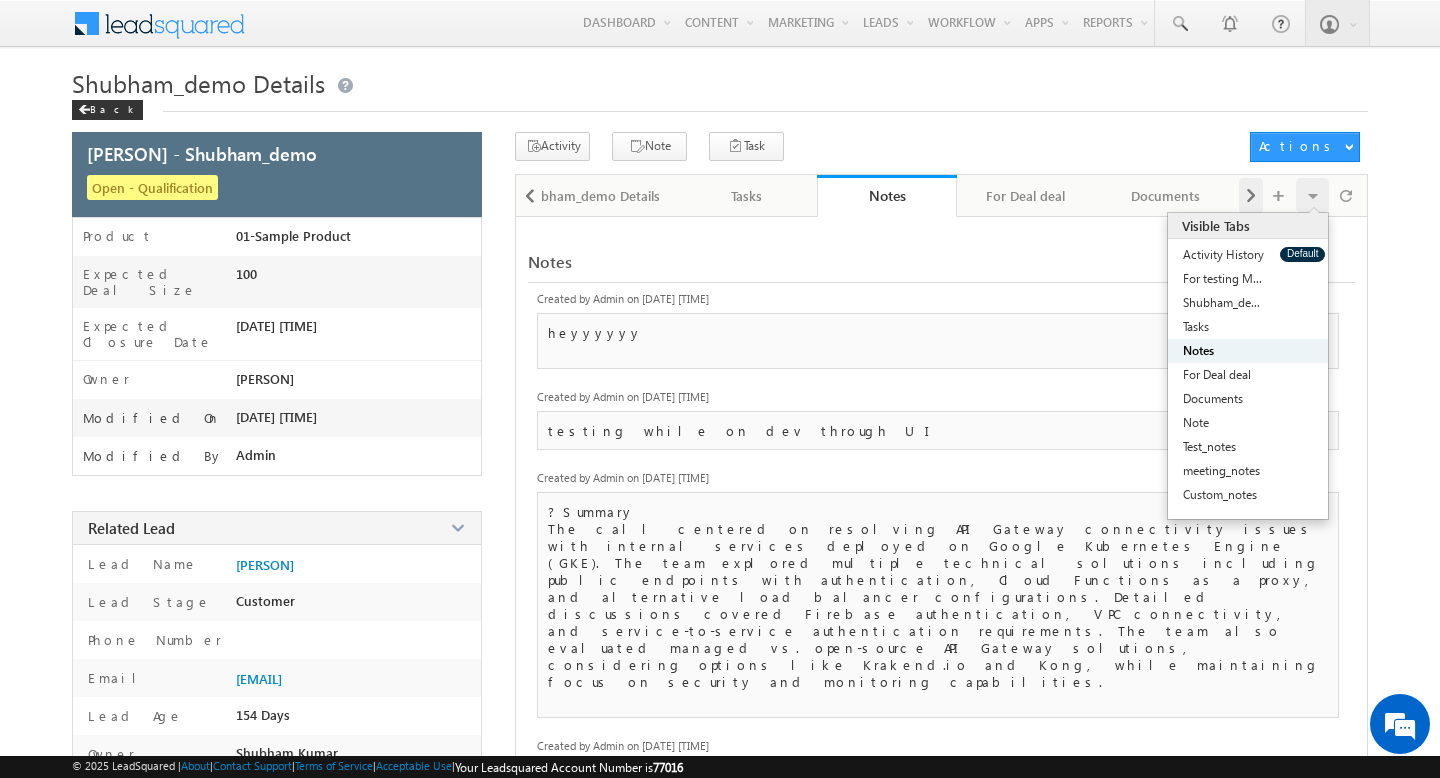 click at bounding box center (1250, 196) 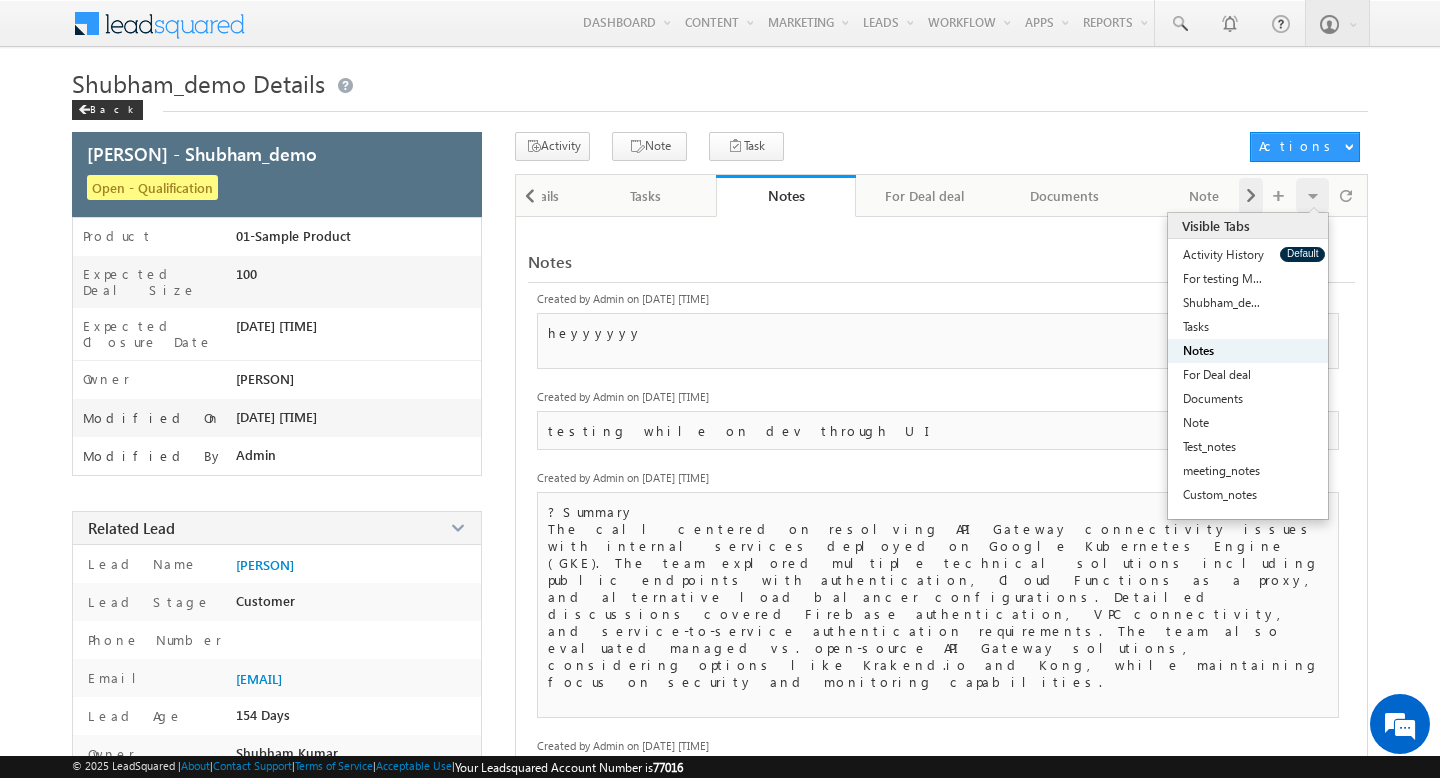 click at bounding box center [1250, 196] 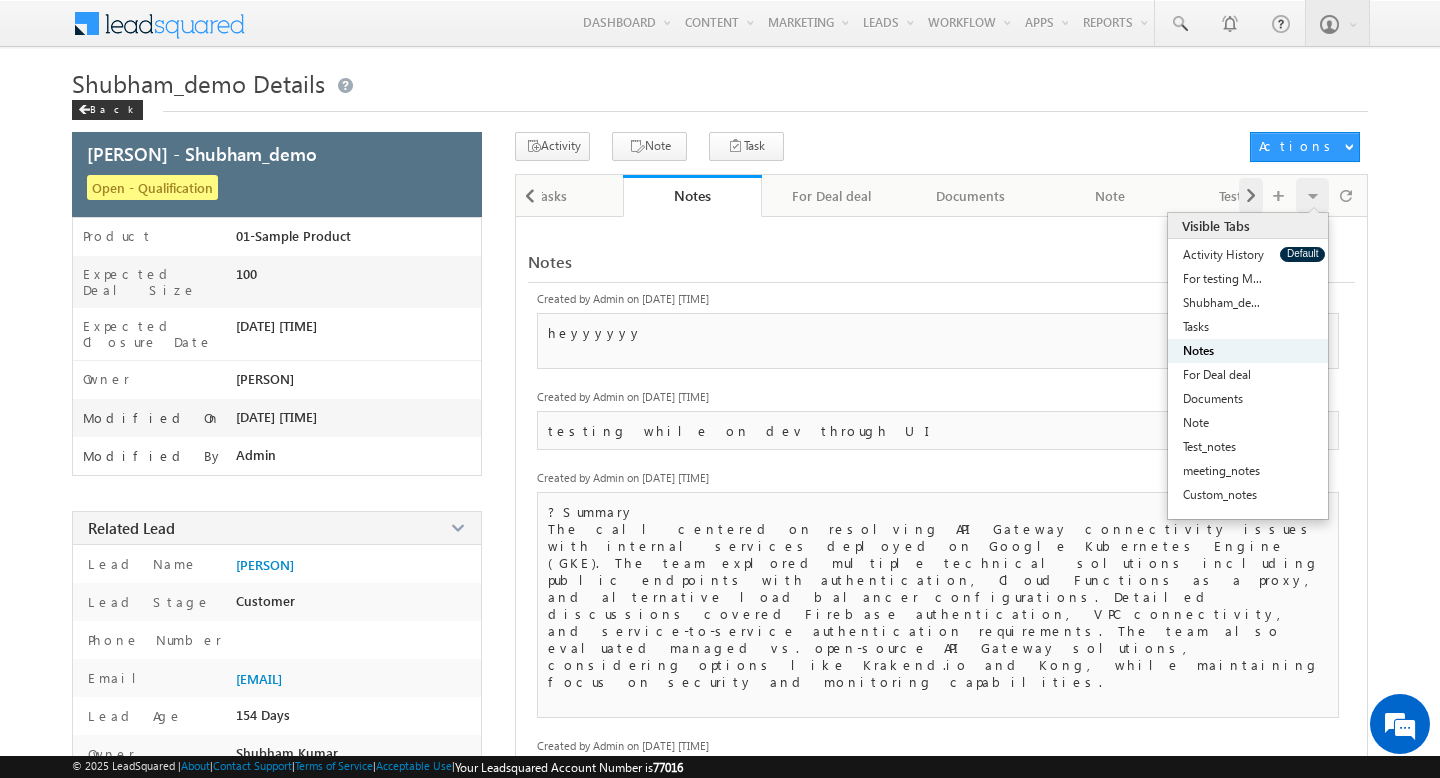 click at bounding box center [1250, 196] 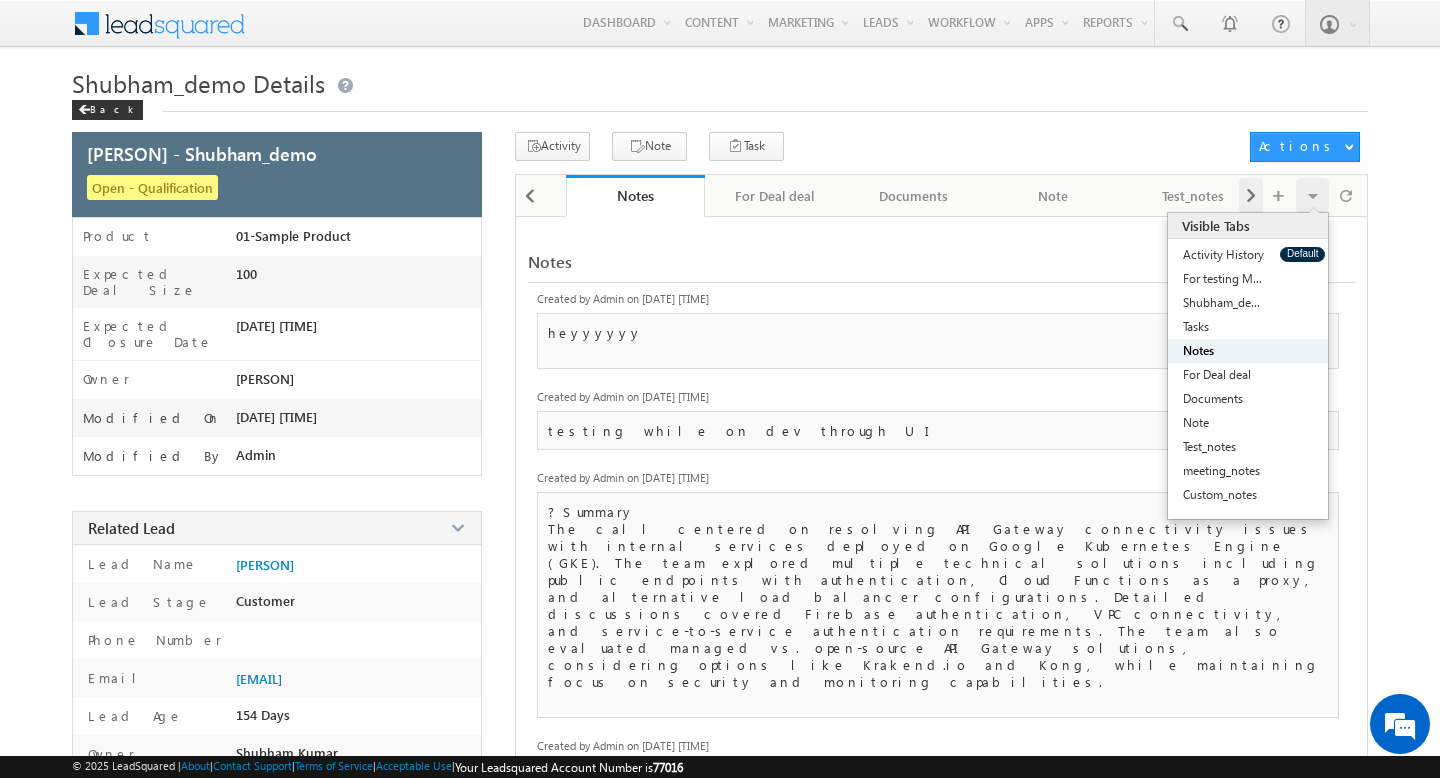 click at bounding box center (1250, 196) 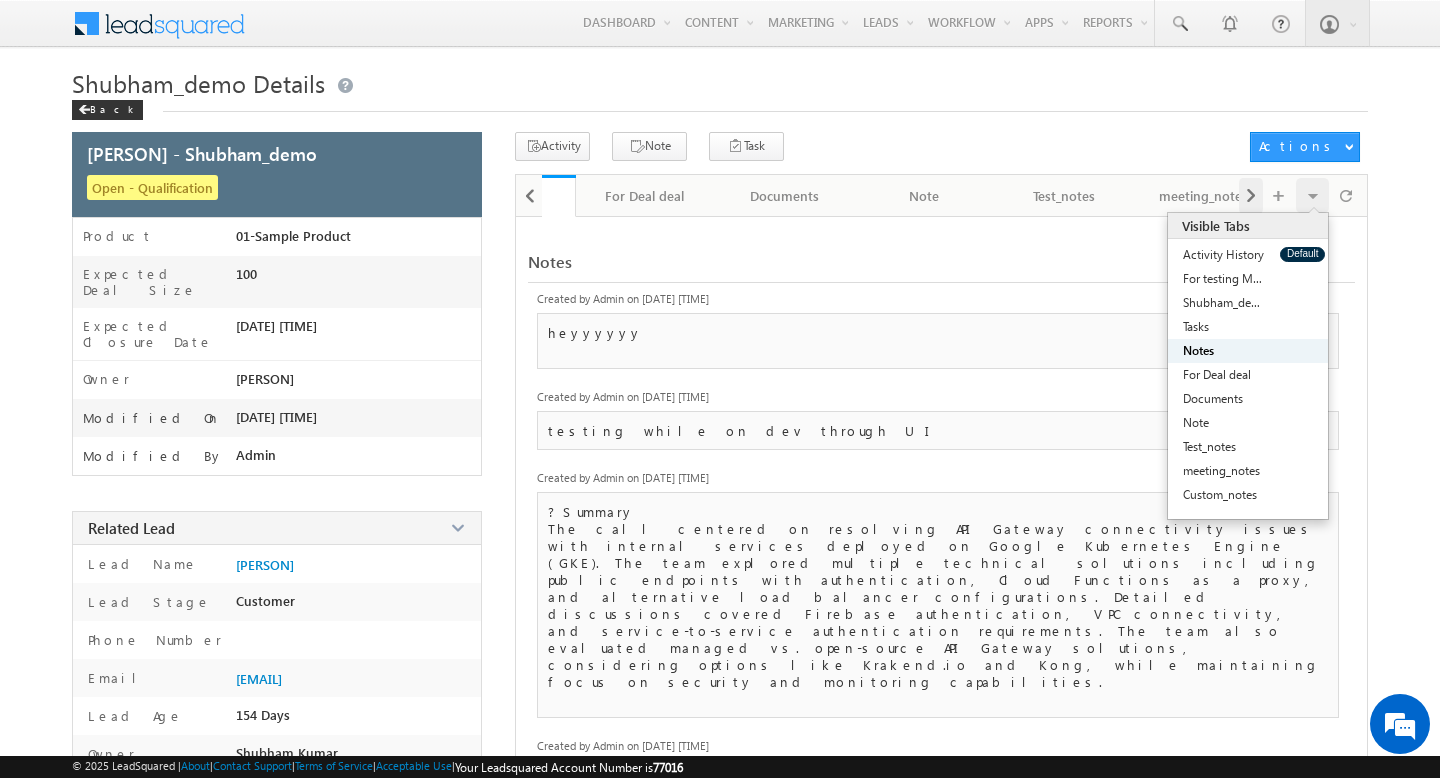 click at bounding box center (1250, 196) 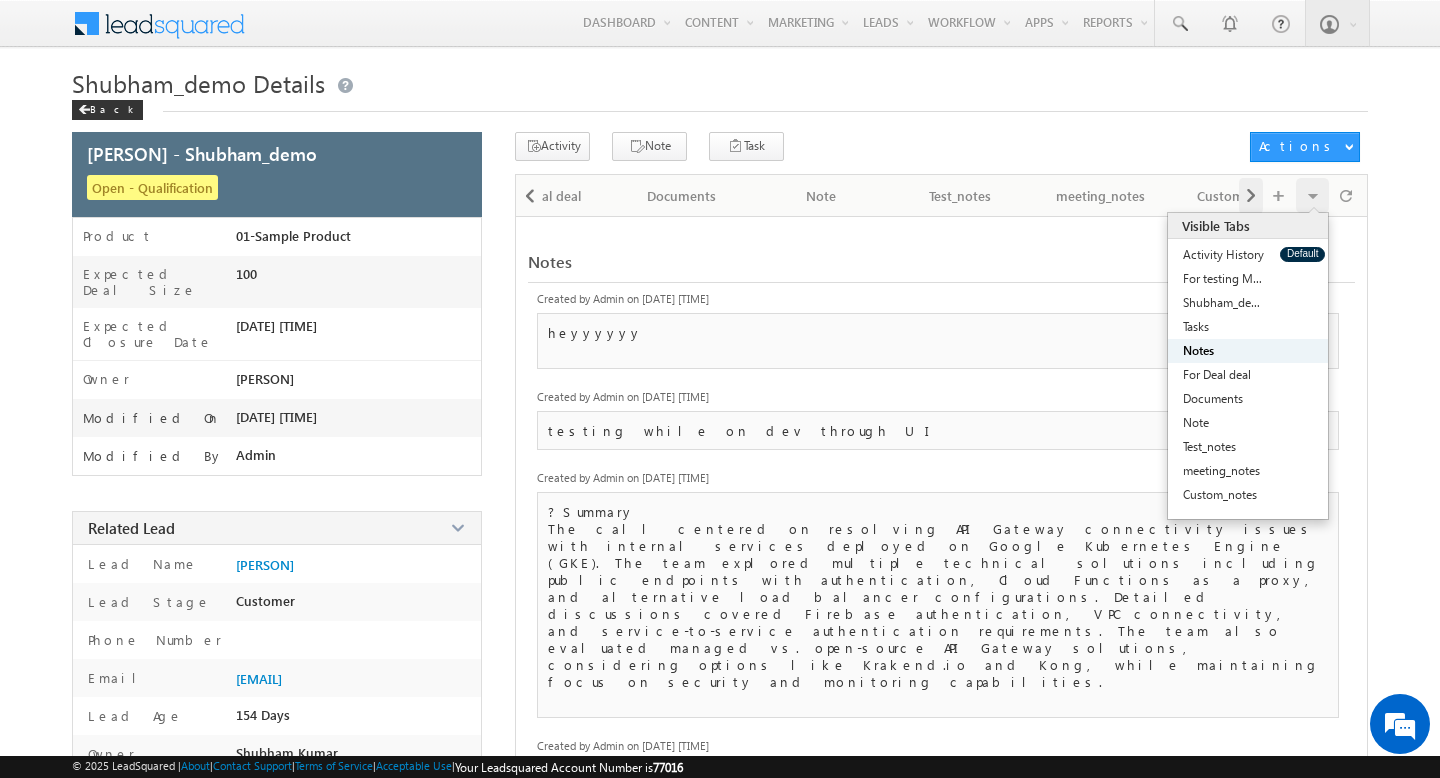 click at bounding box center [1250, 196] 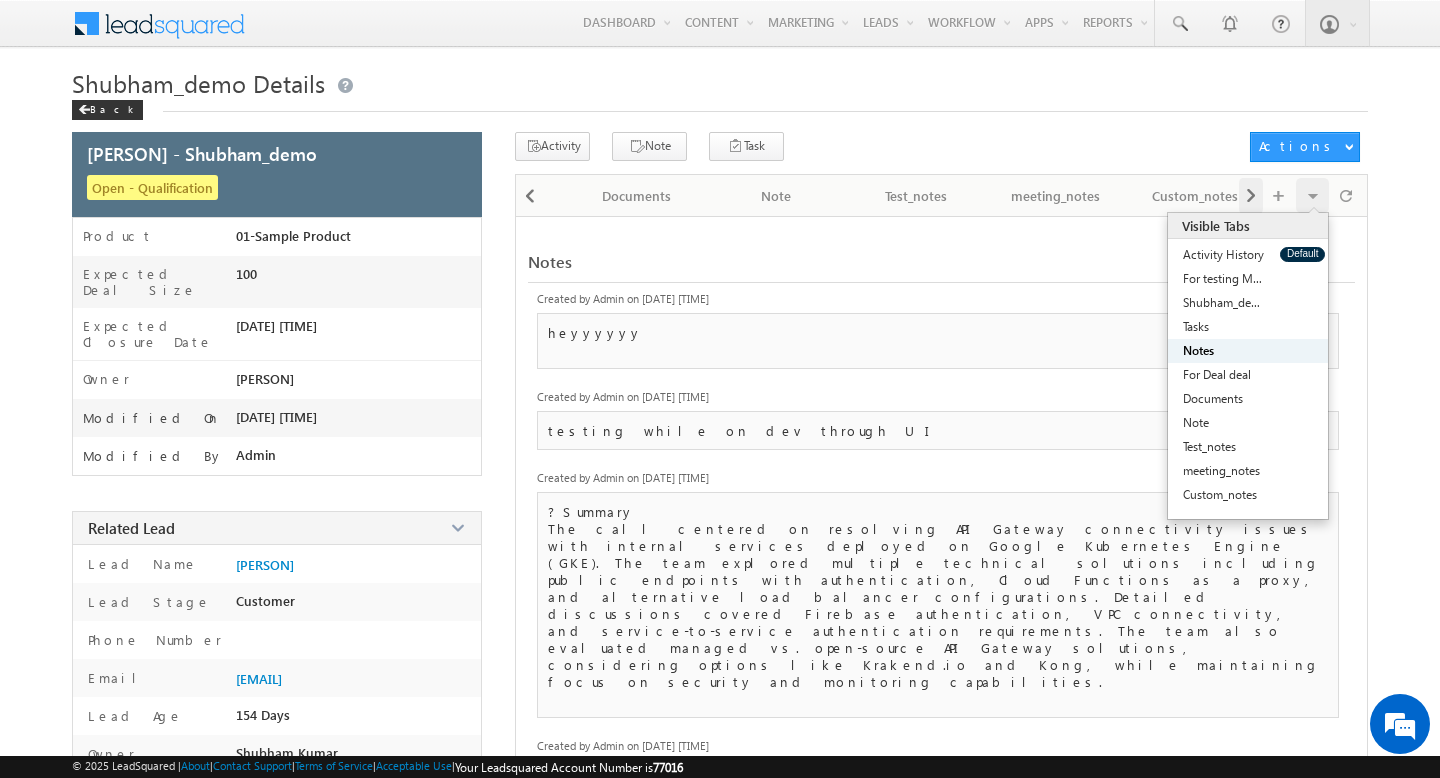 click at bounding box center (1250, 196) 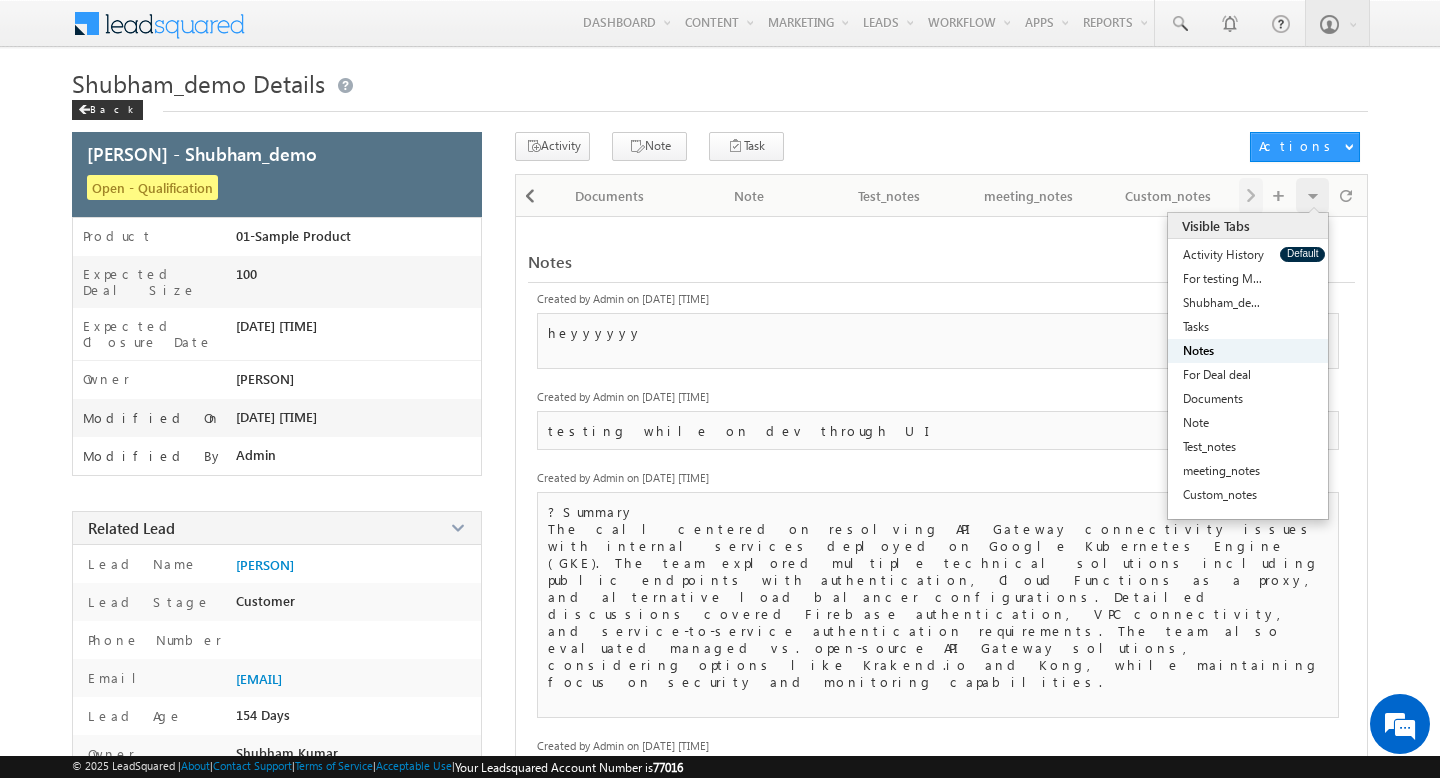click on "Visible Tabs Activity History Default For testing Meeting Notes Default Shubham_demo Details Default Tasks Default Notes Default For Deal deal Default Documents Default Note Default Test_notes Default meeting_notes Default Custom_notes Default" at bounding box center (1300, 194) 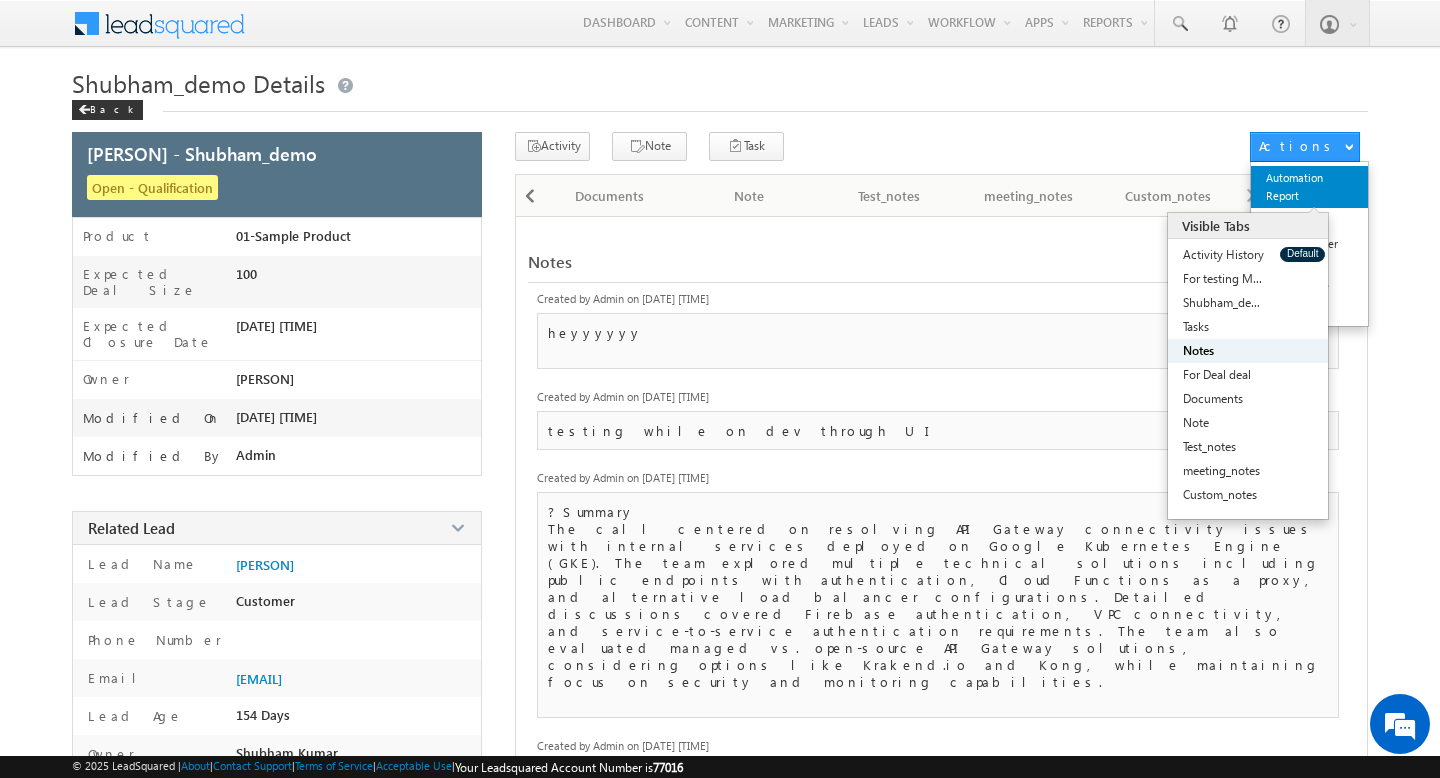 click on "Automation   Report" at bounding box center (1309, 187) 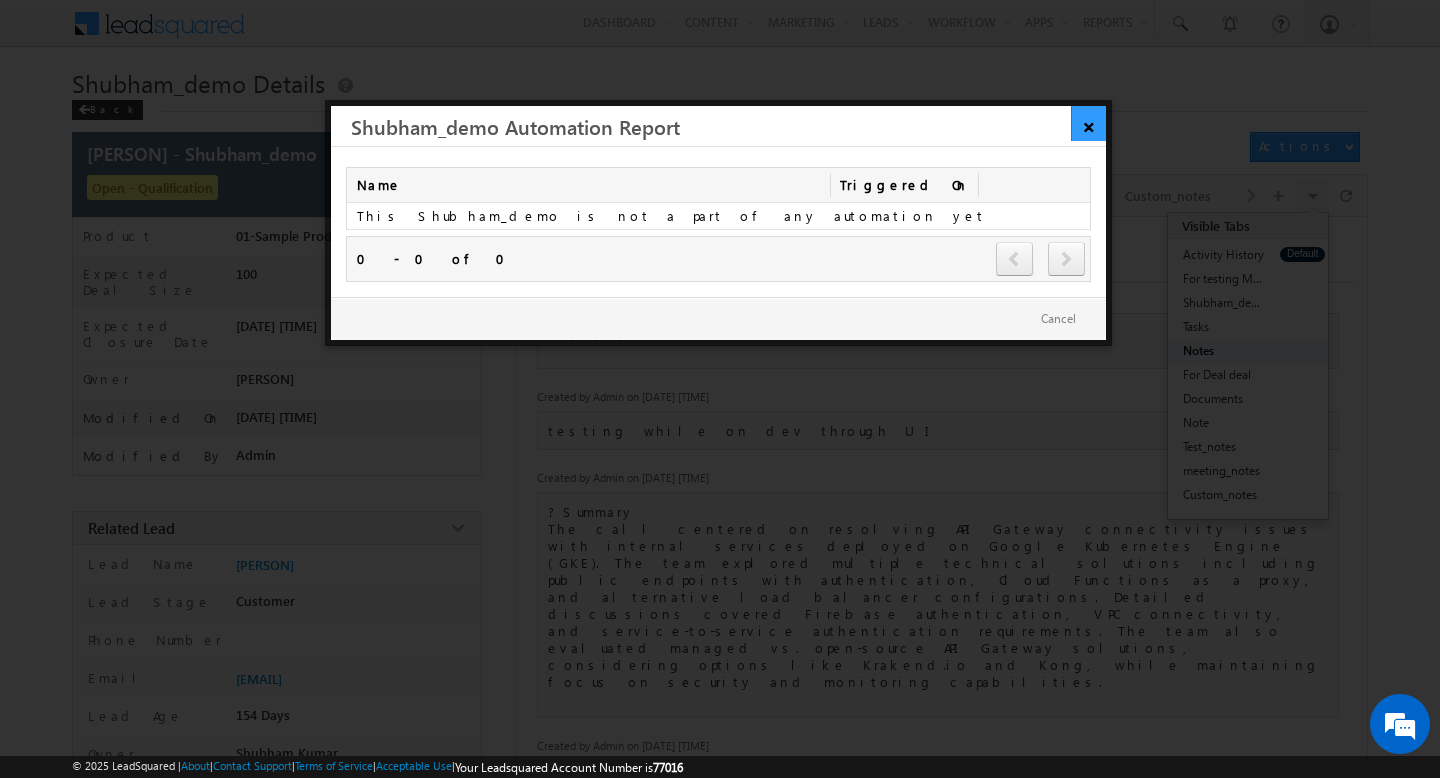 click on "×" at bounding box center [1088, 123] 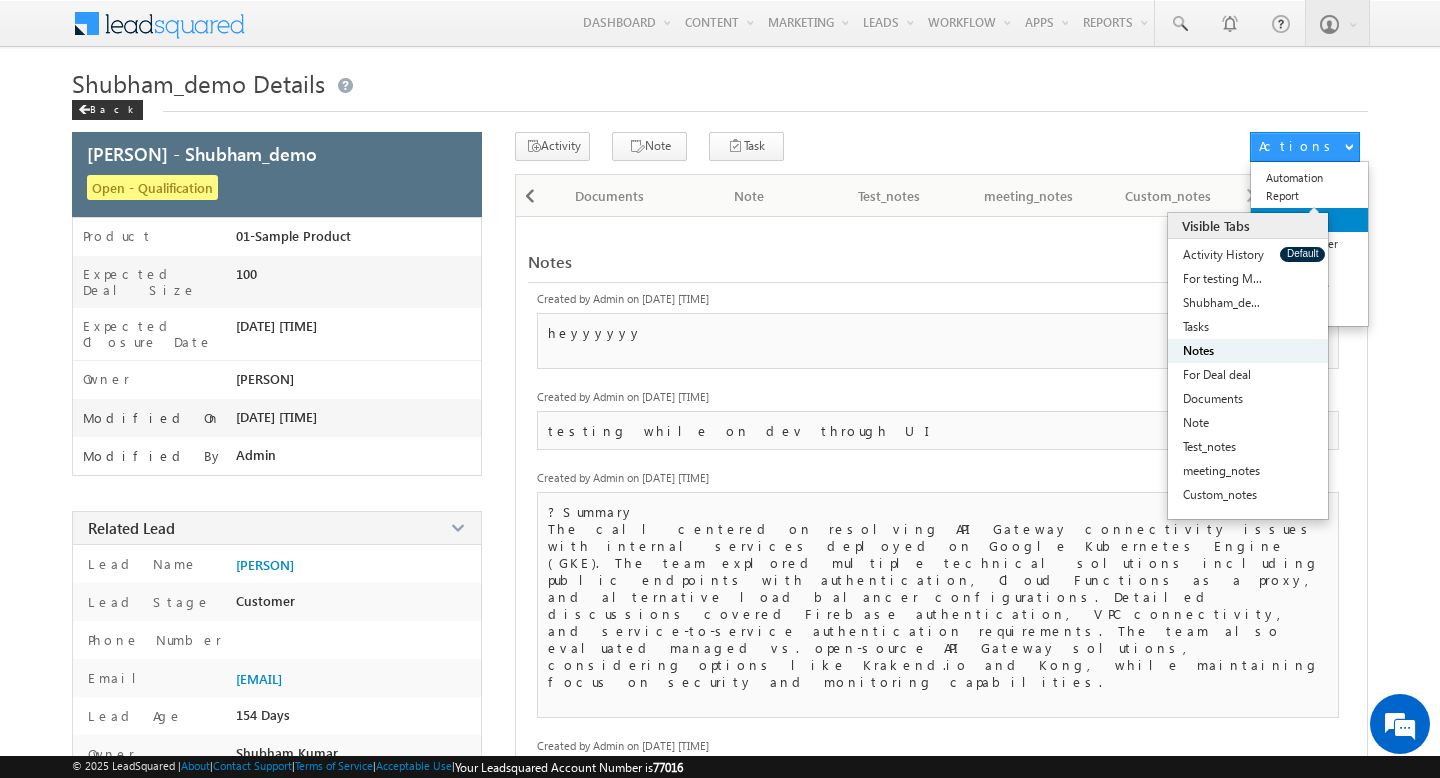 click on "Edit" at bounding box center [1309, 220] 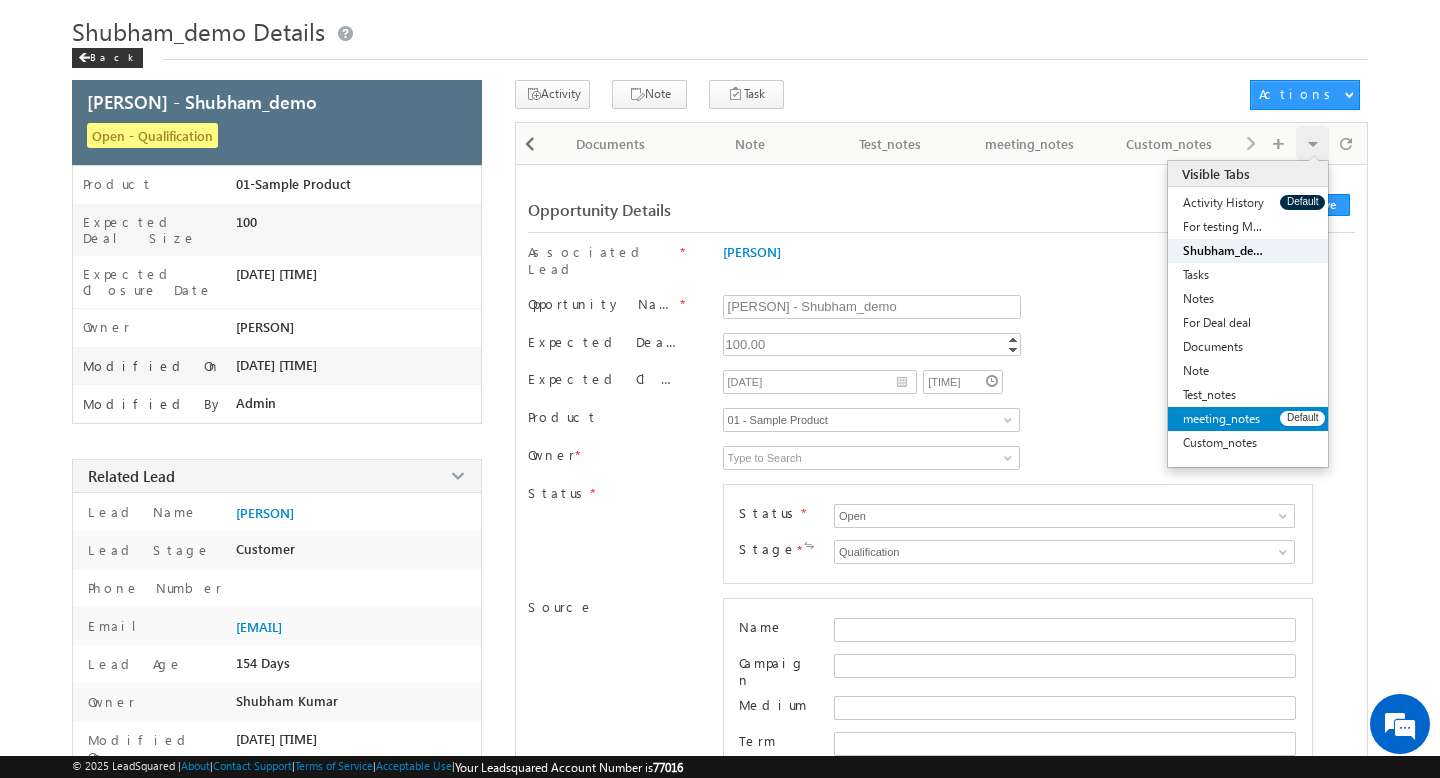 scroll, scrollTop: 56, scrollLeft: 0, axis: vertical 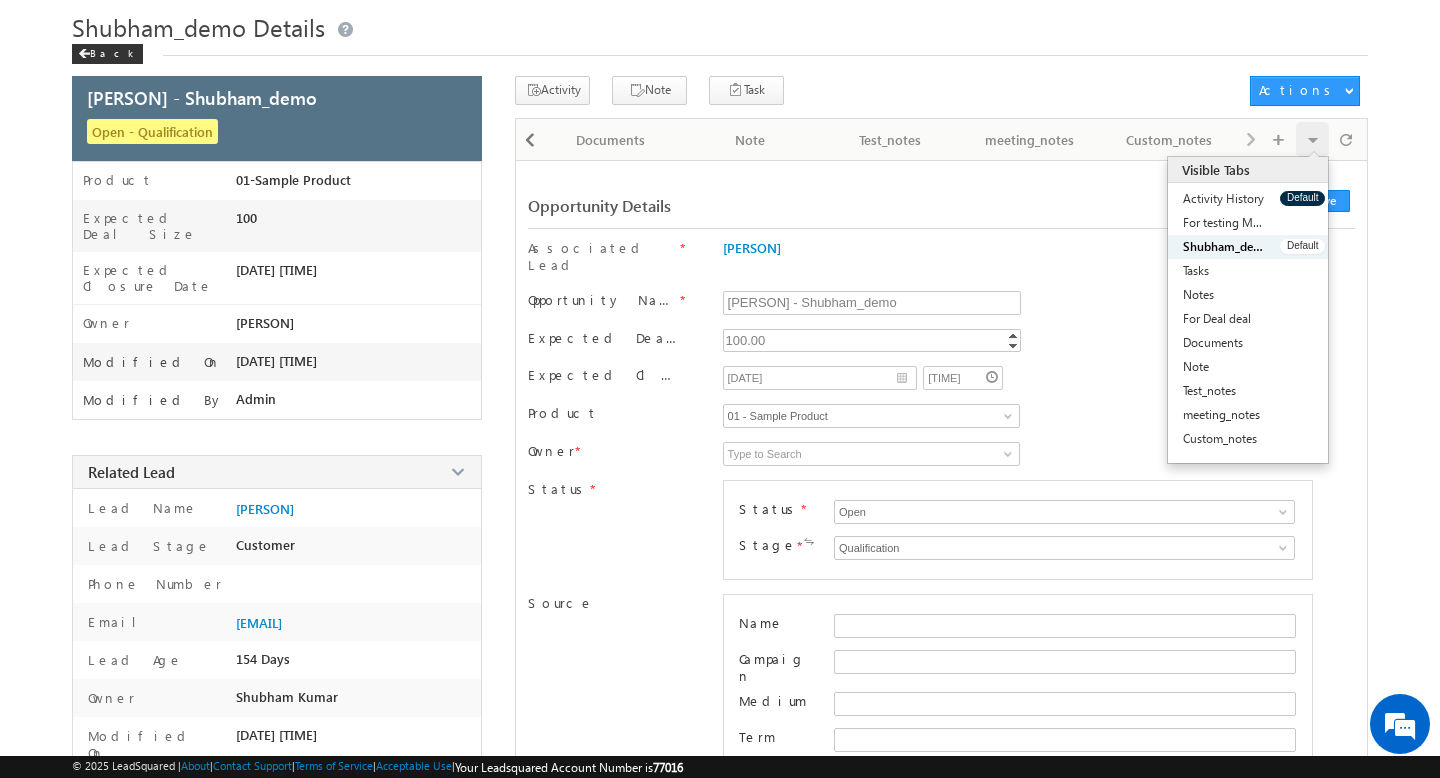 click on "Shubham_demo Details" at bounding box center (1224, 247) 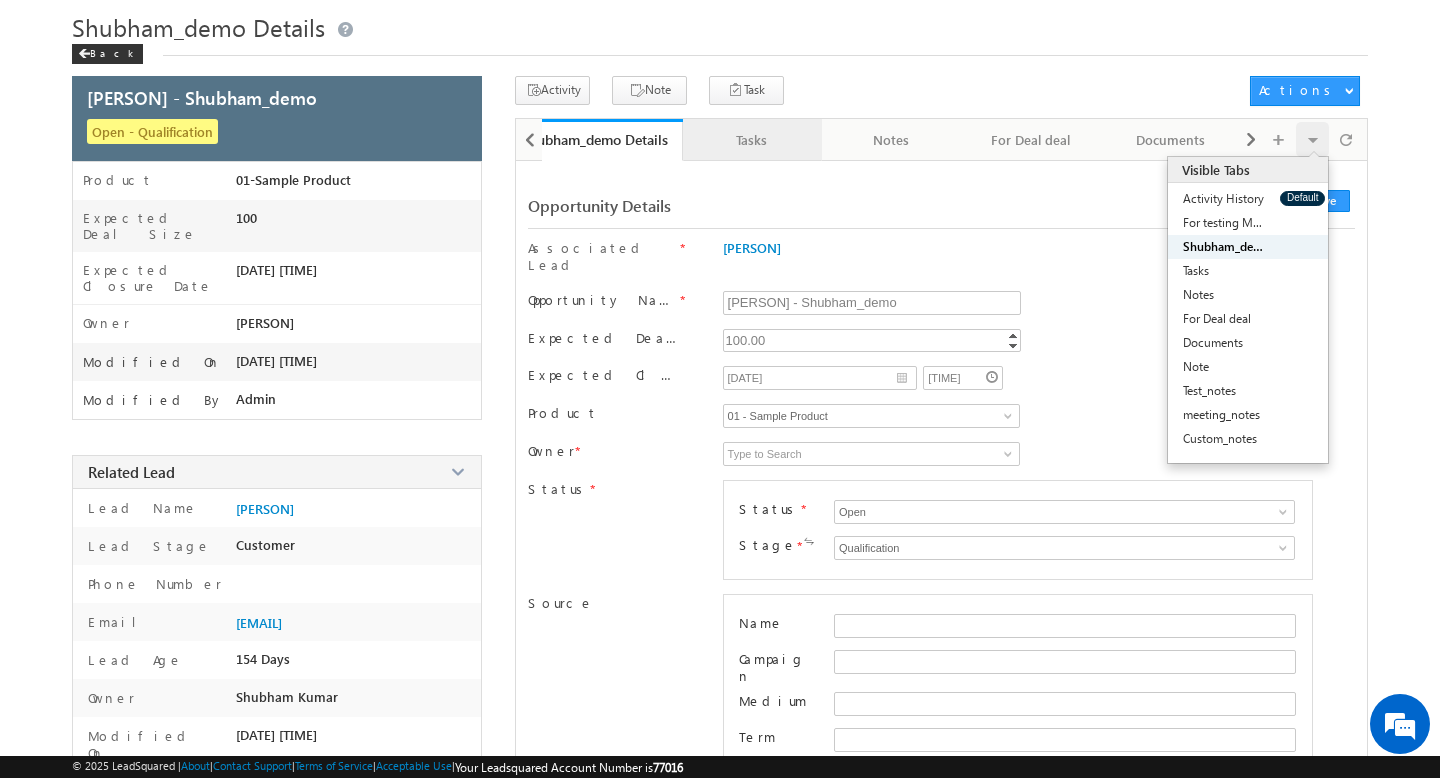 click on "Tasks" at bounding box center (753, 140) 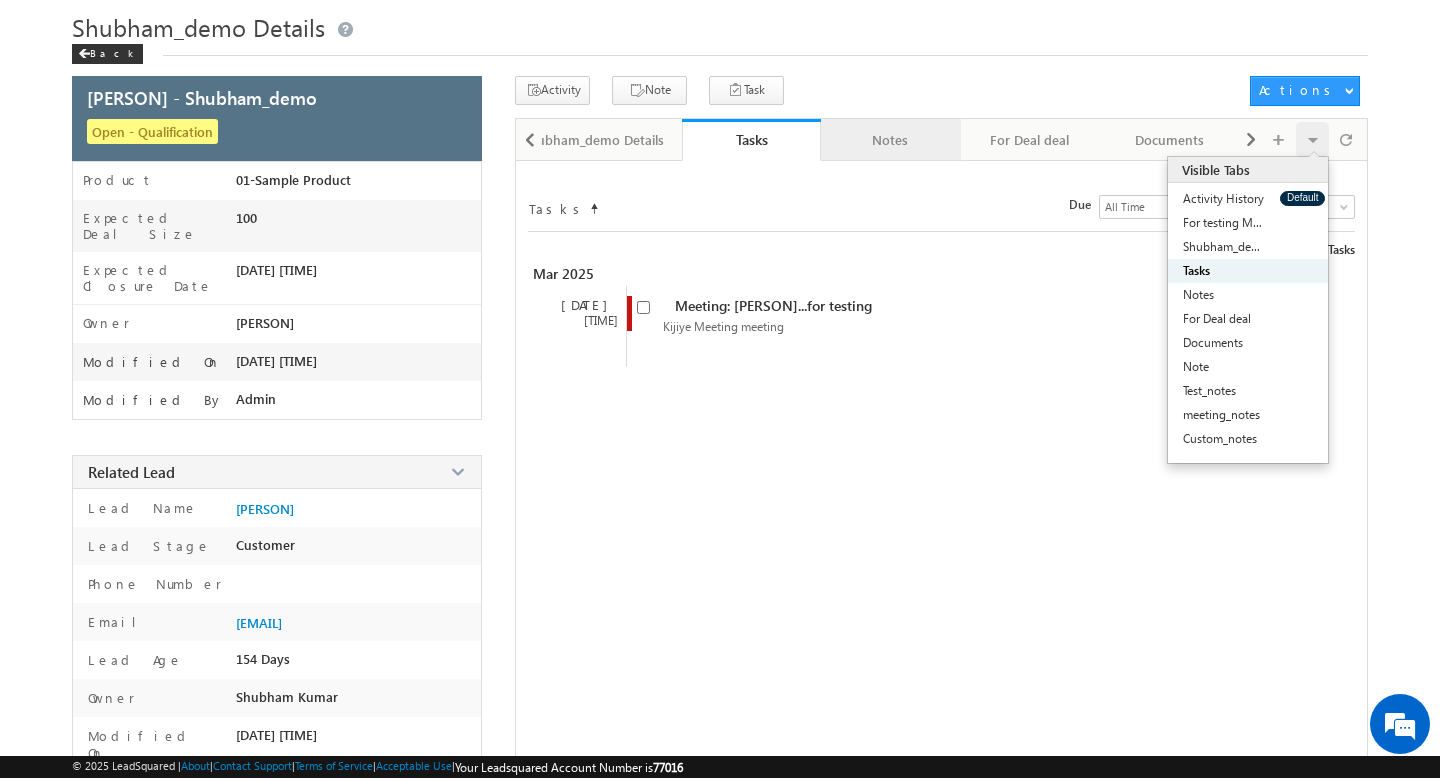 click on "Notes" at bounding box center [890, 140] 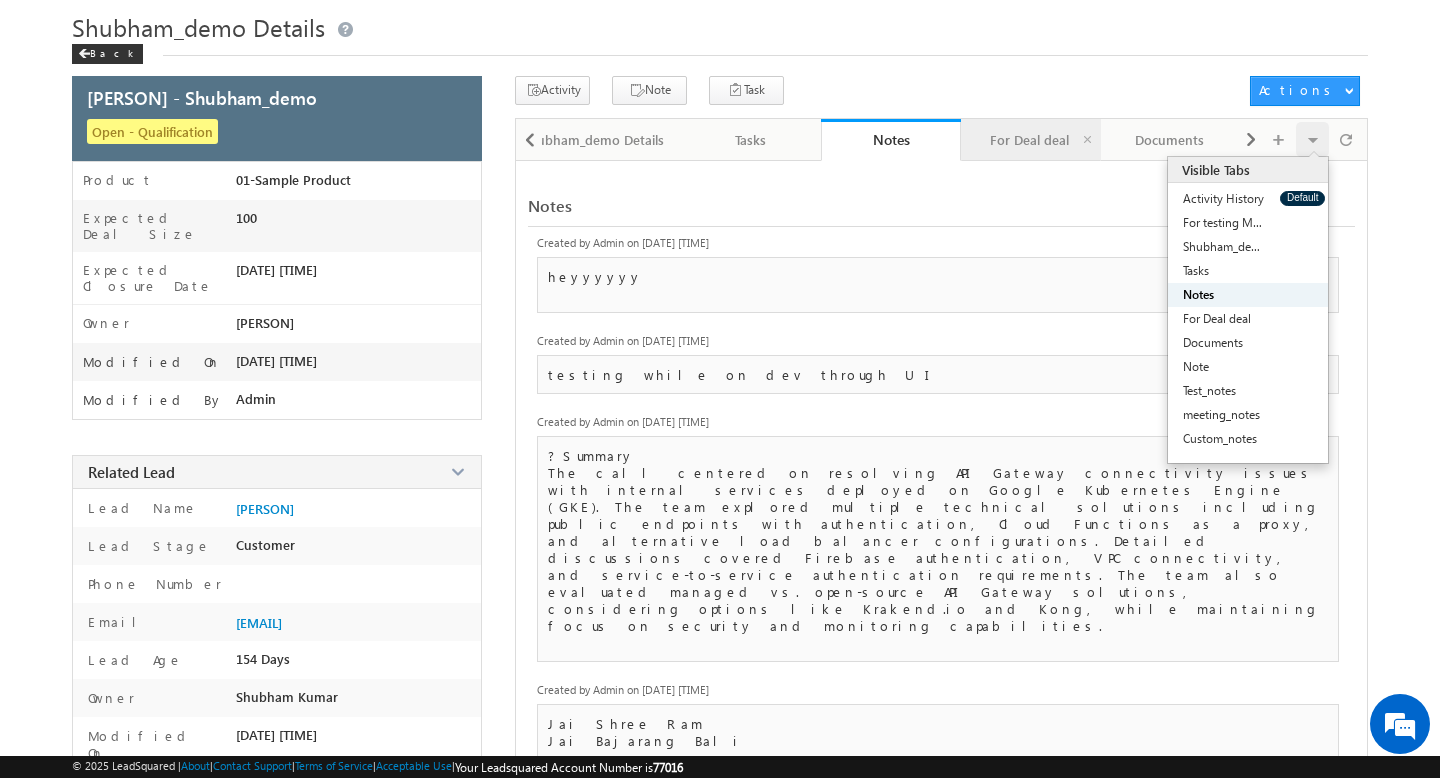 click on "For Deal deal" at bounding box center [1030, 140] 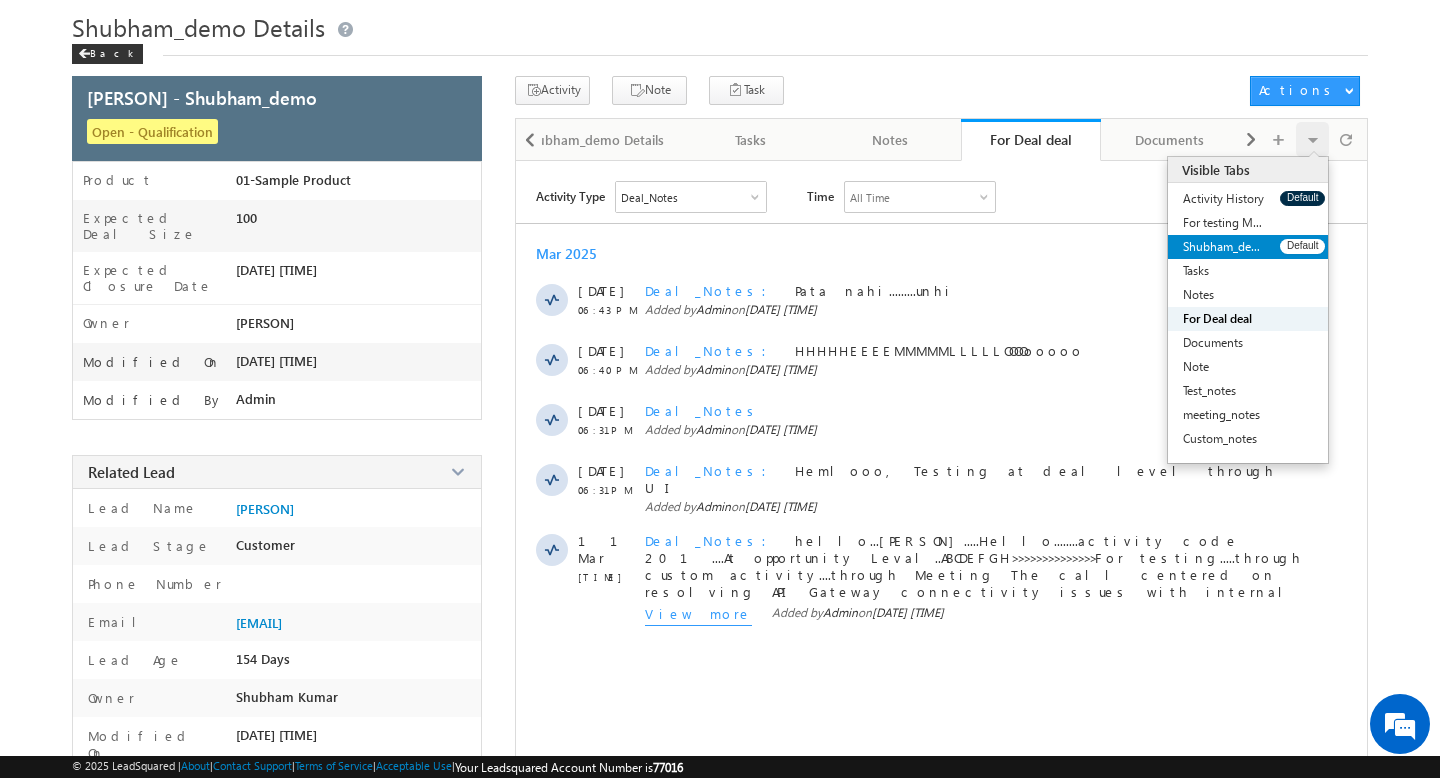 click on "Shubham_demo Details" at bounding box center (1224, 247) 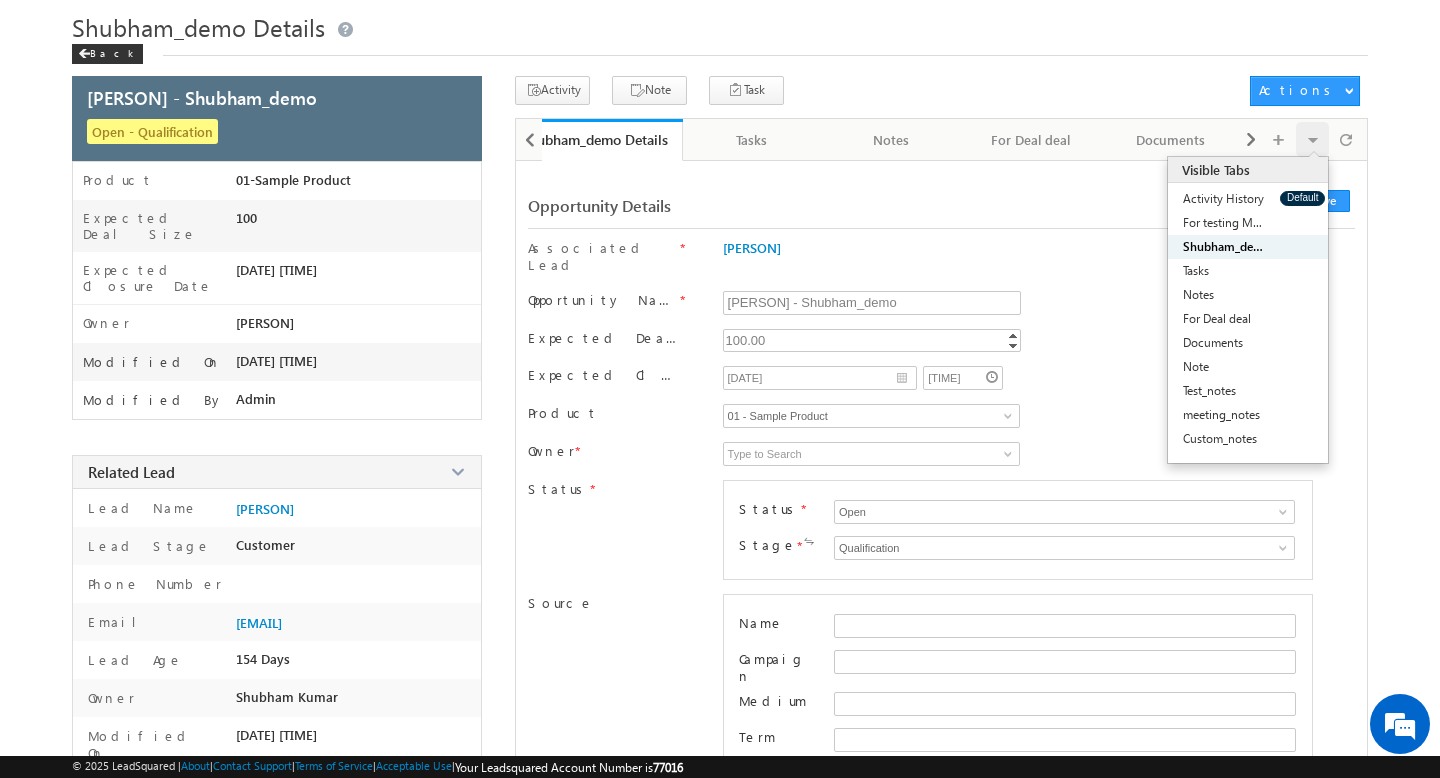 click on "Expected Deal Size
Expected Deal Size
100.00 100 Increment Decrement" at bounding box center (941, 347) 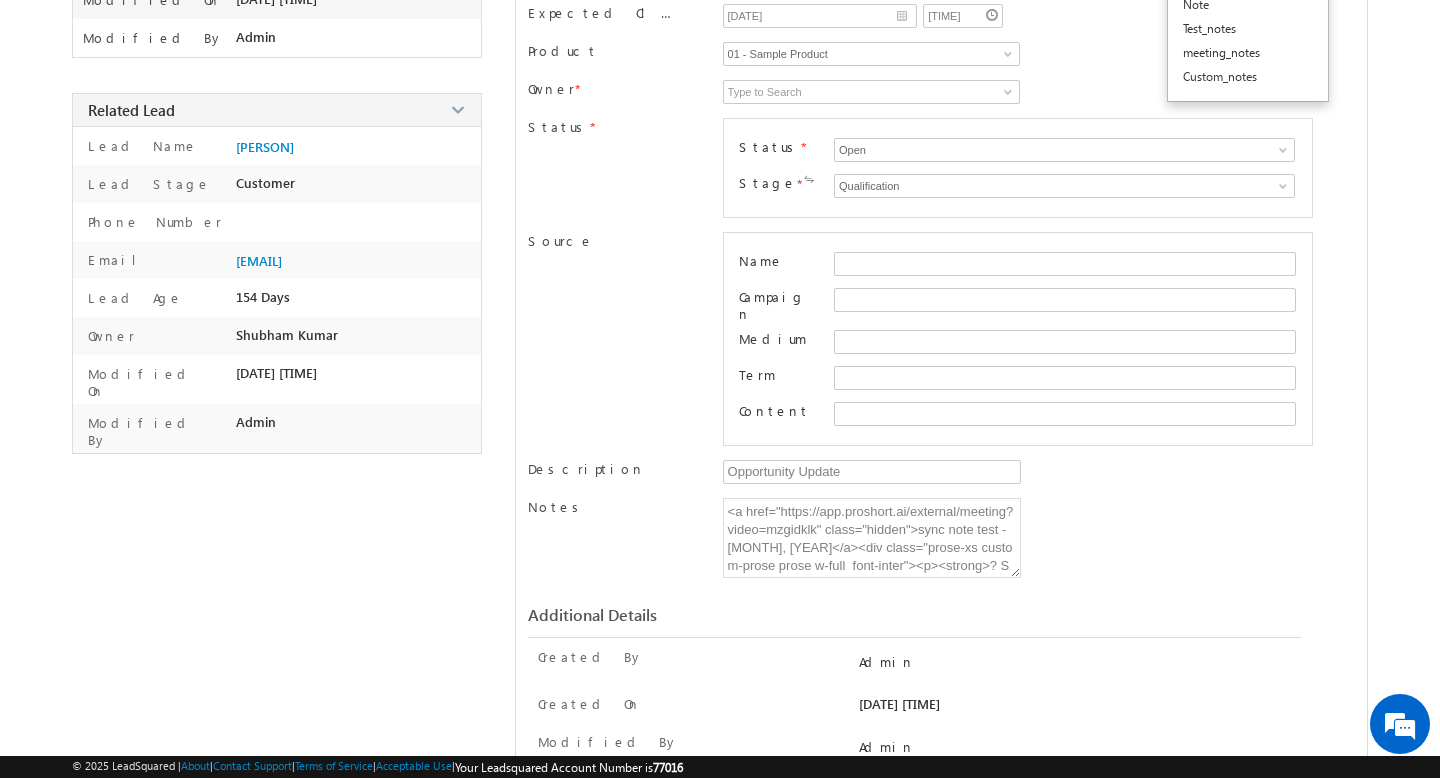 scroll, scrollTop: 491, scrollLeft: 0, axis: vertical 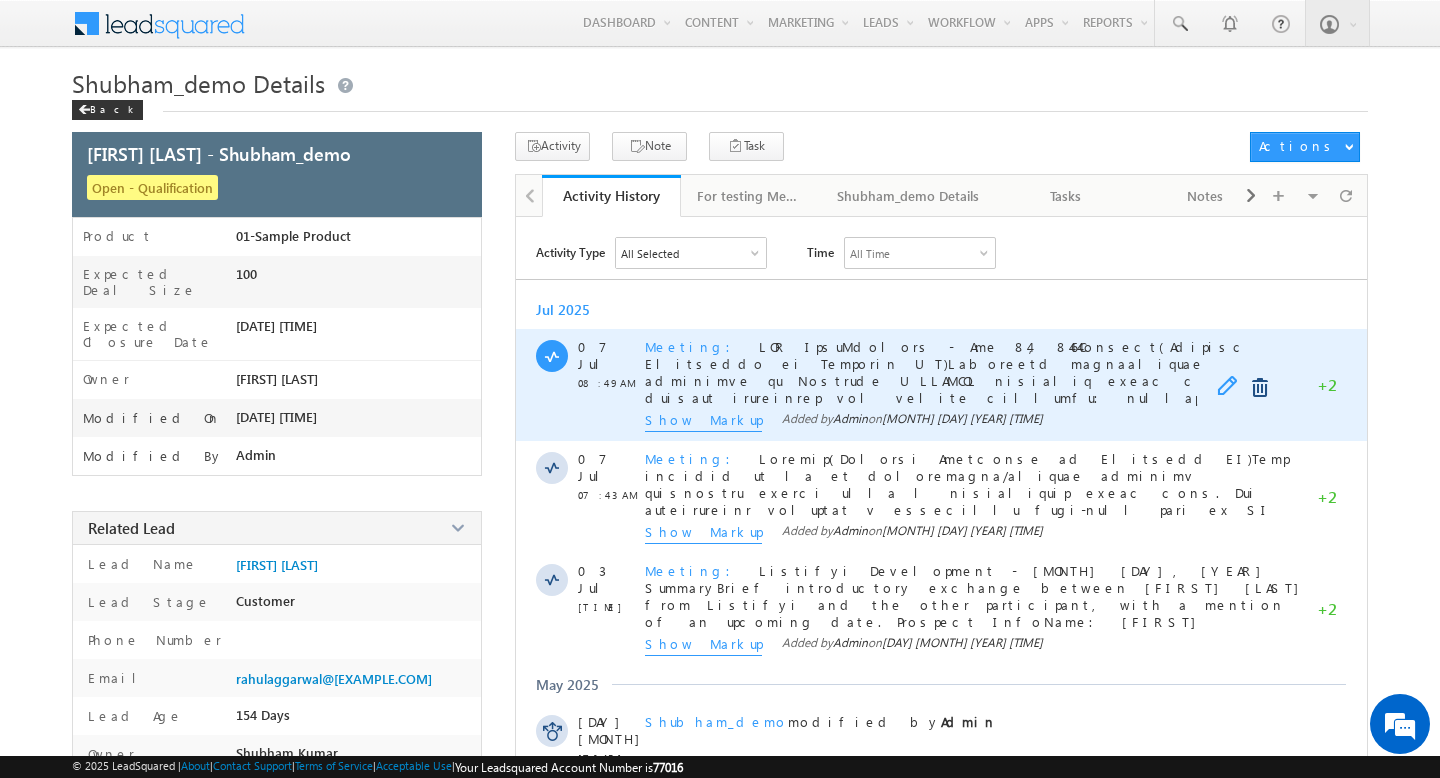 click at bounding box center (1232, 388) 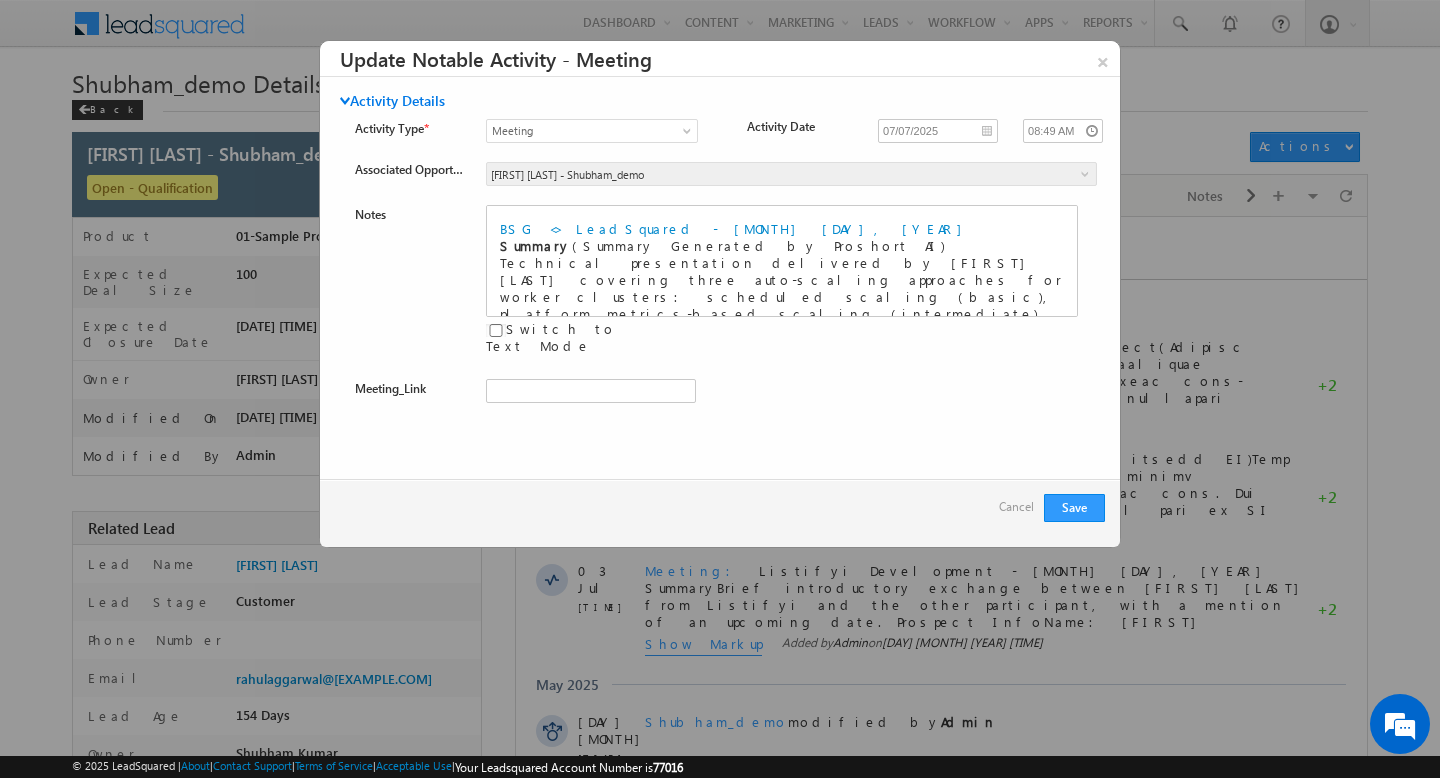 scroll, scrollTop: 0, scrollLeft: 0, axis: both 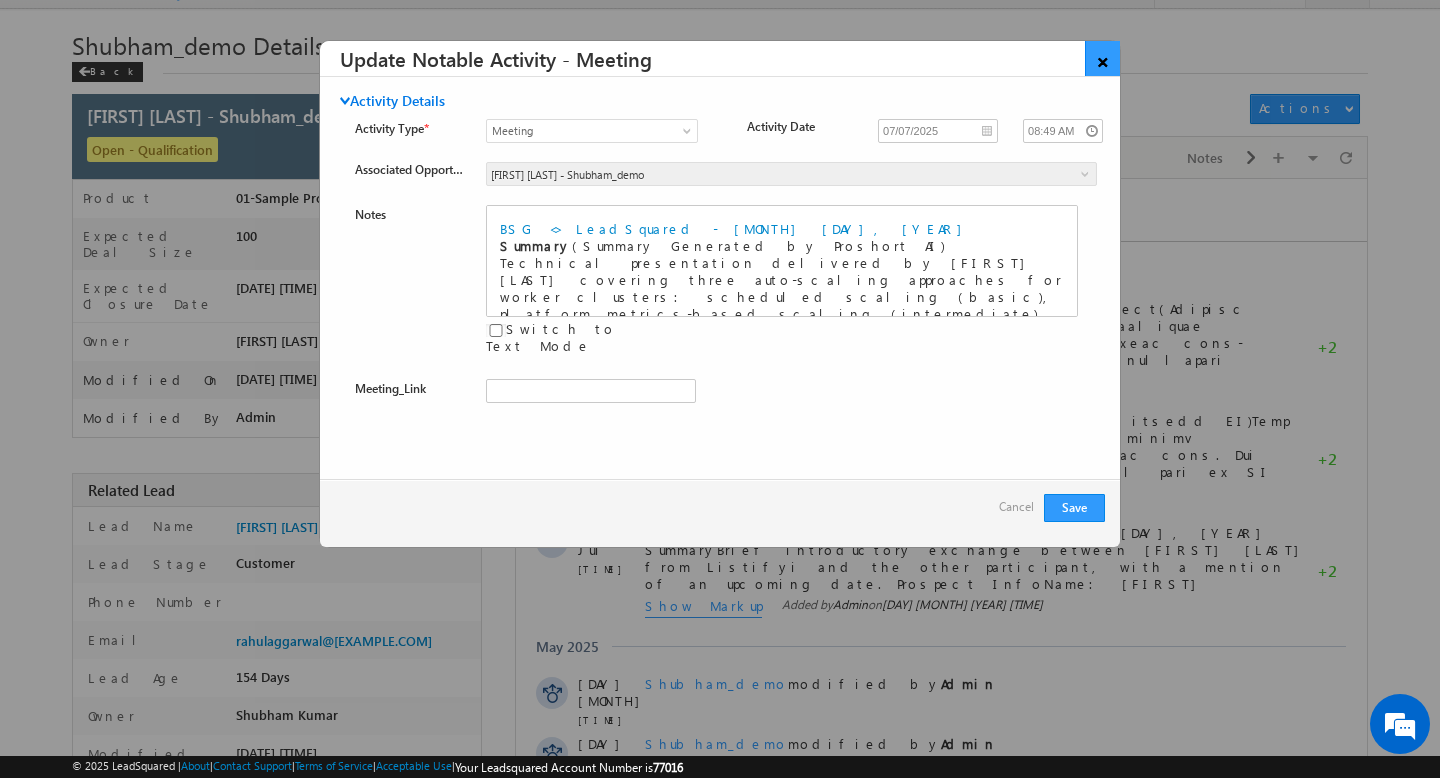 click on "×" at bounding box center (1102, 58) 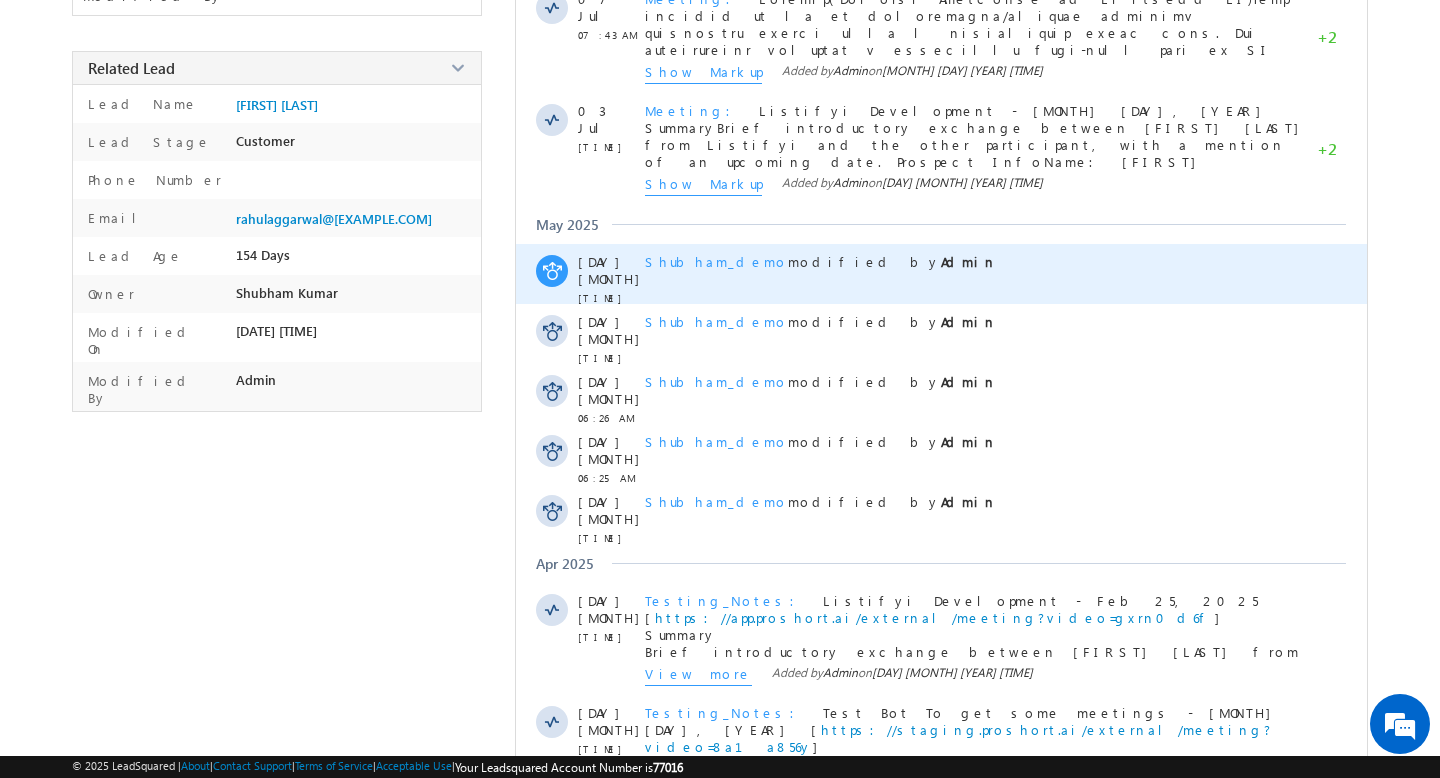 scroll, scrollTop: 454, scrollLeft: 0, axis: vertical 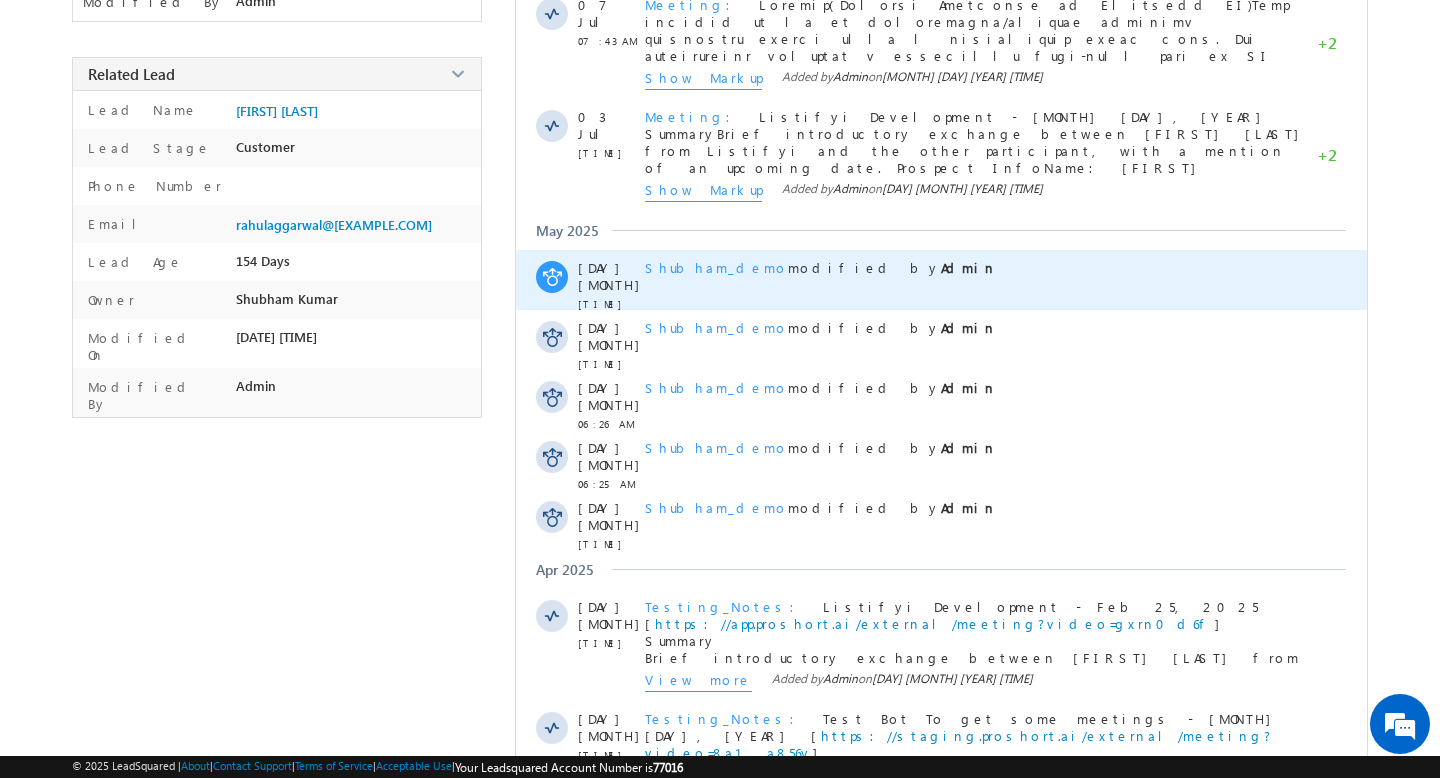 click on "Shubham_demo" at bounding box center [716, 267] 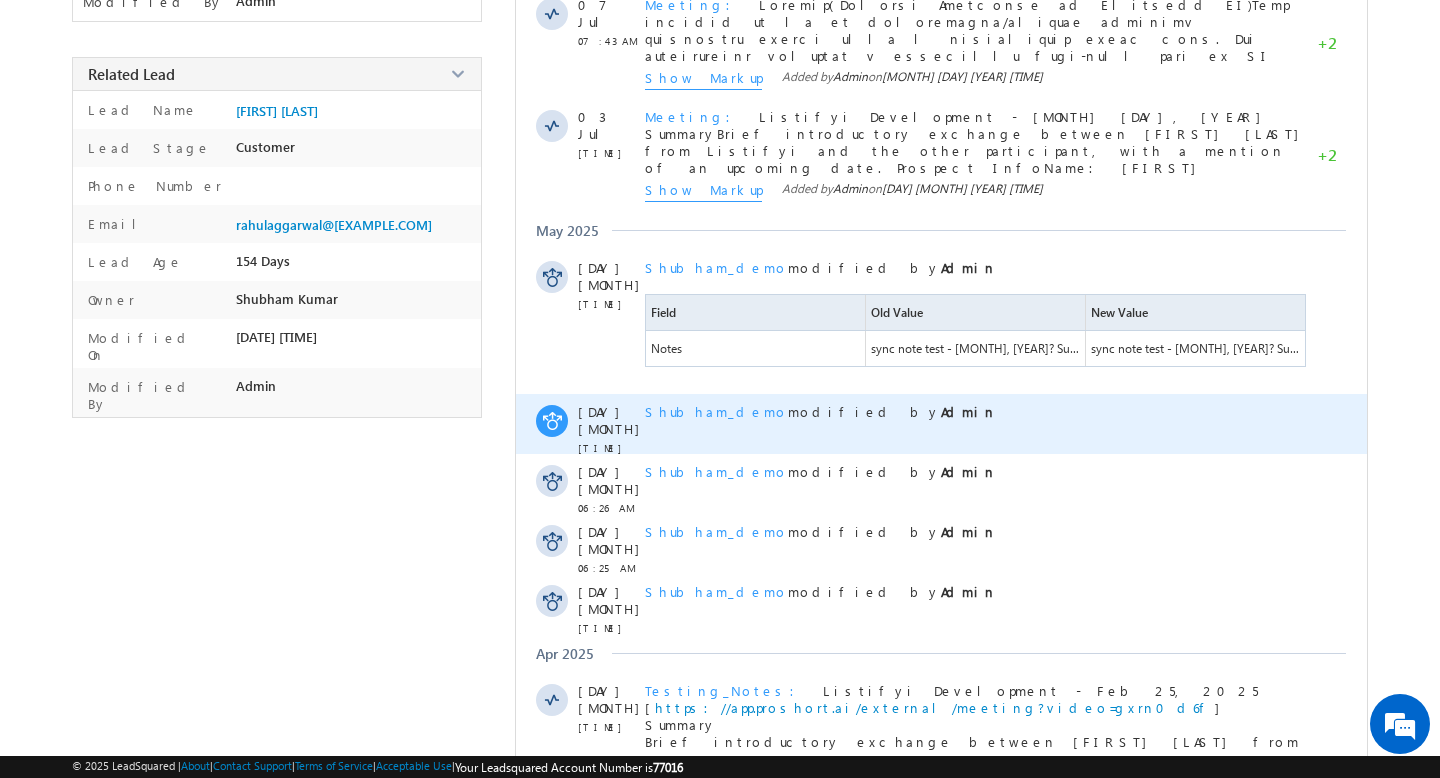 click on "Shubham_demo" at bounding box center (716, 411) 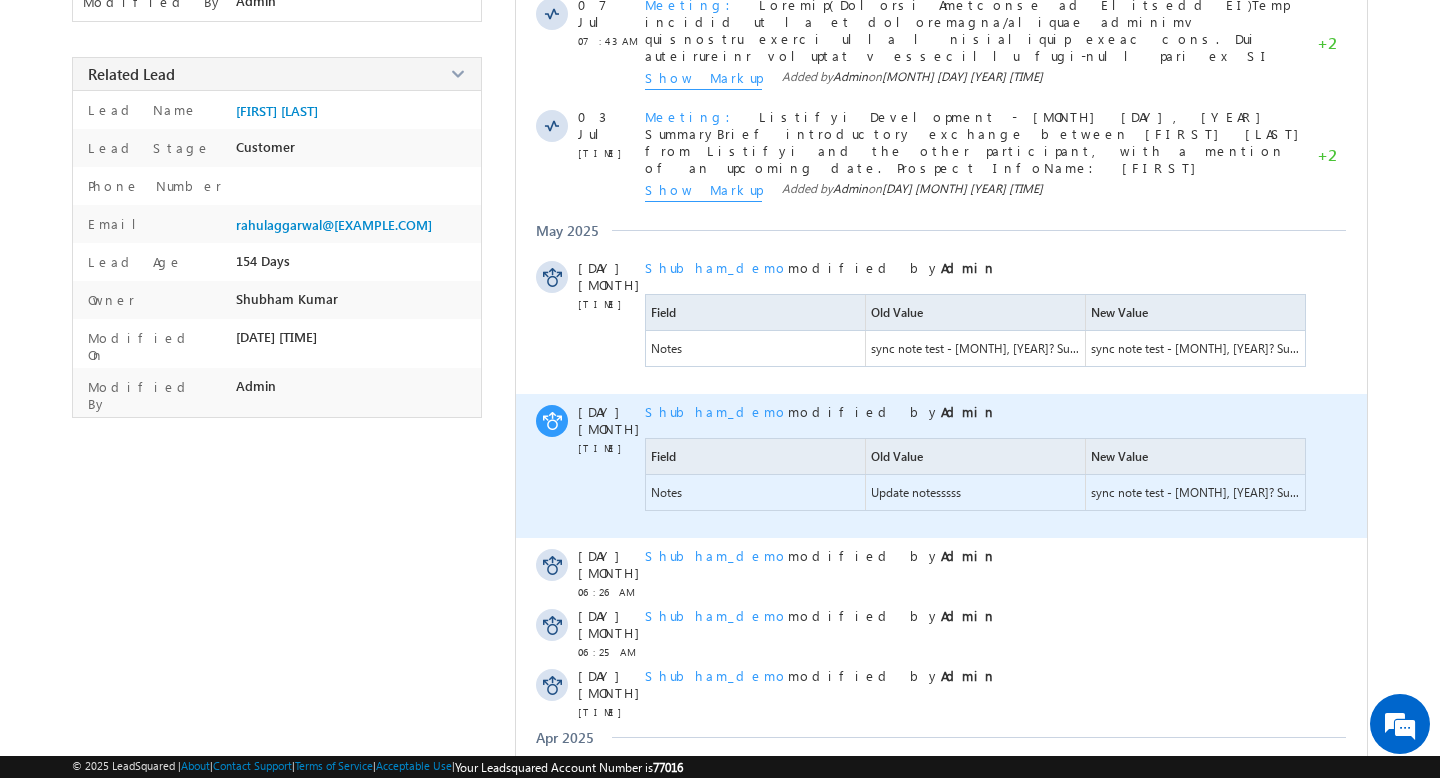 click on "Shubham_demo" at bounding box center [716, 411] 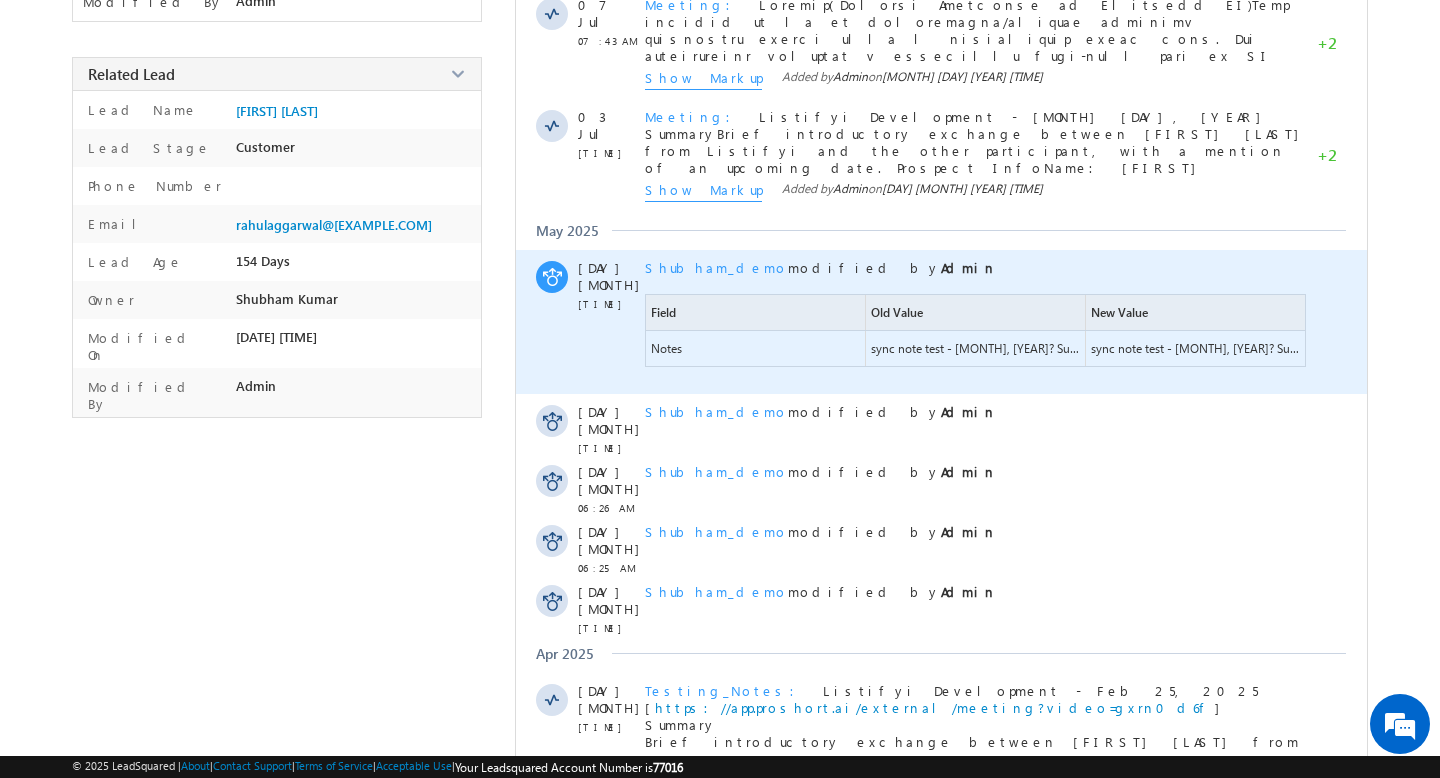 click on "Shubham_demo" at bounding box center (716, 267) 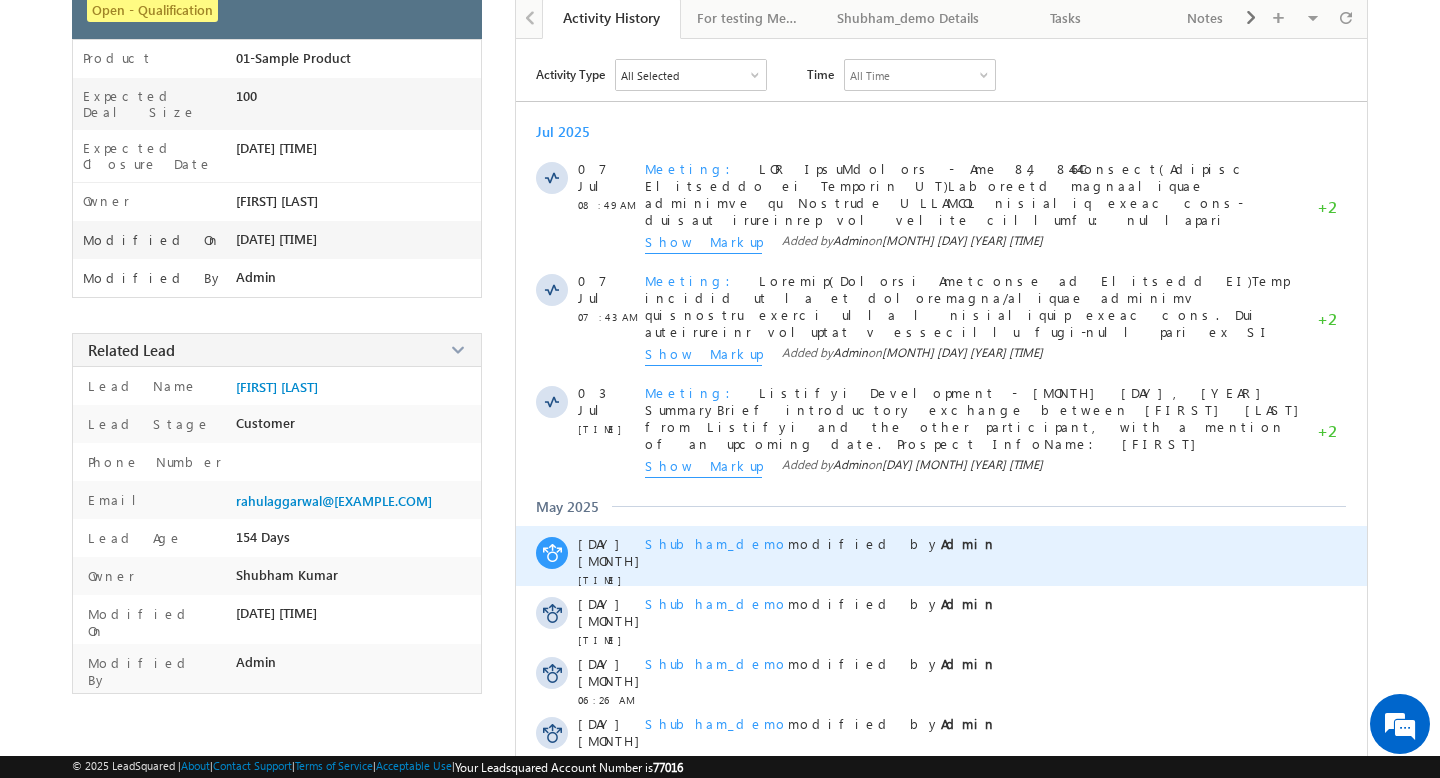 scroll, scrollTop: 0, scrollLeft: 0, axis: both 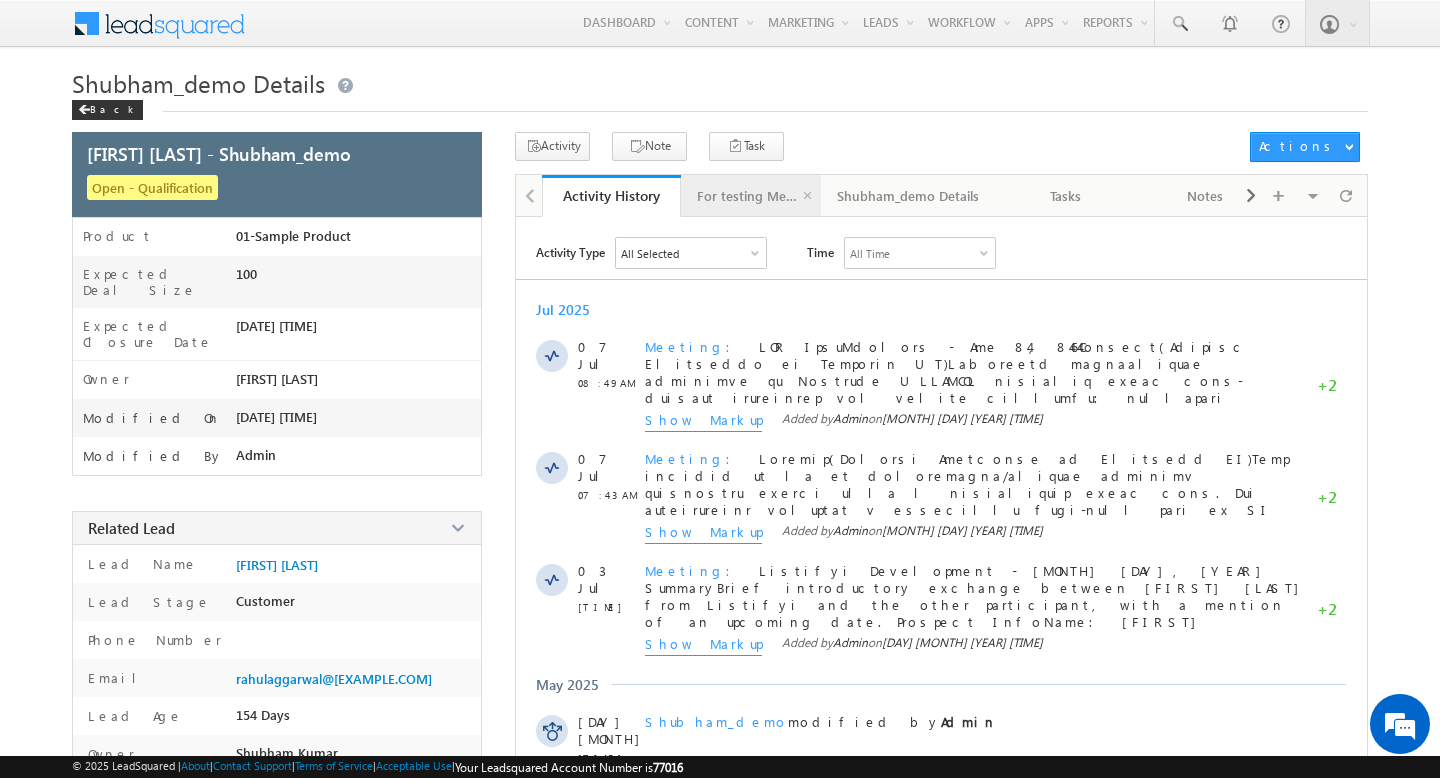 click on "For testing Meeting Notes" at bounding box center (750, 196) 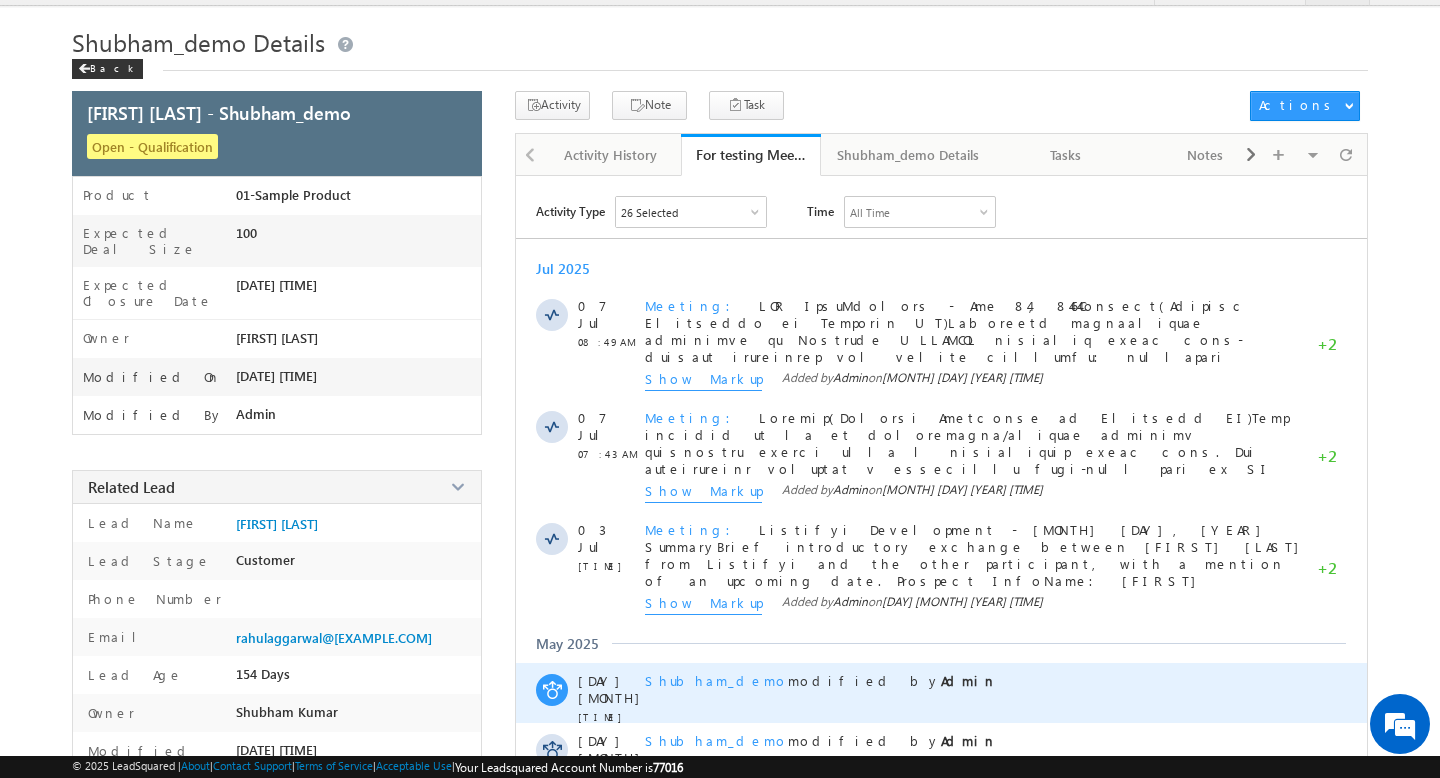 scroll, scrollTop: 0, scrollLeft: 0, axis: both 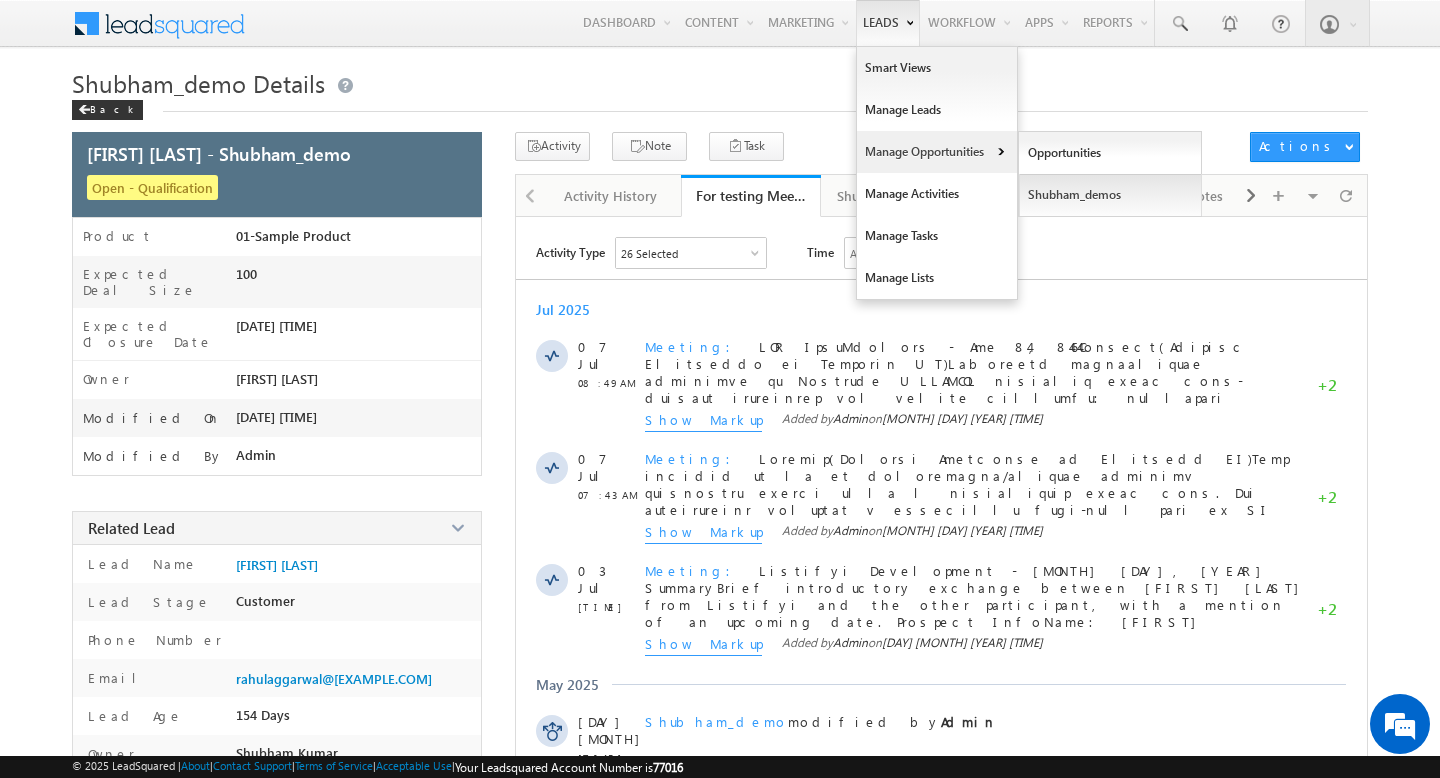 click on "Shubham_demos" at bounding box center (1110, 195) 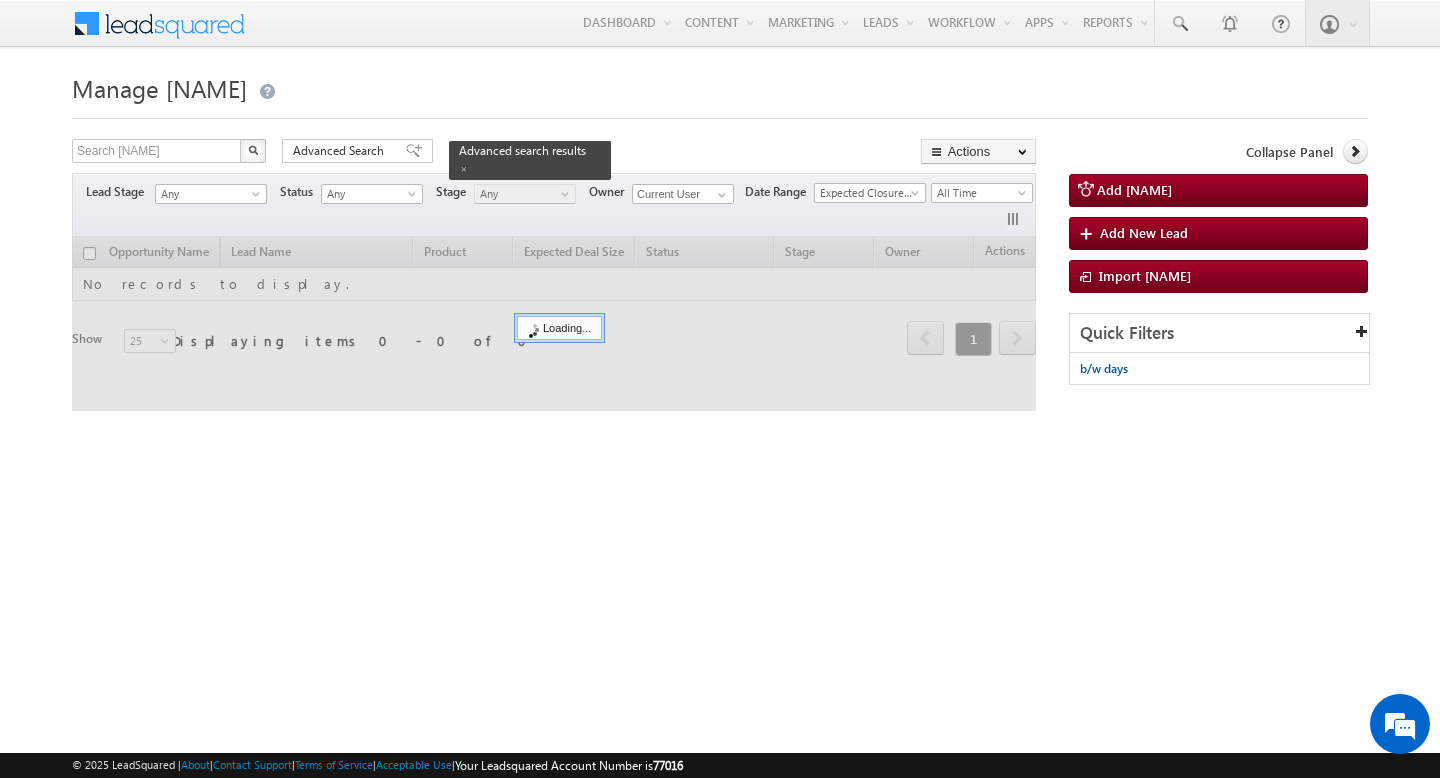 scroll, scrollTop: 0, scrollLeft: 0, axis: both 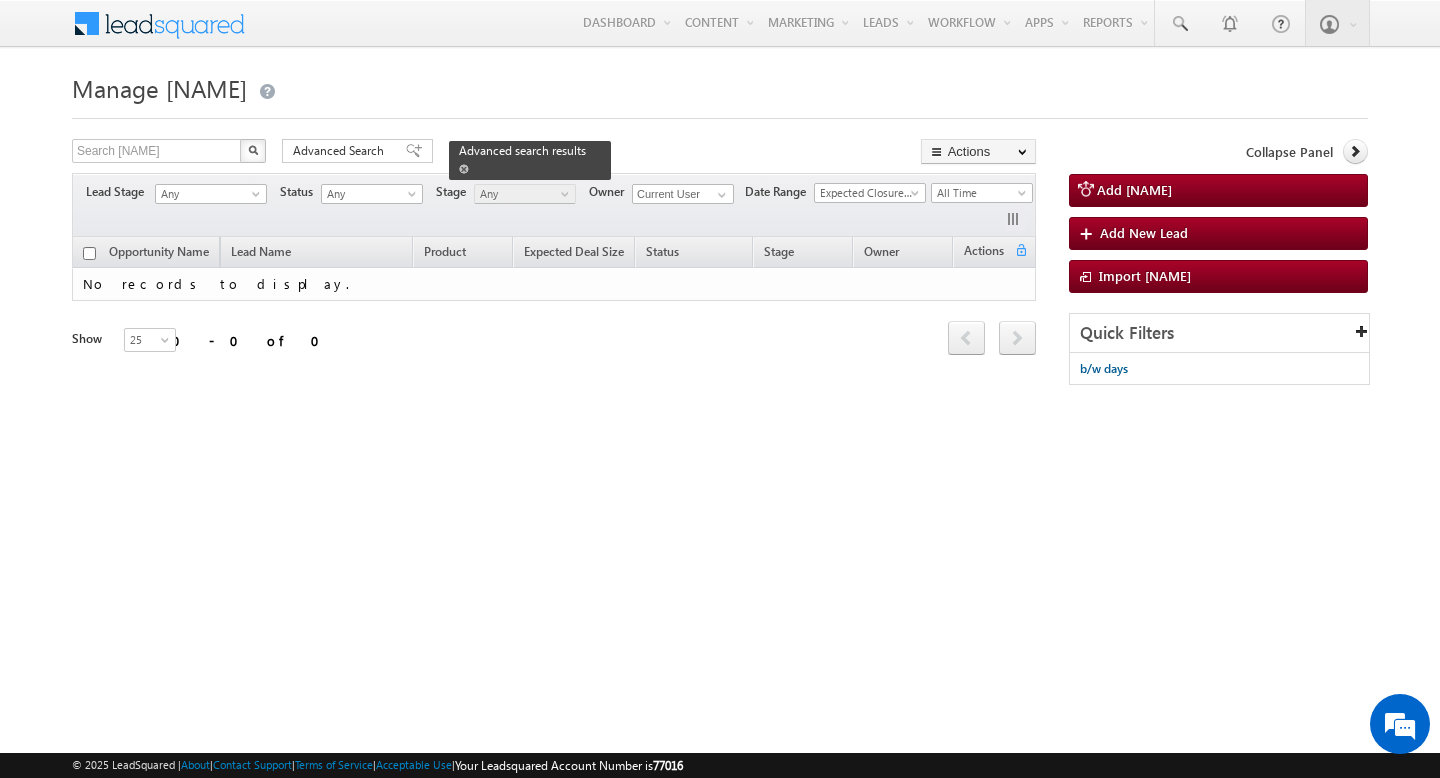 click at bounding box center (464, 169) 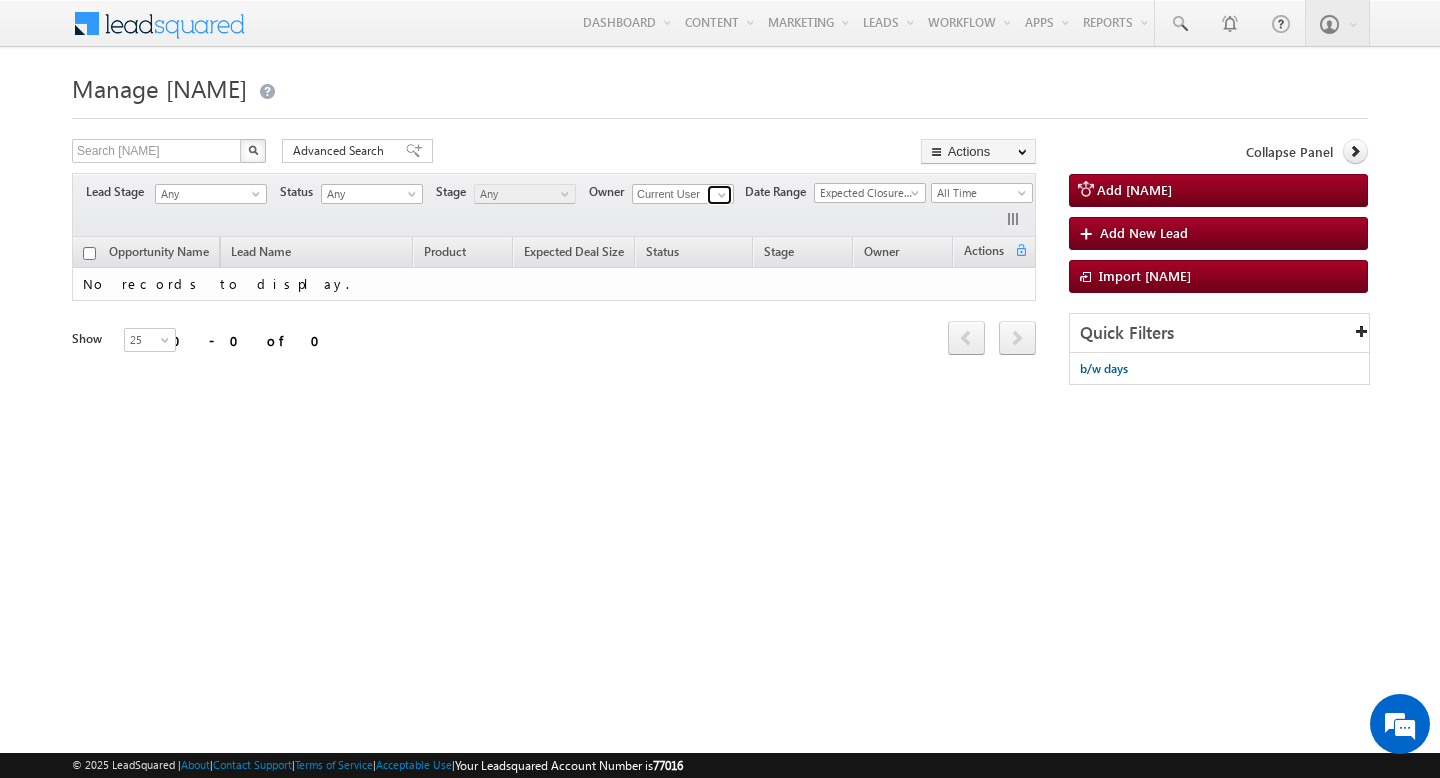 click at bounding box center [722, 195] 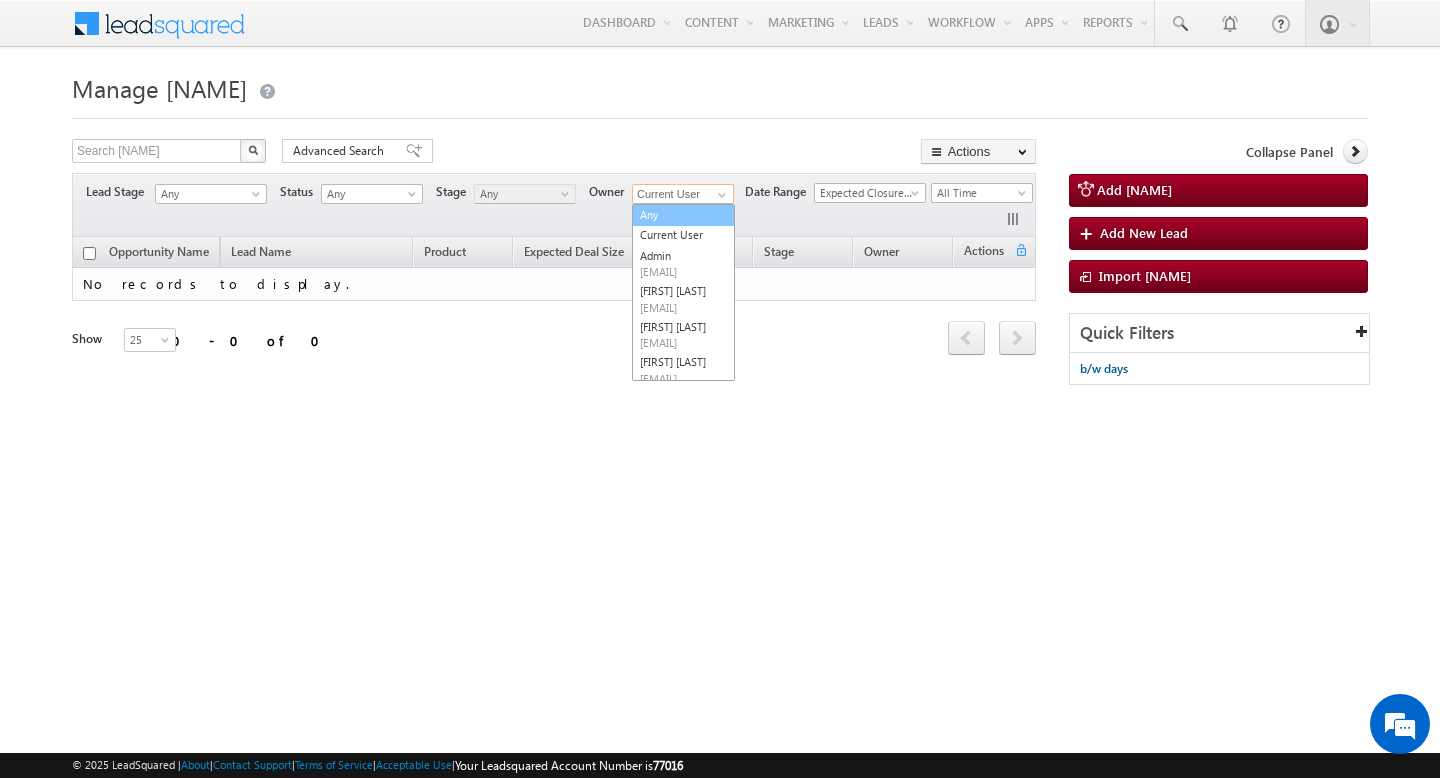 scroll, scrollTop: 0, scrollLeft: 0, axis: both 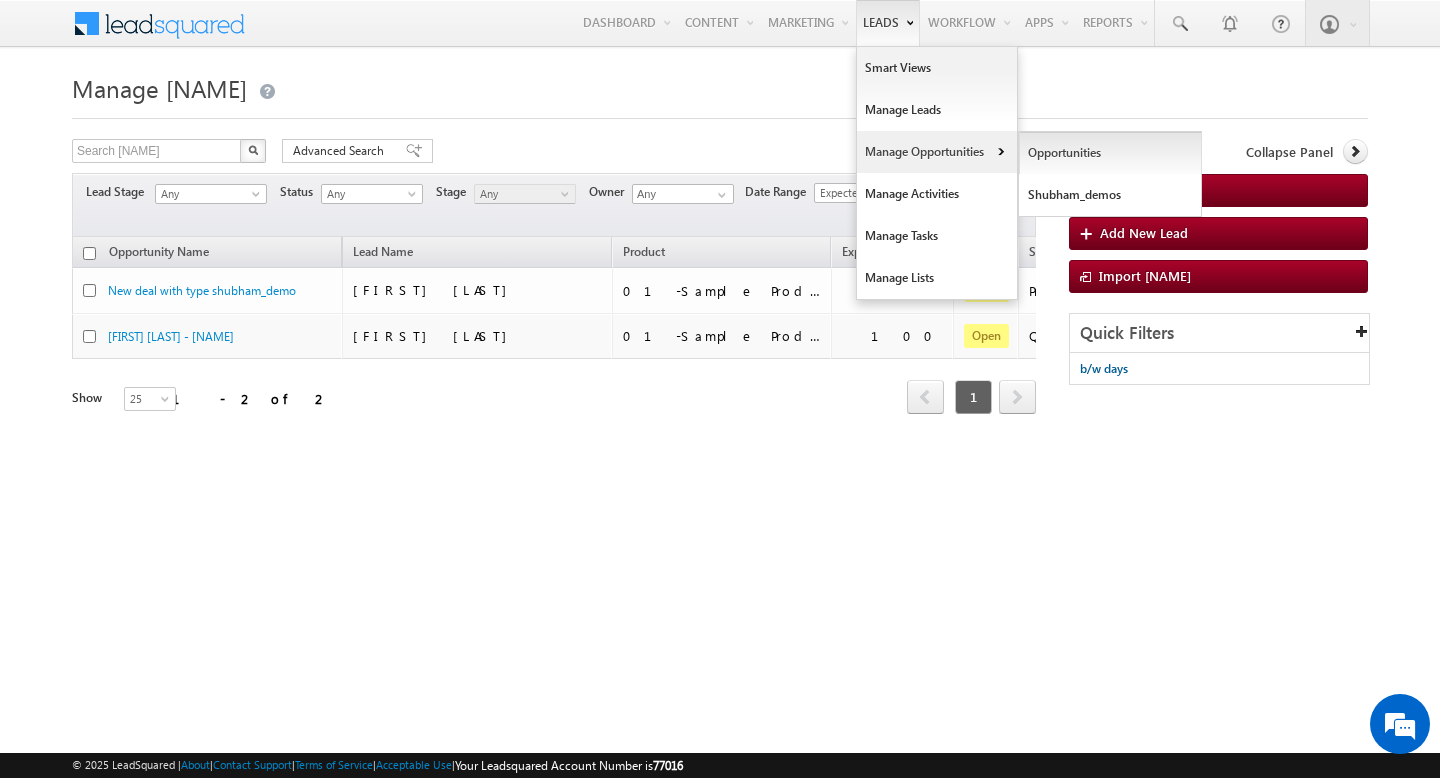 click on "Opportunities" at bounding box center [1110, 153] 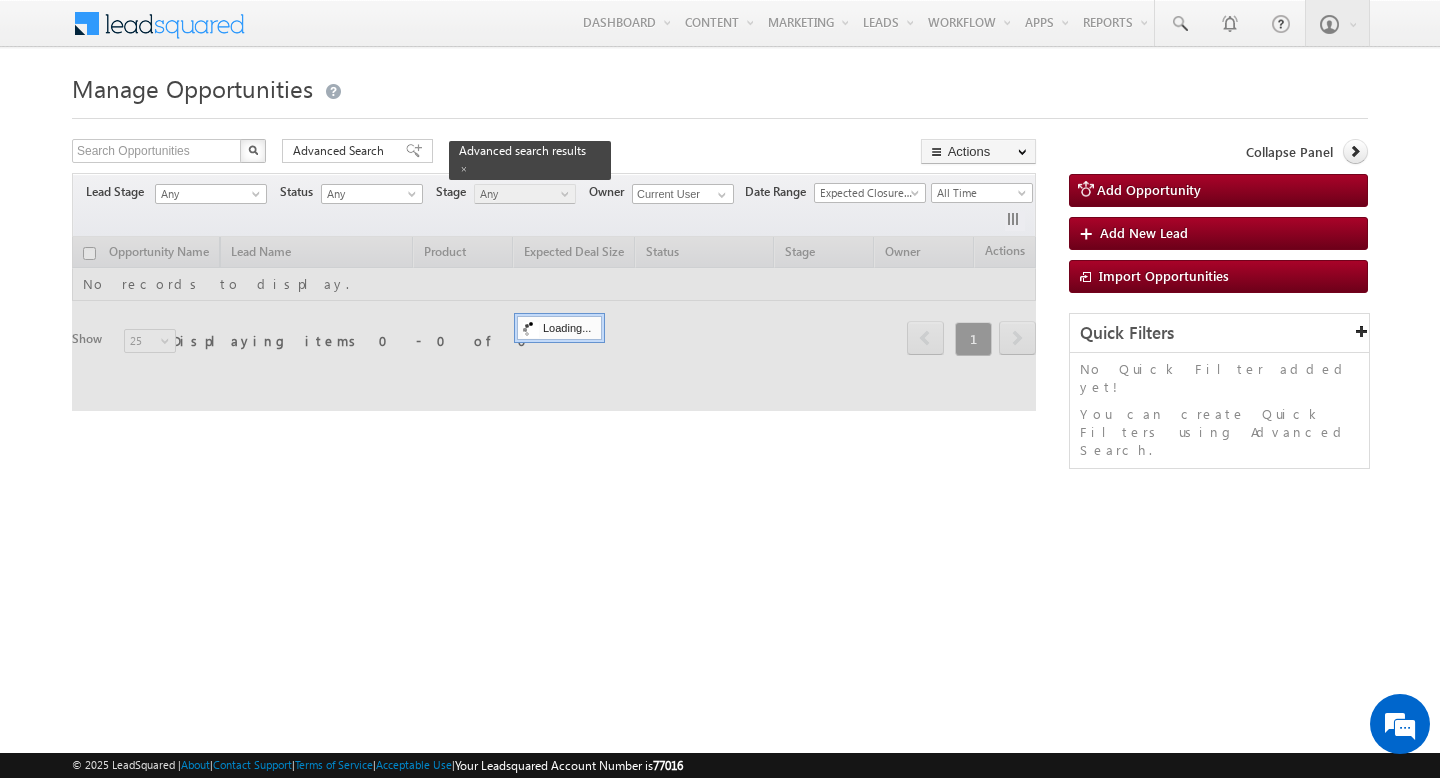 scroll, scrollTop: 0, scrollLeft: 0, axis: both 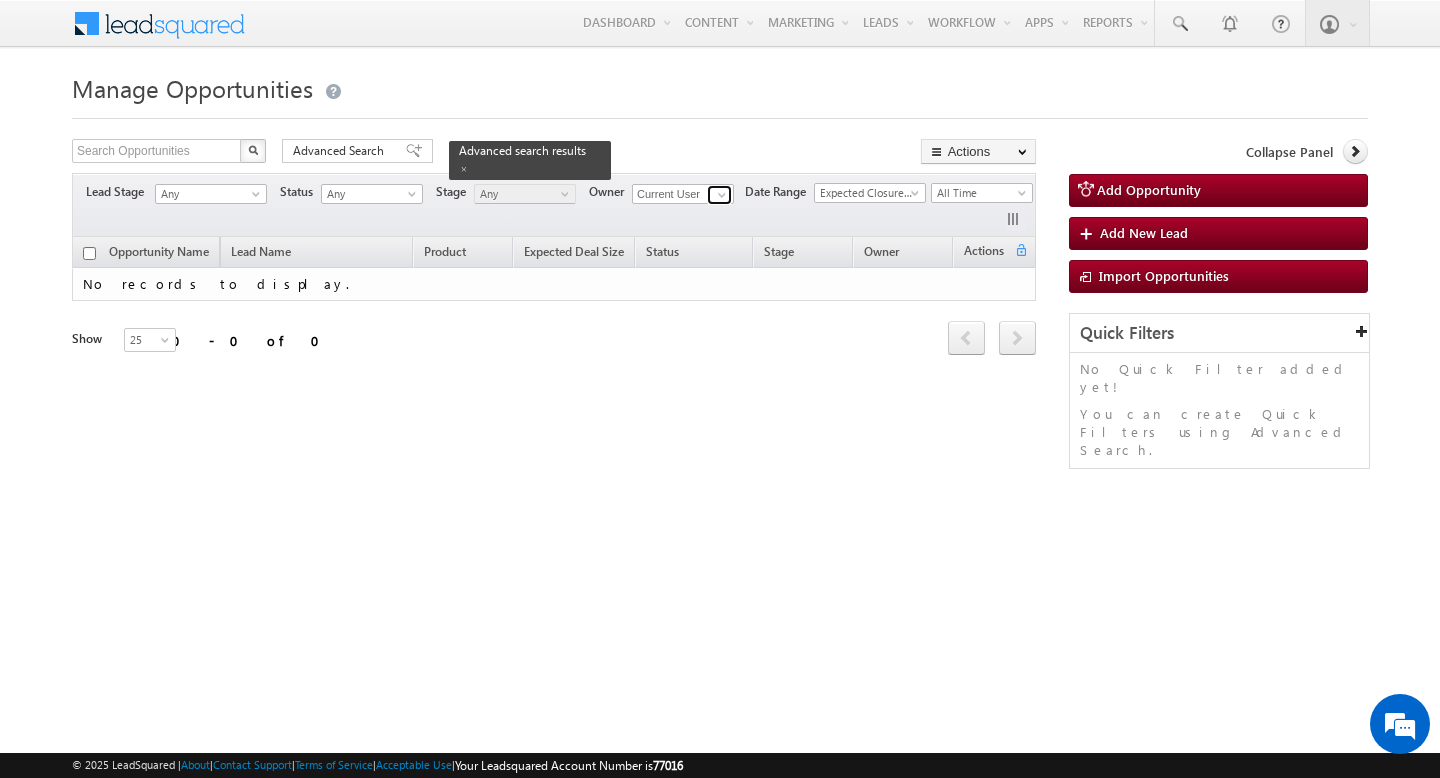click at bounding box center (722, 195) 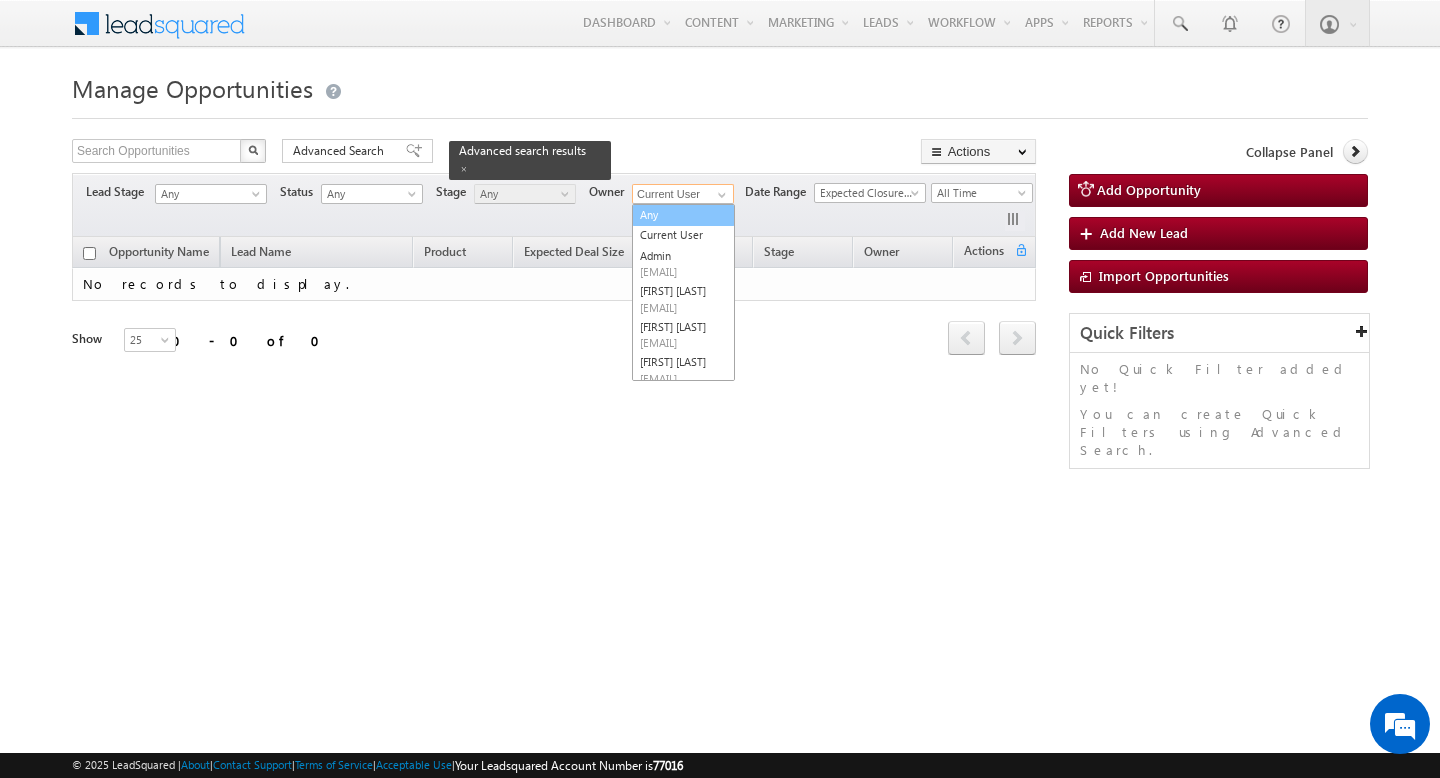 click on "Any" at bounding box center (683, 215) 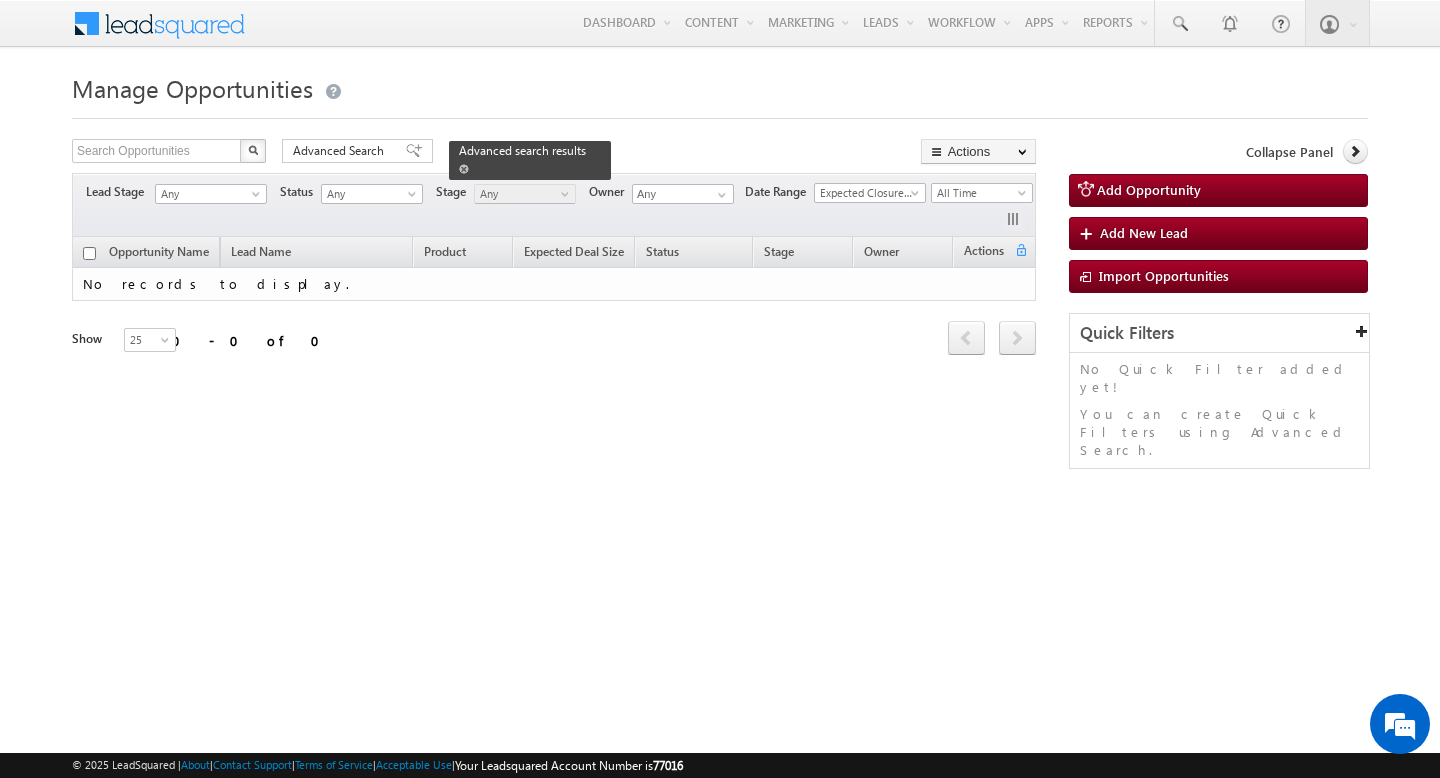click at bounding box center (464, 169) 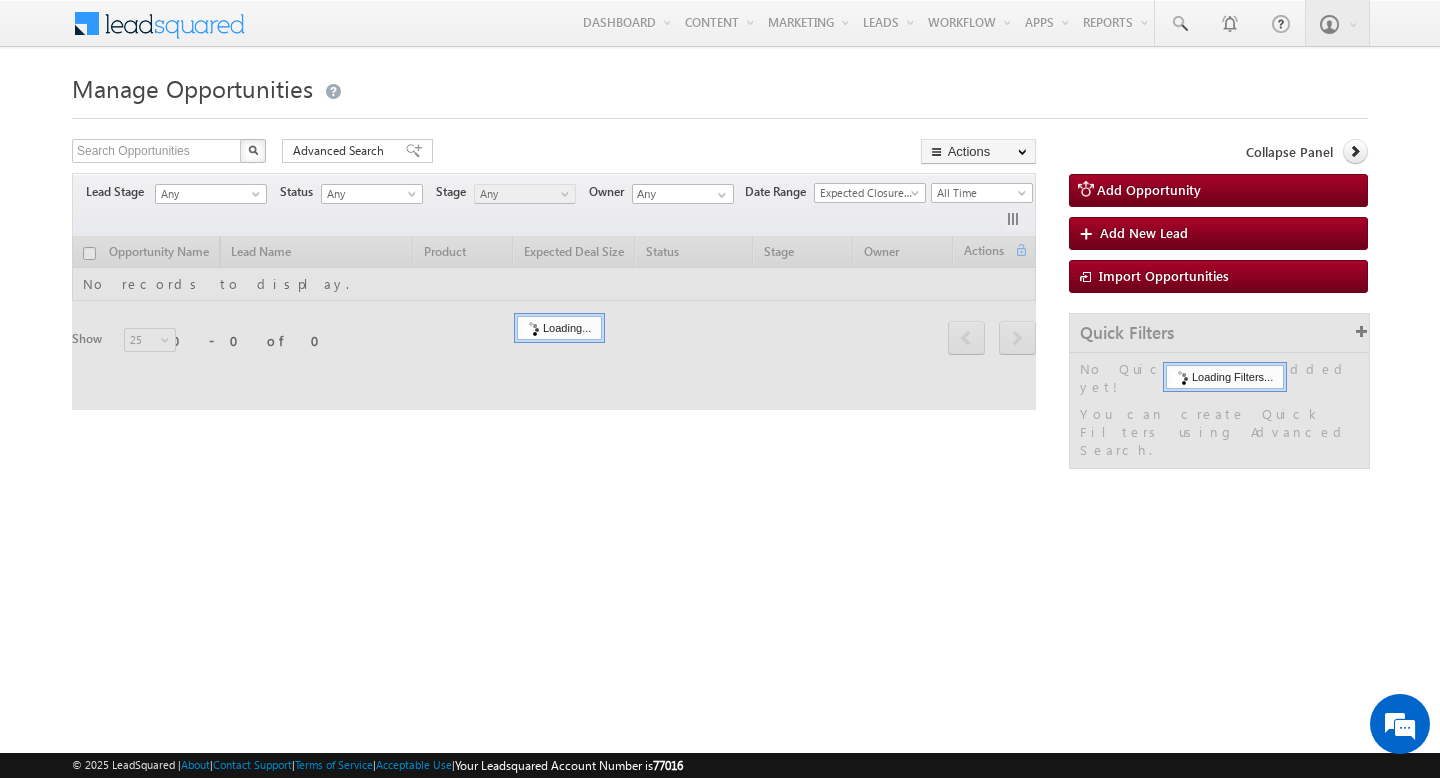 scroll, scrollTop: 0, scrollLeft: 0, axis: both 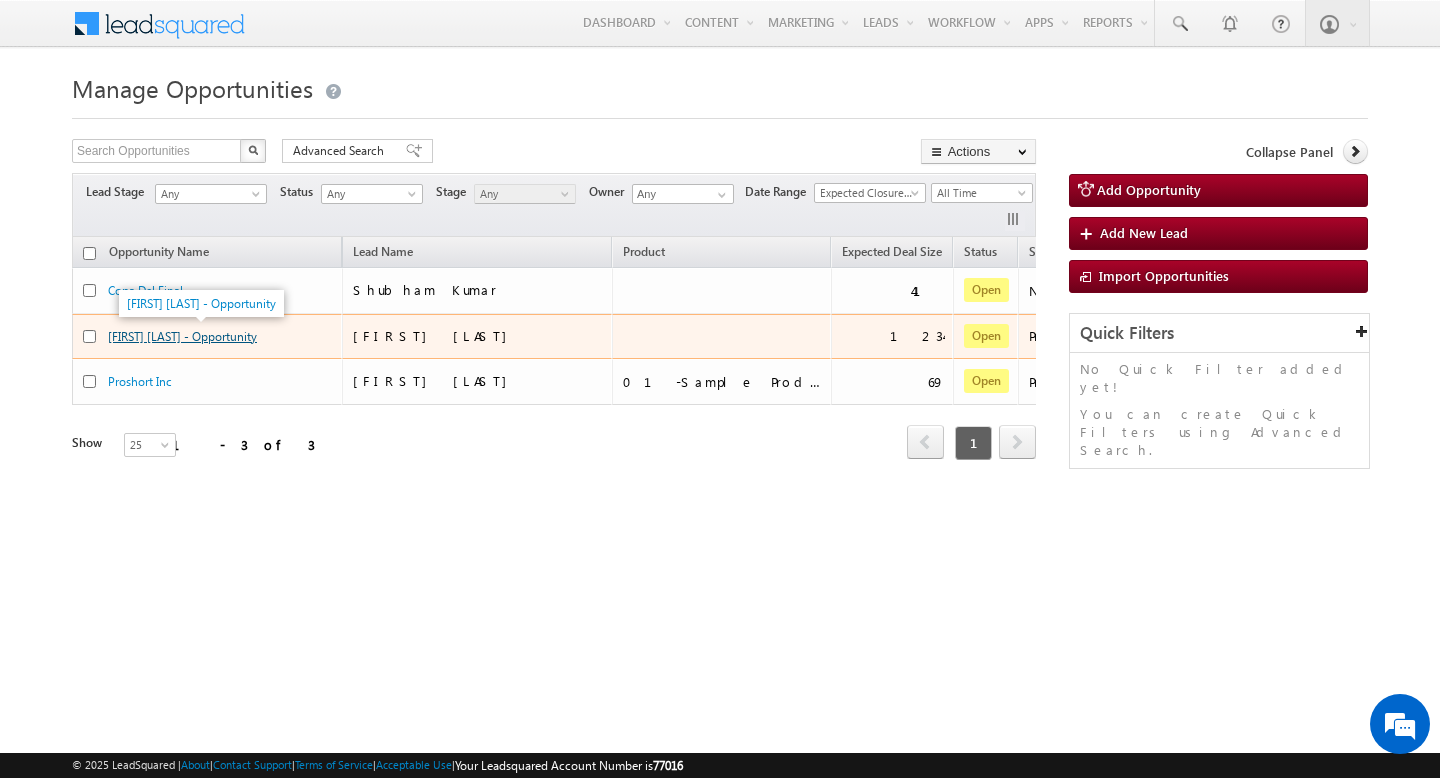 click on "[FIRST] [LAST] - Opportunity" at bounding box center [182, 336] 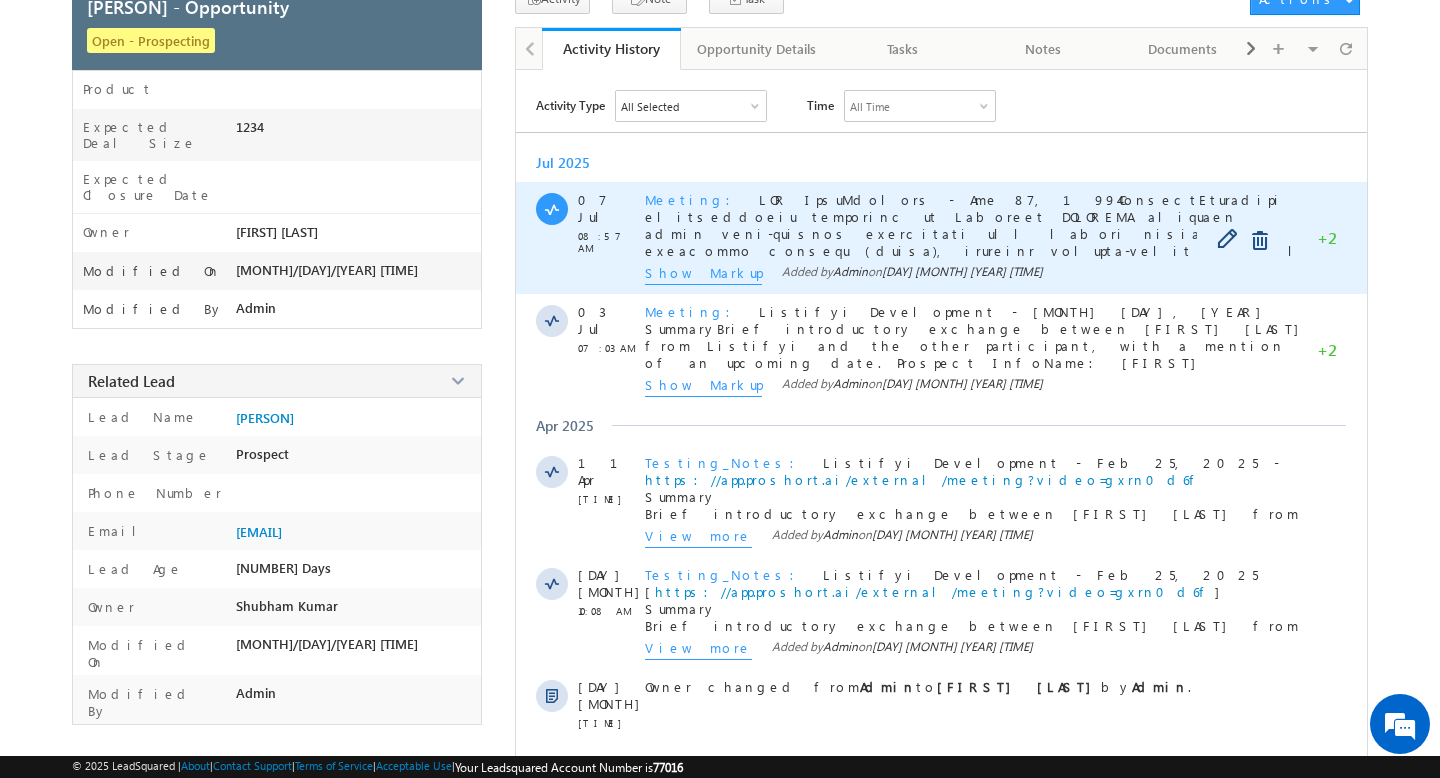 scroll, scrollTop: 0, scrollLeft: 0, axis: both 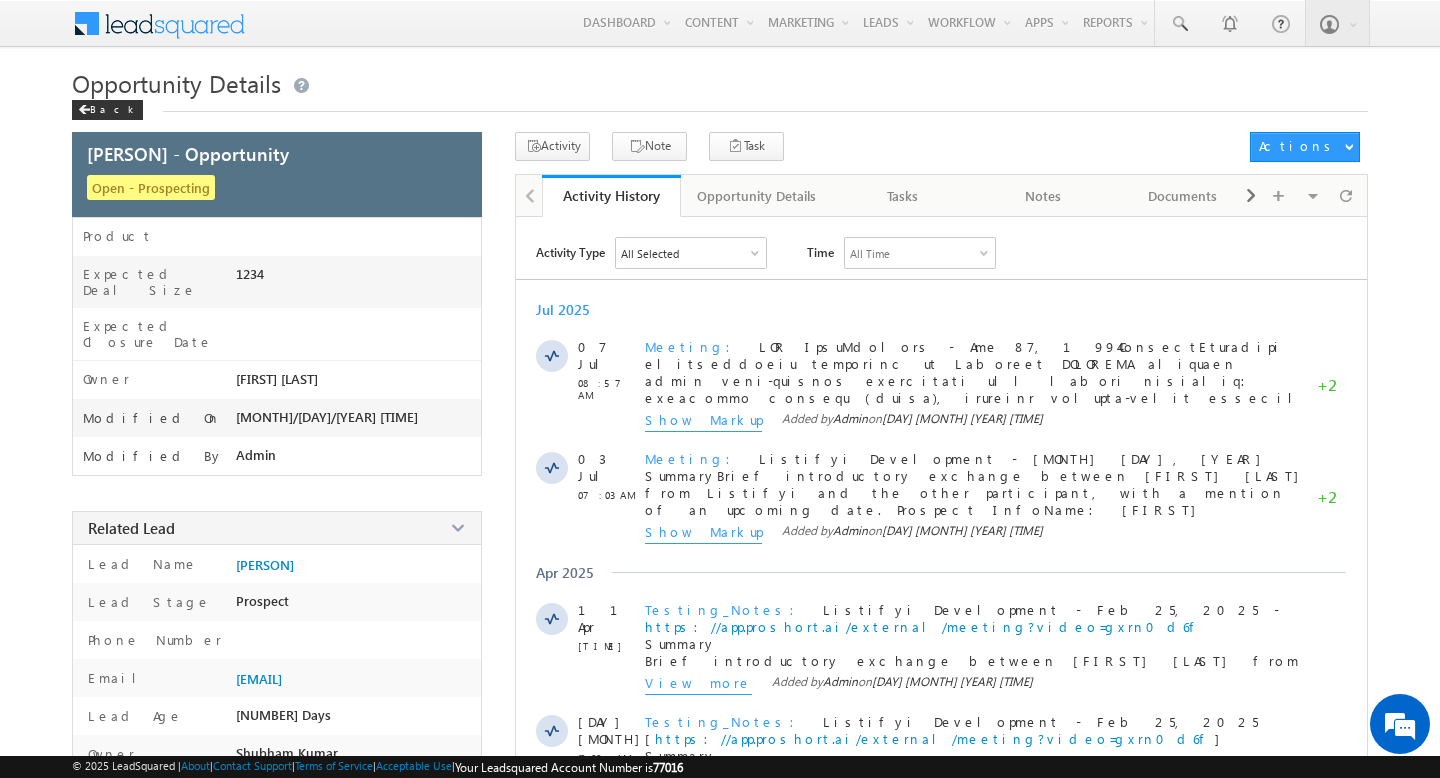 click on "All Selected" at bounding box center [691, 253] 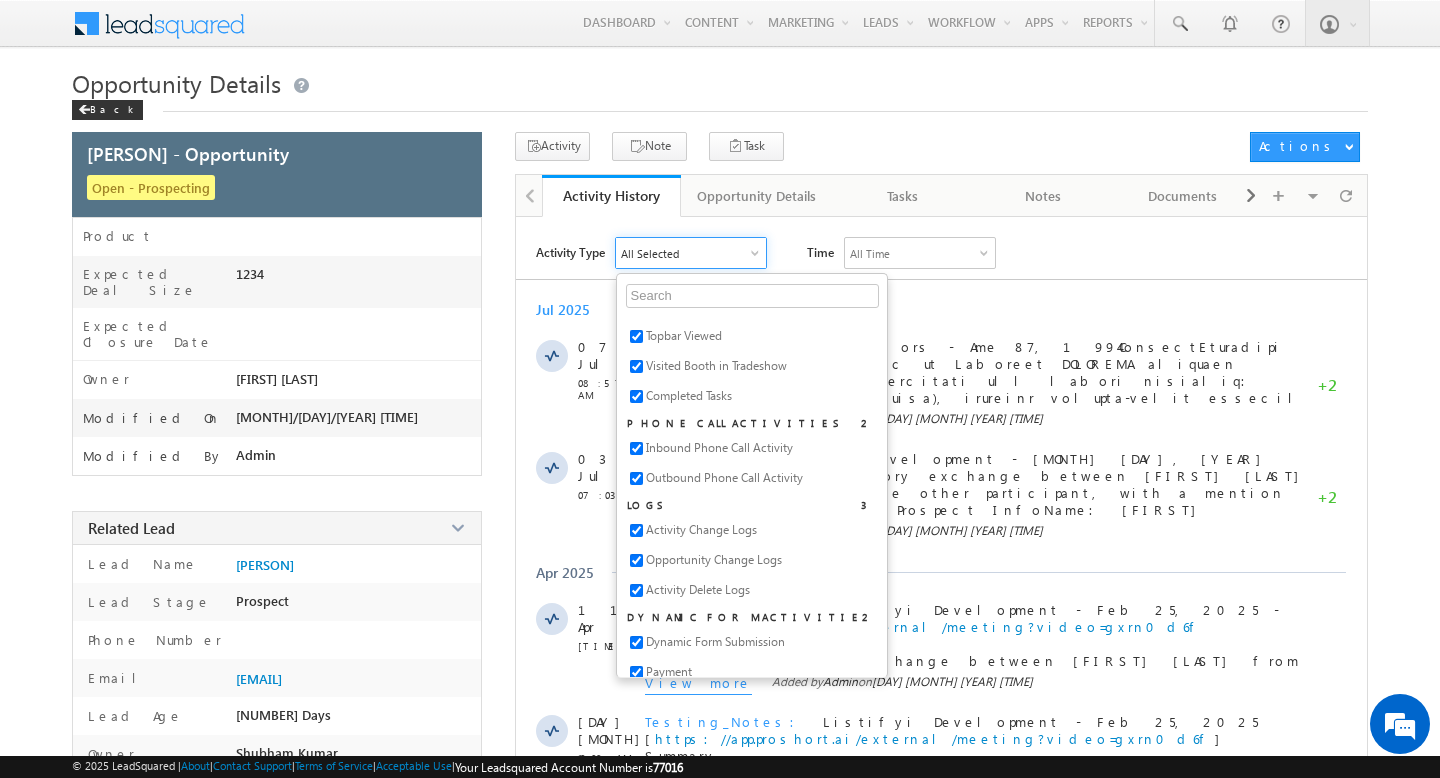 scroll, scrollTop: 682, scrollLeft: 0, axis: vertical 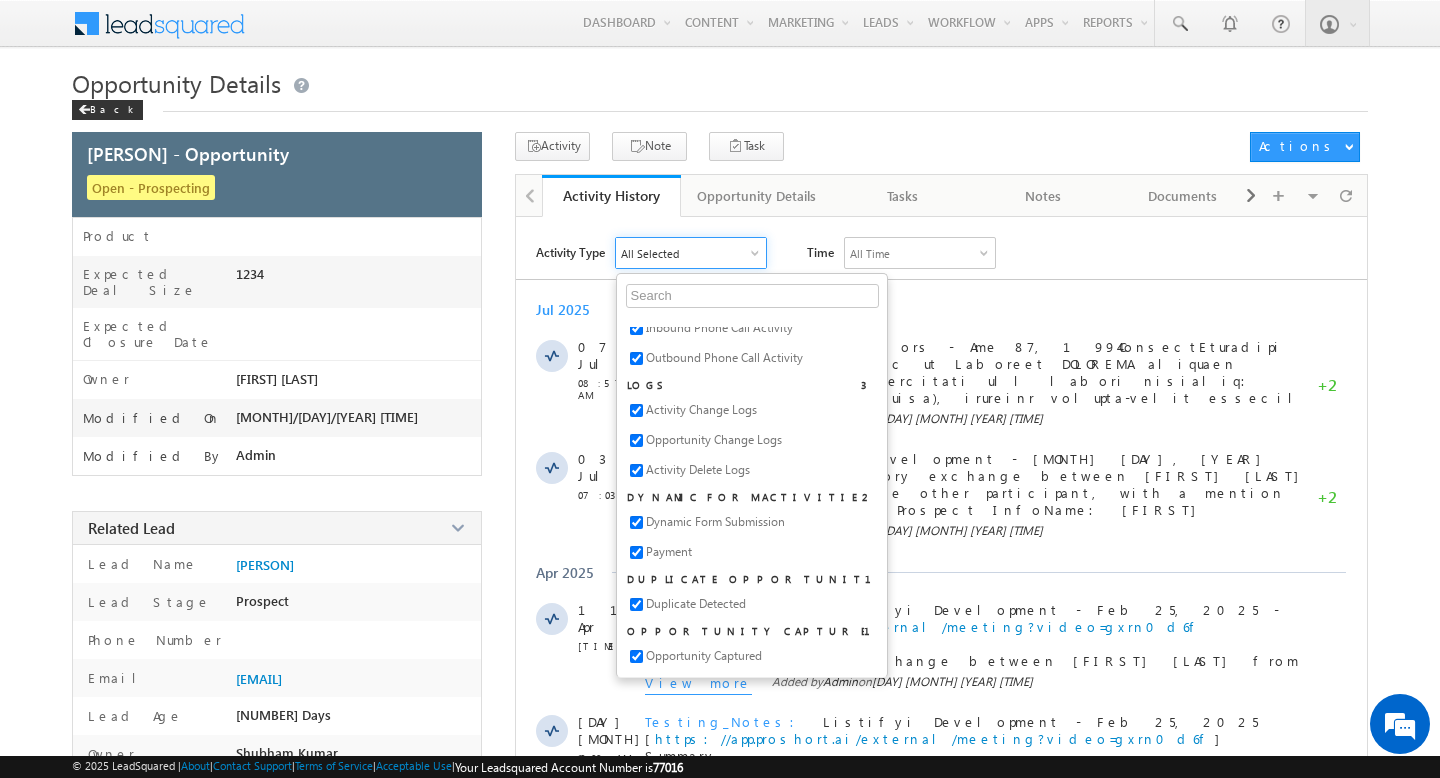 click on "Activity Type
All Selected
Select All Other Activities 19 Owner Changed Status Changed Stage Changed Source Changed Notes Deal_Notes Document Generation Had a Phone Conversation Lead Shared through Agent Popup Left a Voice Mail Meeting Notes Opportunity Shared through Agent Popup Spoke with Gatekeeper Testing_Notes Topbar CTA button clicked Topbar Viewed Visited Booth in Tradeshow Completed Tasks Phone Call Activities 2 Inbound Phone Call Activity Outbound Phone Call Activity Logs 3 Activity Change Logs Opportunity Change Logs Activity Delete Logs Dynamic Form Activities 2 Dynamic Form Submission Payment Duplicate Opportunities Detected 1 Duplicate Detected Opportunity Capture 1 Opportunity Captured
Time
All Time
All Time" at bounding box center [951, 253] 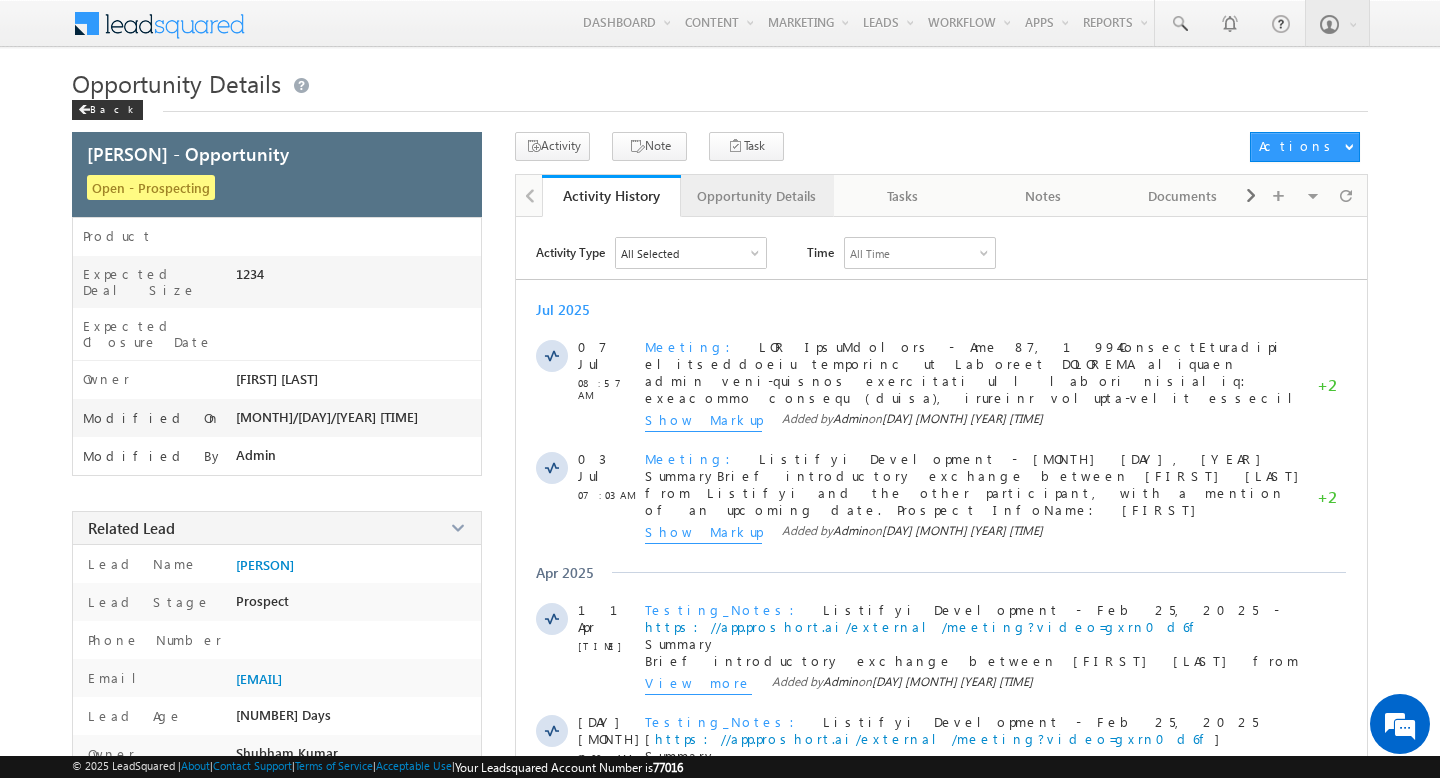 click on "Opportunity Details" at bounding box center [756, 196] 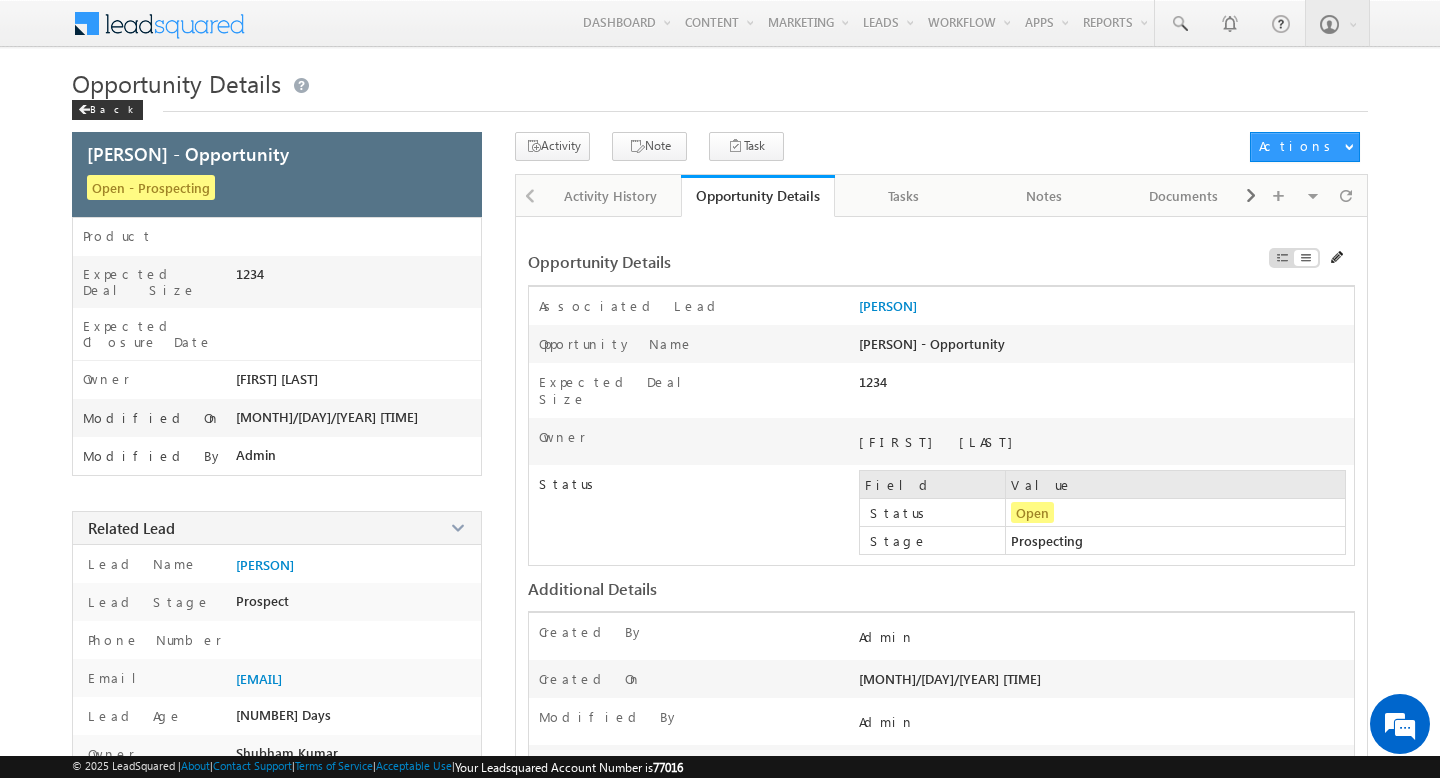 scroll, scrollTop: 0, scrollLeft: 0, axis: both 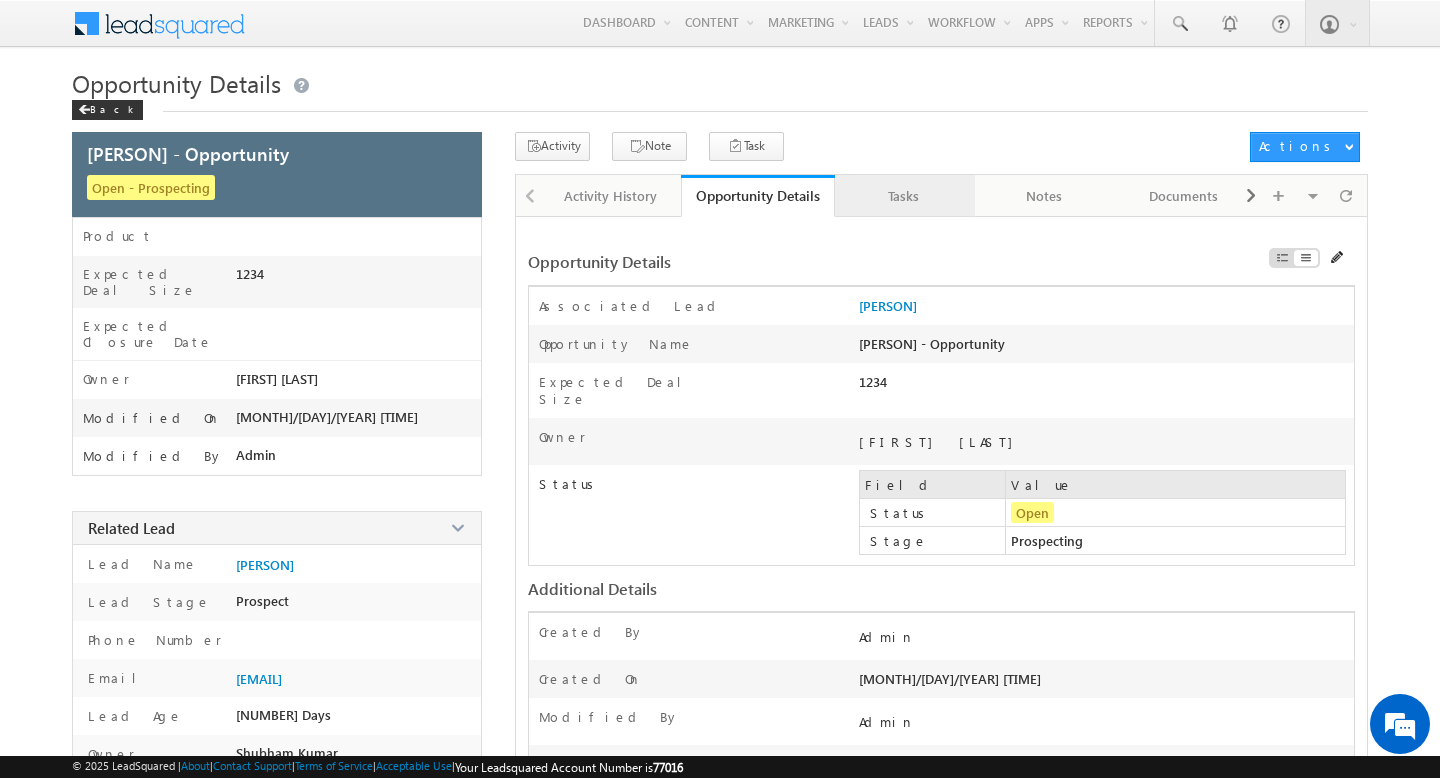 click on "Tasks" at bounding box center (904, 196) 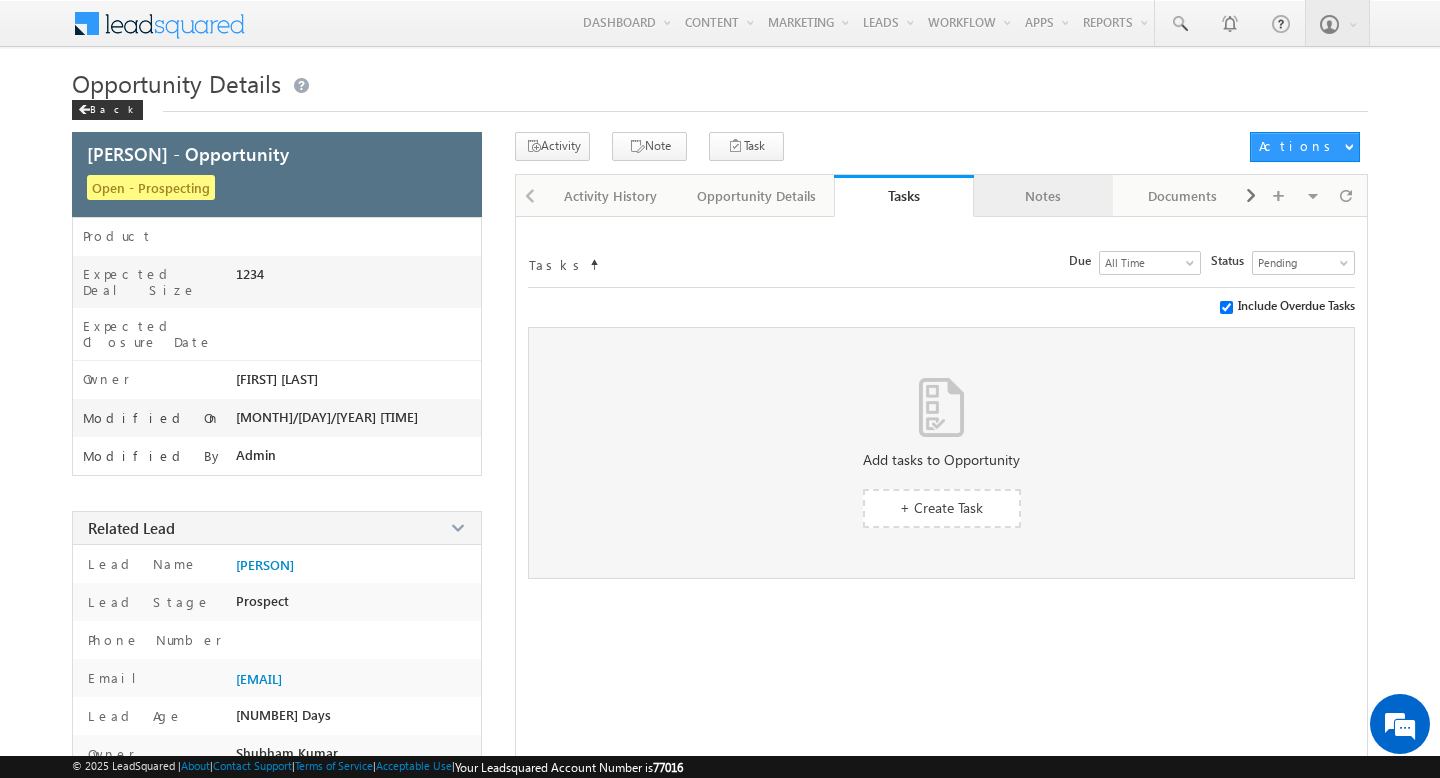click on "Notes" at bounding box center (1043, 196) 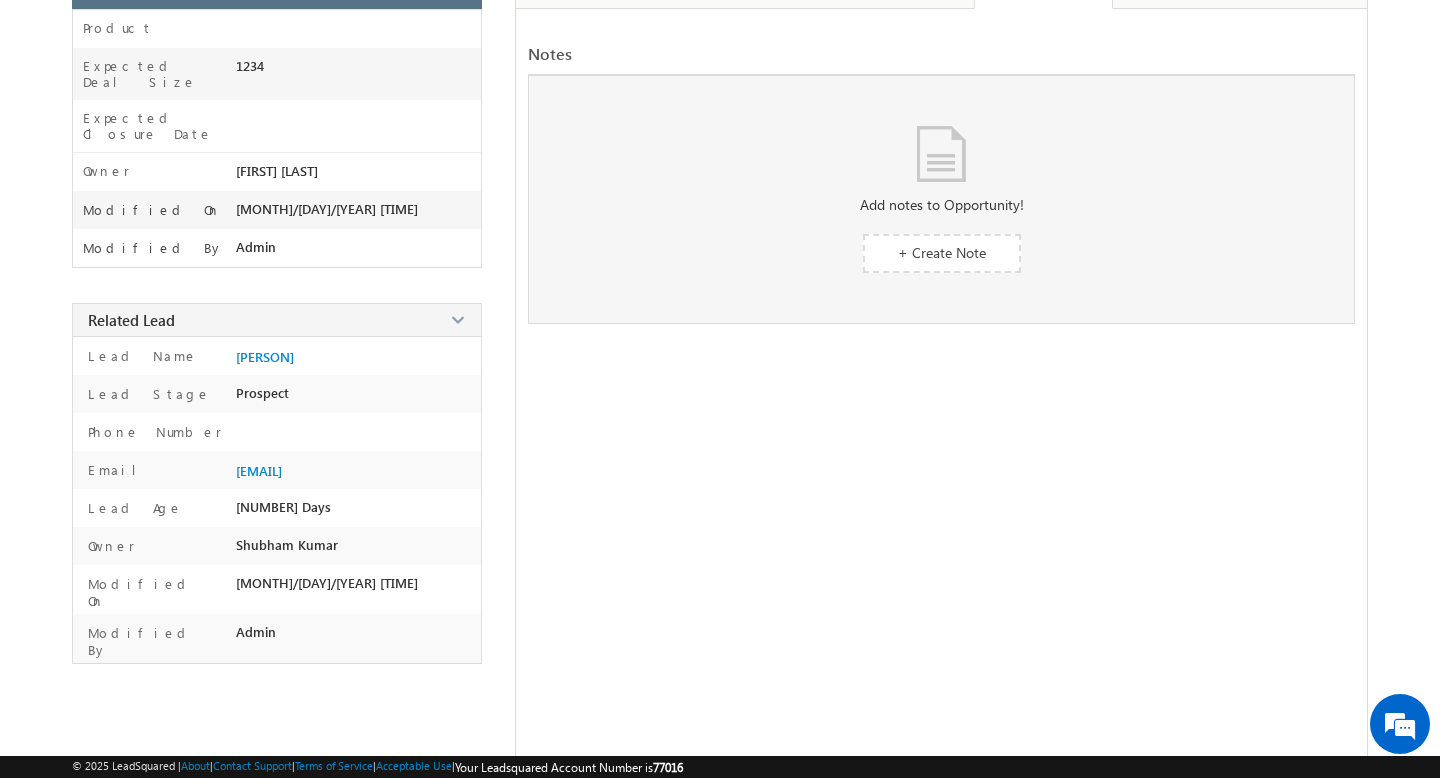 scroll, scrollTop: 0, scrollLeft: 0, axis: both 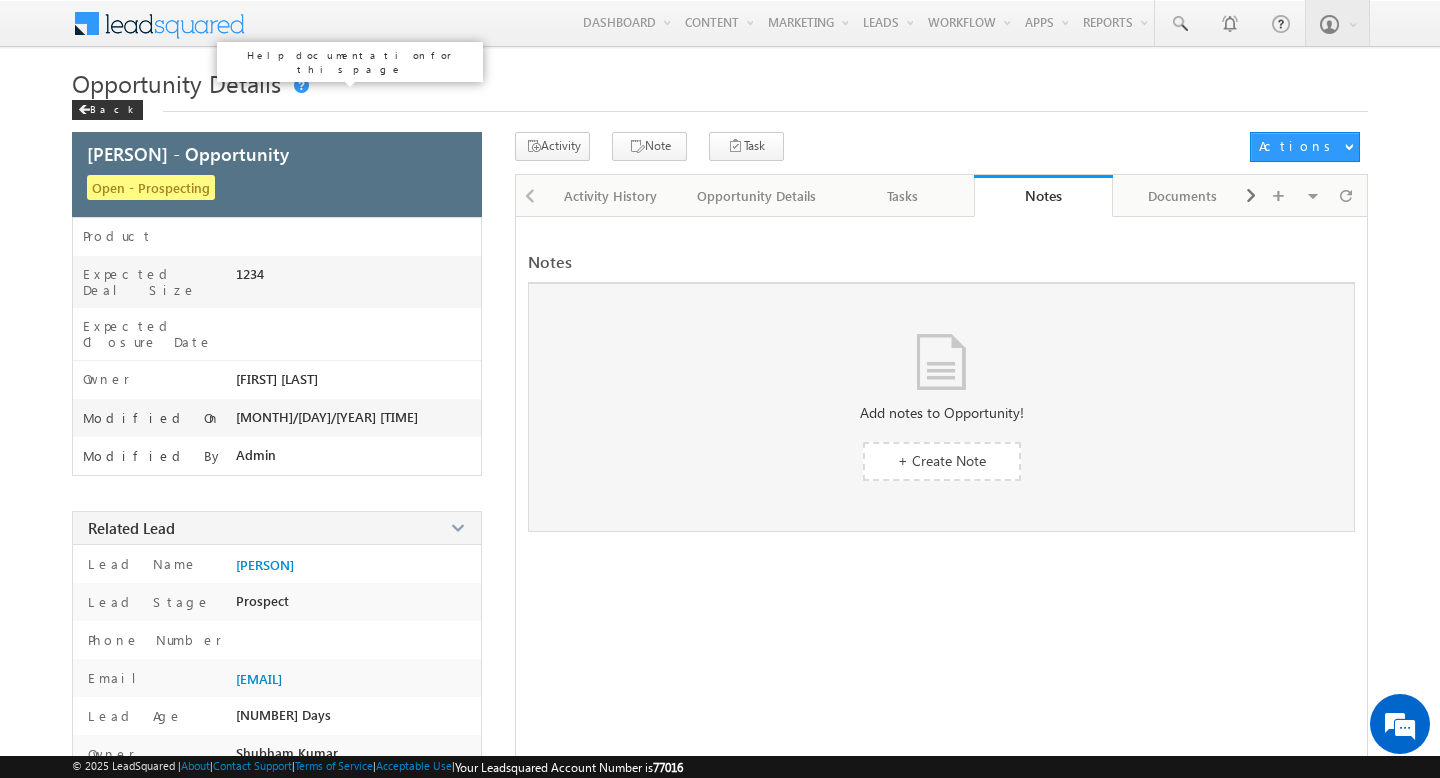 click at bounding box center [300, 86] 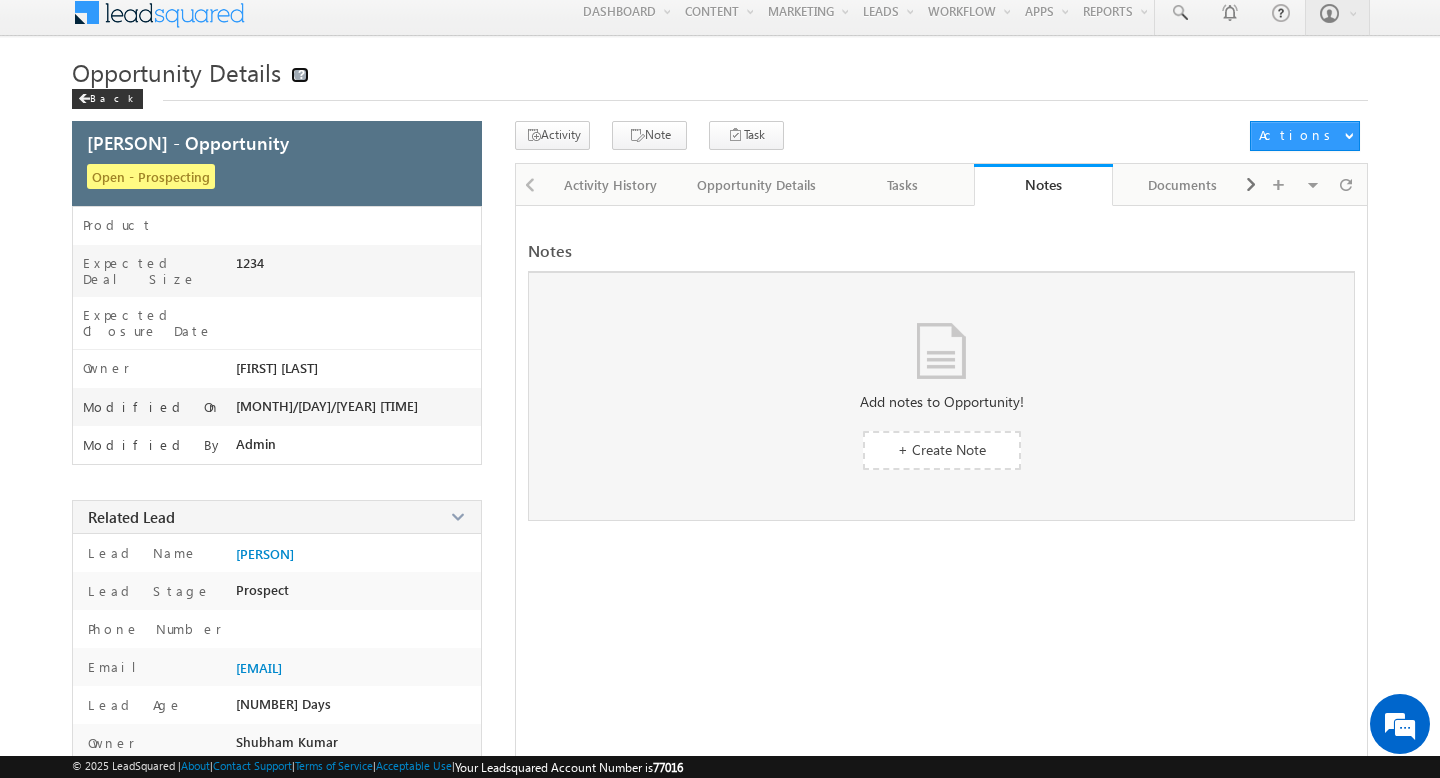 scroll, scrollTop: 0, scrollLeft: 0, axis: both 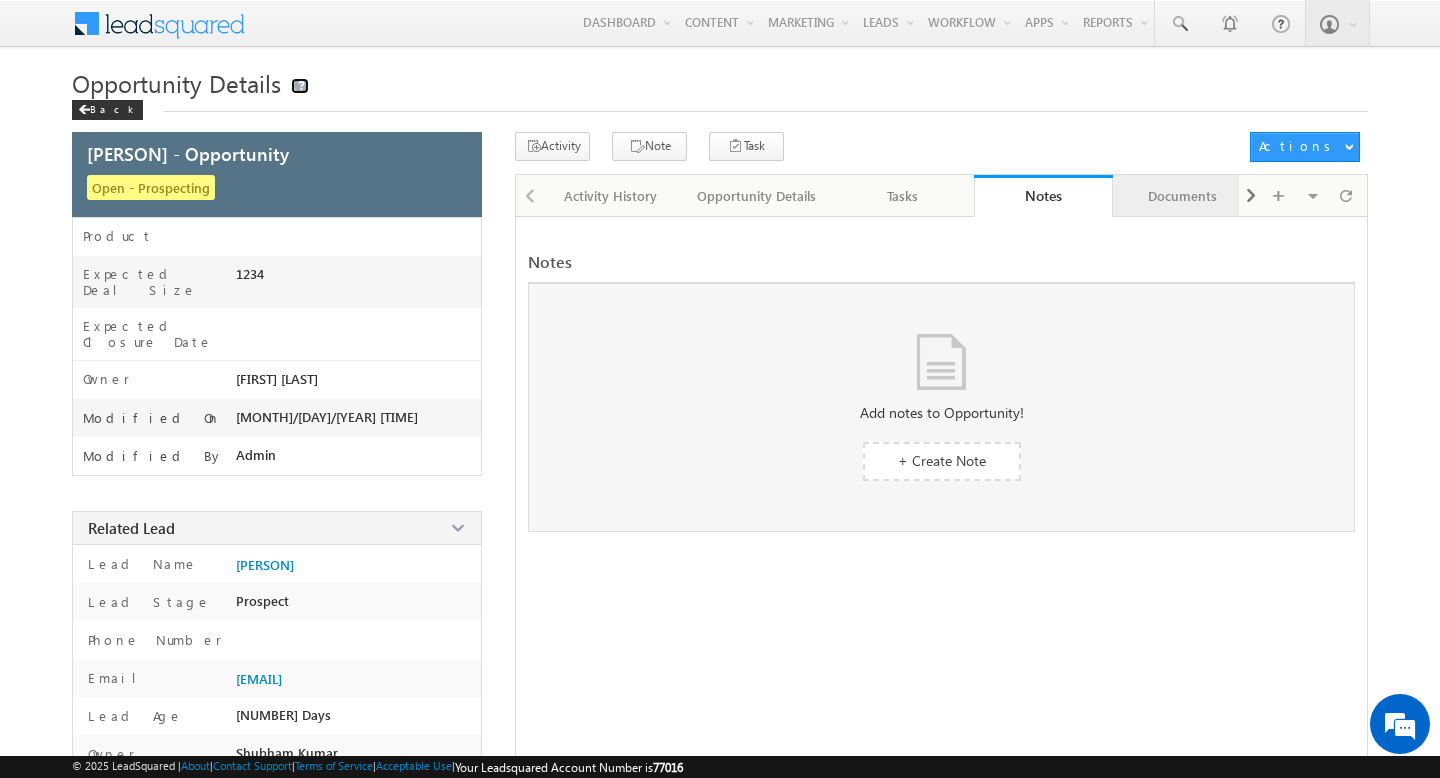 click on "Documents" at bounding box center [1183, 196] 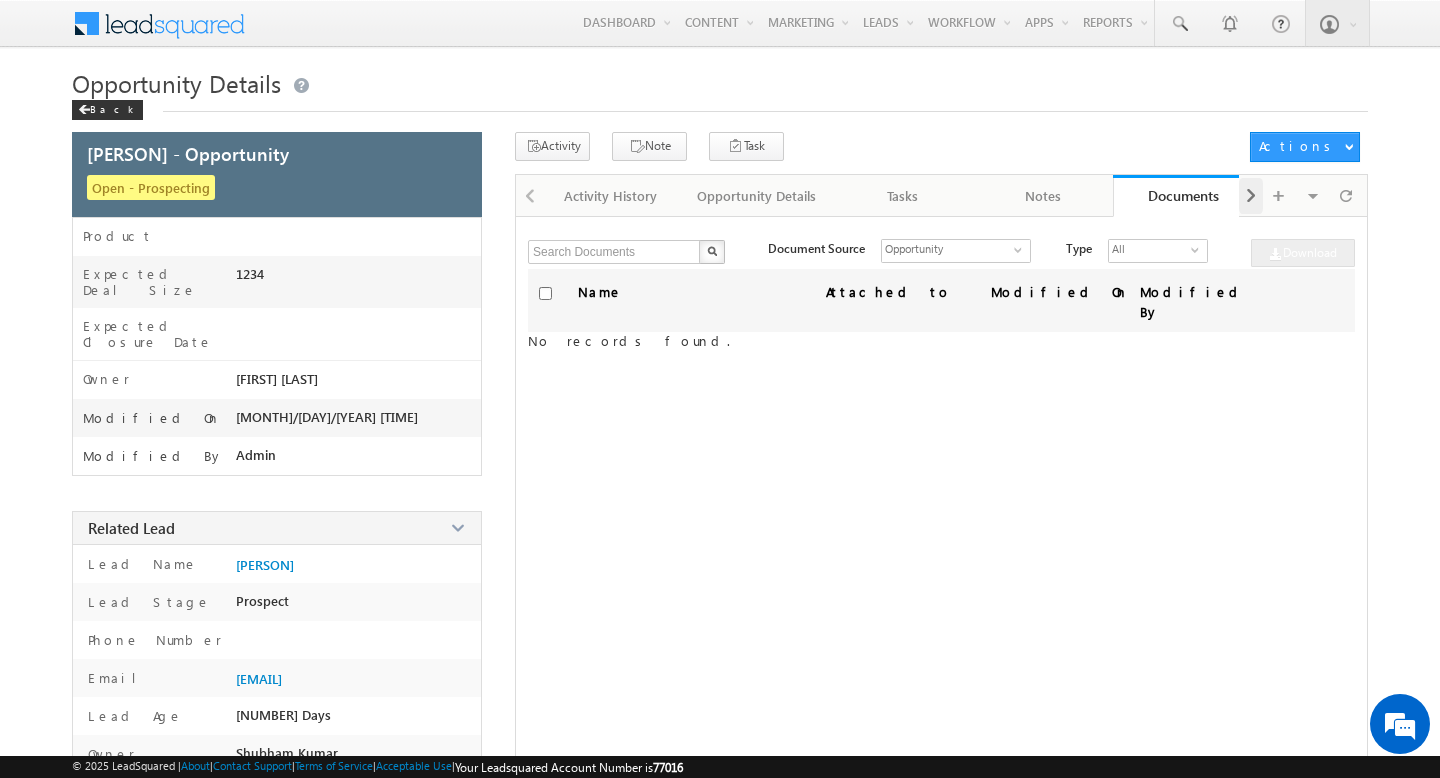 click at bounding box center [1251, 196] 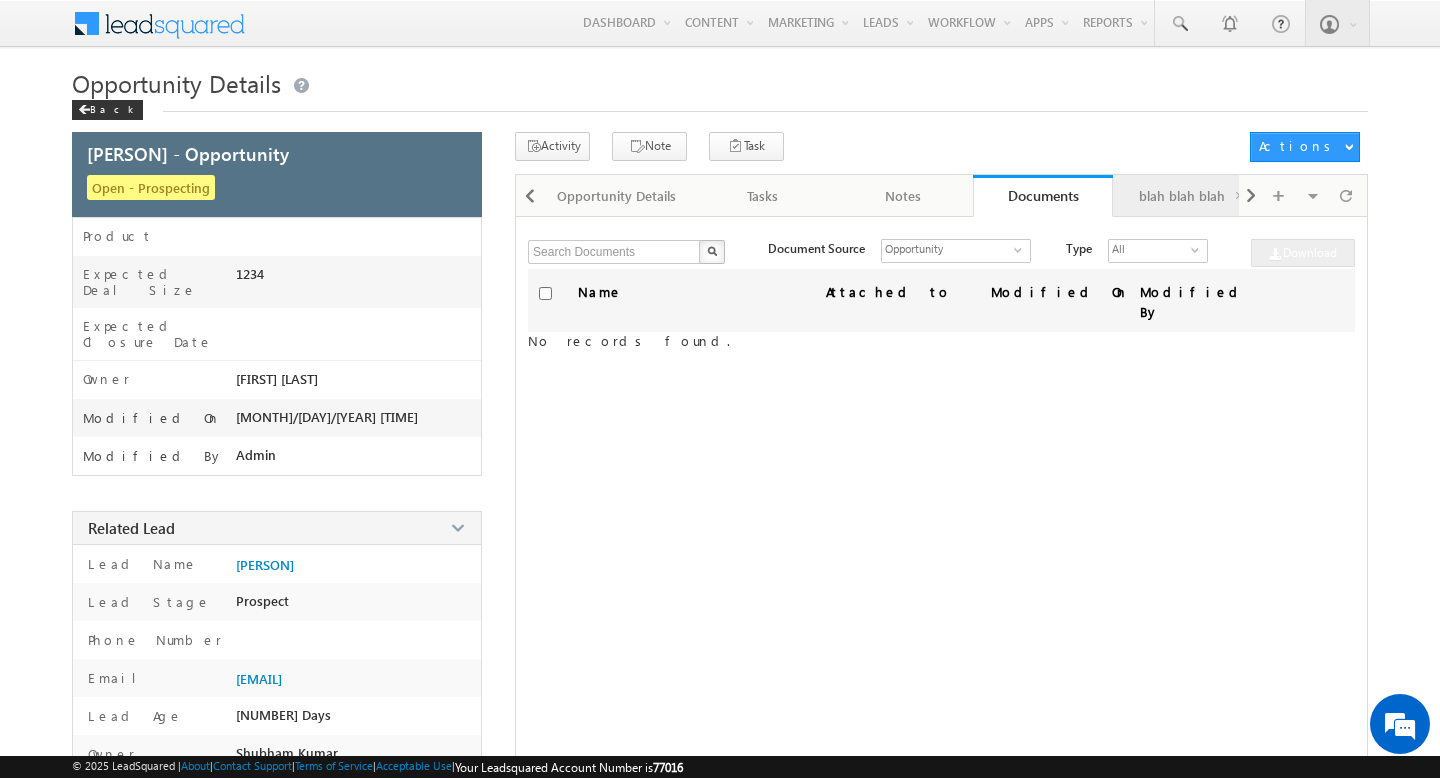 click on "blah blah blah" at bounding box center [1182, 196] 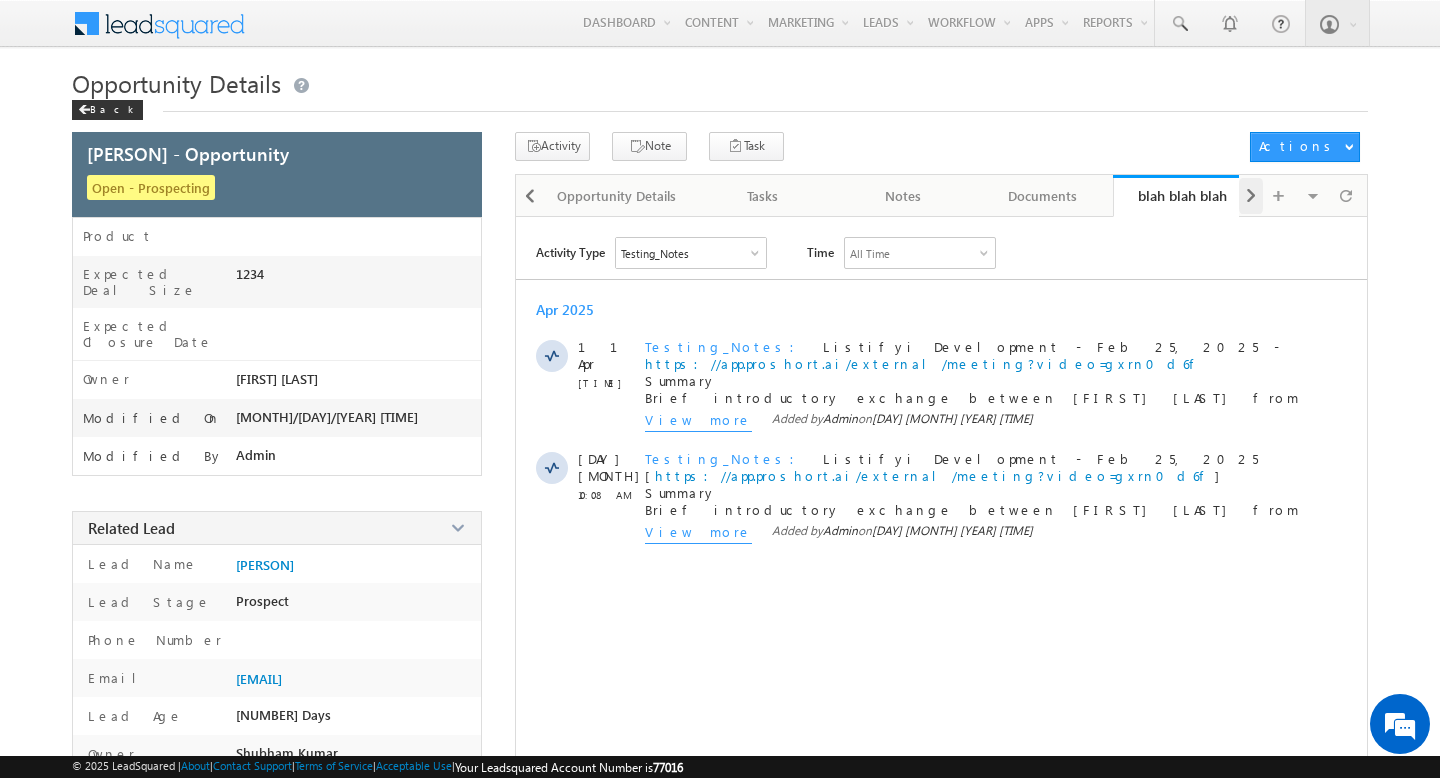 click at bounding box center [1251, 196] 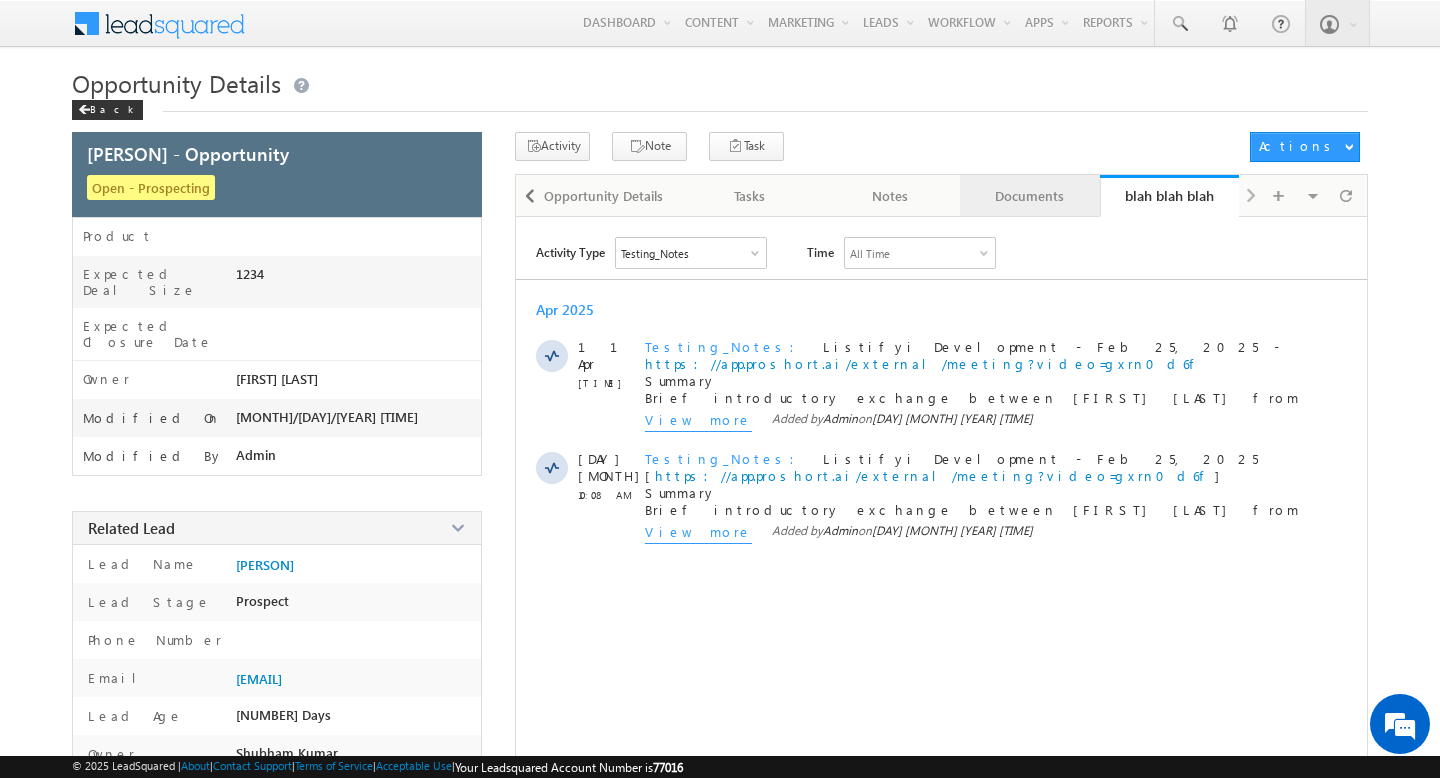 click on "Documents" at bounding box center [1029, 196] 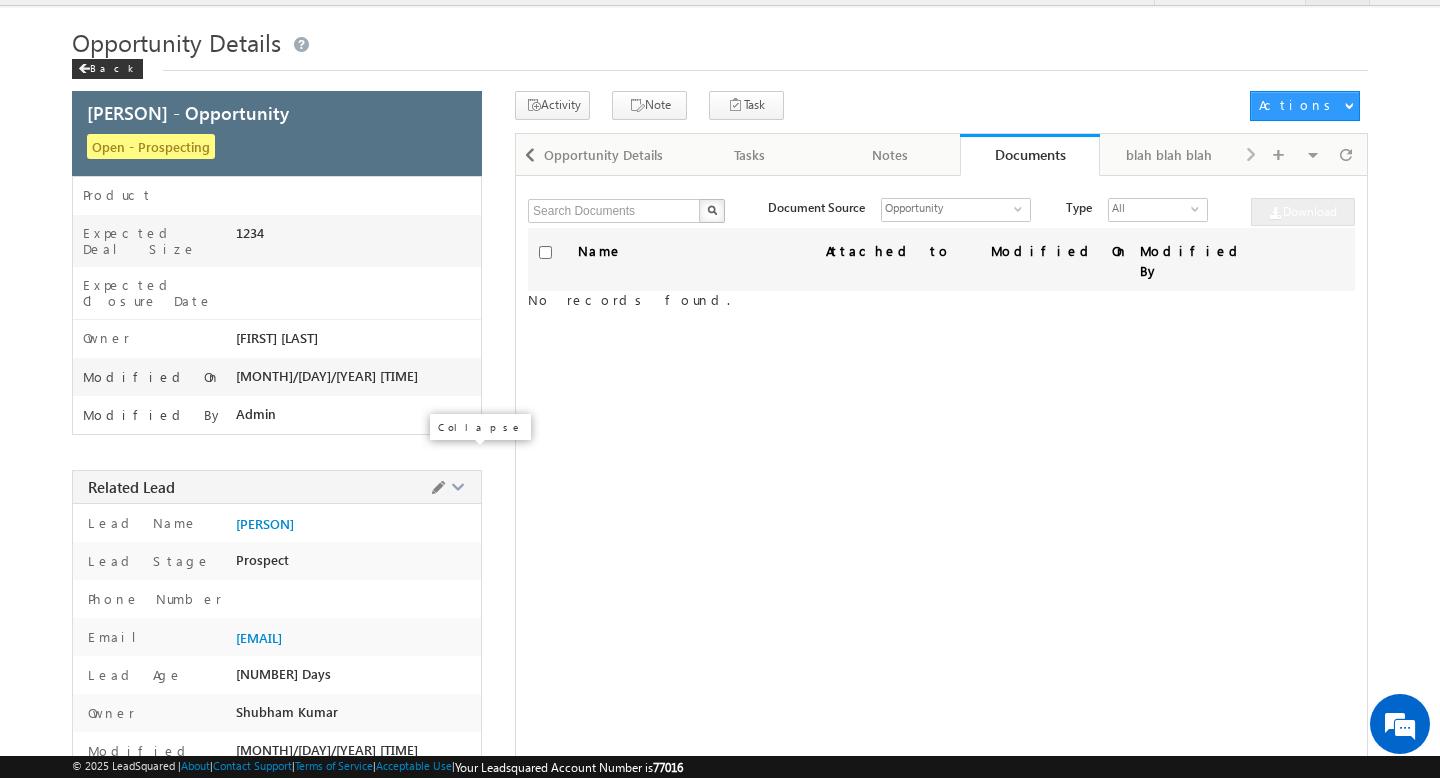 scroll, scrollTop: 0, scrollLeft: 0, axis: both 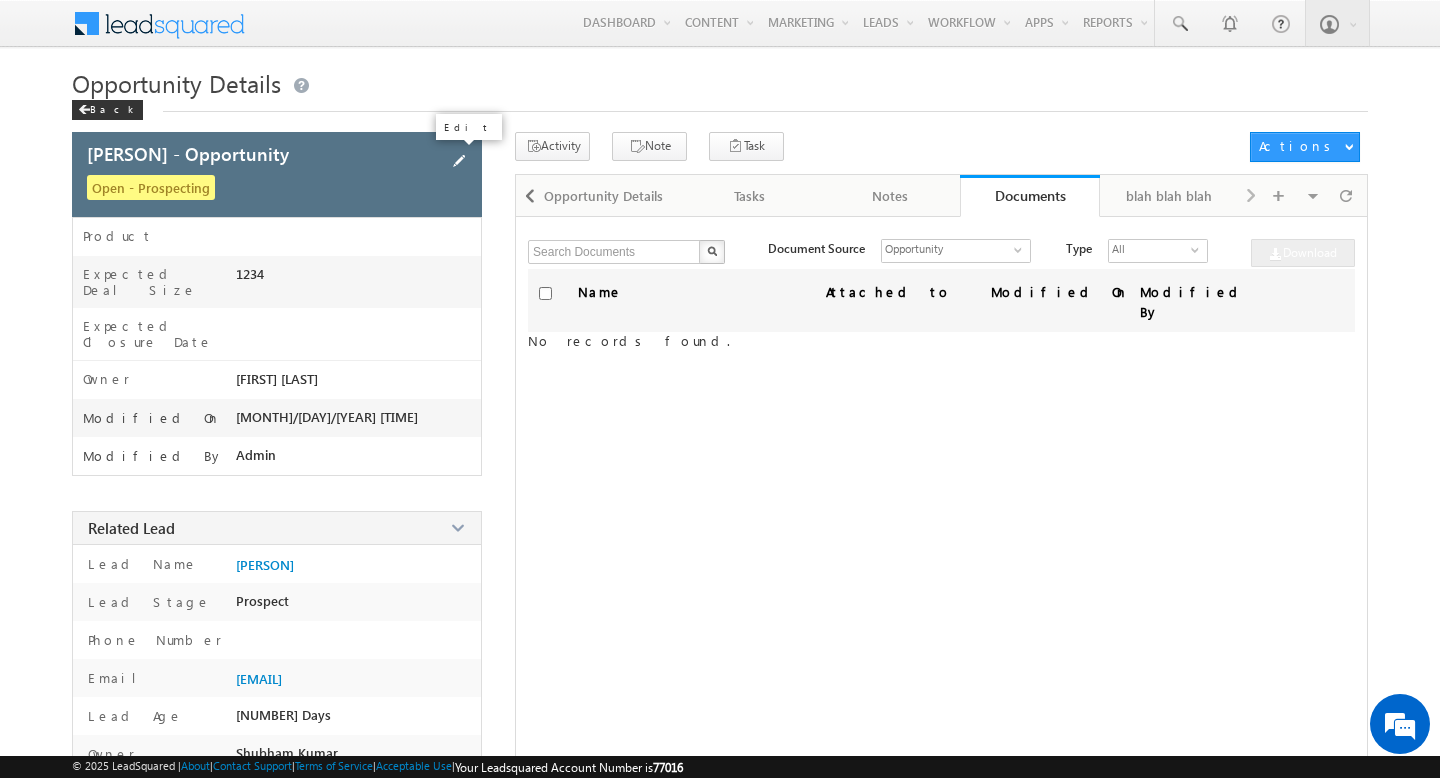 click at bounding box center [459, 161] 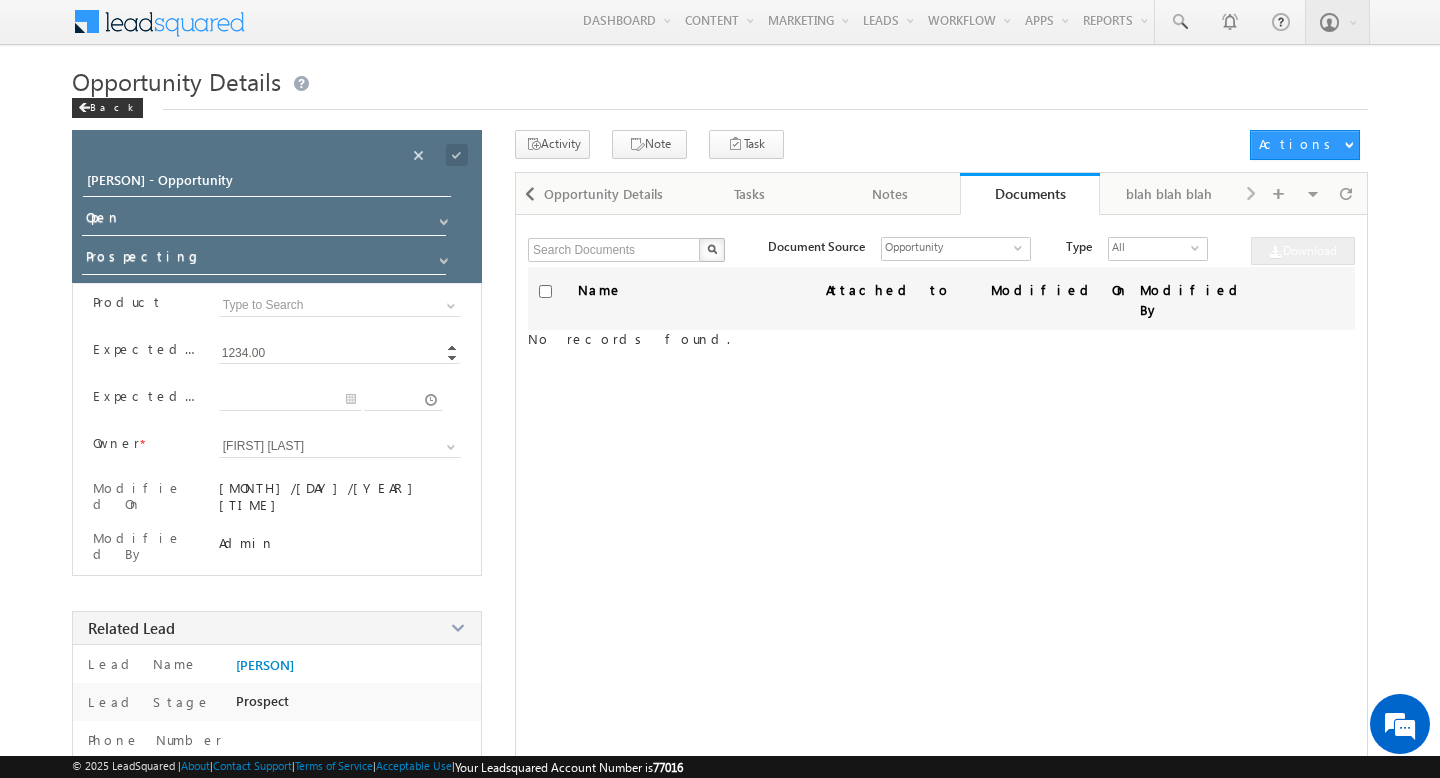 scroll, scrollTop: 0, scrollLeft: 0, axis: both 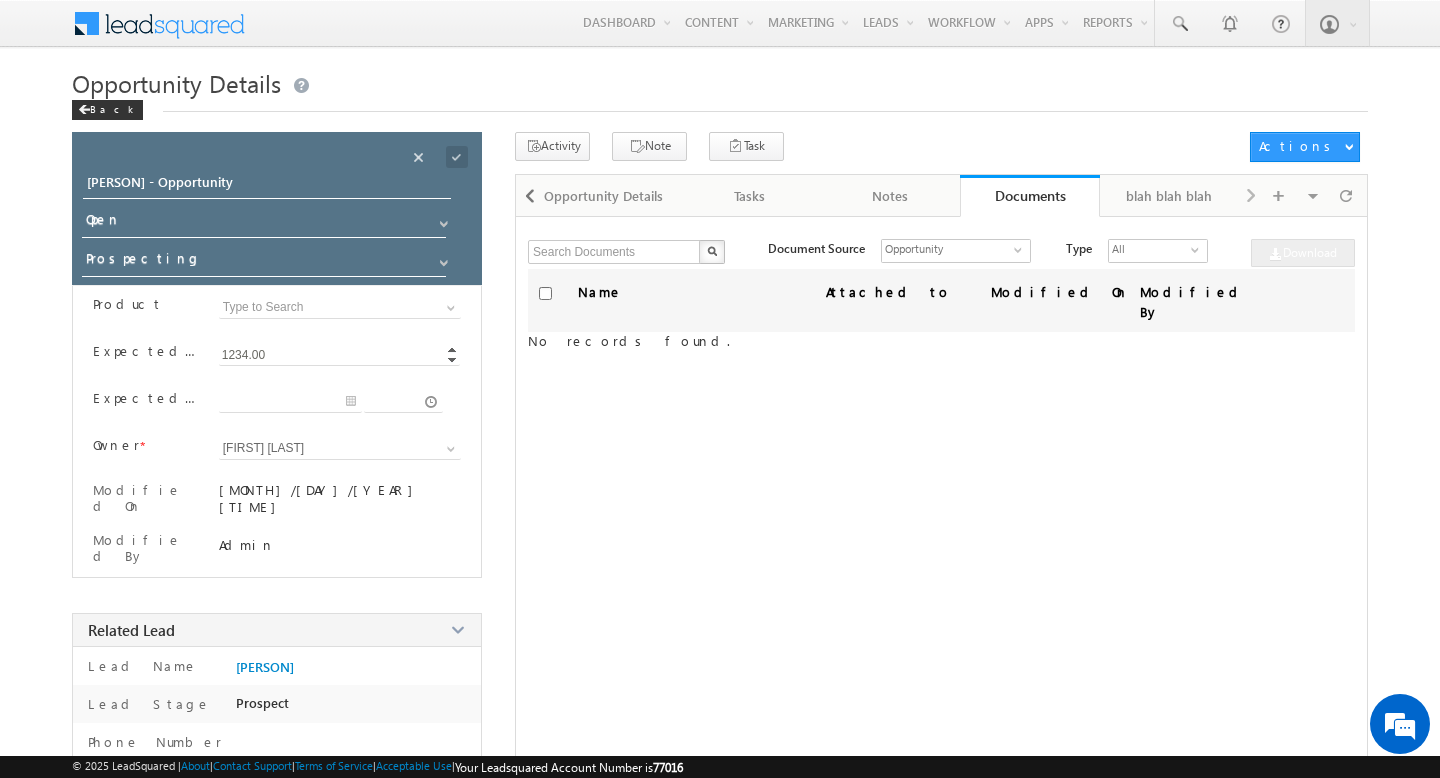 click on "Menu
Admin
team. app@p rosho rt.ai" at bounding box center (720, 518) 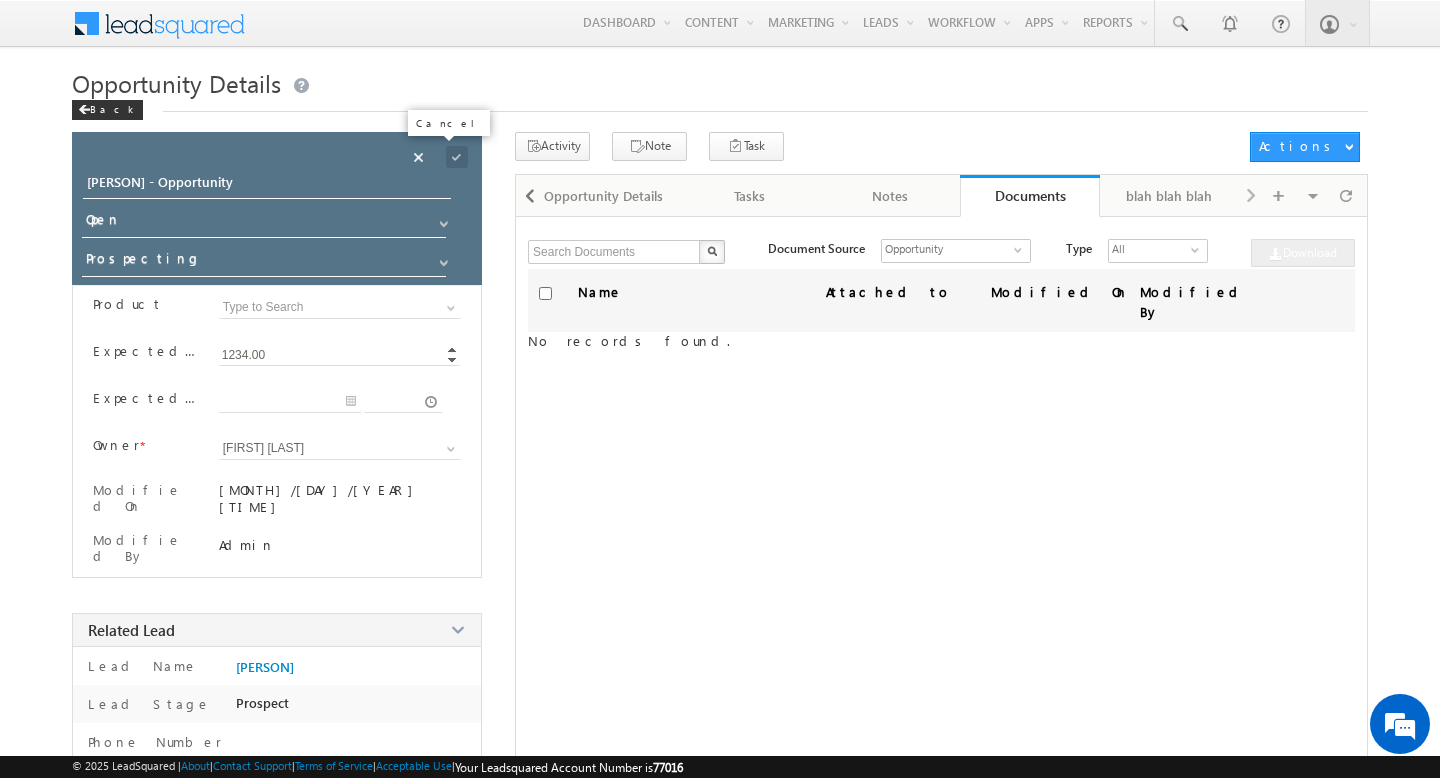 click at bounding box center (419, 157) 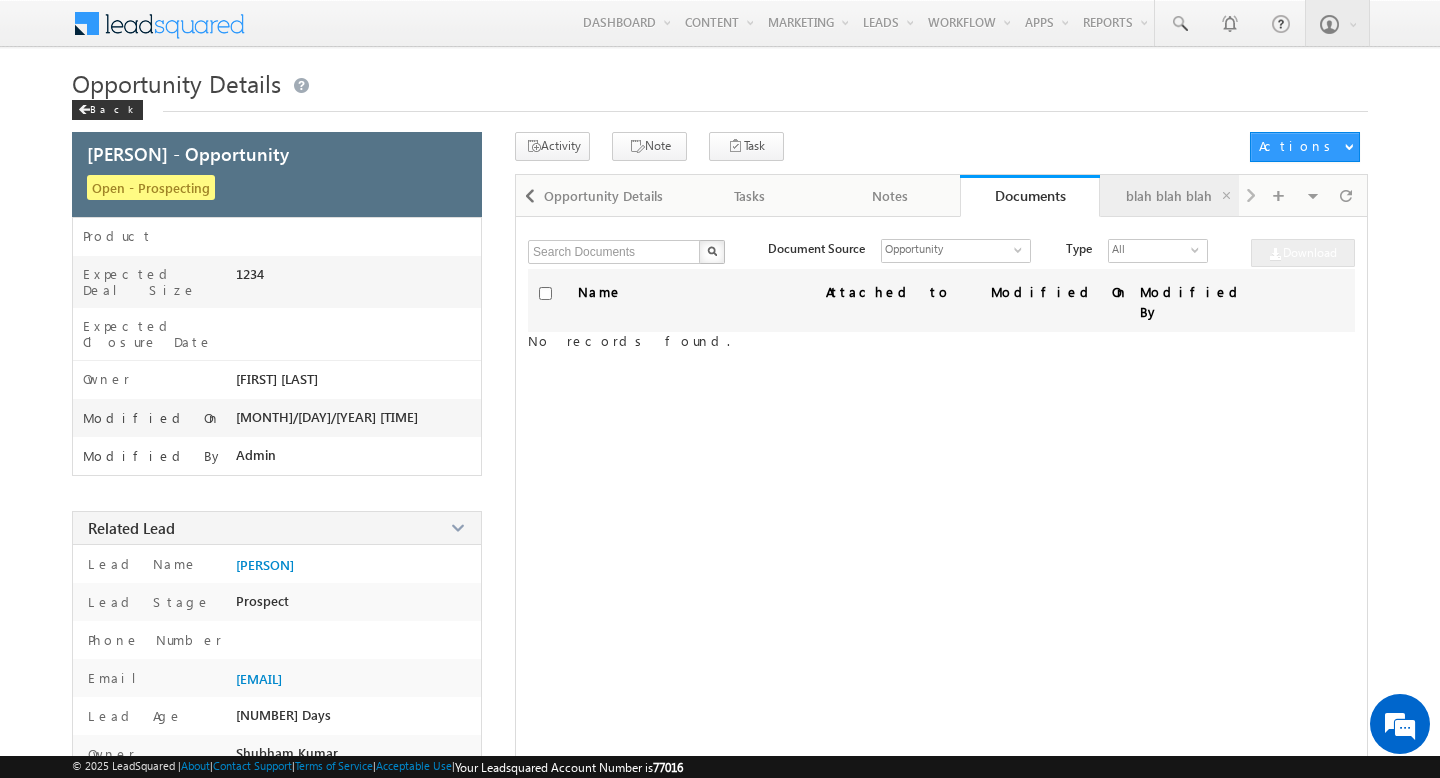 click on "blah blah blah" at bounding box center (1169, 196) 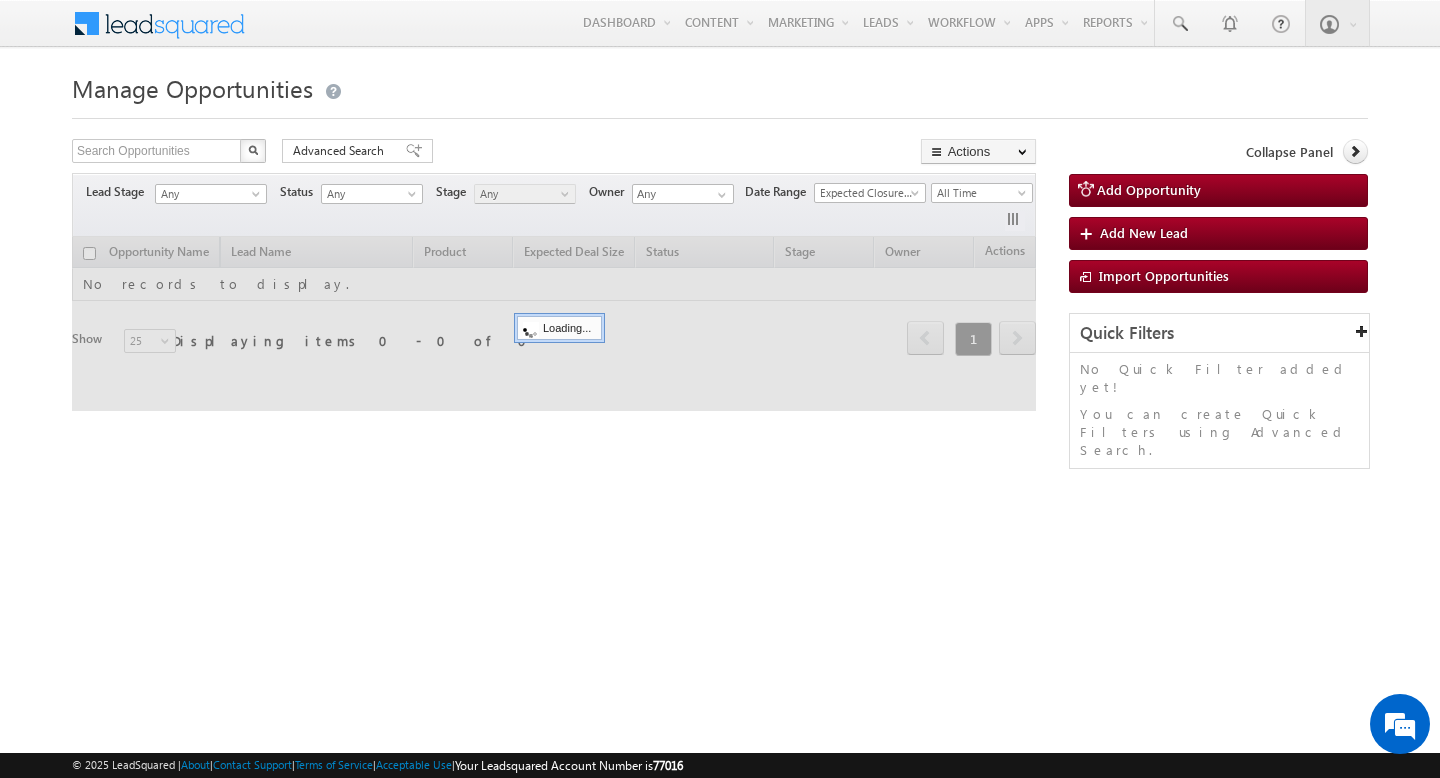 scroll, scrollTop: 0, scrollLeft: 0, axis: both 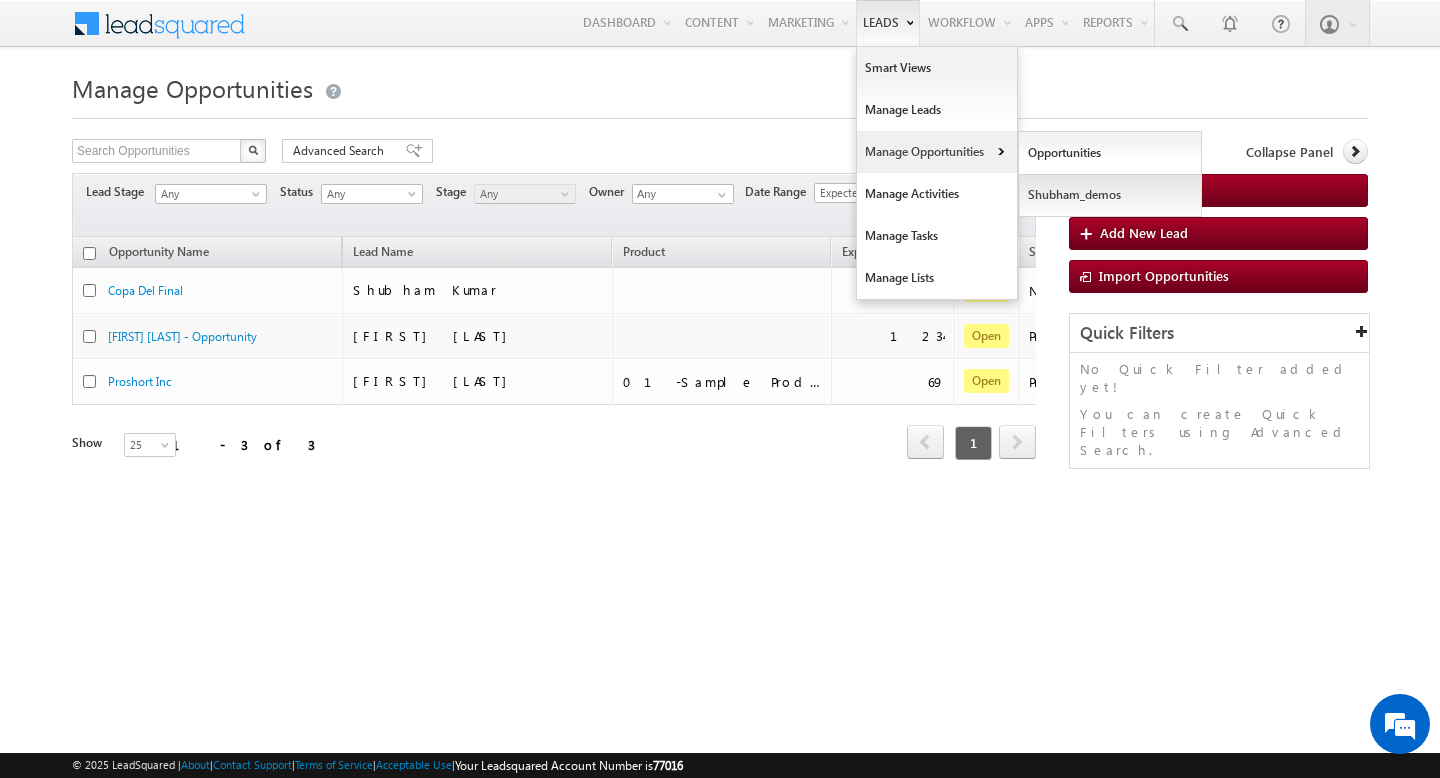click on "Shubham_demos" at bounding box center (1110, 195) 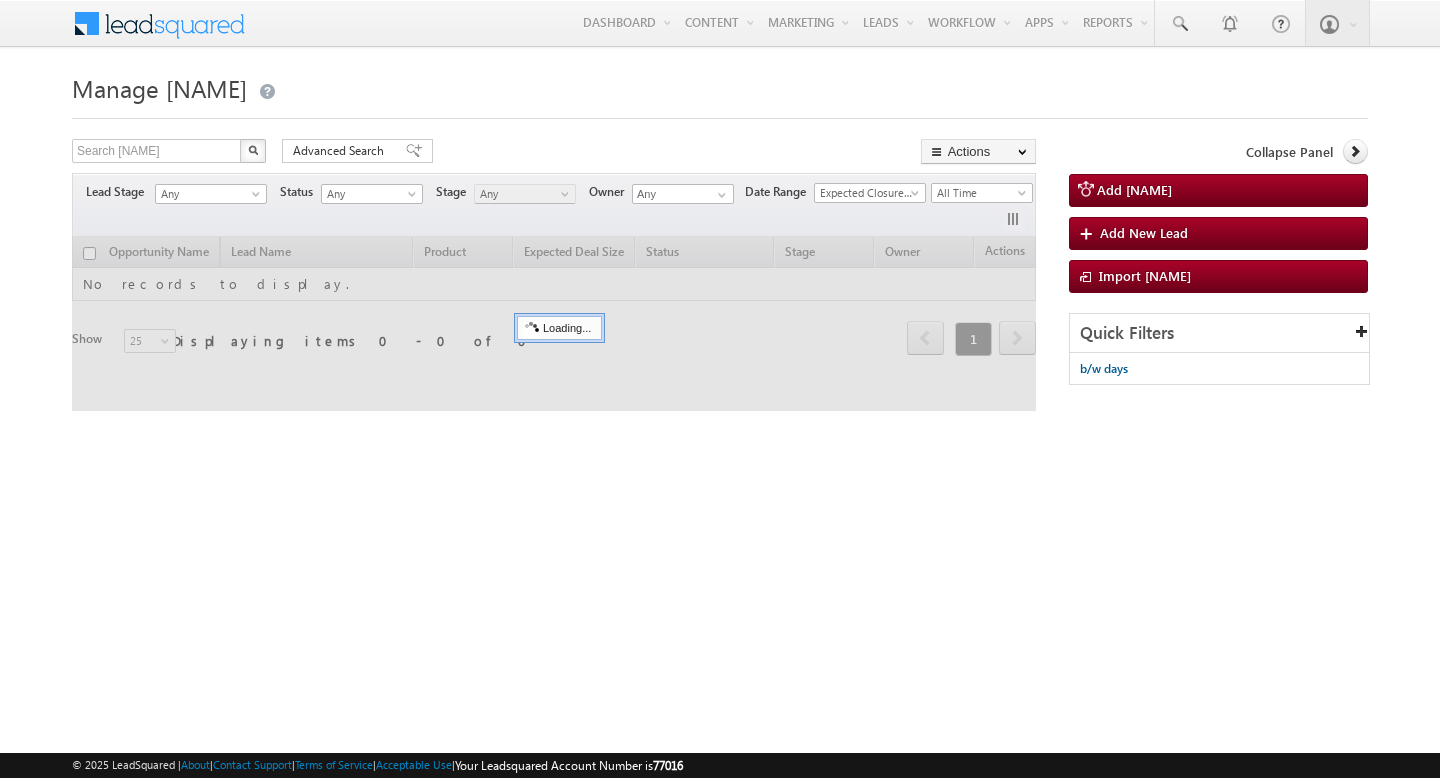 scroll, scrollTop: 0, scrollLeft: 0, axis: both 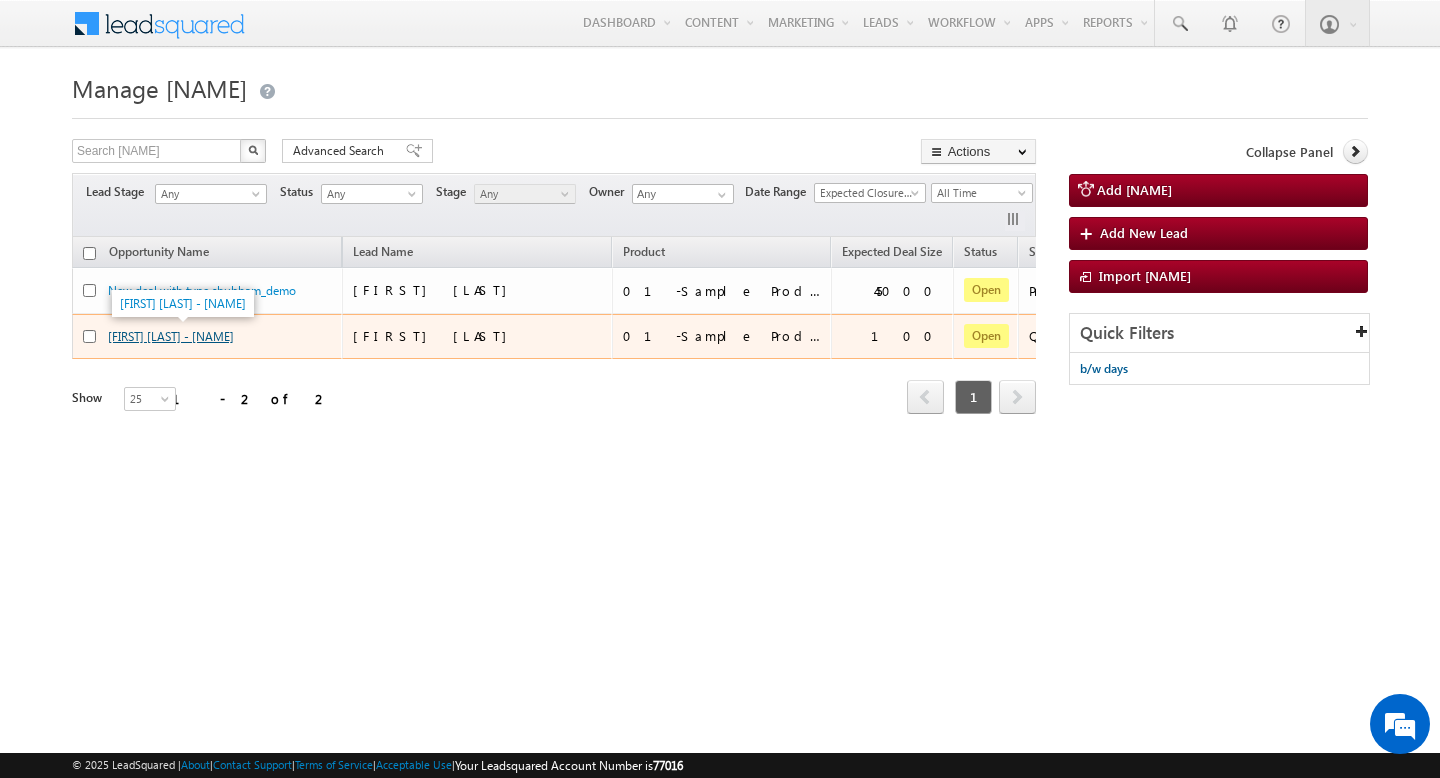 click on "[FIRST] [LAST] - [NAME]" at bounding box center [171, 336] 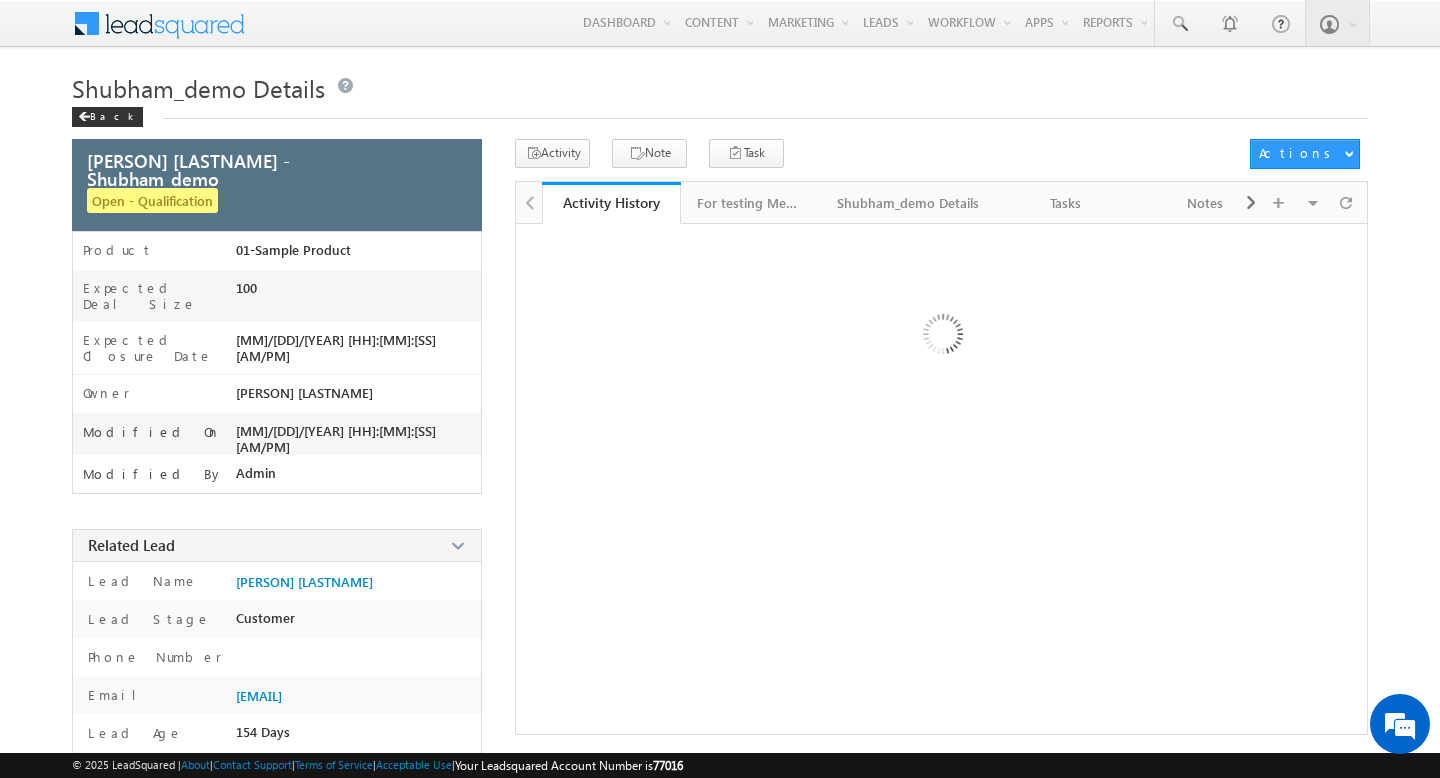 scroll, scrollTop: 0, scrollLeft: 0, axis: both 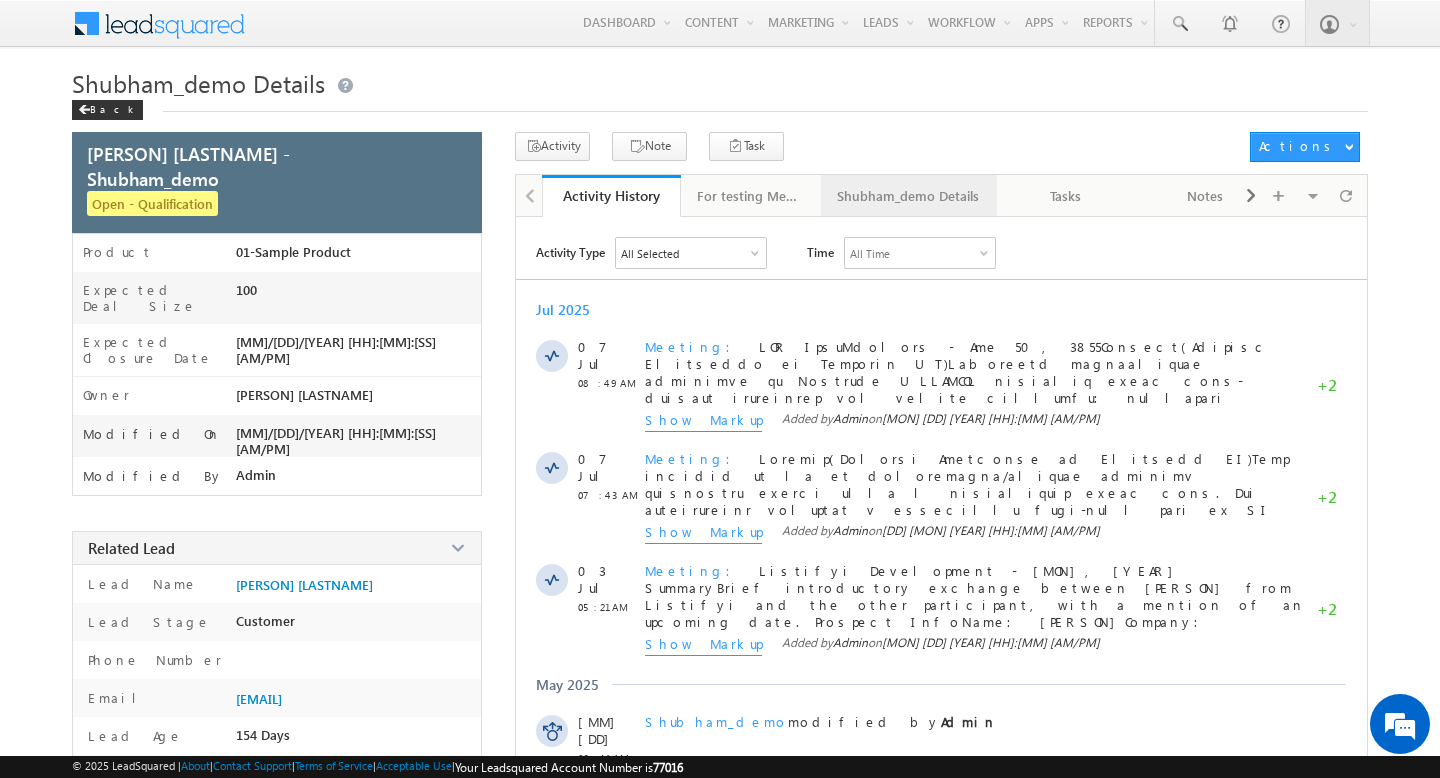 click on "Shubham_demo Details" at bounding box center [908, 196] 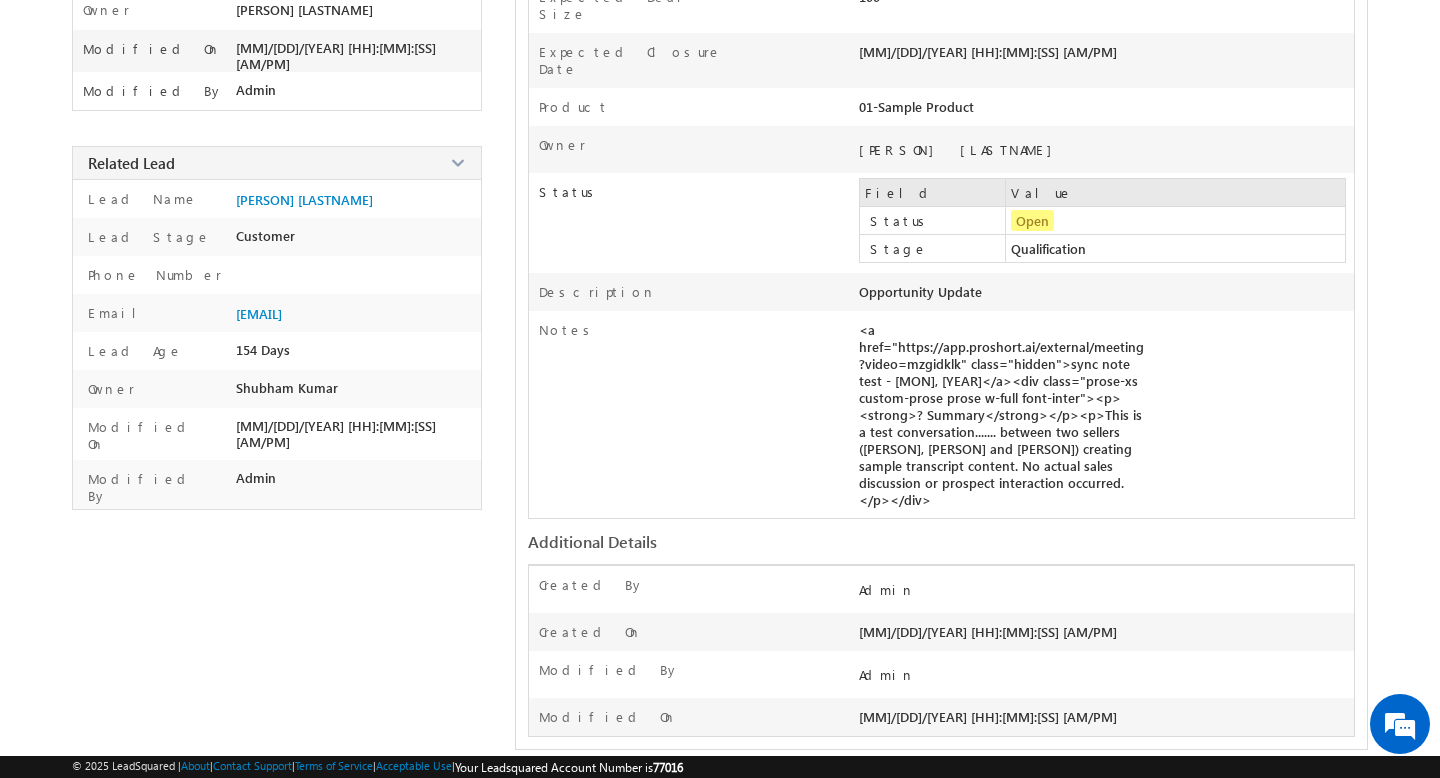 scroll, scrollTop: 386, scrollLeft: 0, axis: vertical 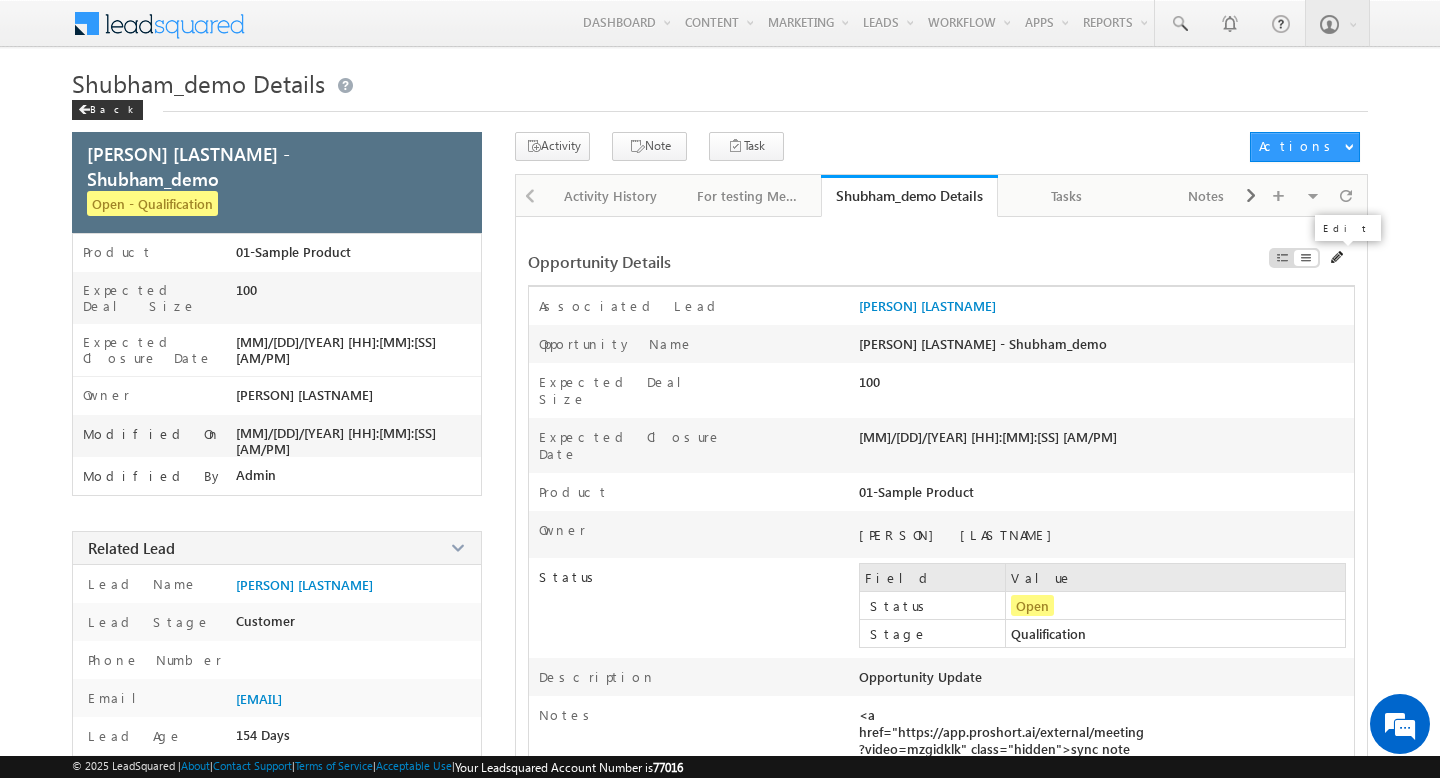click at bounding box center (1338, 258) 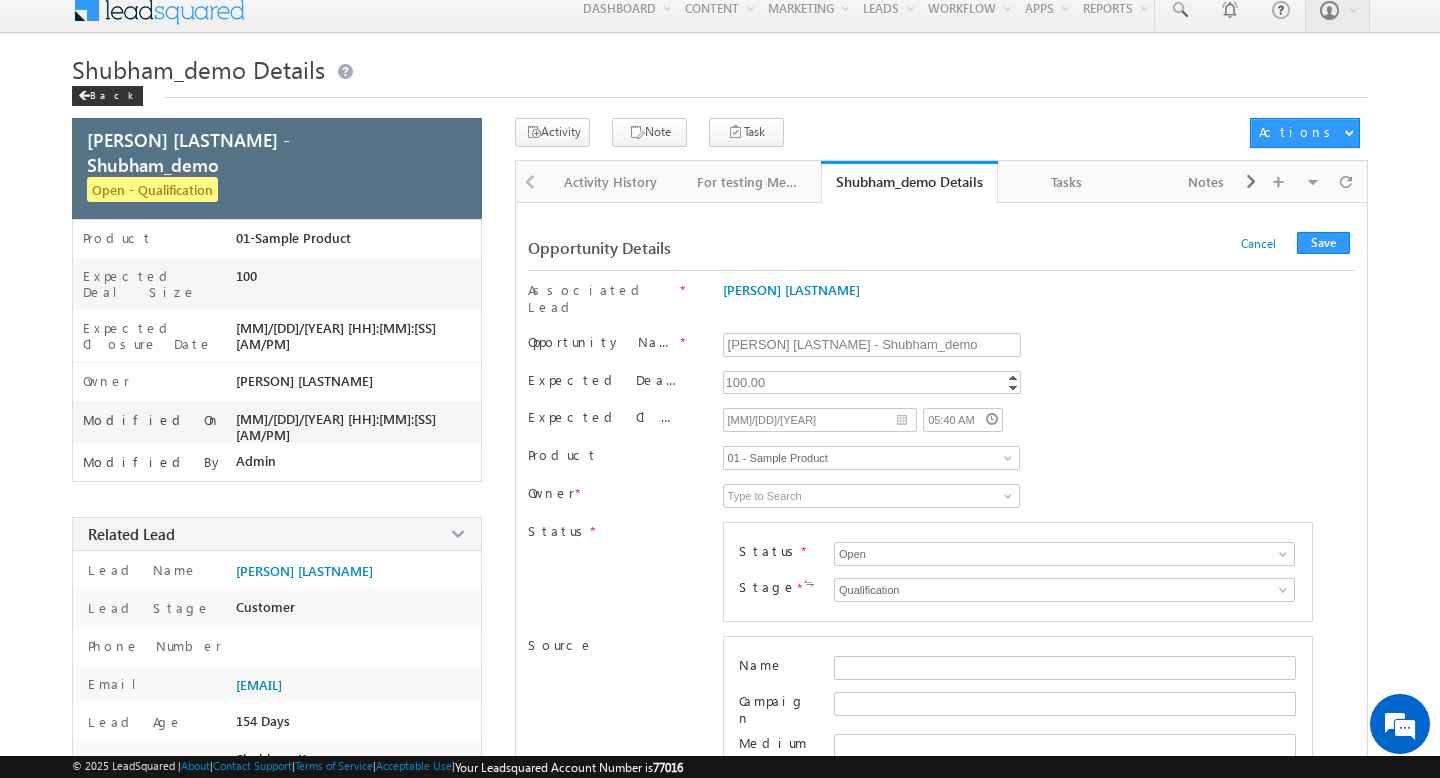 scroll, scrollTop: 0, scrollLeft: 0, axis: both 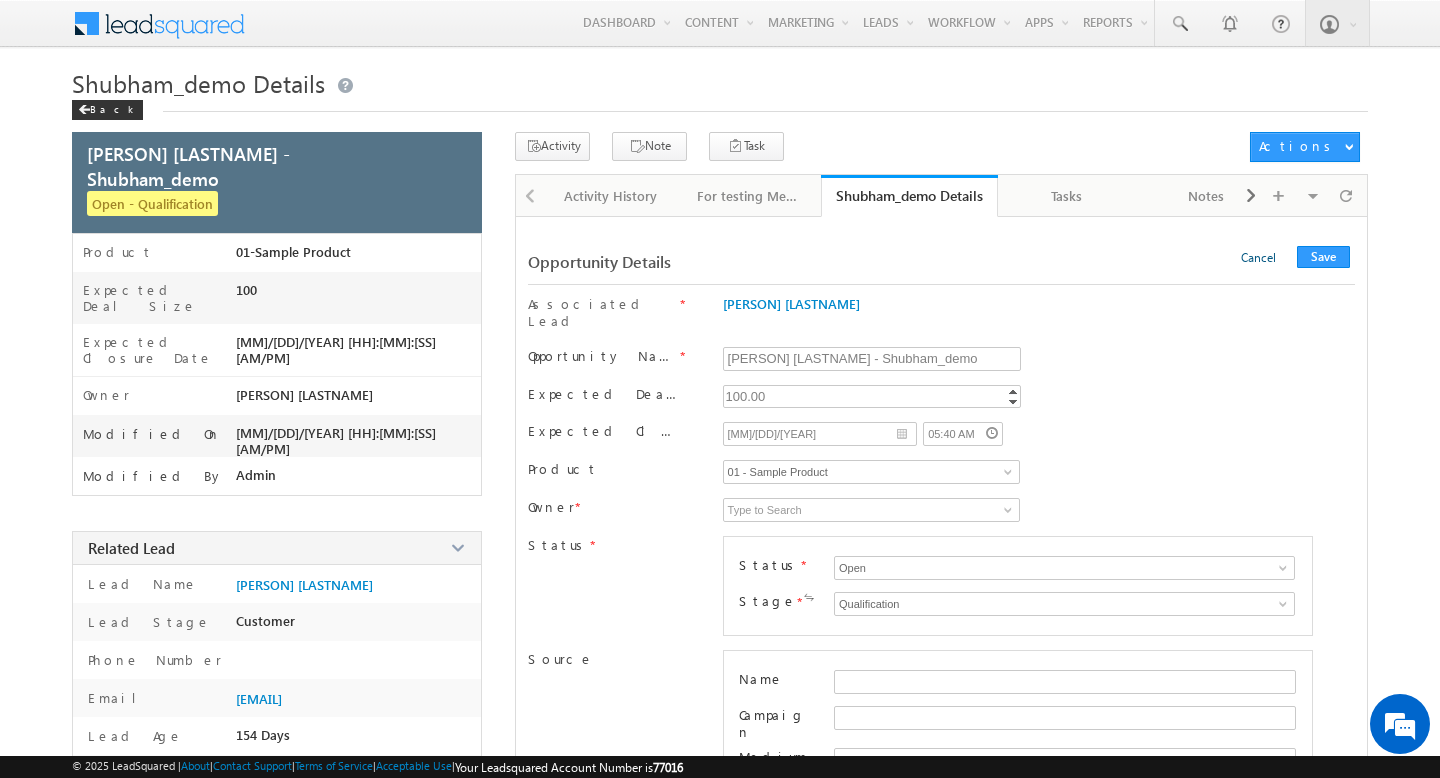 click on "Cancel" at bounding box center (1258, 257) 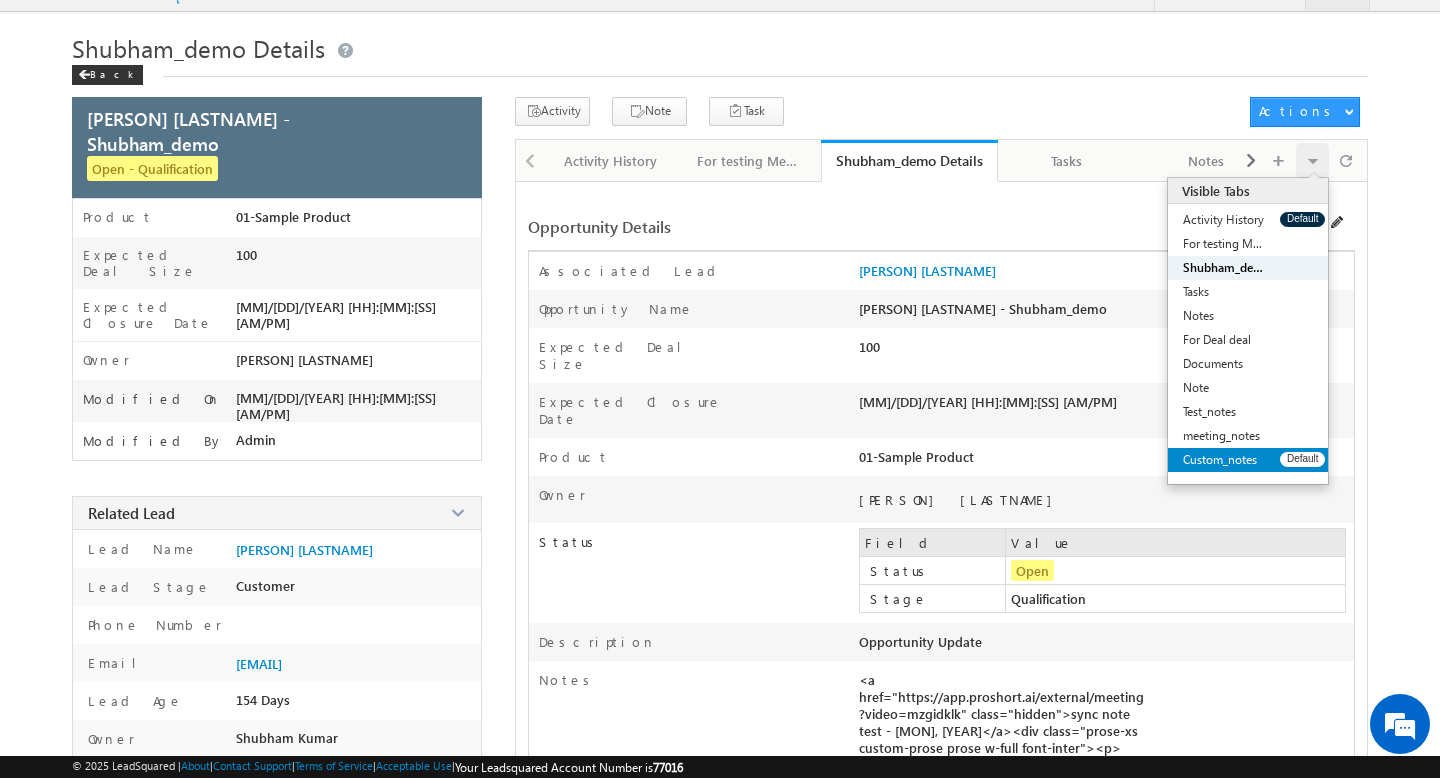 scroll, scrollTop: 38, scrollLeft: 0, axis: vertical 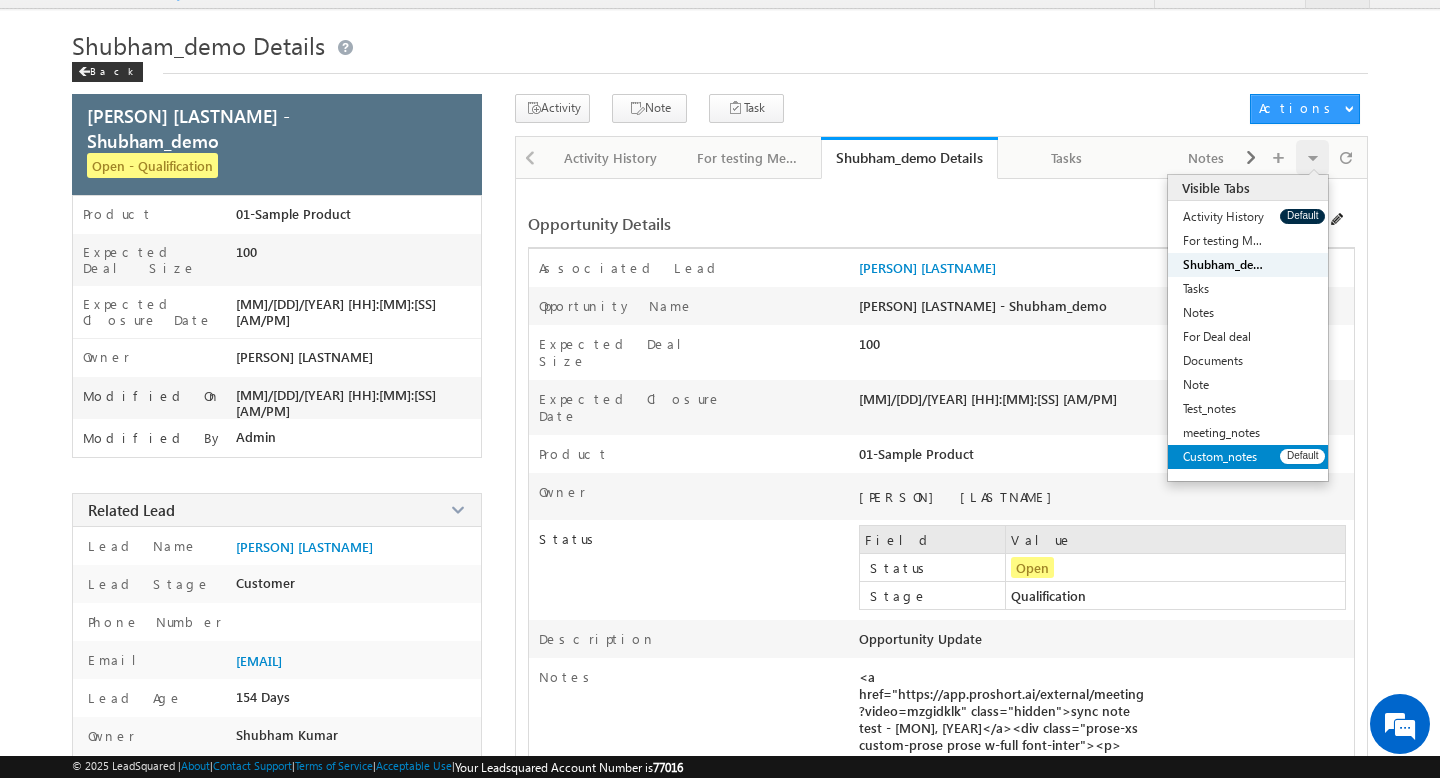 click on "Custom_notes" at bounding box center (1224, 457) 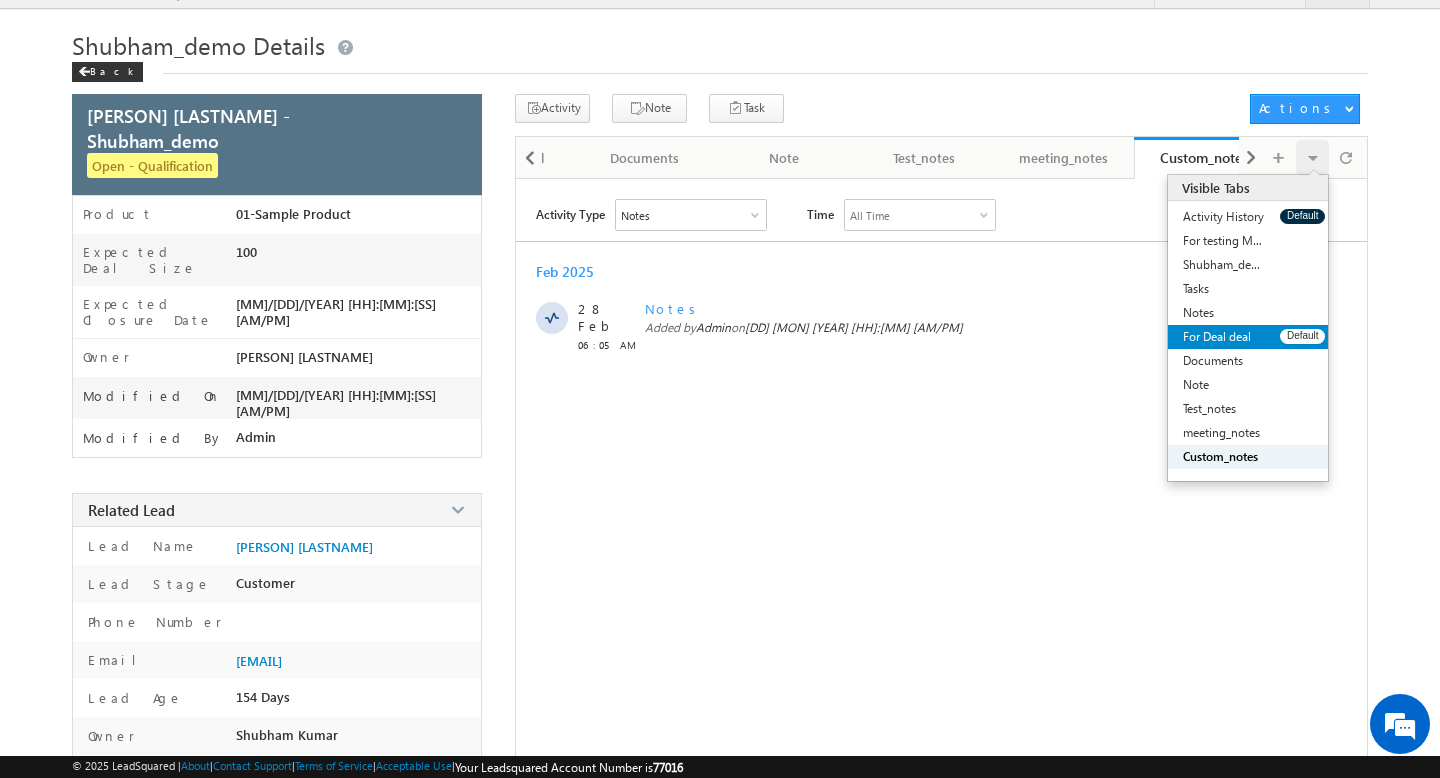 click on "For Deal deal" at bounding box center [1224, 337] 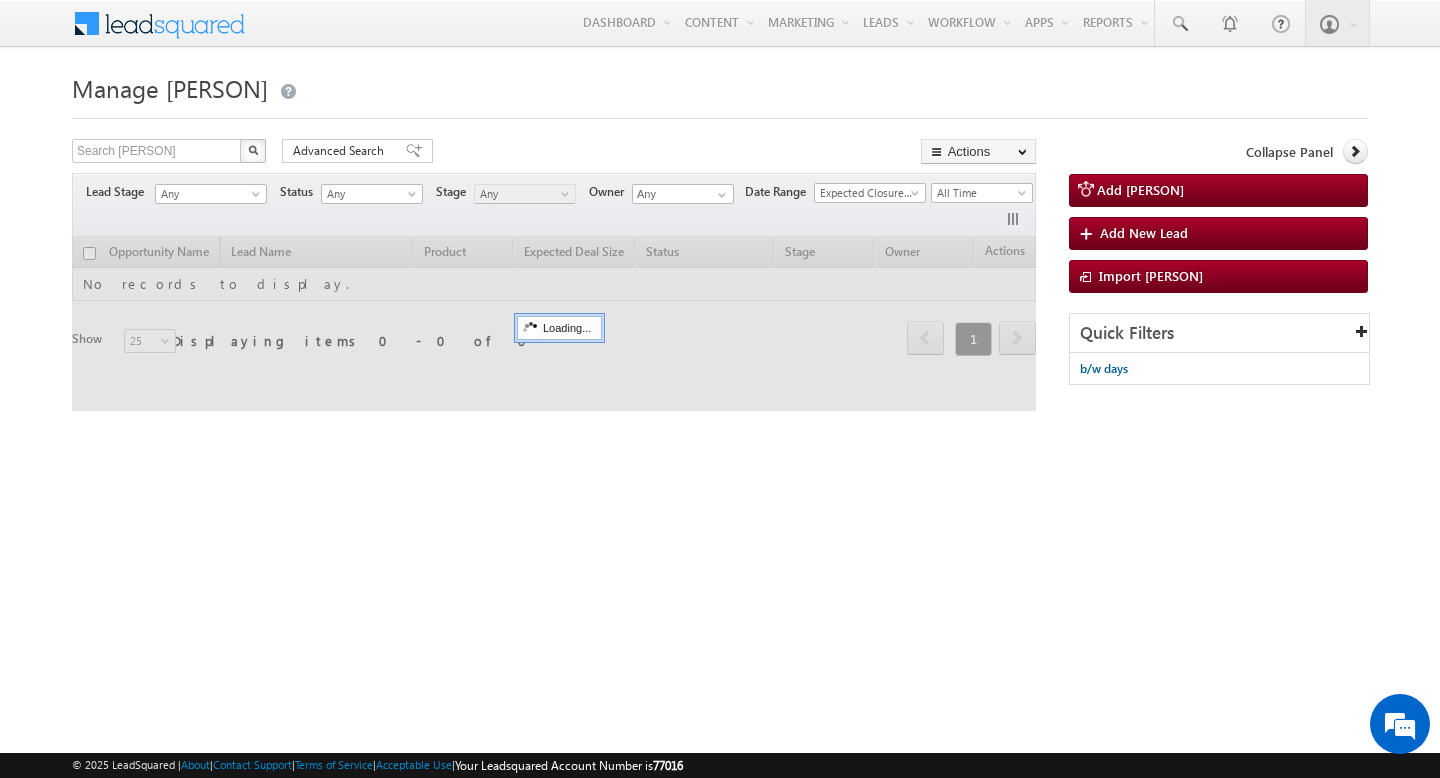 scroll, scrollTop: 0, scrollLeft: 0, axis: both 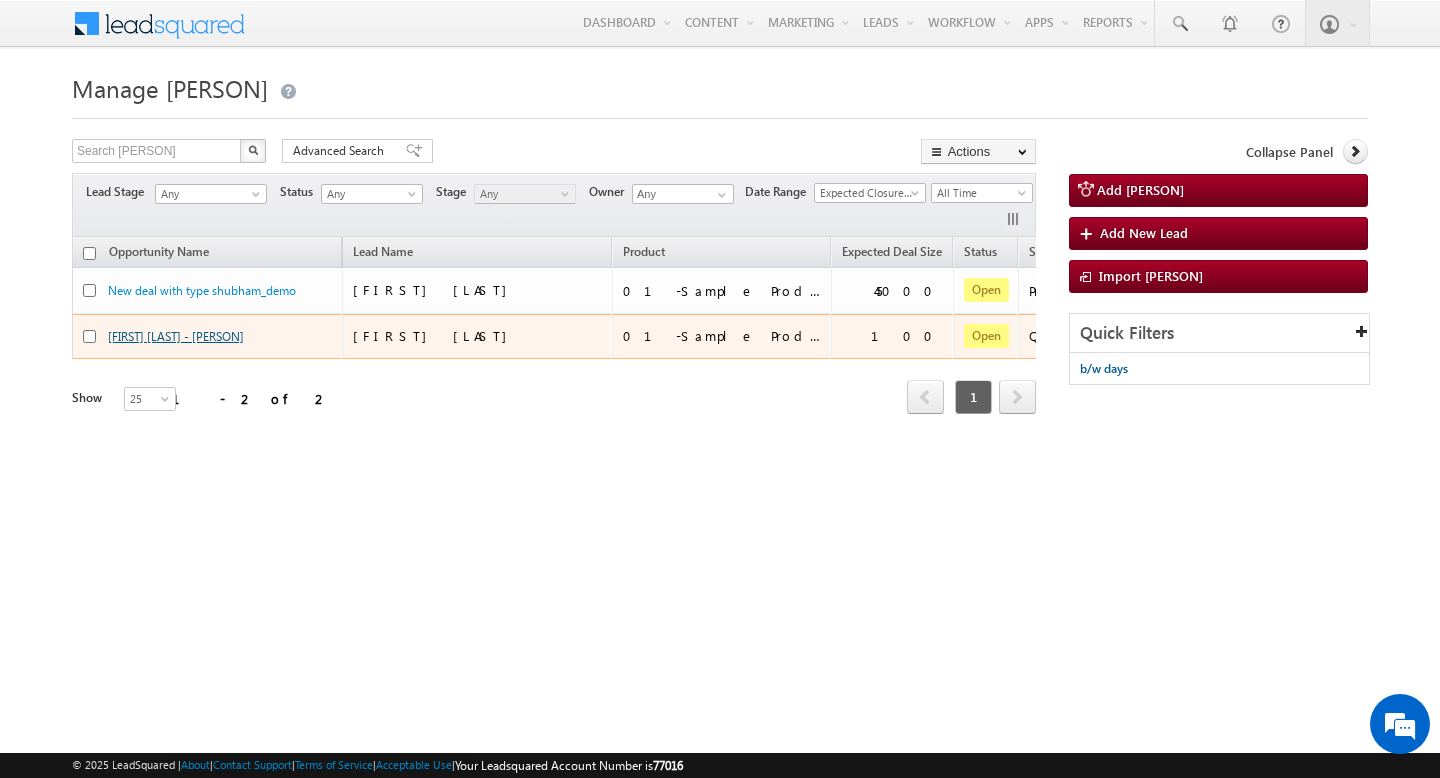 click on "[PERSON] [LASTNAME] - Shubham_demo" at bounding box center (176, 336) 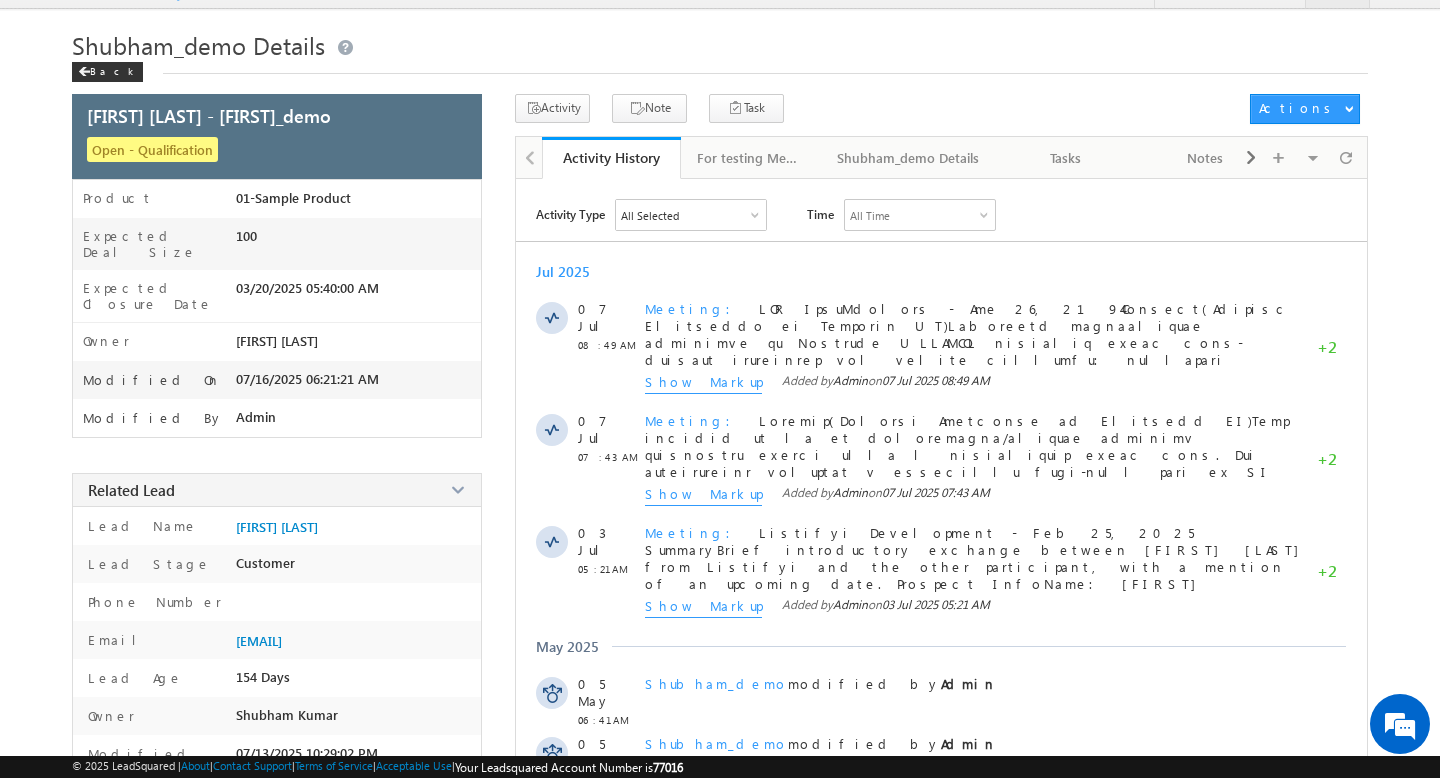 scroll, scrollTop: 0, scrollLeft: 0, axis: both 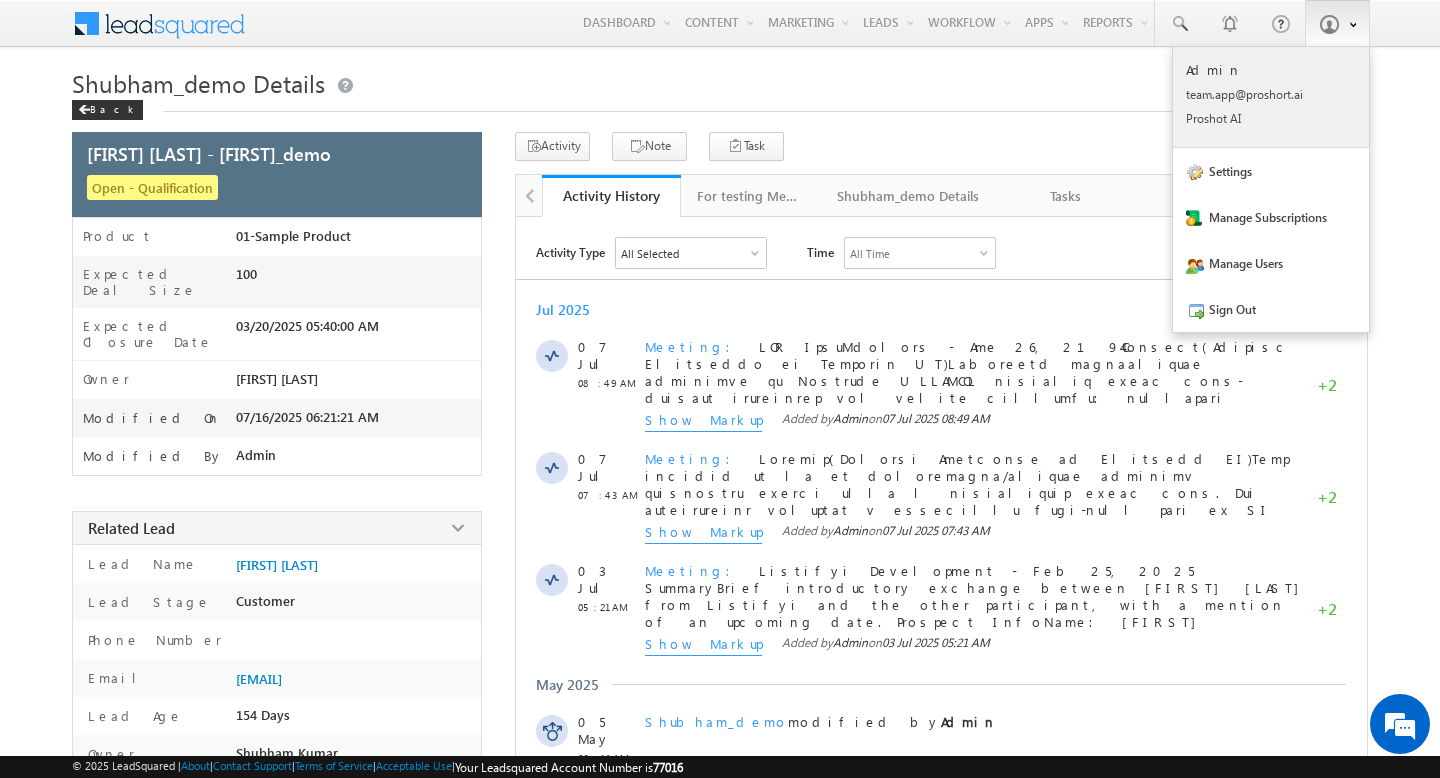 click on "Admin" at bounding box center (1271, 69) 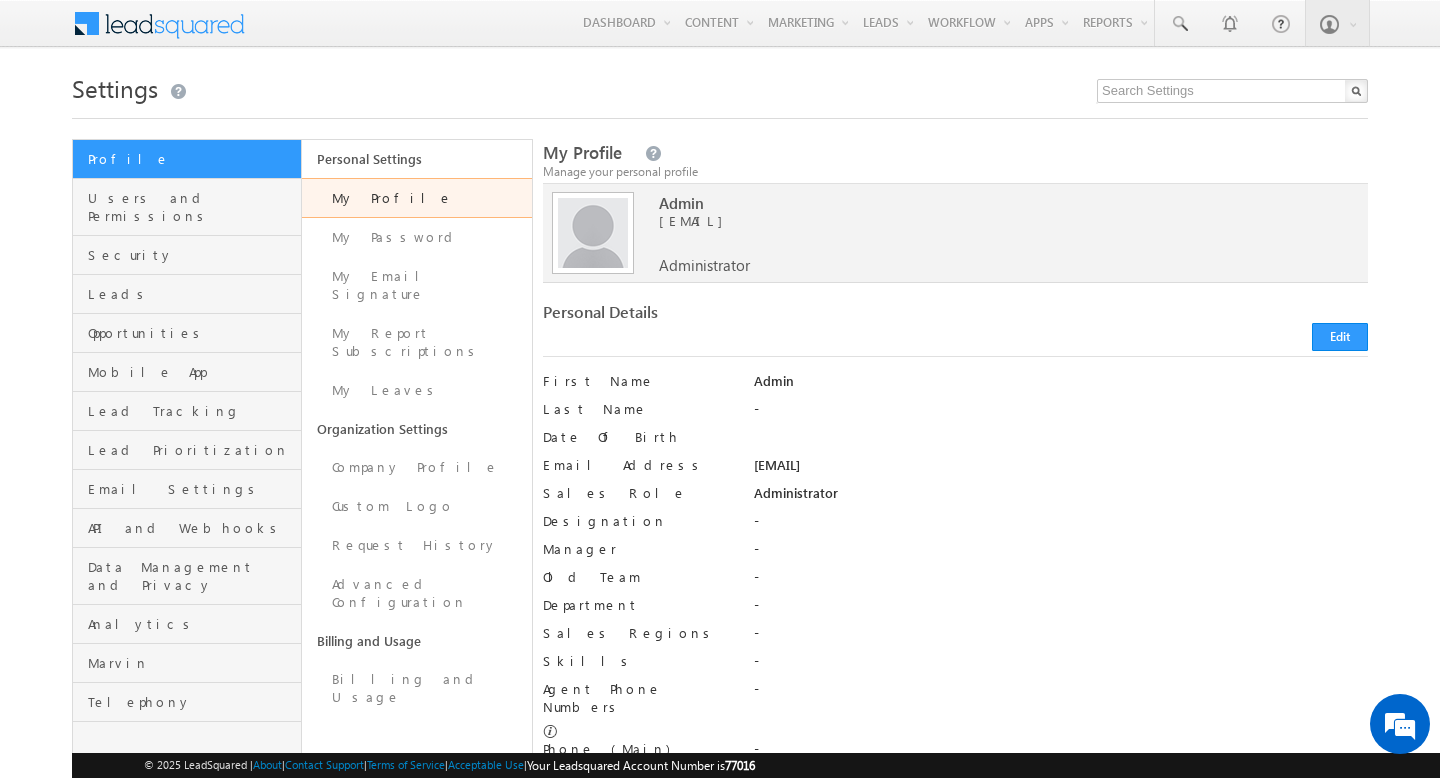 scroll, scrollTop: 0, scrollLeft: 0, axis: both 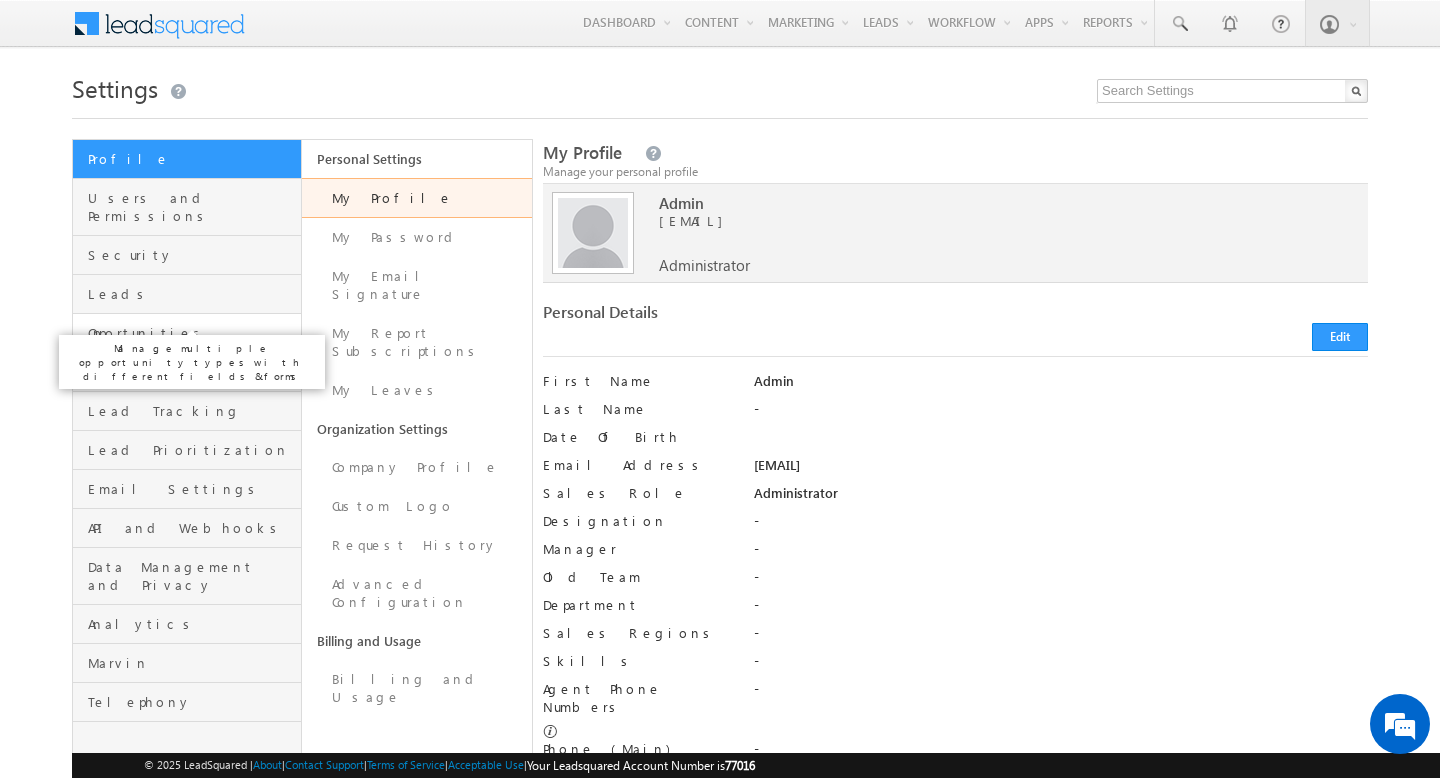 click on "Opportunities" at bounding box center (192, 333) 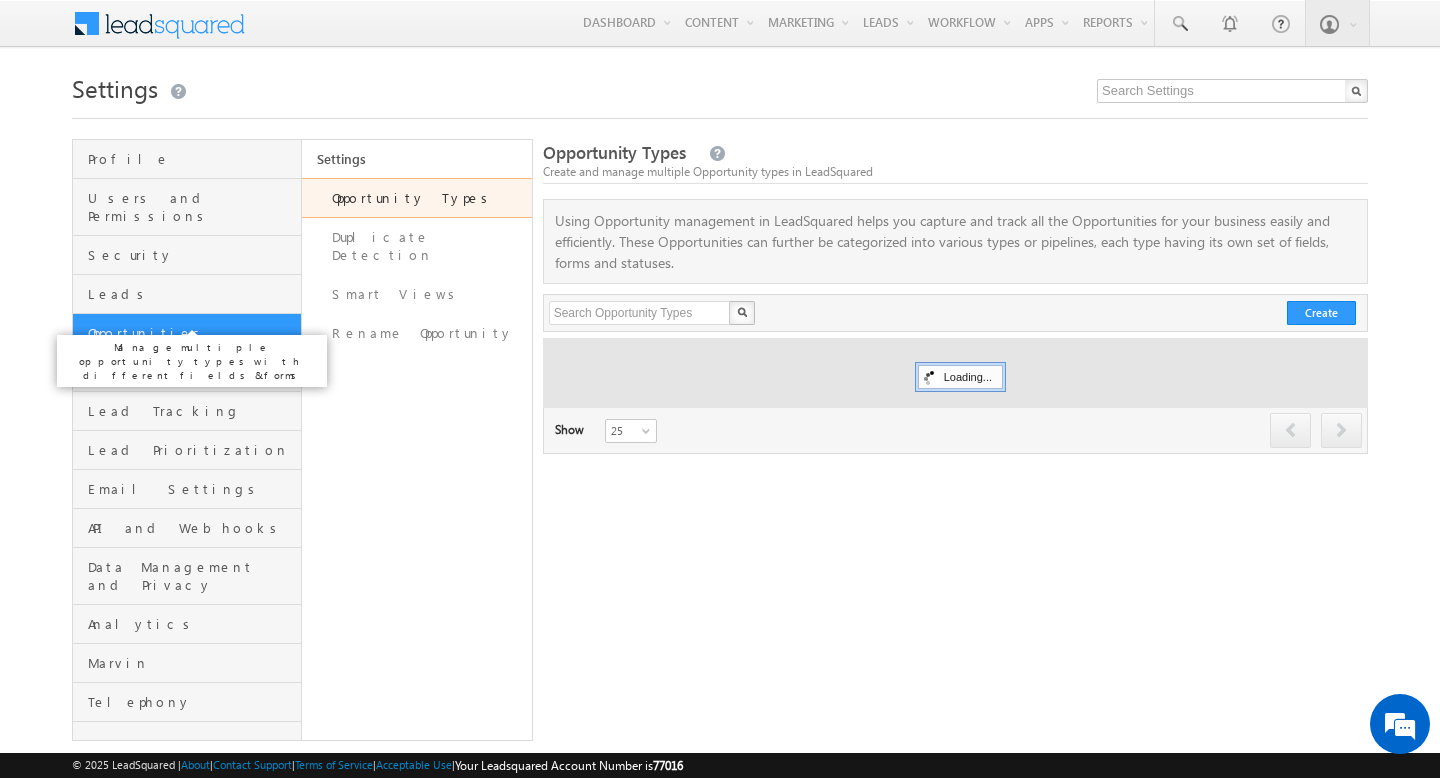 scroll, scrollTop: 0, scrollLeft: 0, axis: both 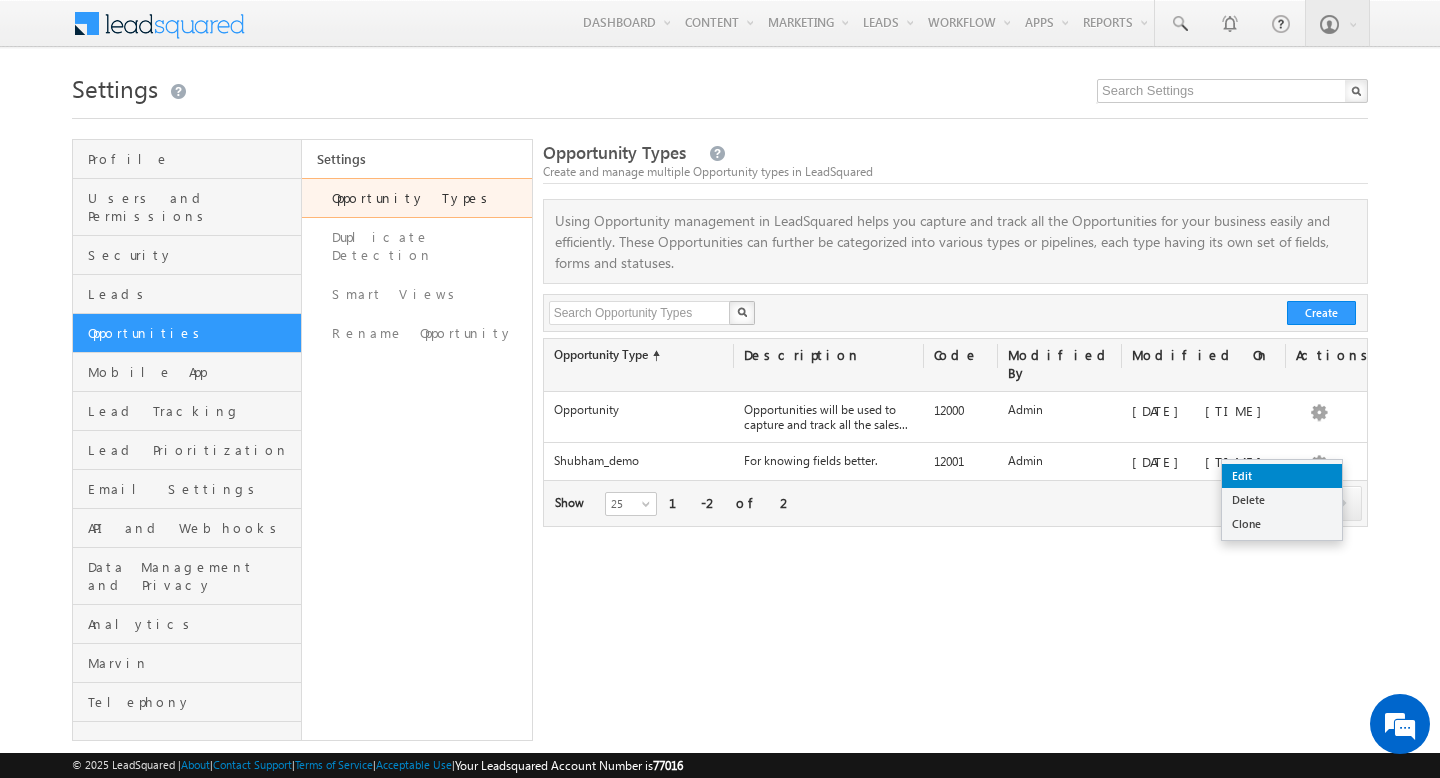 click on "Edit" at bounding box center (1282, 476) 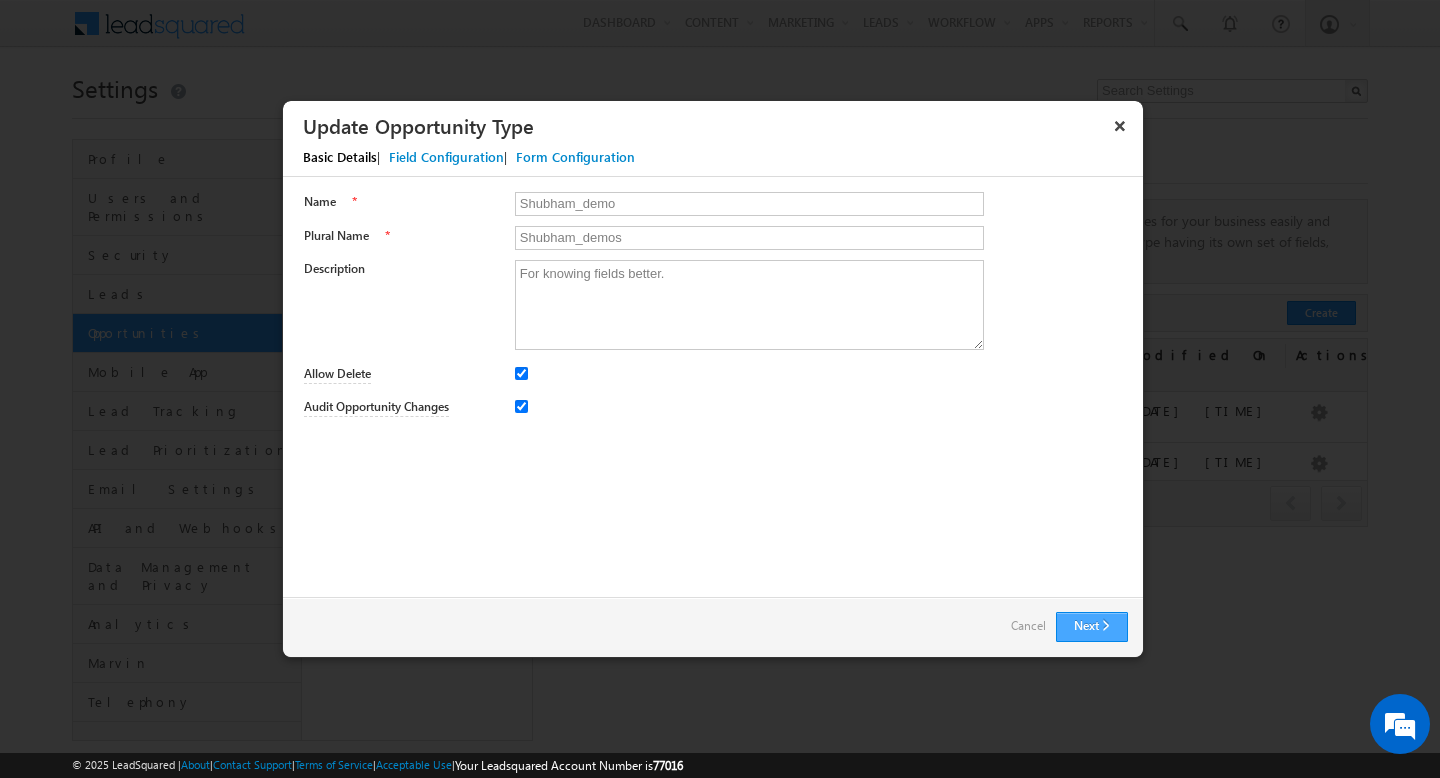 click on "Next" at bounding box center (1092, 627) 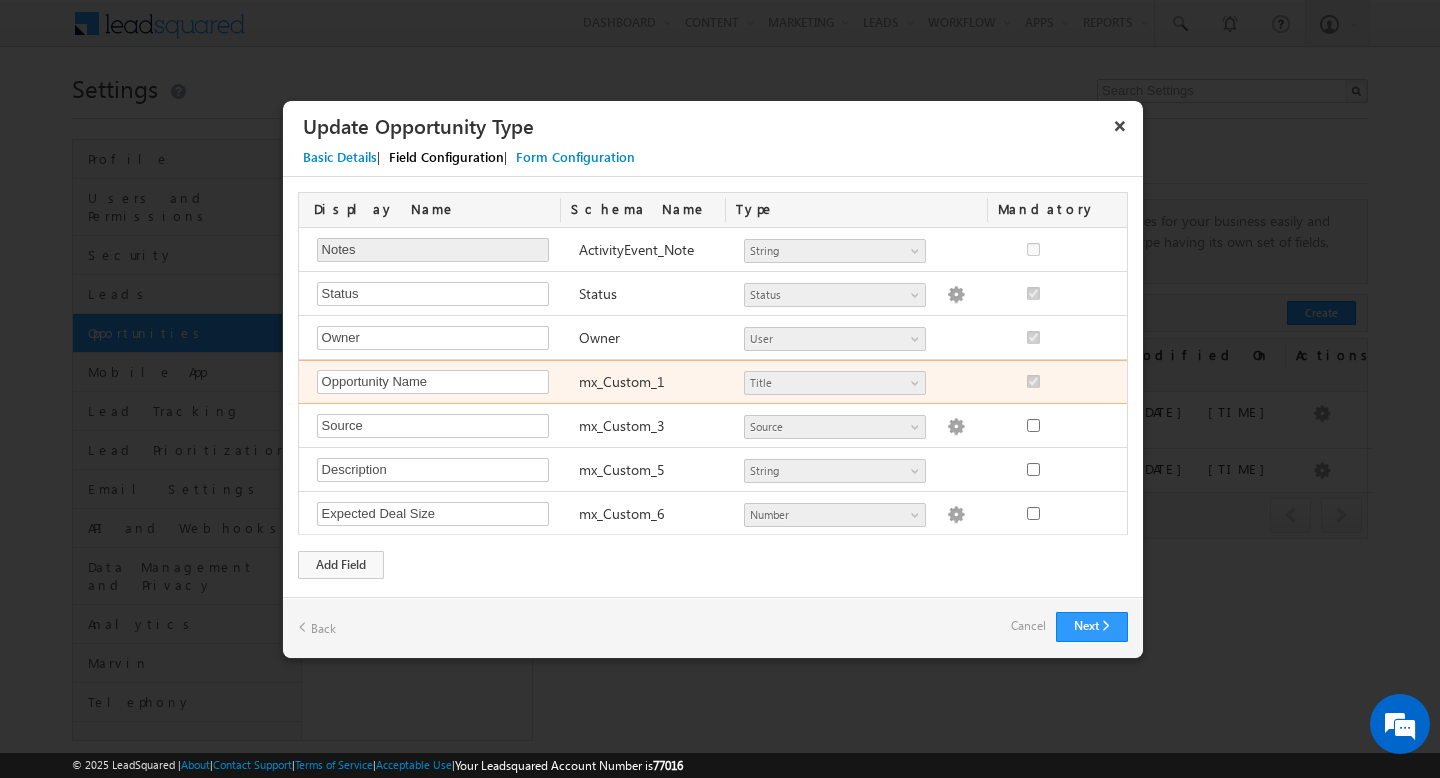 scroll, scrollTop: 0, scrollLeft: 0, axis: both 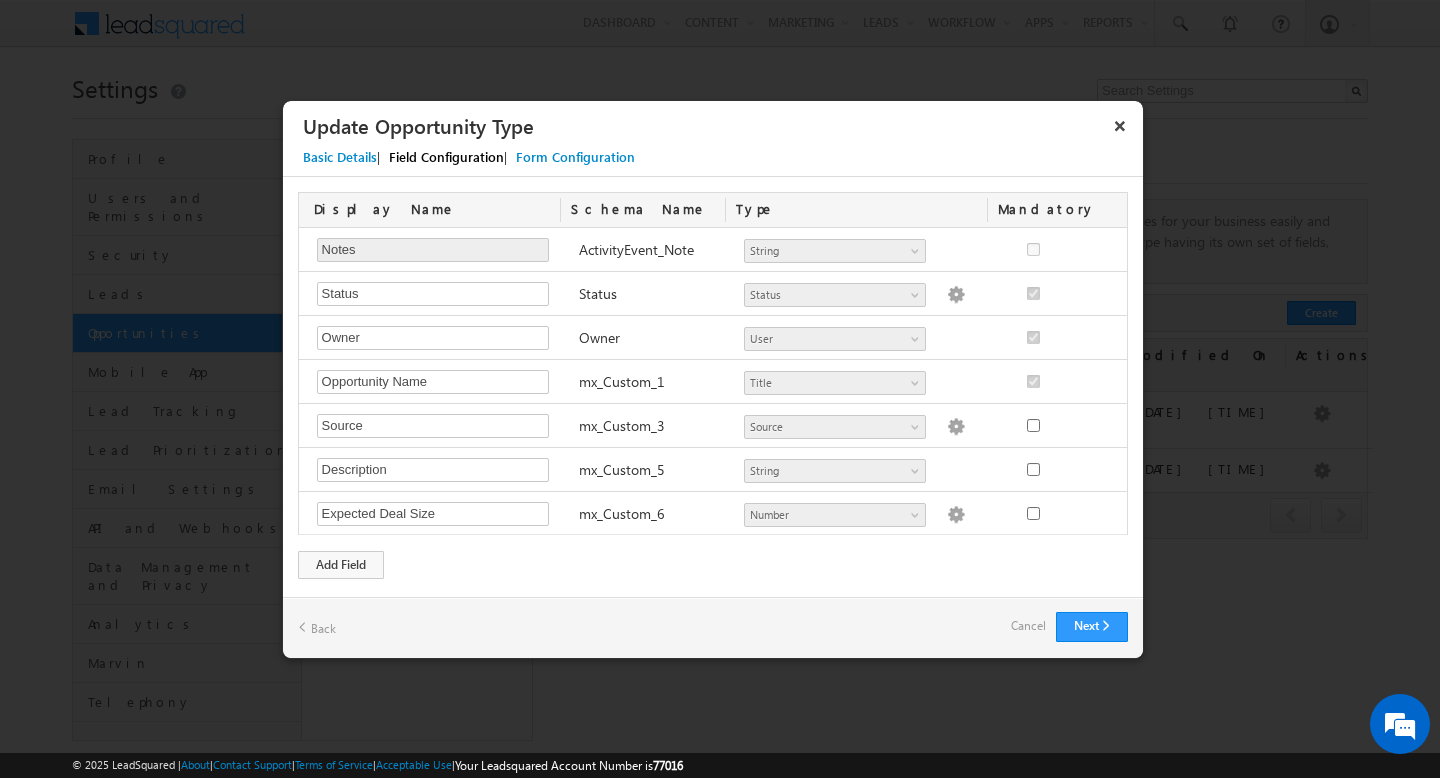 click on "Form Configuration" at bounding box center (575, 157) 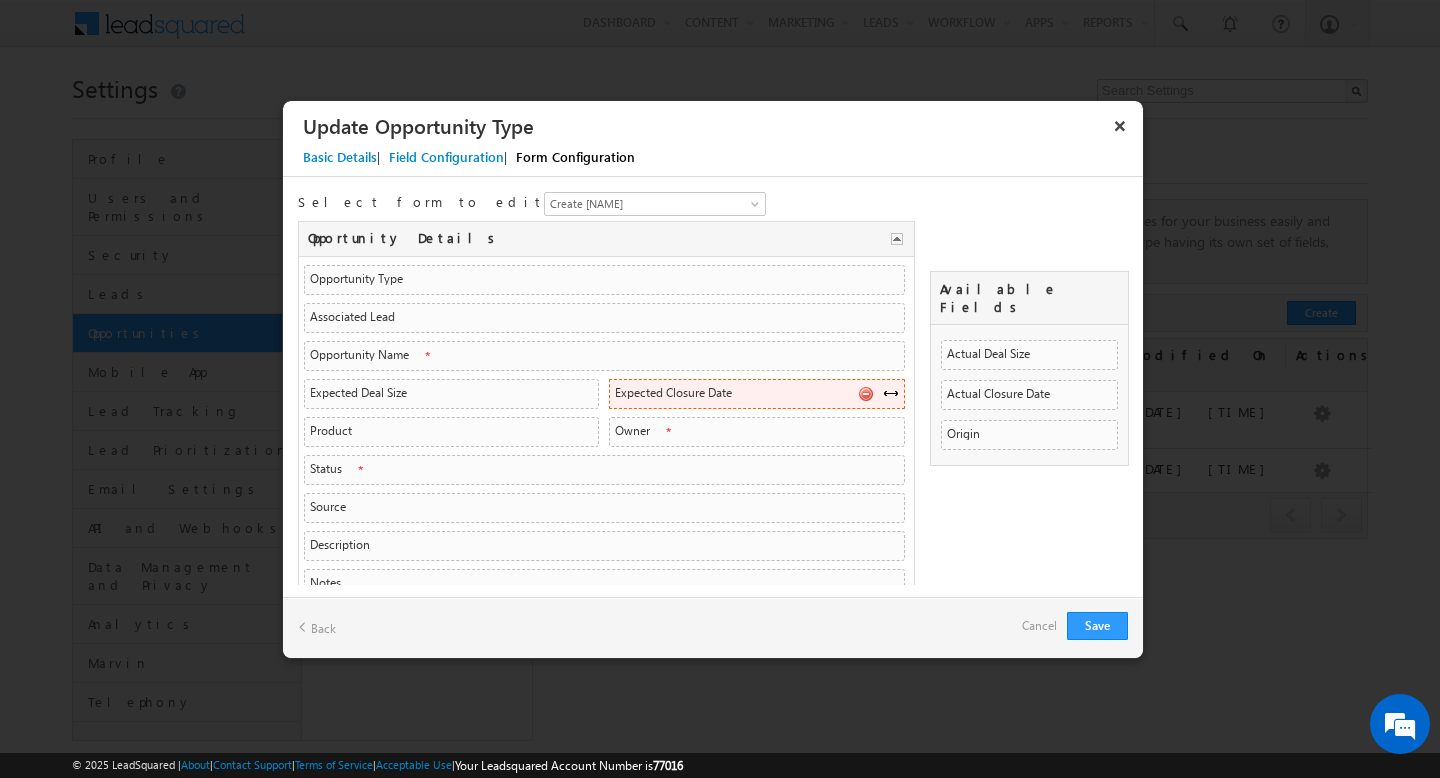 scroll, scrollTop: 77, scrollLeft: 0, axis: vertical 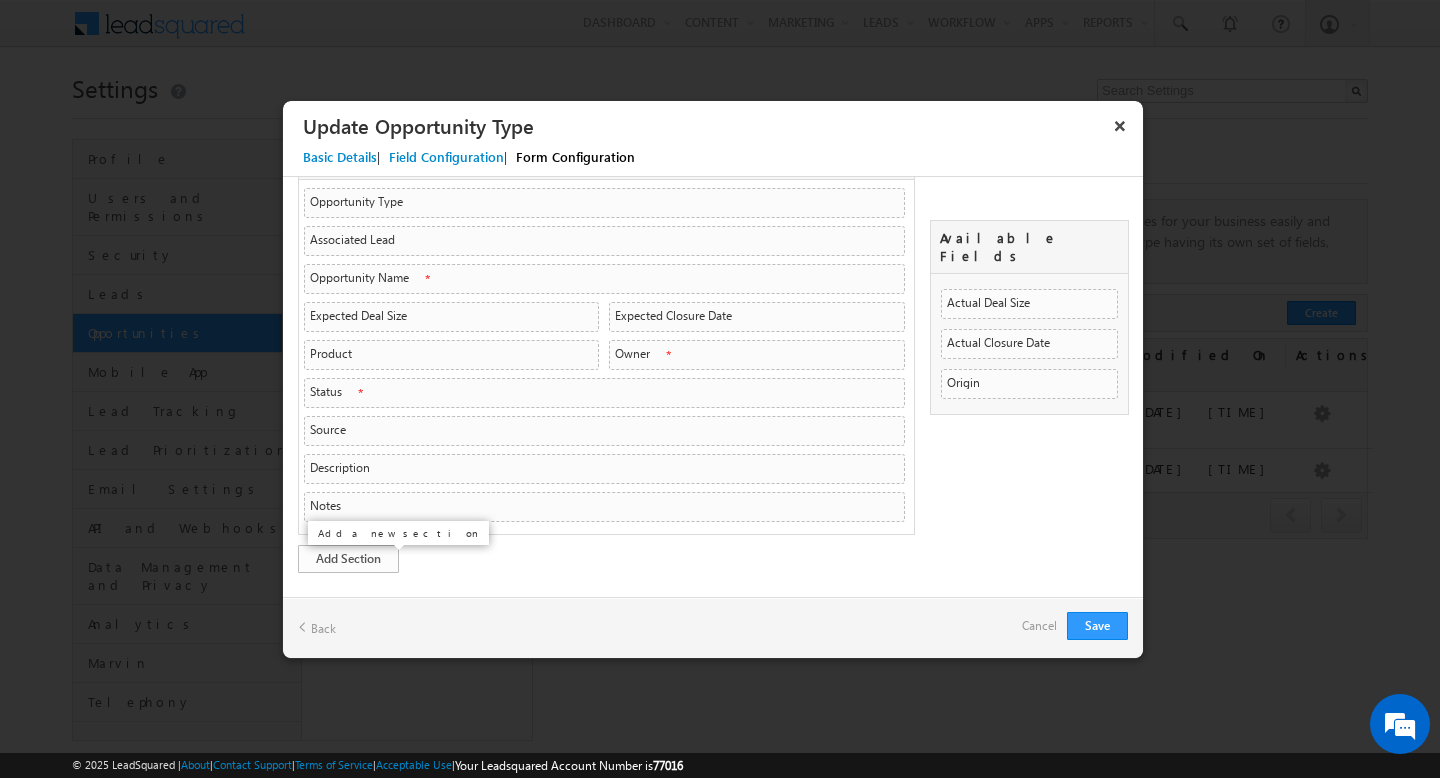 click on "Add Section" at bounding box center [348, 559] 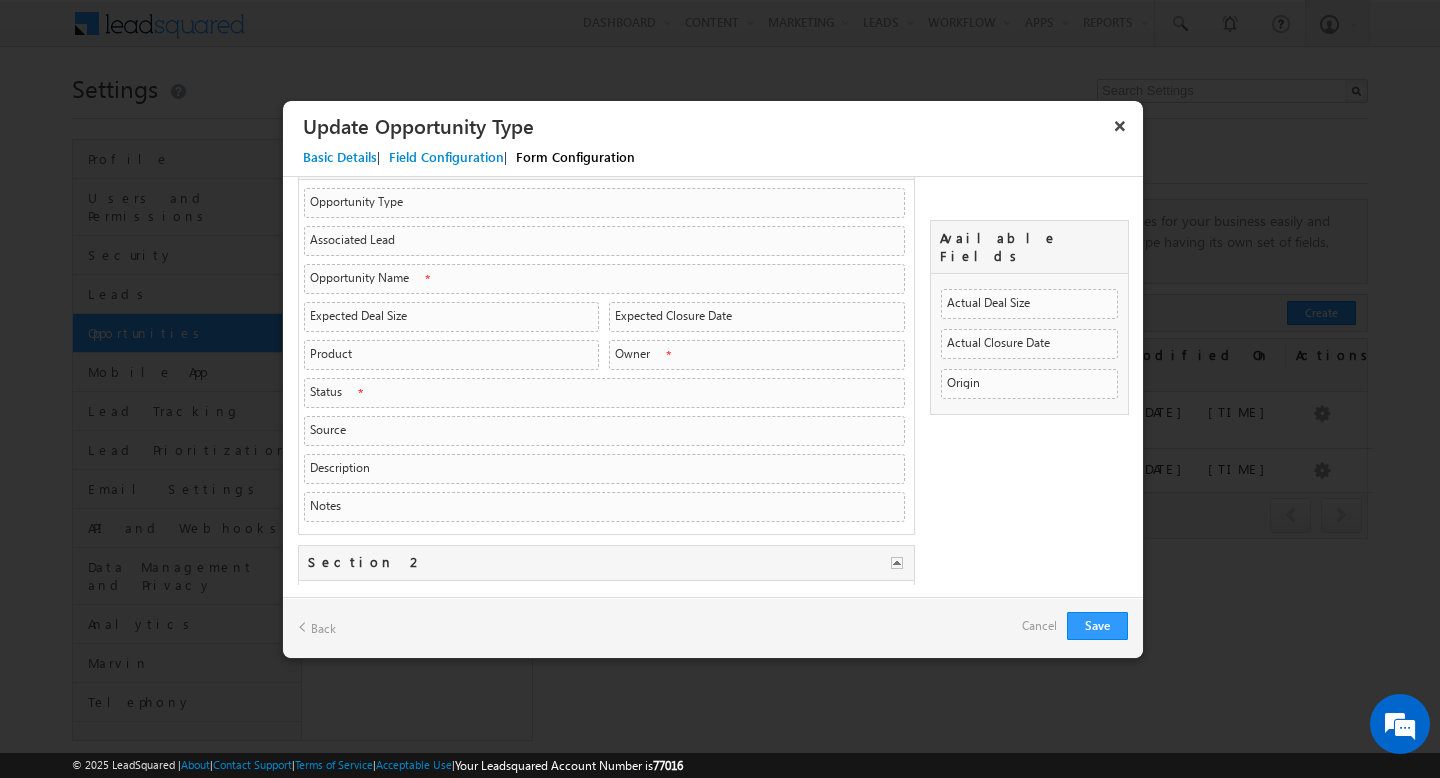 click on "Opportunity Details
Opportunity Details
Opportunity Type
ActivityEventName String" at bounding box center (713, 404) 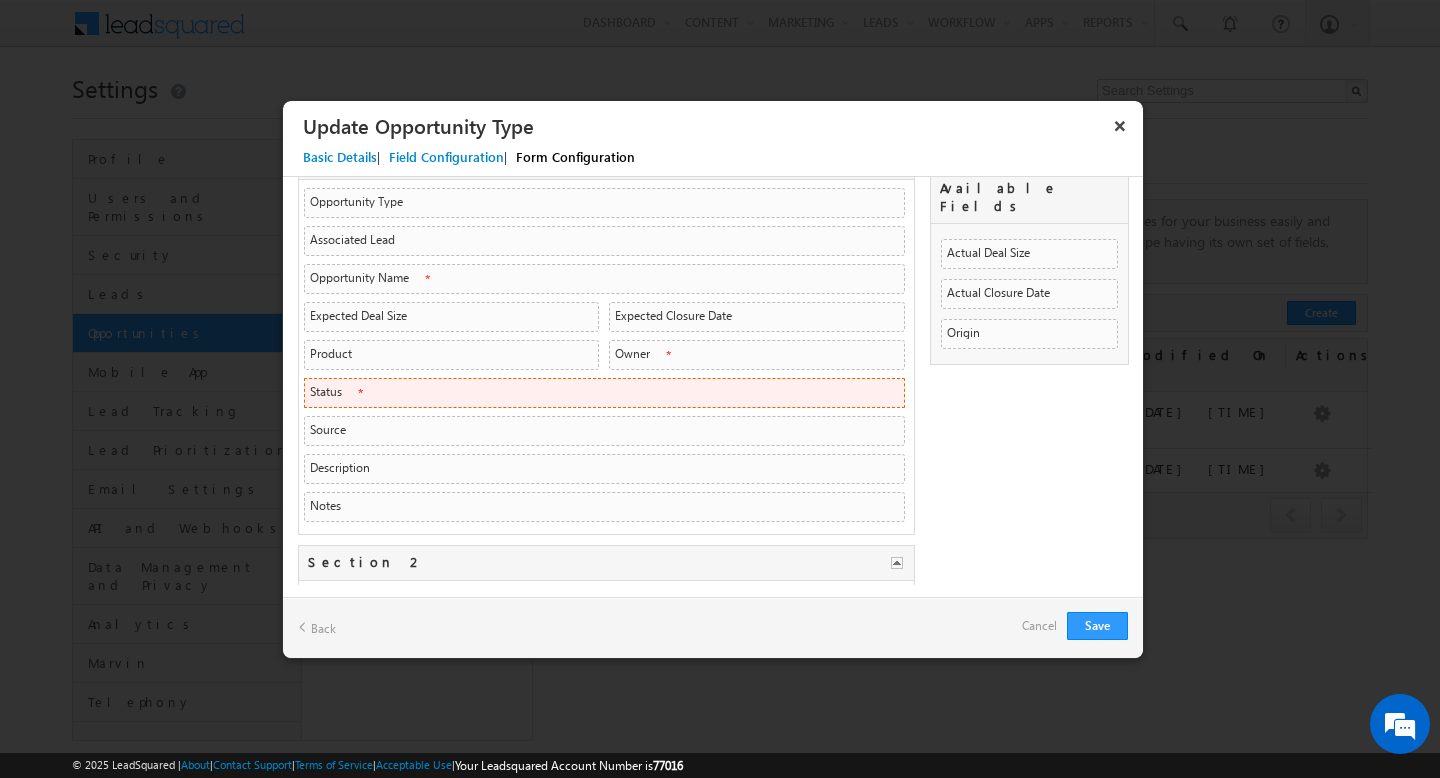 scroll, scrollTop: 0, scrollLeft: 0, axis: both 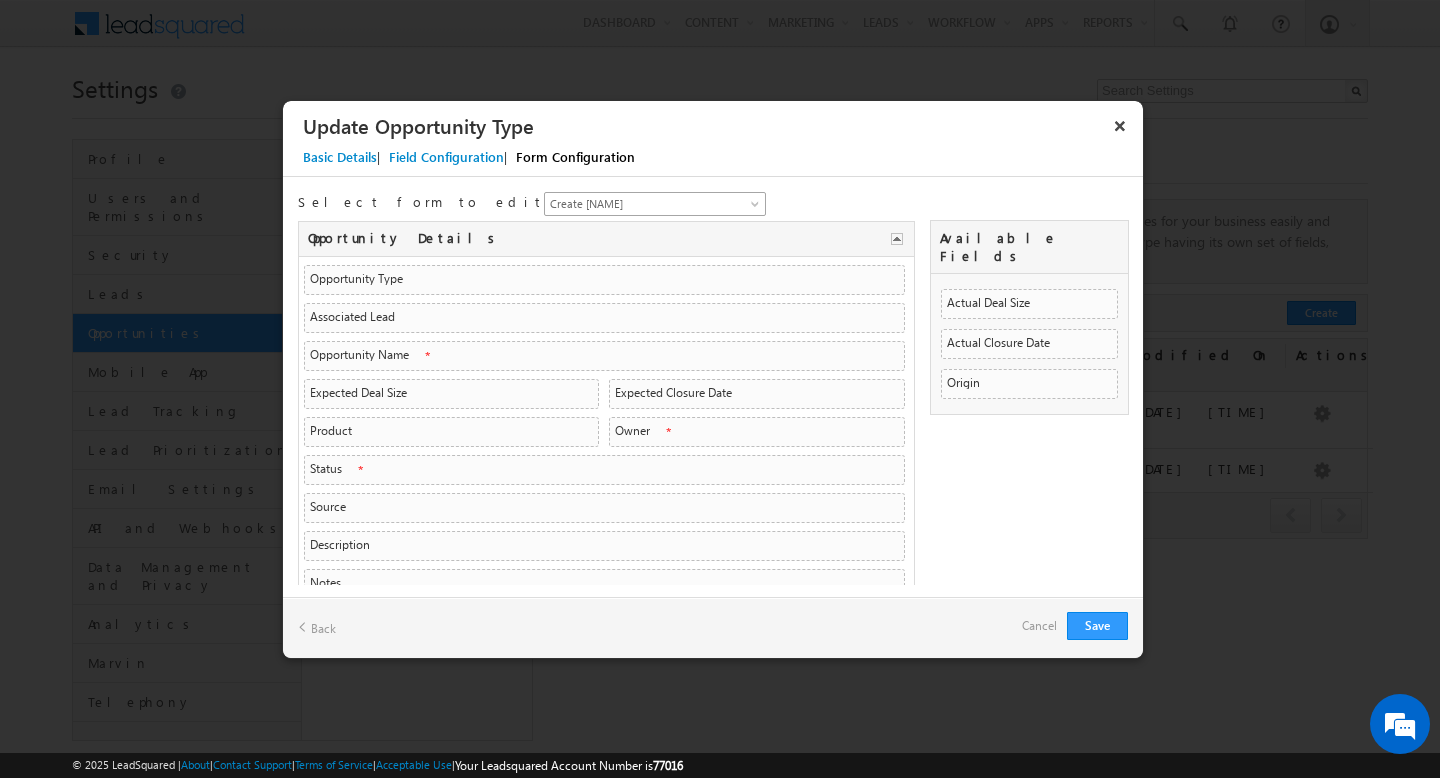 click on "Create Shubham_demo" at bounding box center [643, 204] 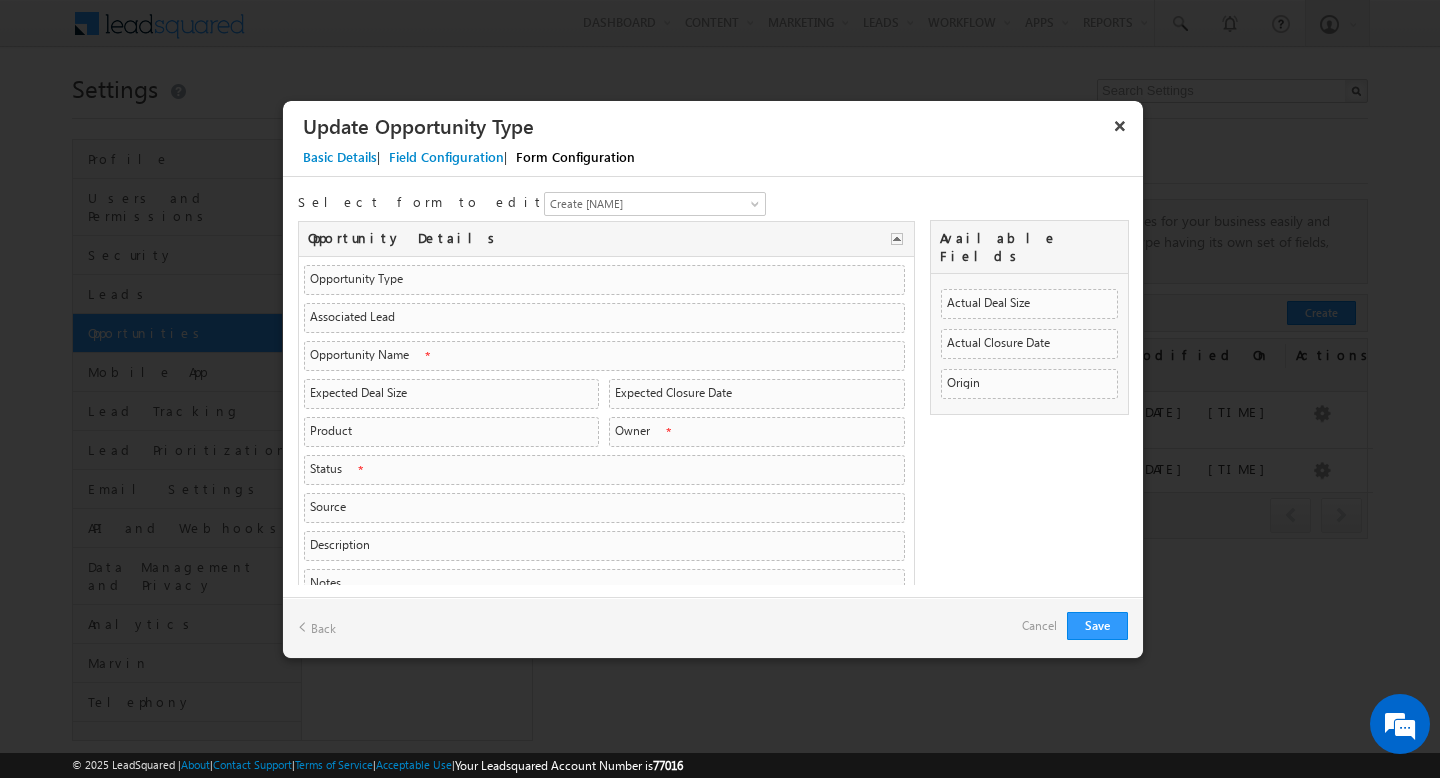 click on "Select form to edit
Create Shubham_demo Shubham_demo Details - Left Panel Create Shubham_demo
#557488" at bounding box center [713, 201] 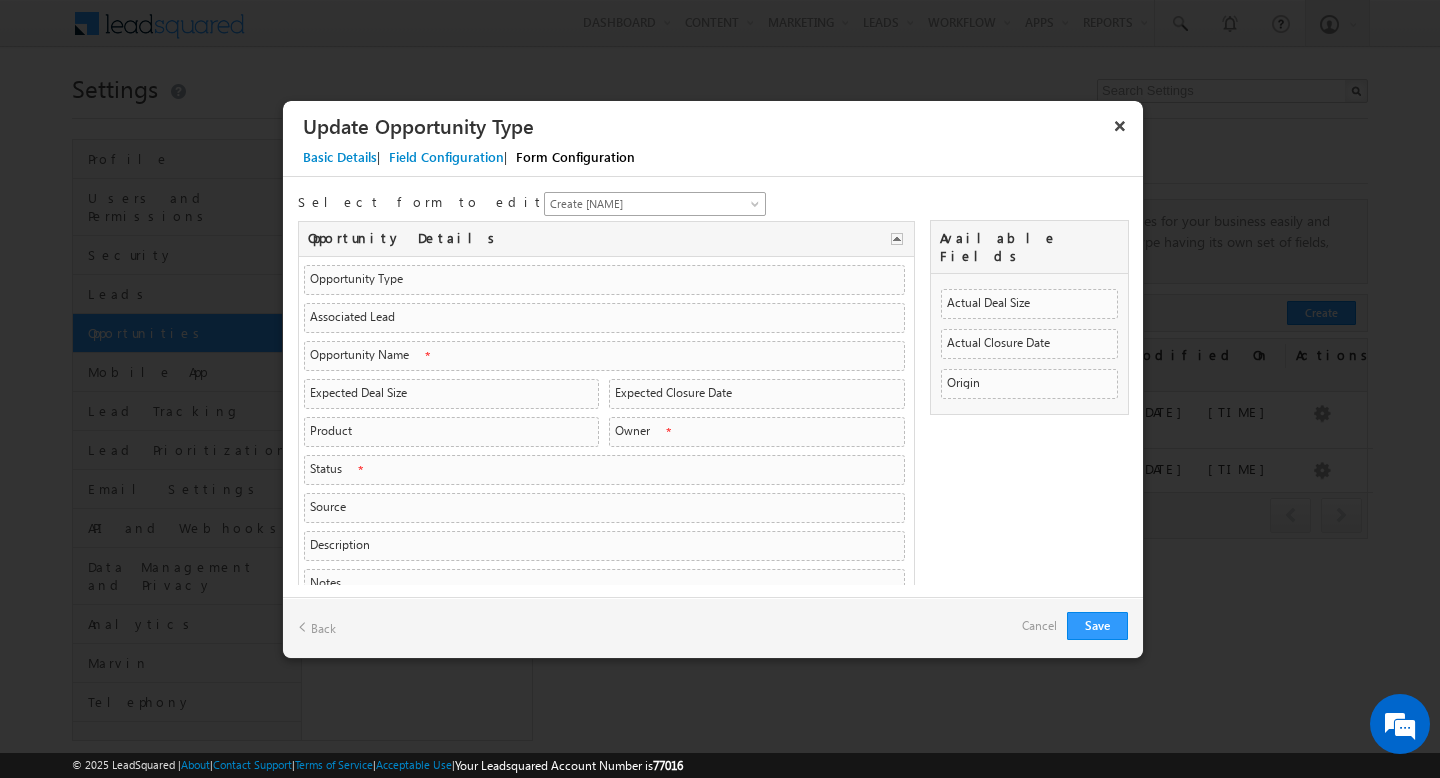 click on "Create Shubham_demo" at bounding box center (643, 204) 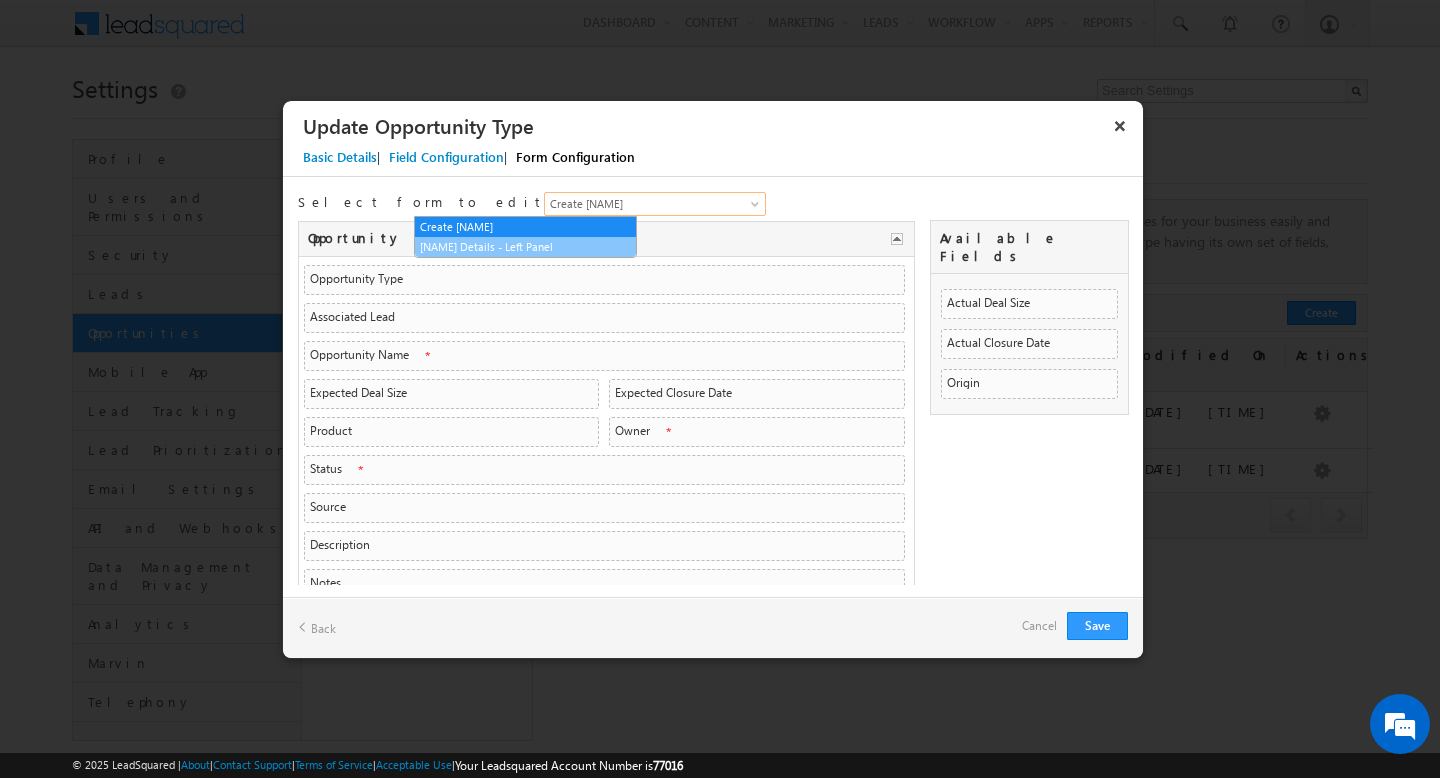 click on "Shubham_demo Details - Left Panel" at bounding box center (525, 247) 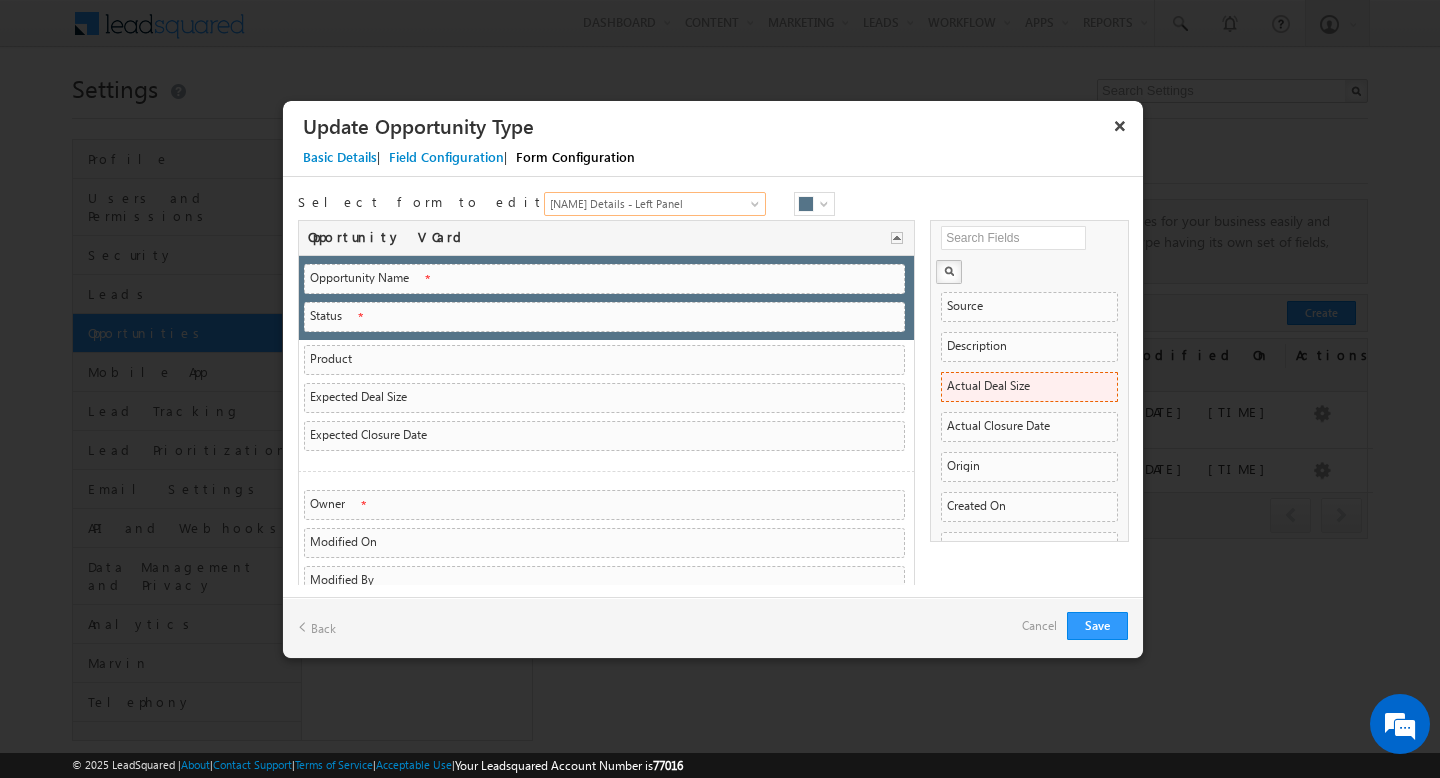 scroll, scrollTop: 156, scrollLeft: 0, axis: vertical 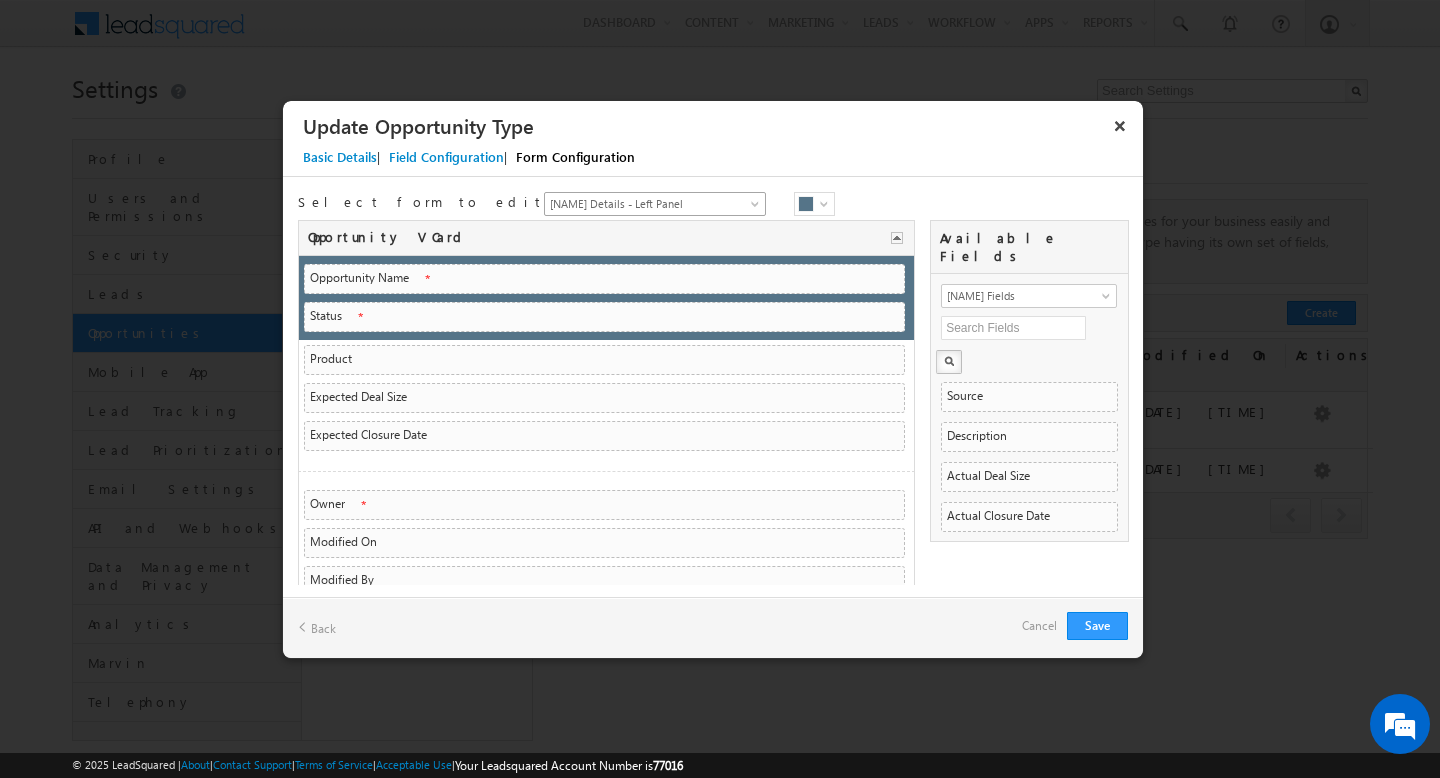 click at bounding box center (757, 208) 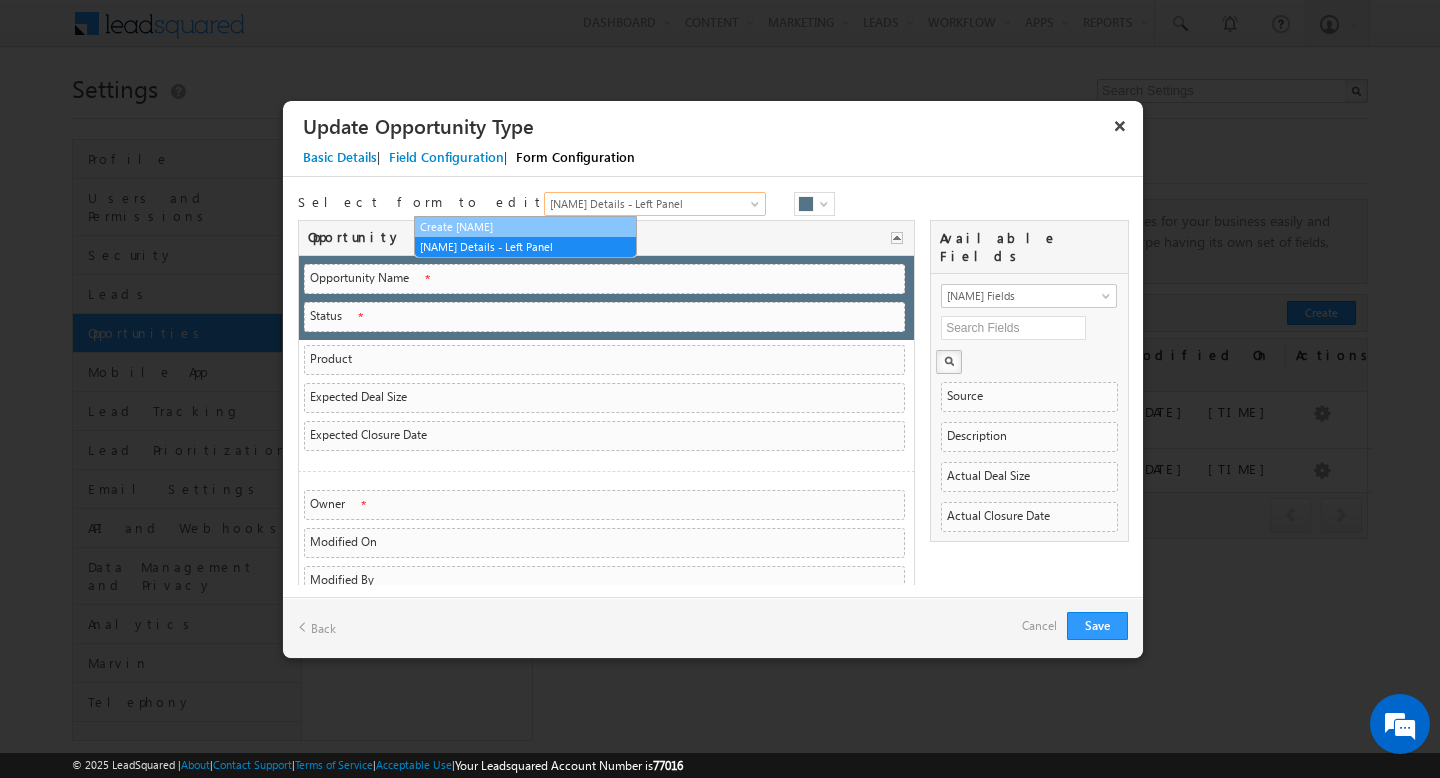 click on "Create Shubham_demo" at bounding box center [525, 227] 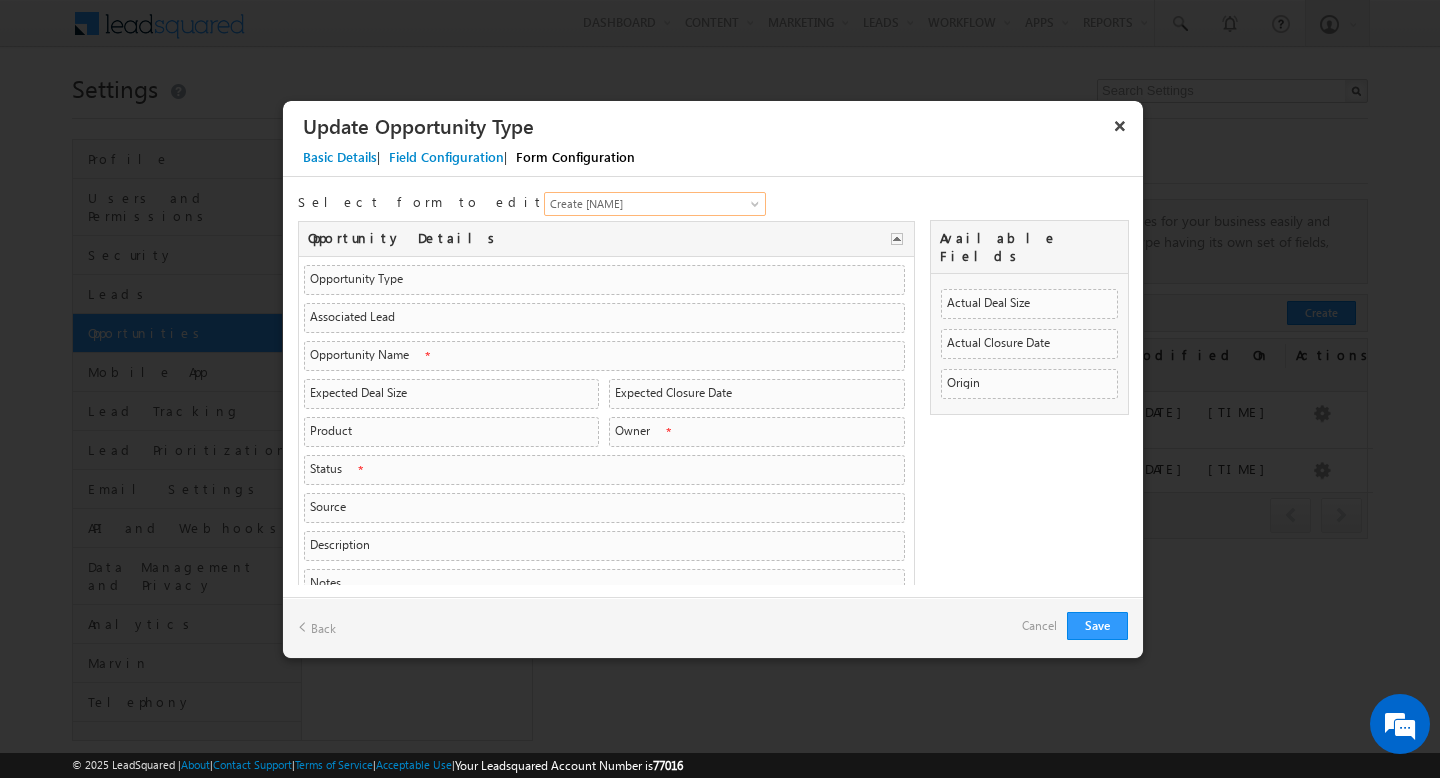 click on "Field Configuration" at bounding box center (446, 157) 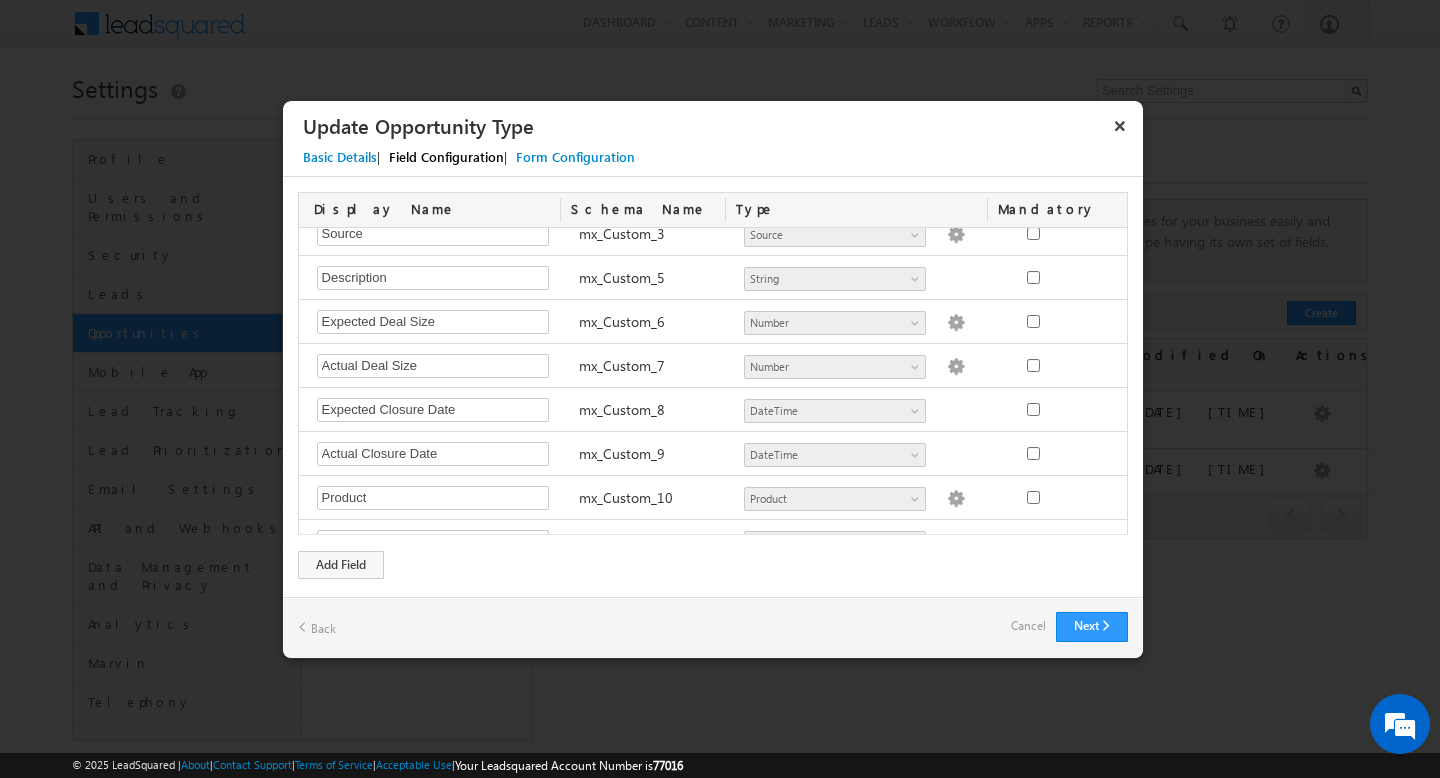 scroll, scrollTop: 0, scrollLeft: 0, axis: both 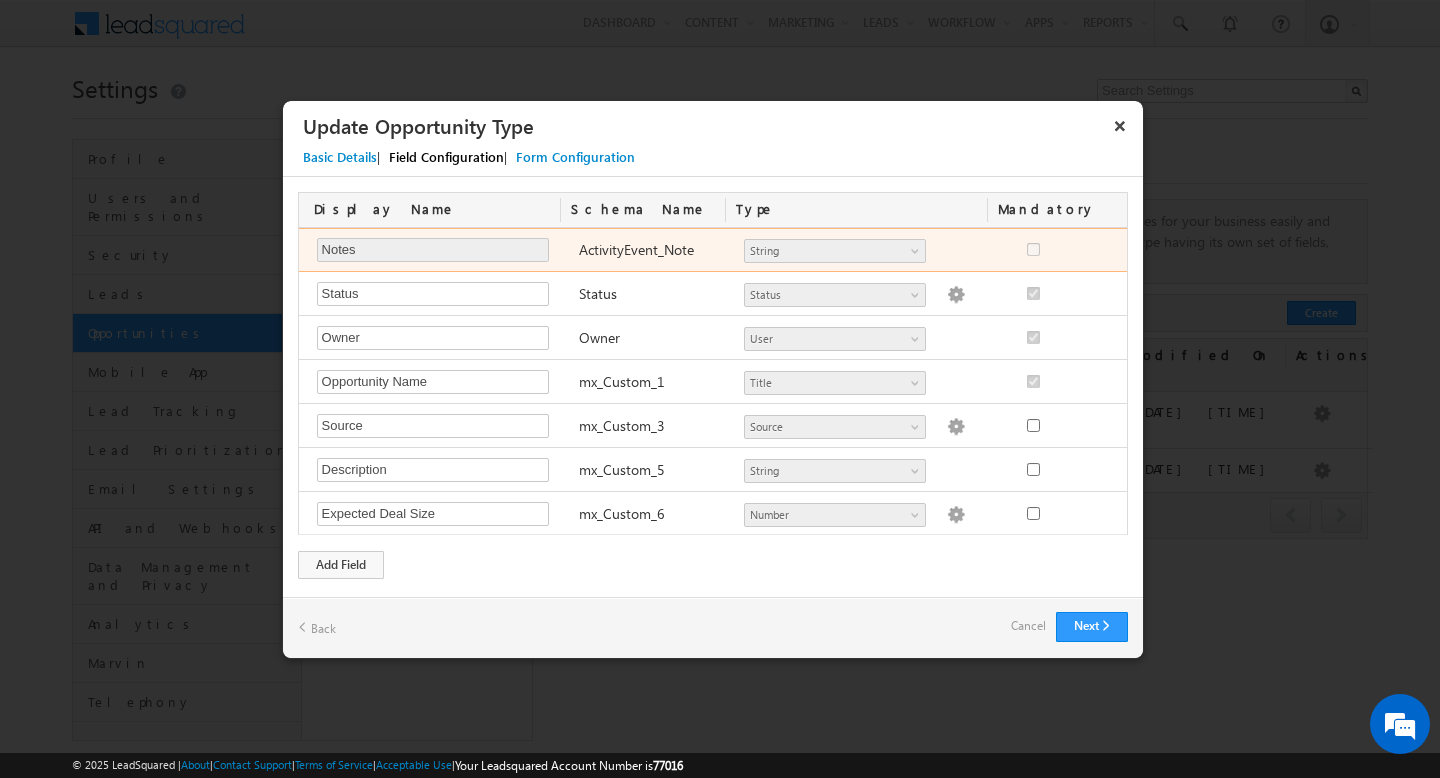 click on "ActivityEvent_Note" at bounding box center [636, 249] 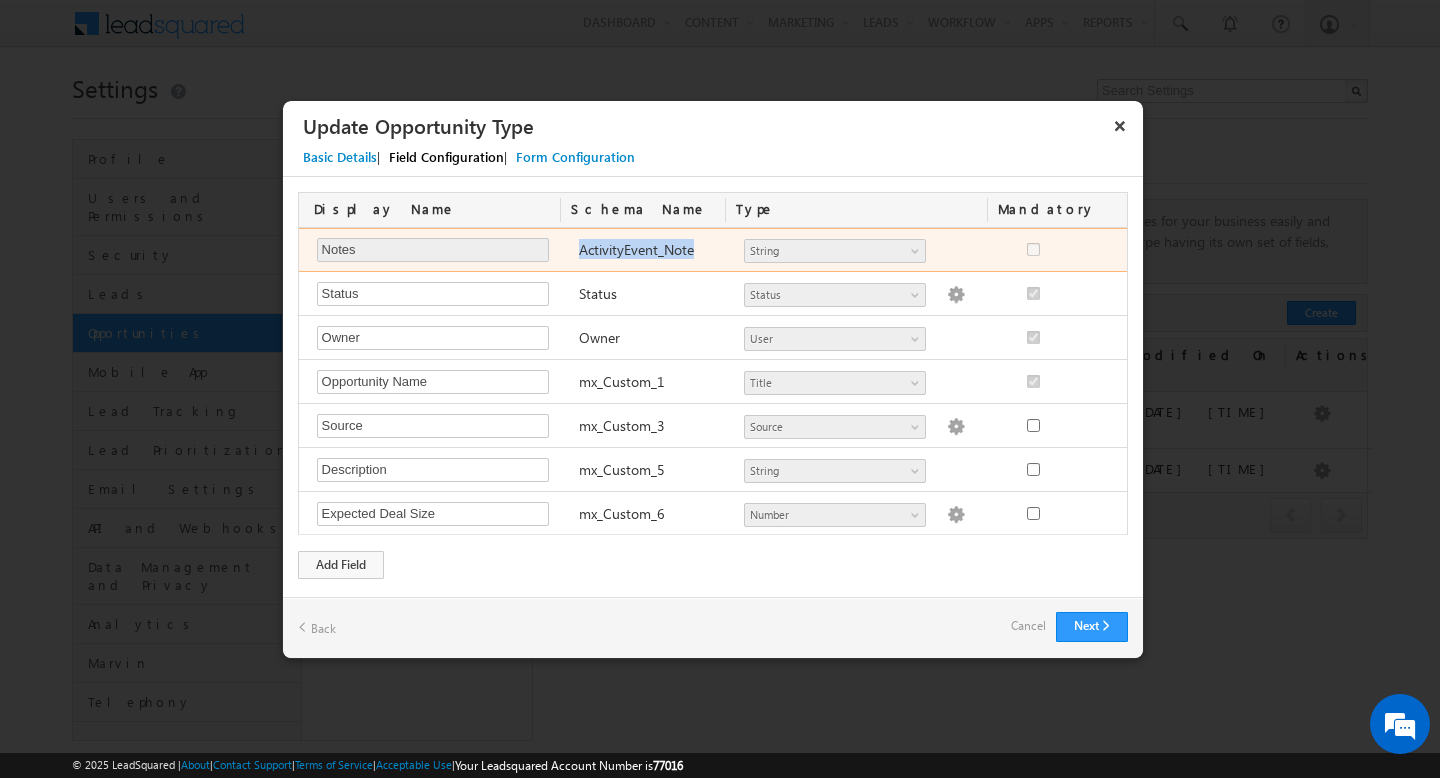 click on "ActivityEvent_Note" at bounding box center (636, 249) 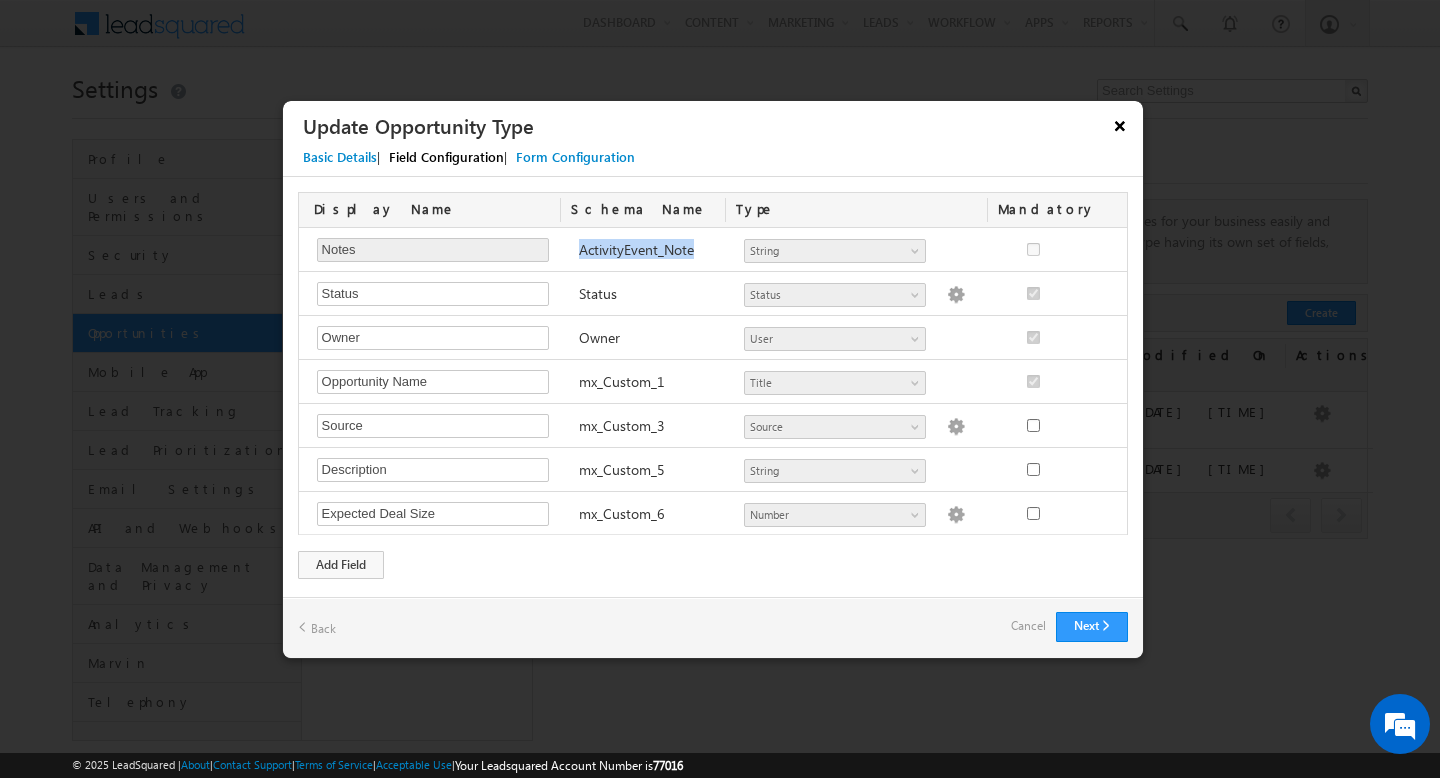 click on "×" at bounding box center [1120, 125] 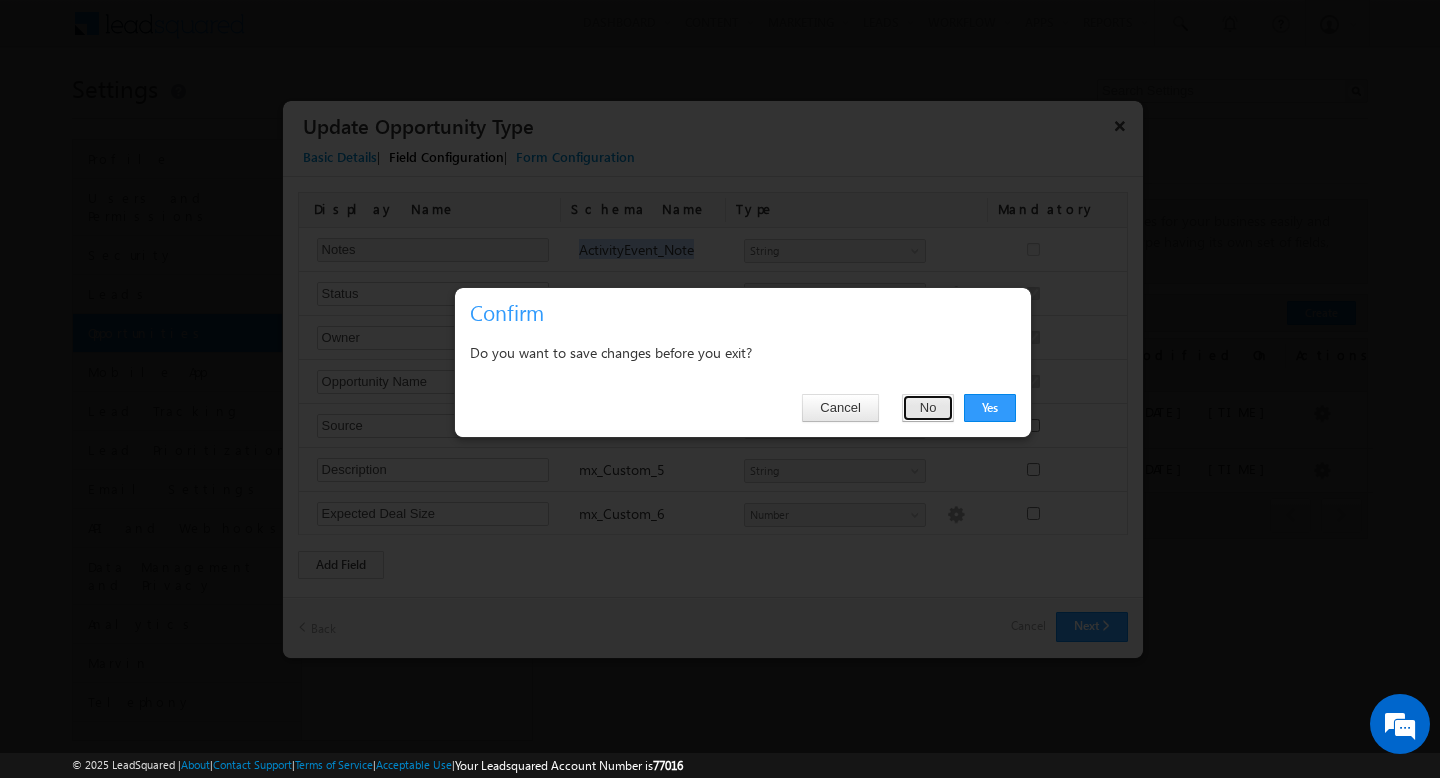 click on "No" at bounding box center [928, 408] 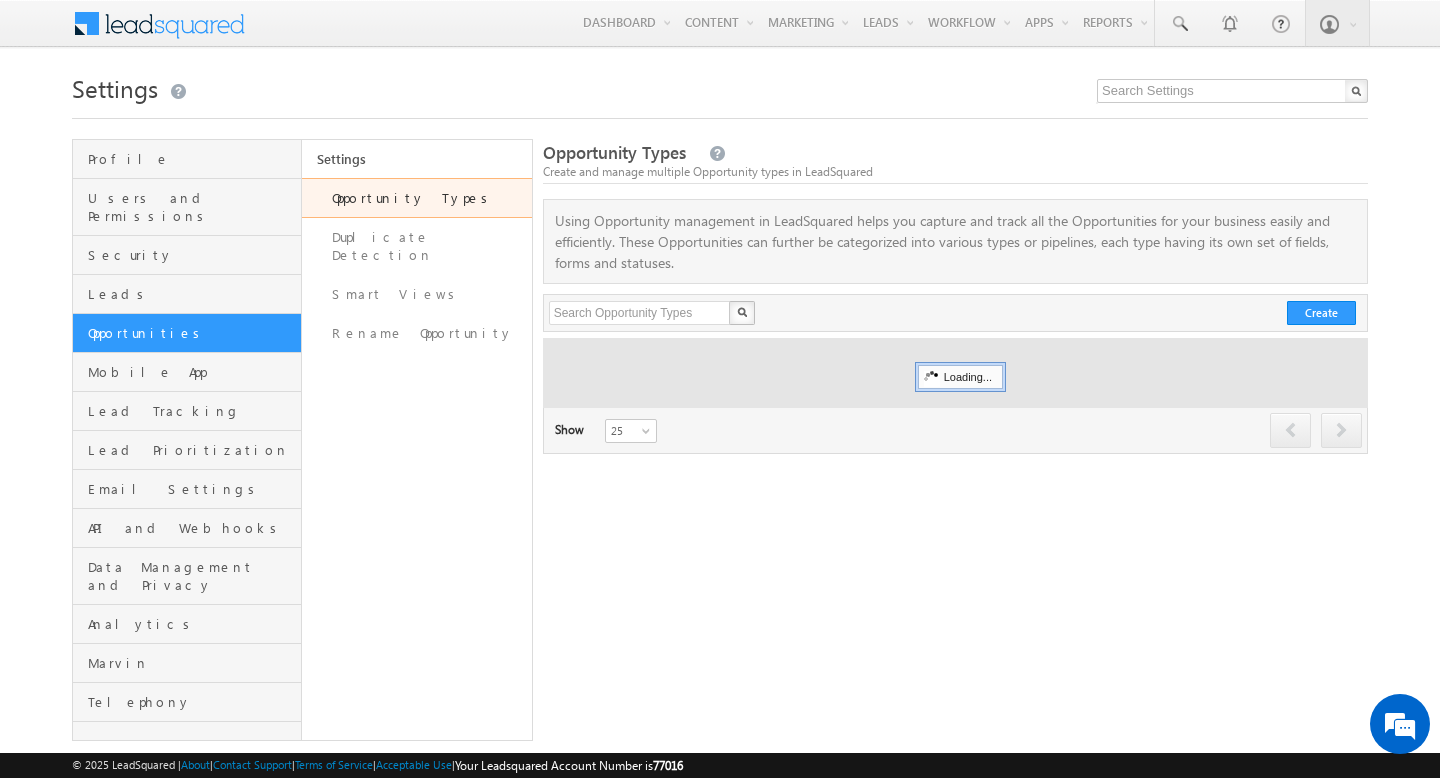 scroll, scrollTop: 0, scrollLeft: 0, axis: both 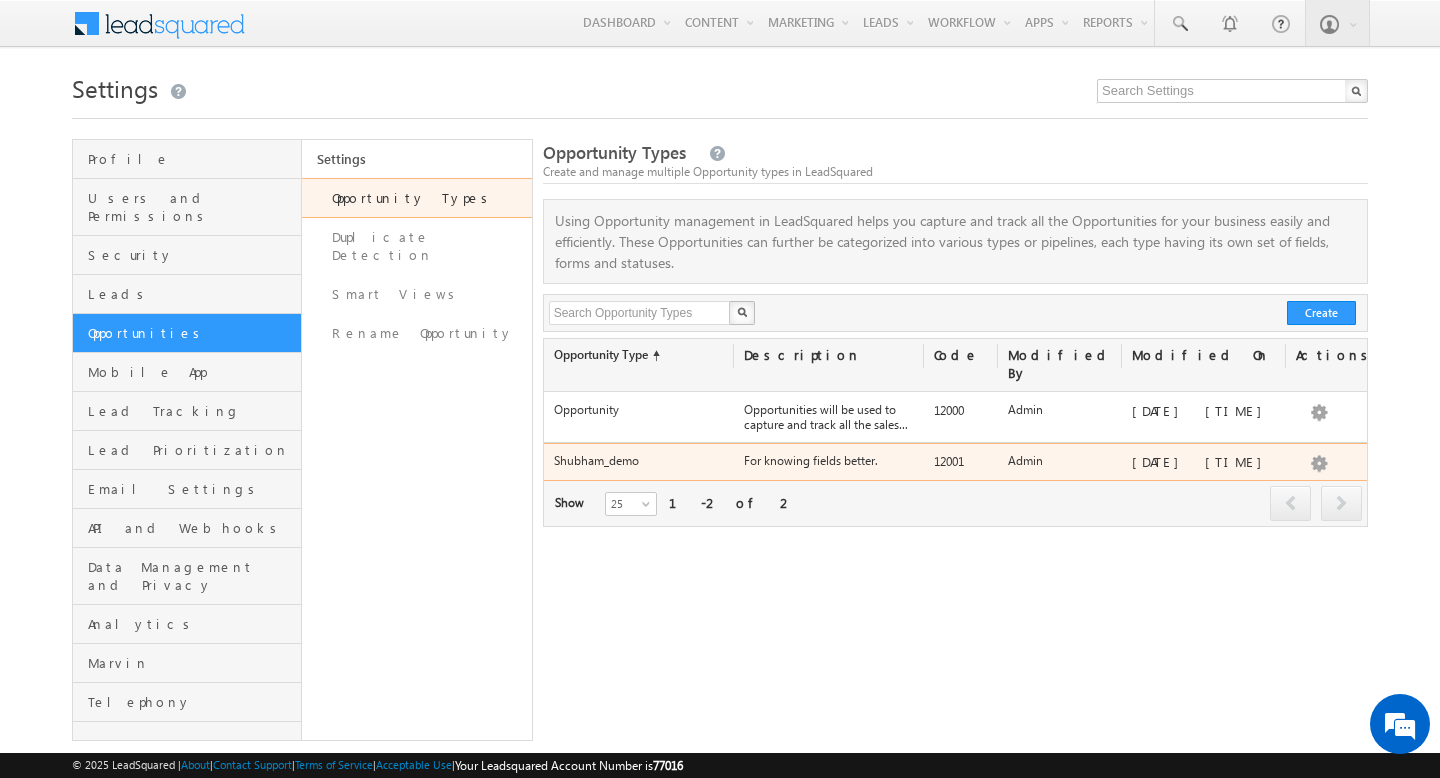 click on "12001" at bounding box center [961, 466] 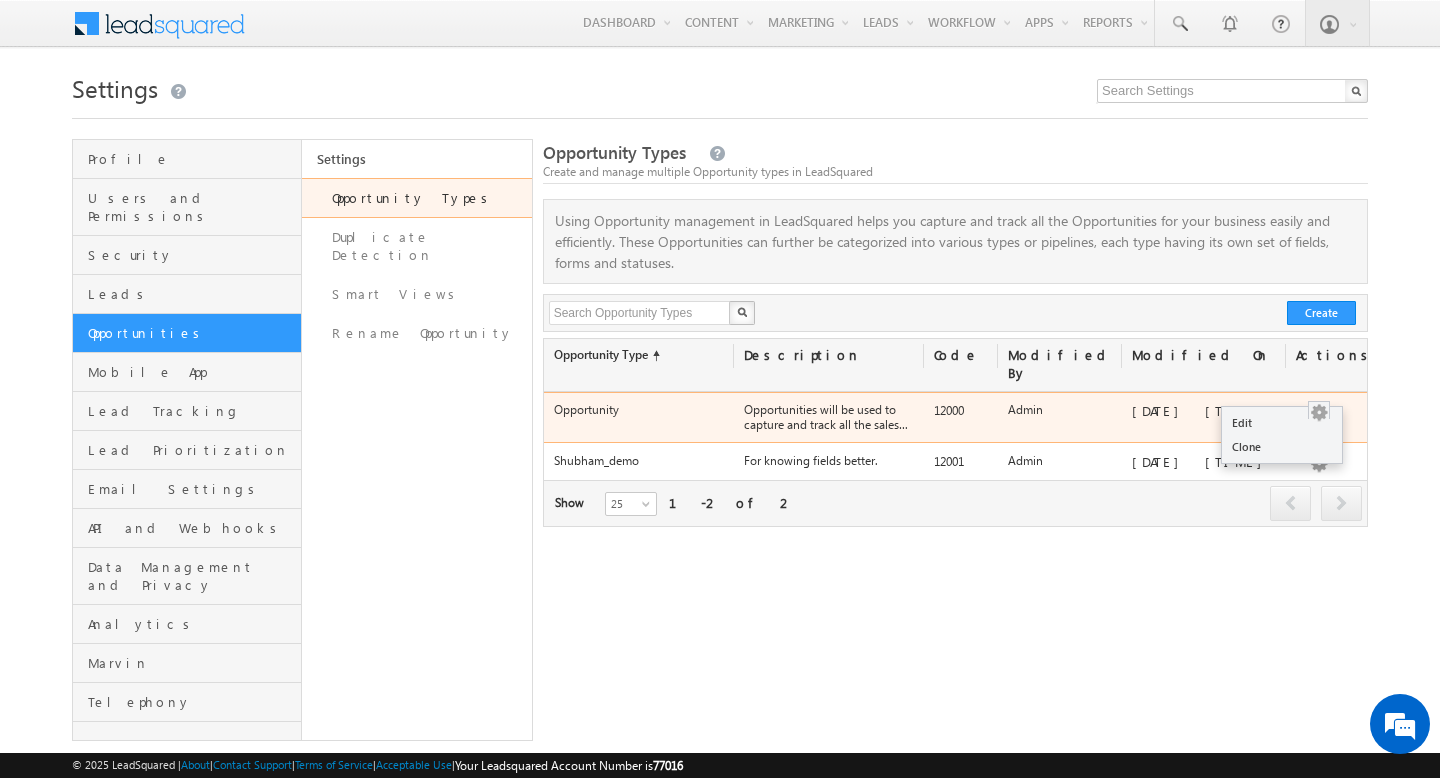 click at bounding box center (1319, 413) 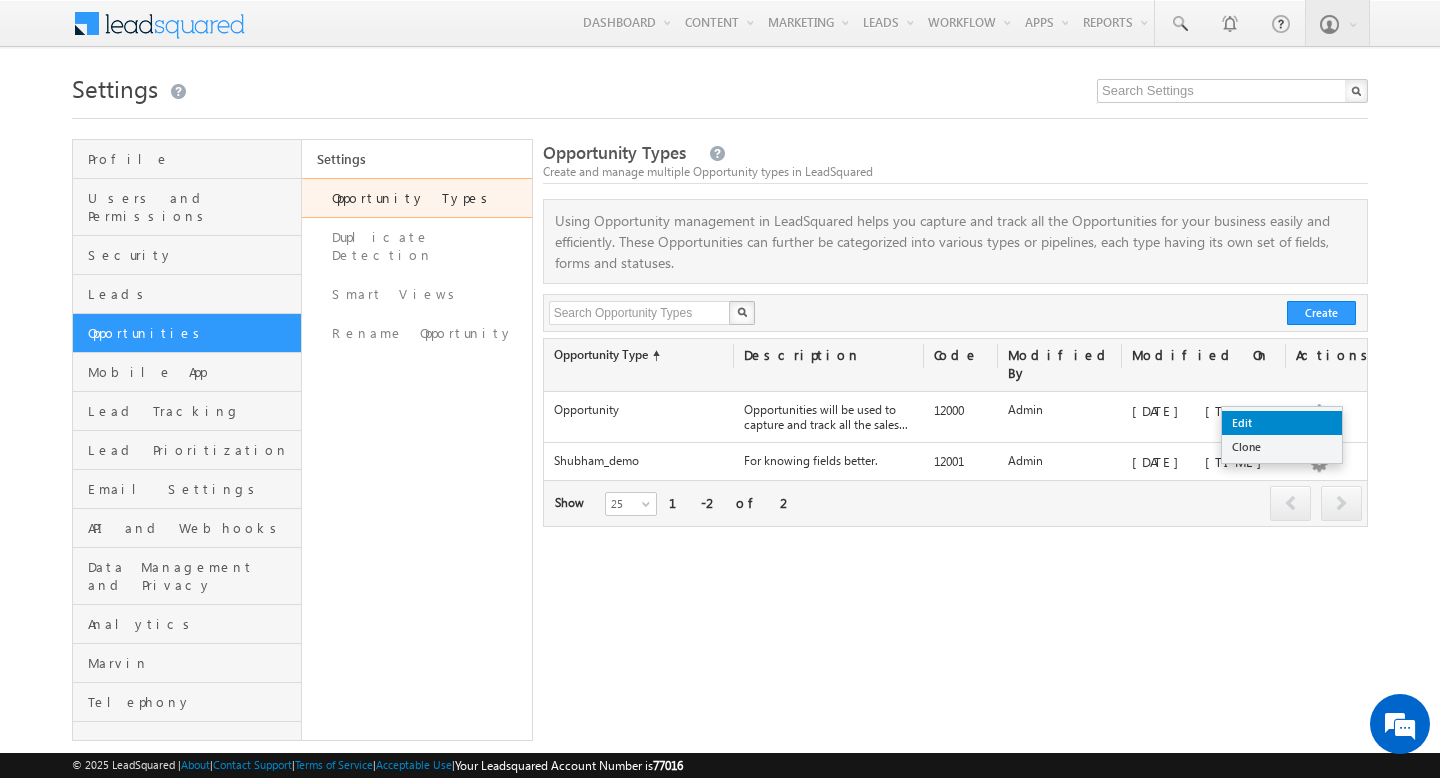 click on "Edit" at bounding box center (1282, 423) 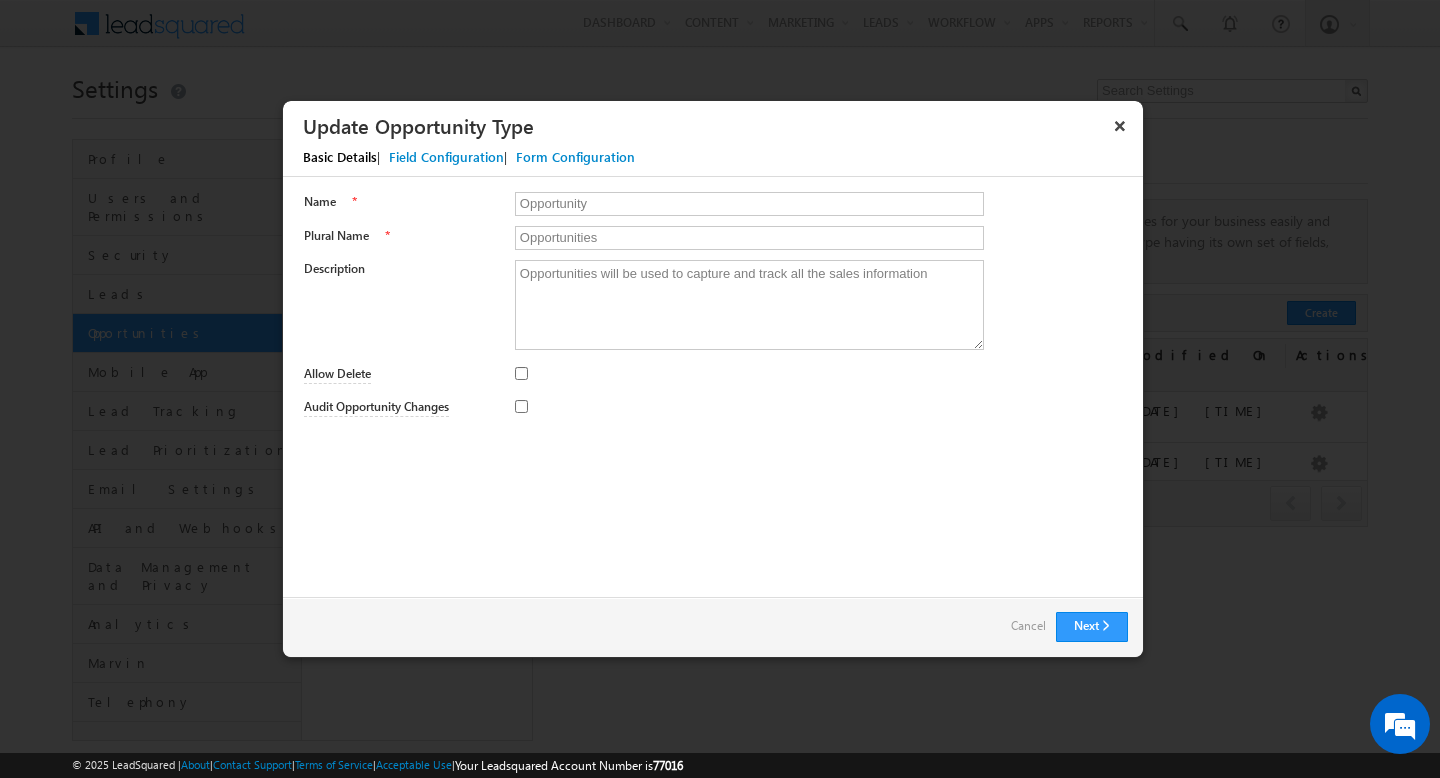 click on "Field Configuration" at bounding box center (446, 157) 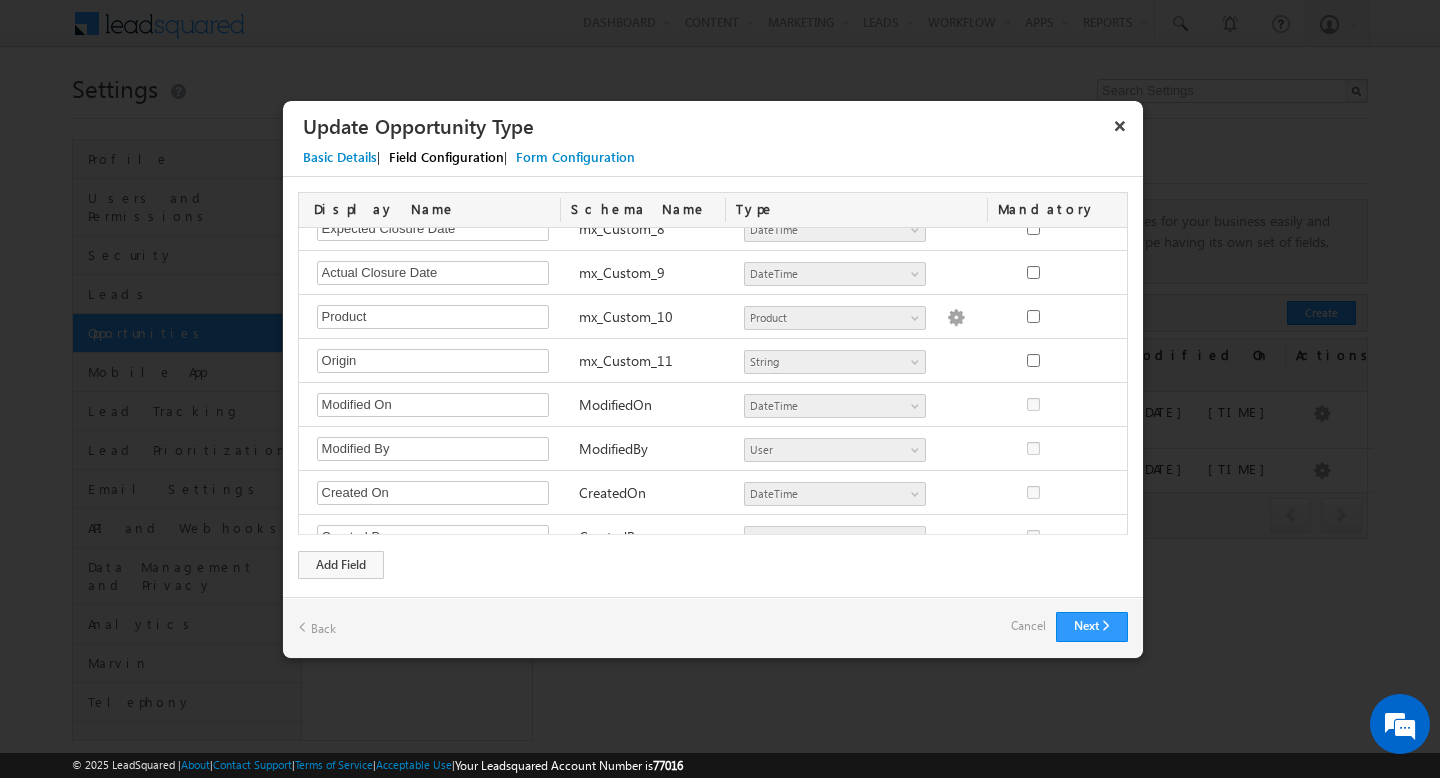 scroll, scrollTop: 397, scrollLeft: 0, axis: vertical 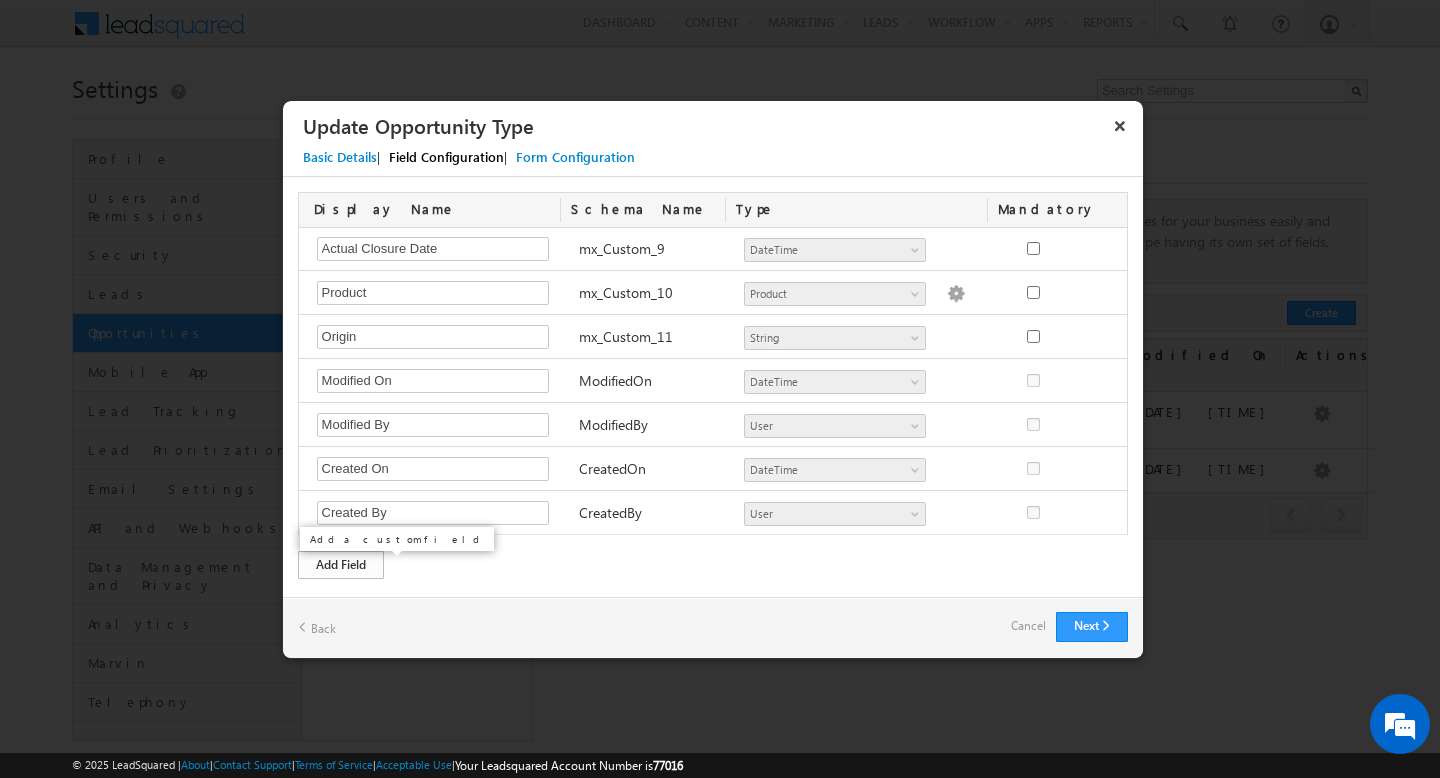 click on "Add Field" at bounding box center (341, 565) 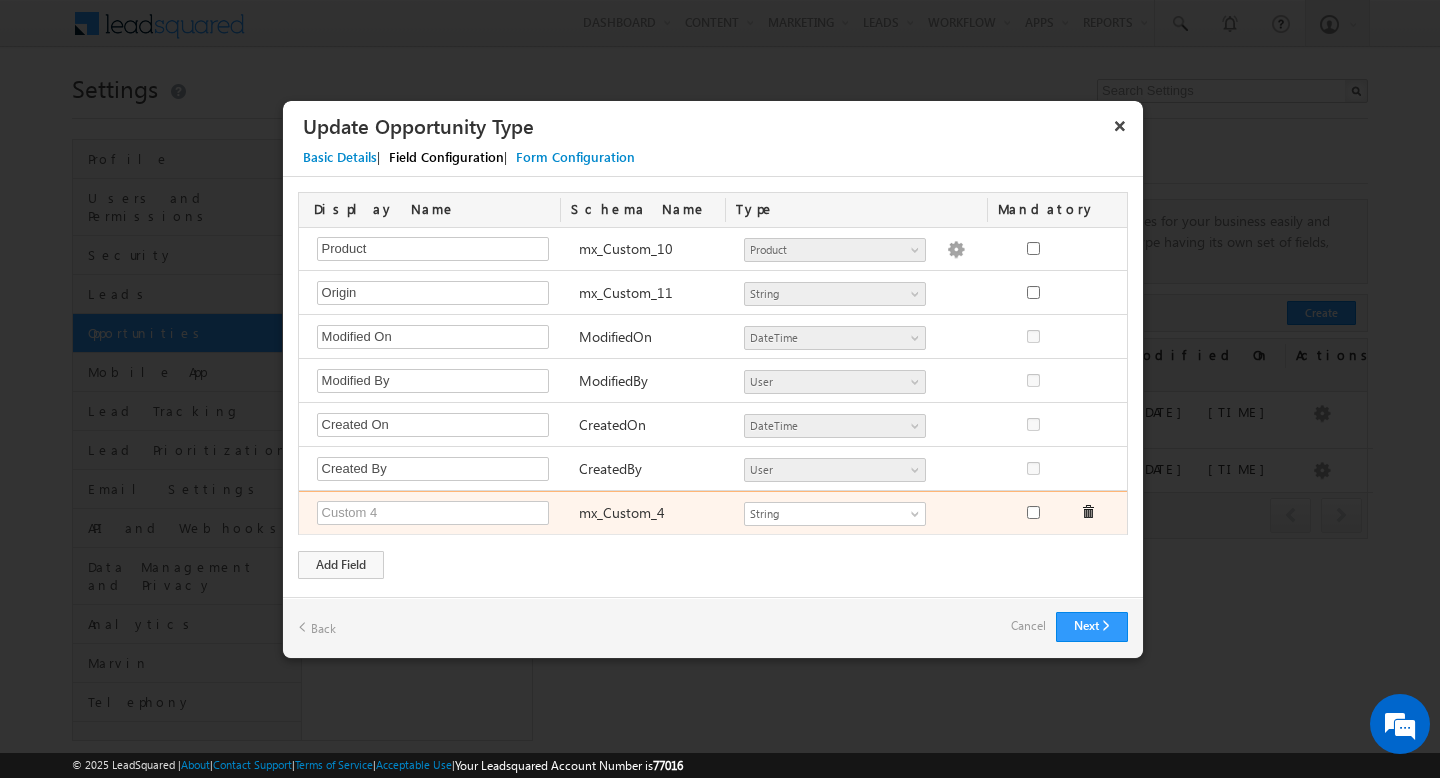 click on "mx_Custom_4" at bounding box center (622, 512) 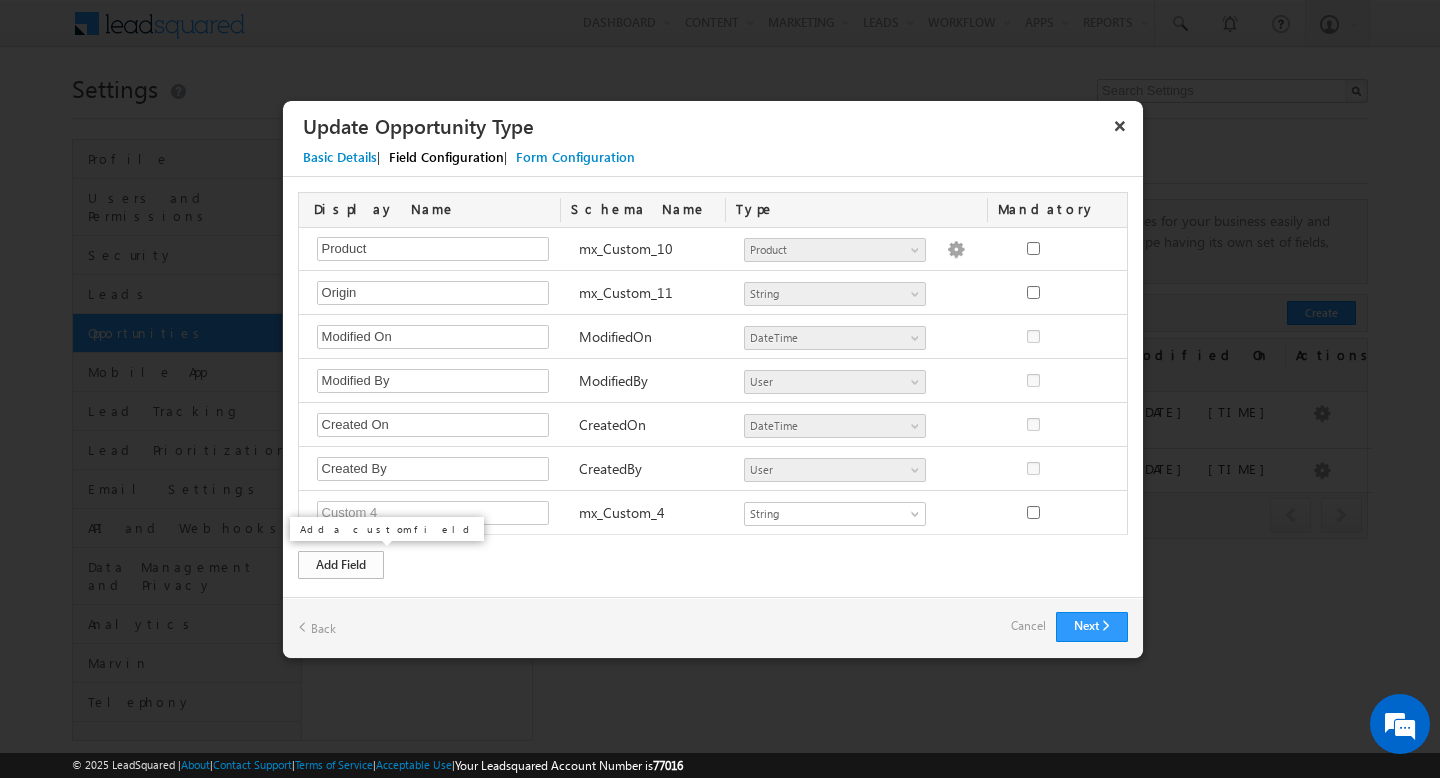 click on "Add Field" at bounding box center [341, 565] 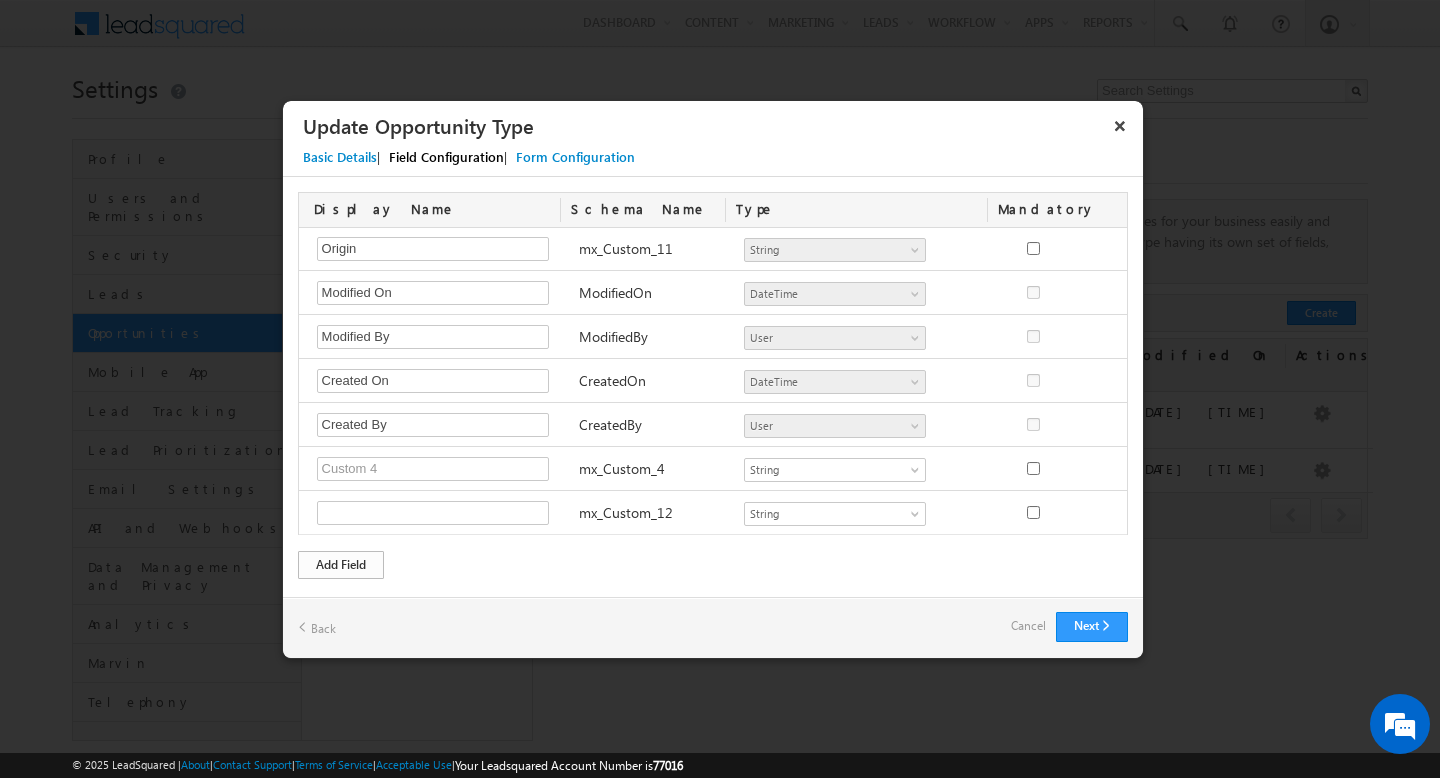 click on "Add Field" at bounding box center (341, 565) 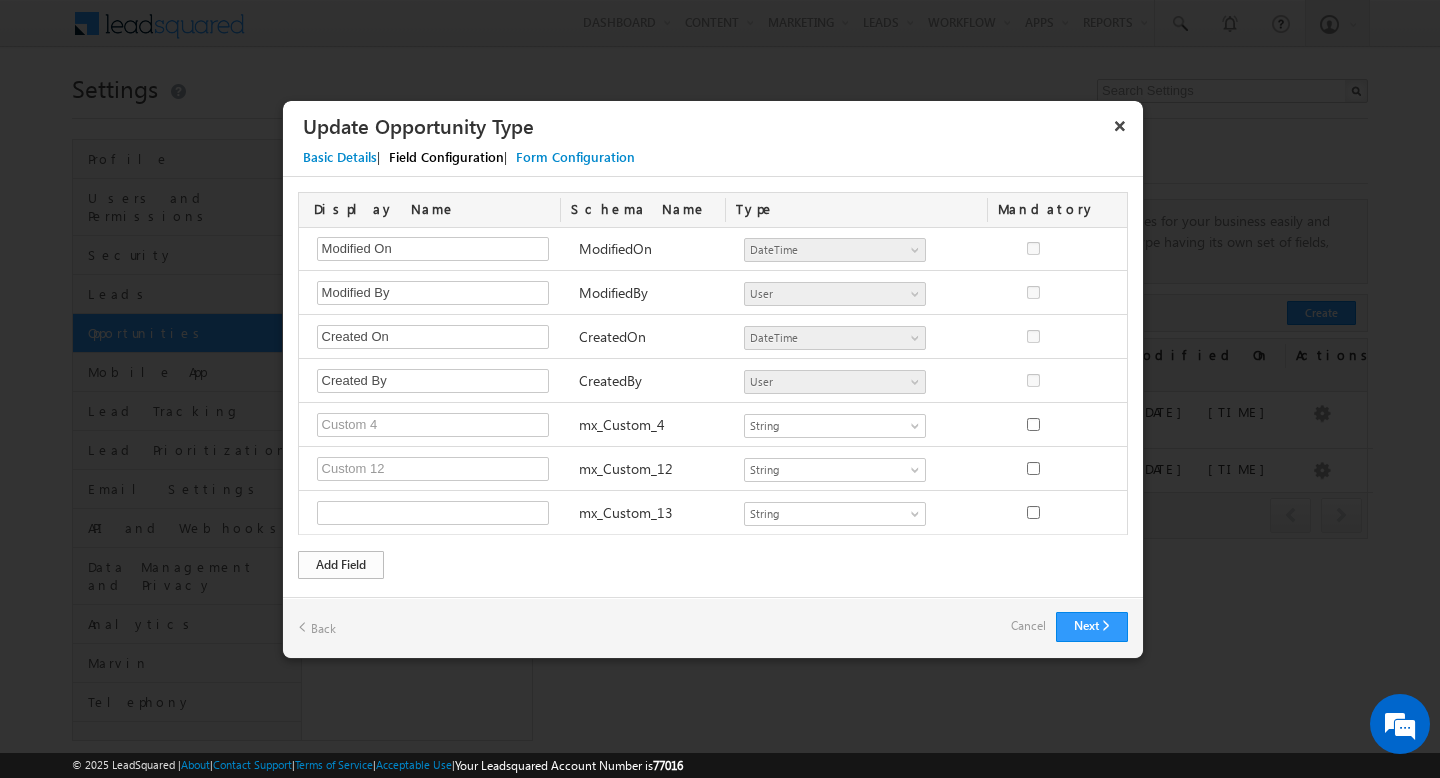 click on "Add Field" at bounding box center [341, 565] 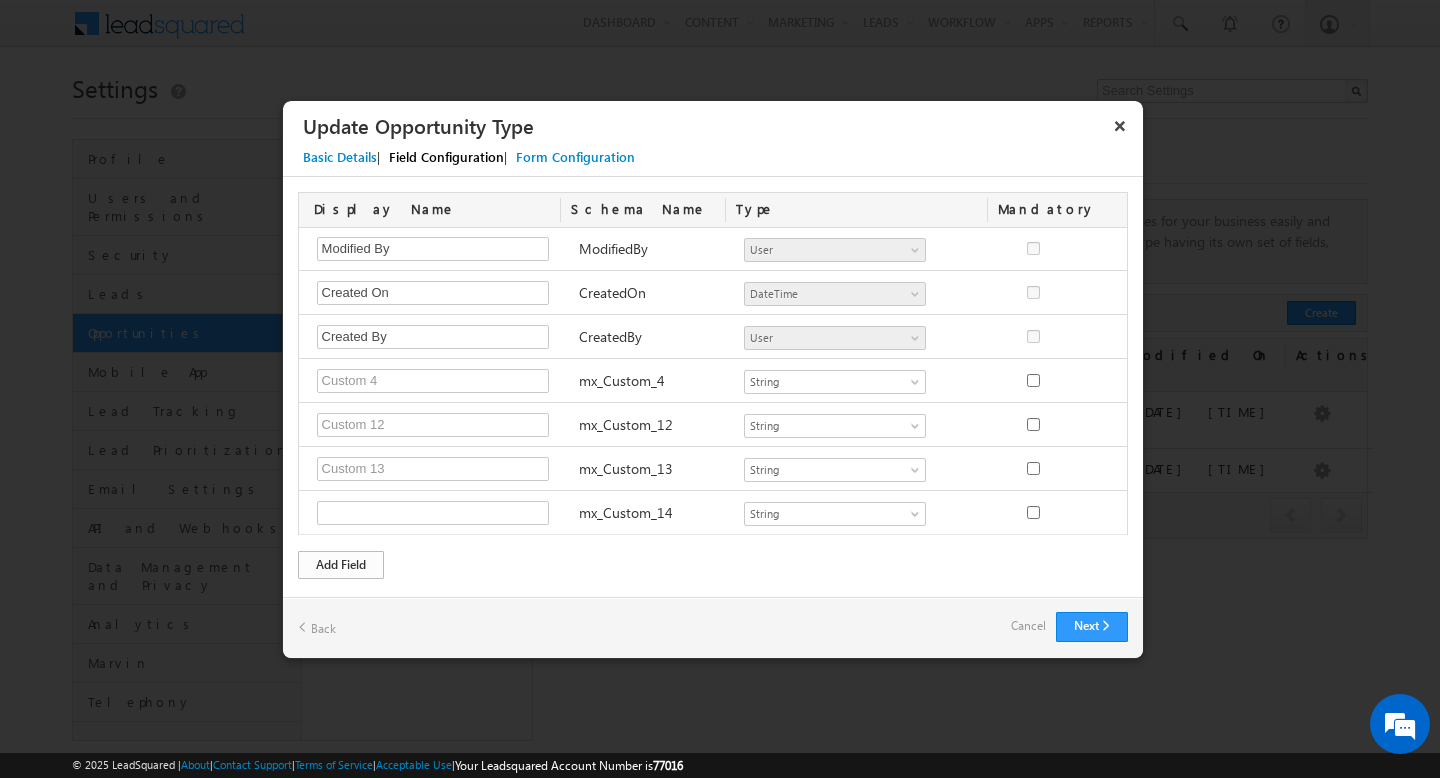 click on "Add Field" at bounding box center [341, 565] 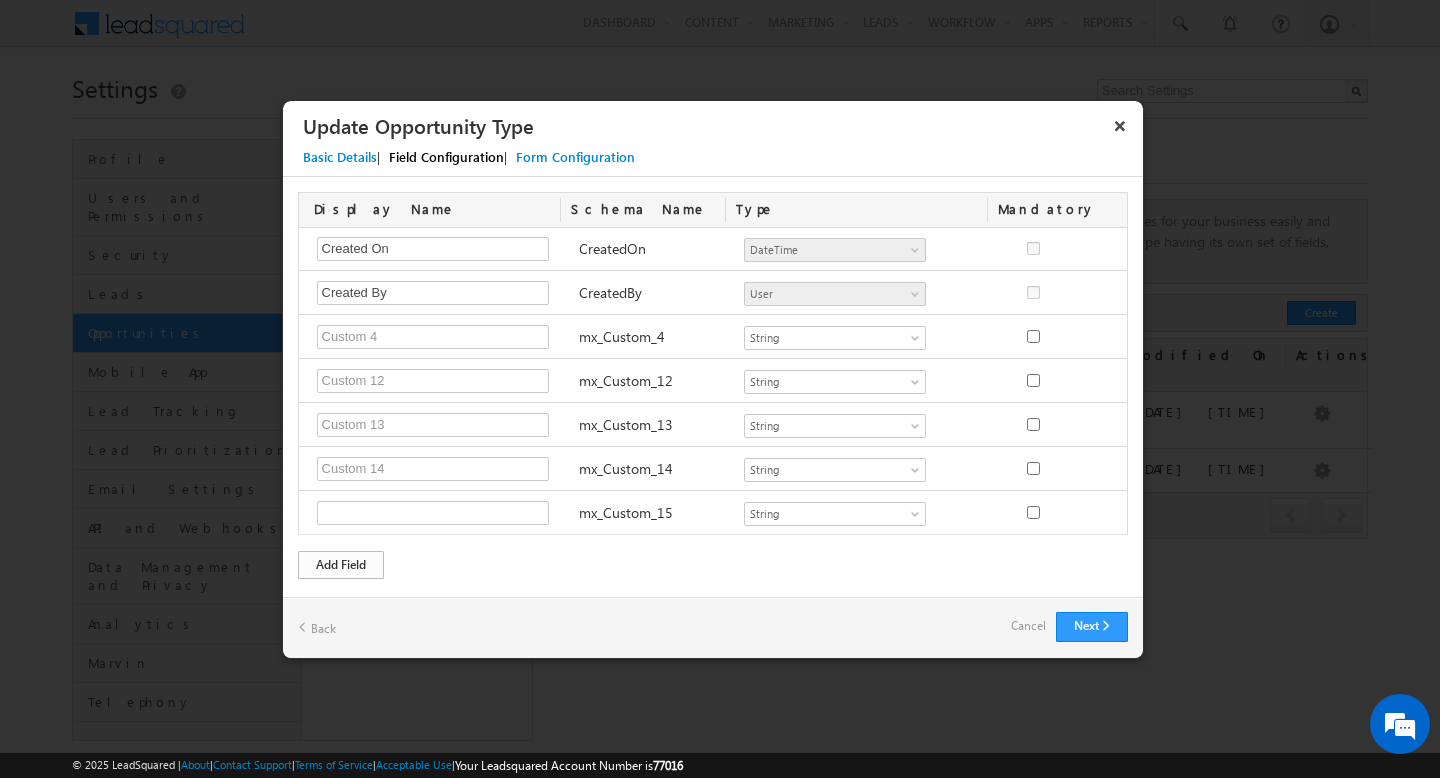 click on "Add Field" at bounding box center [341, 565] 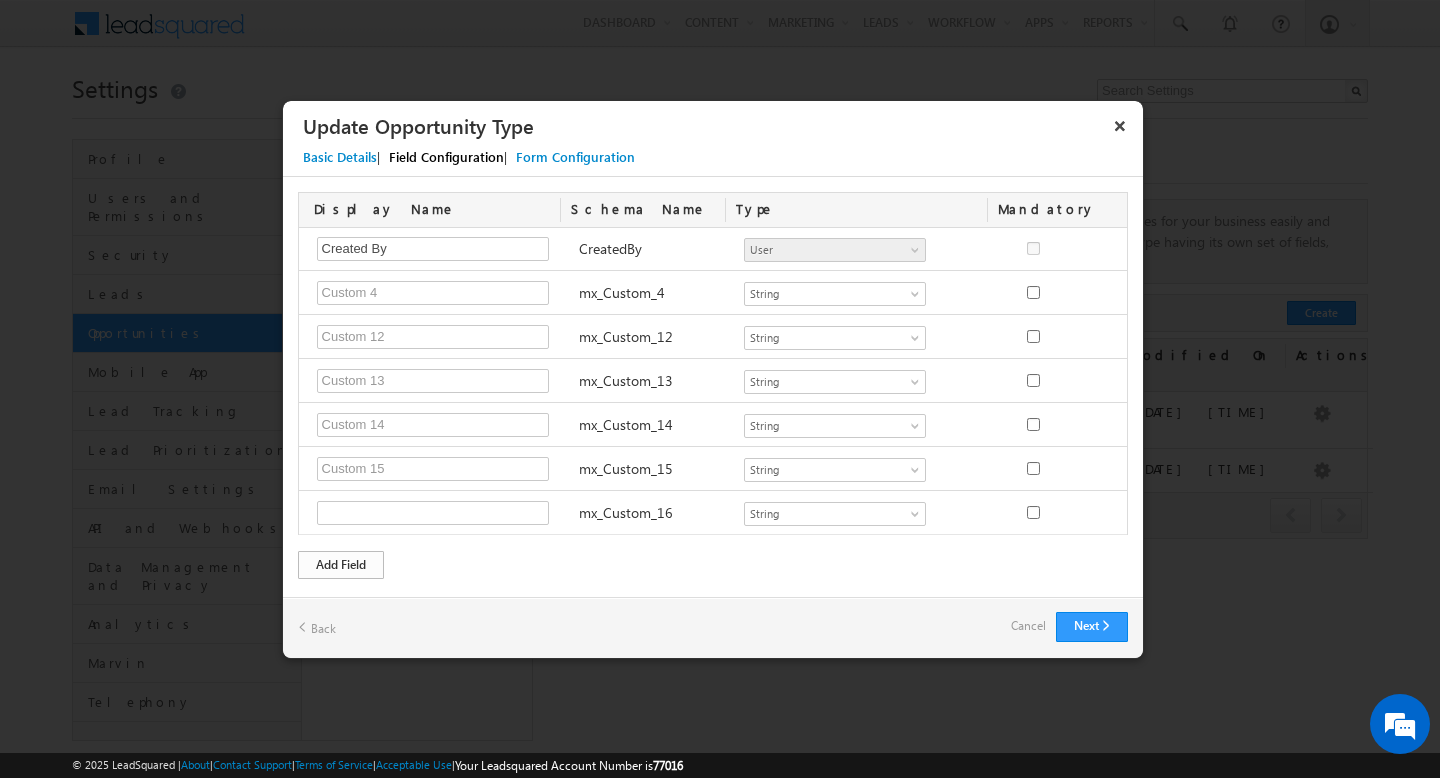 click on "Add Field" at bounding box center (341, 565) 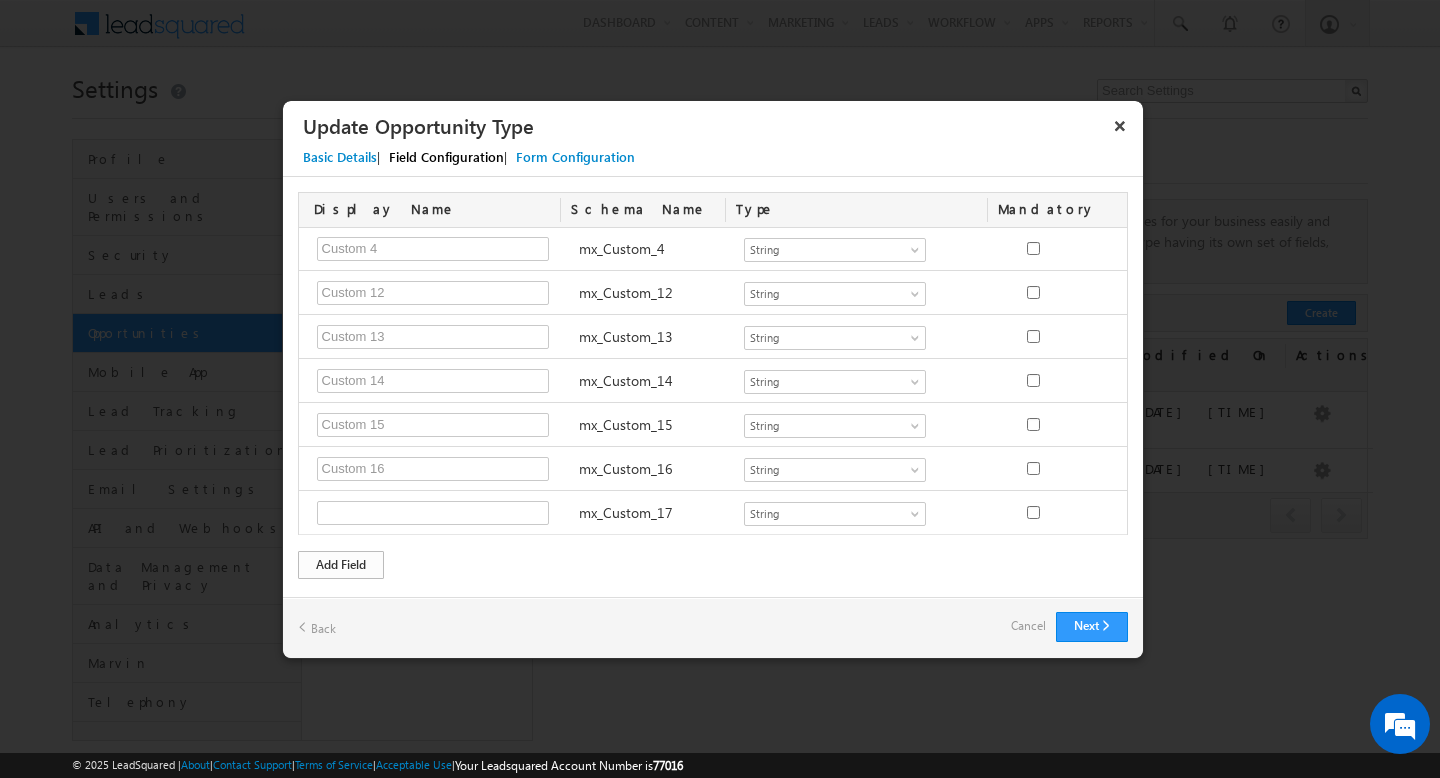 click on "Add Field" at bounding box center [341, 565] 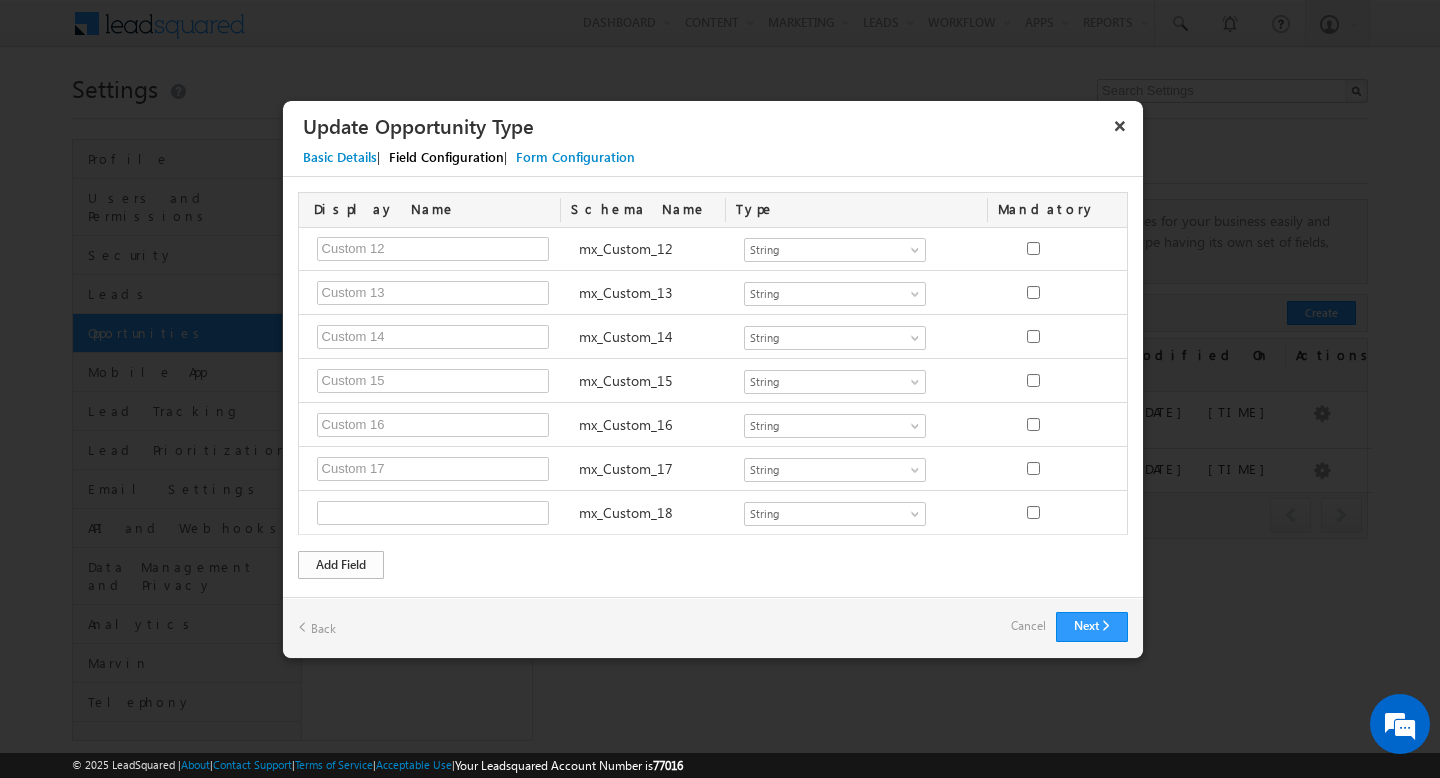 click on "Add Field" at bounding box center (341, 565) 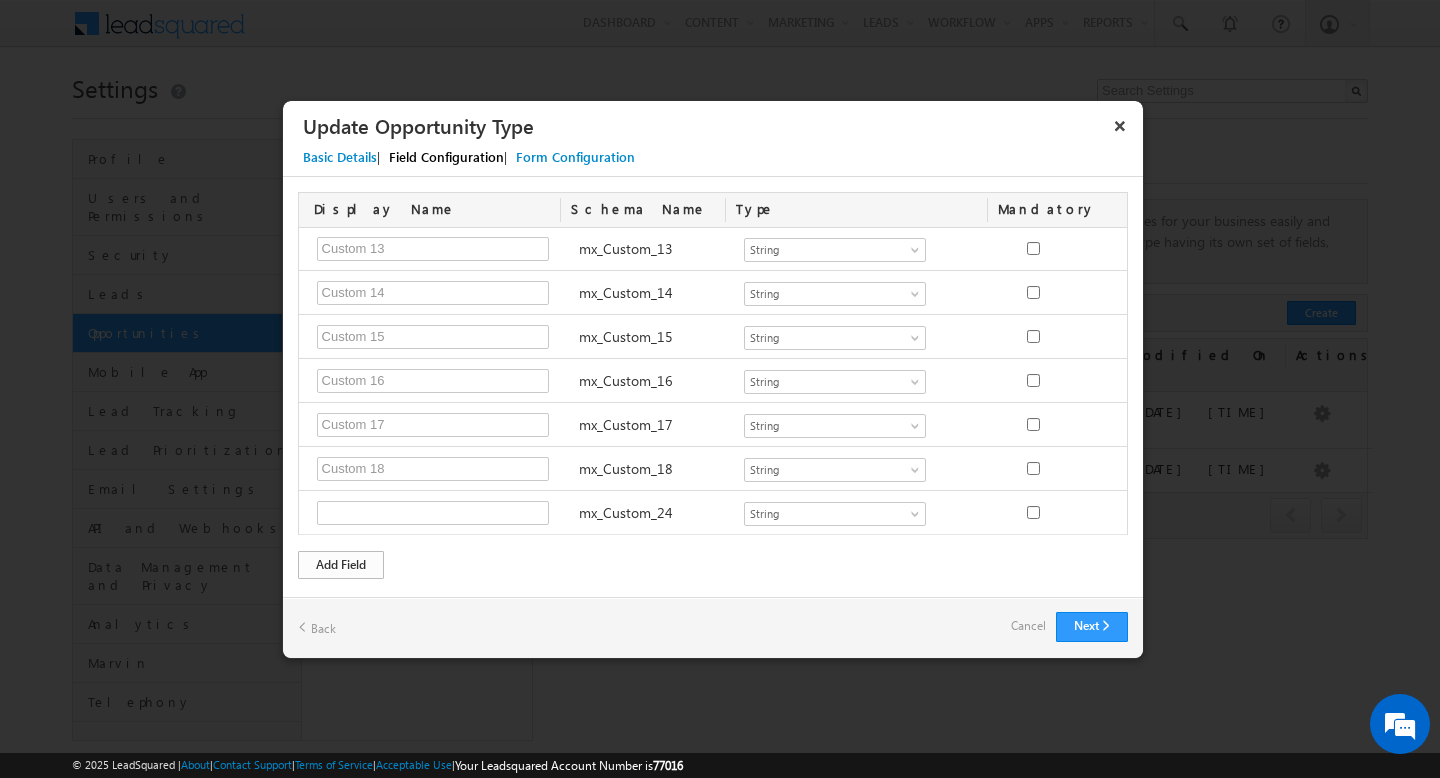 click on "Add Field" at bounding box center [341, 565] 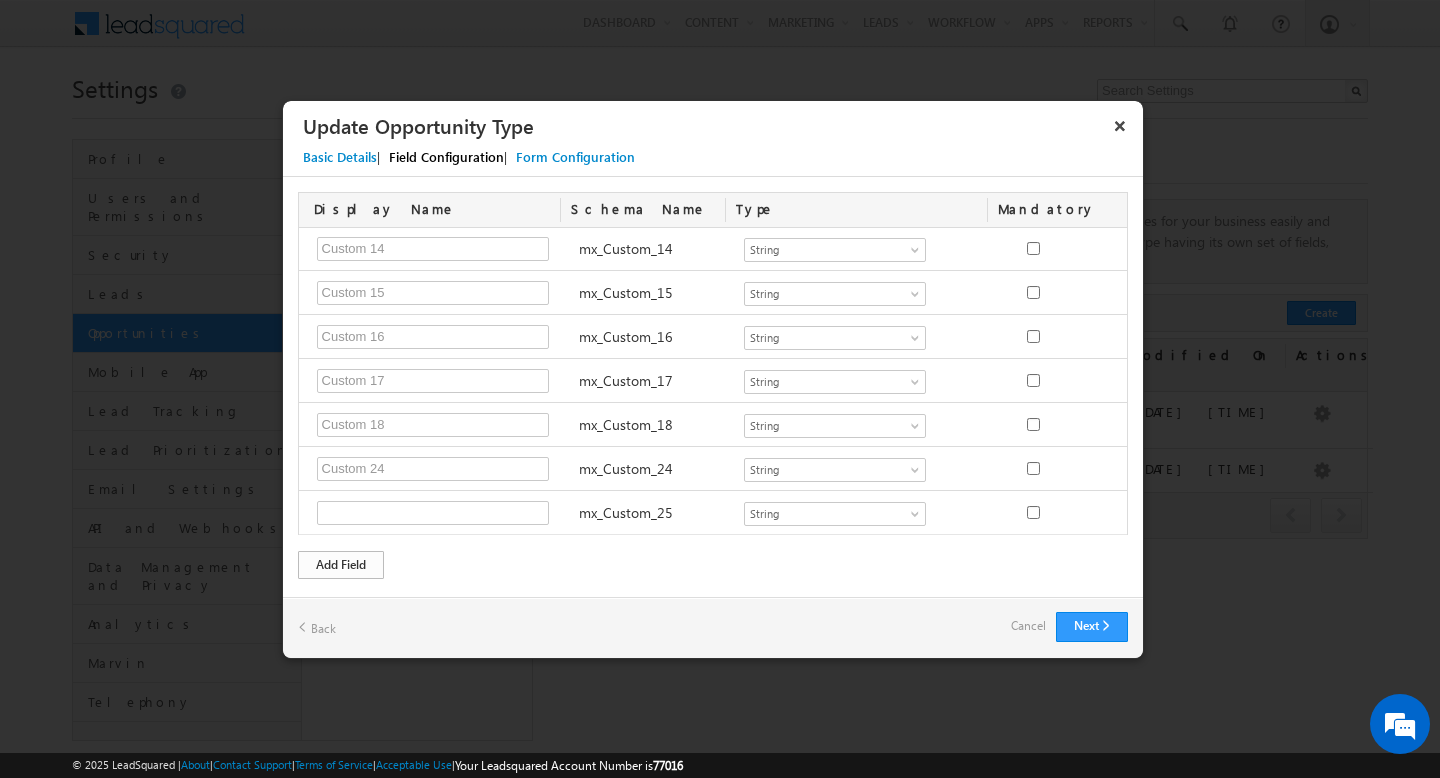 click on "Add Field" at bounding box center (341, 565) 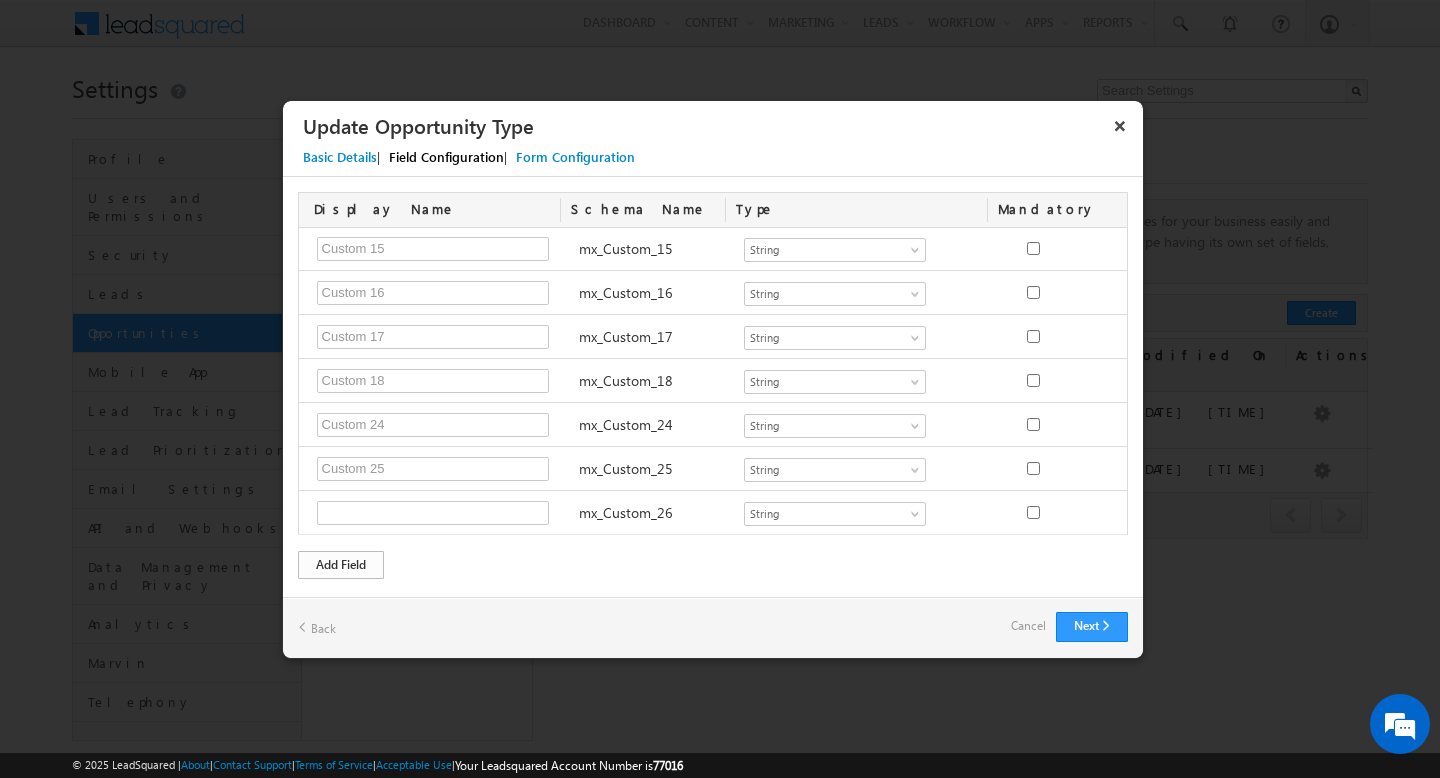 click on "Add Field" at bounding box center [341, 565] 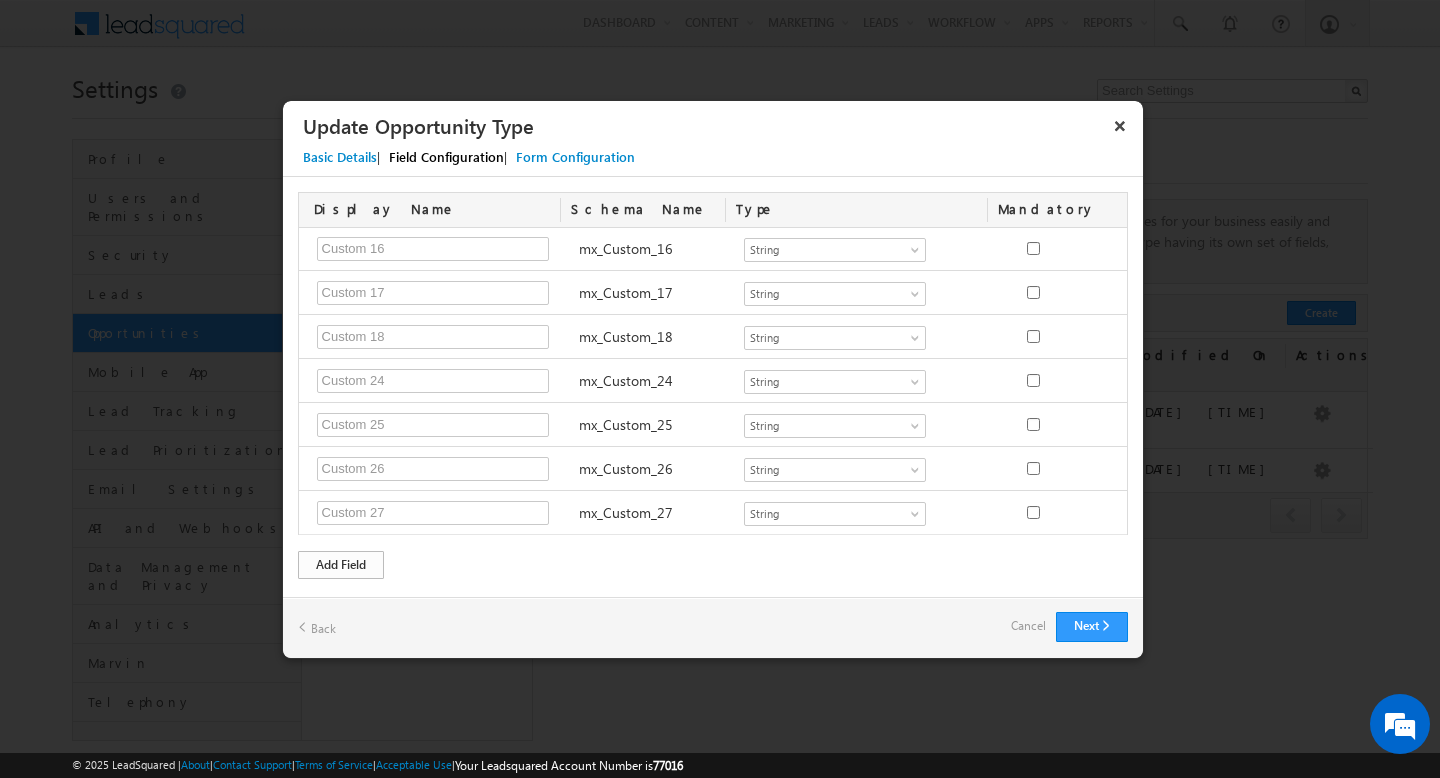 click on "Add Field" at bounding box center (341, 565) 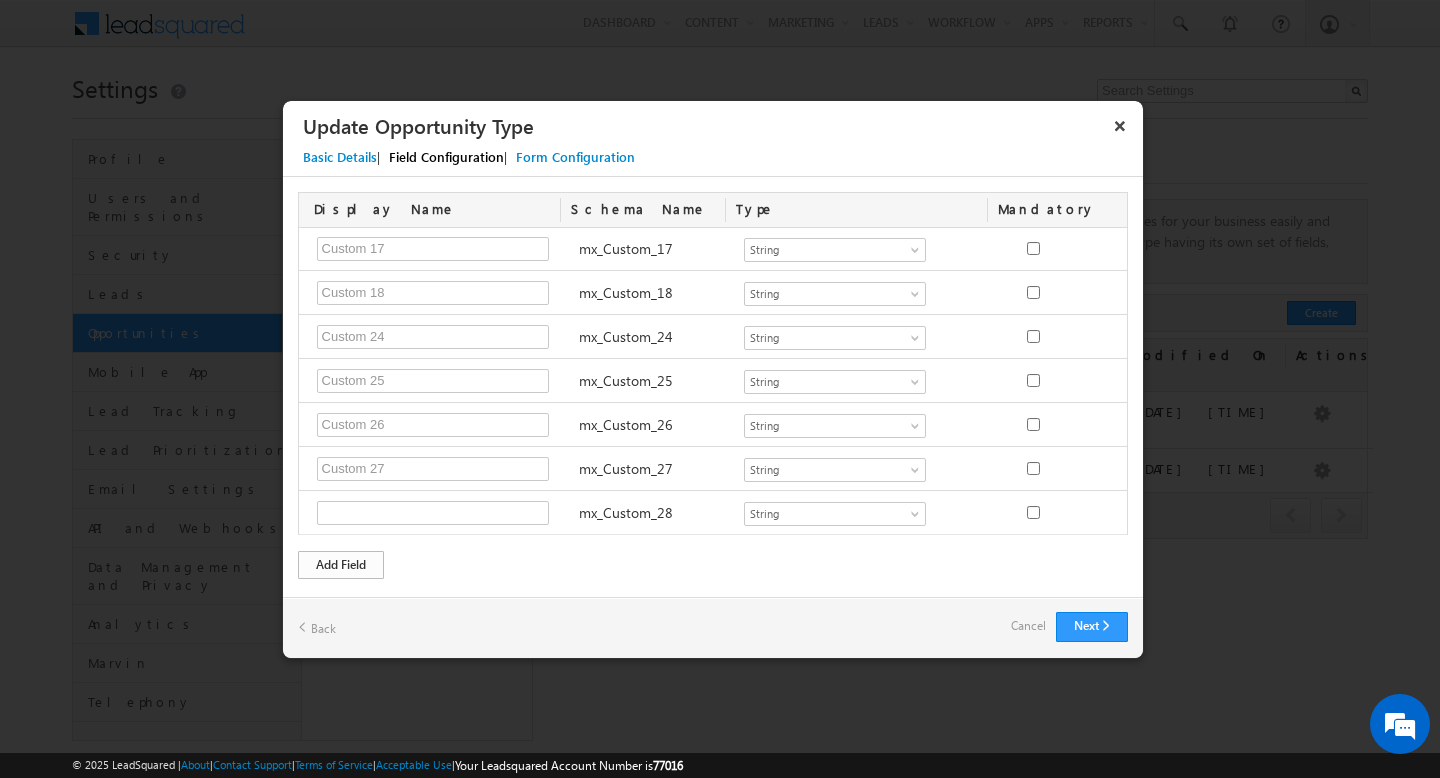 click on "Add Field" at bounding box center (341, 565) 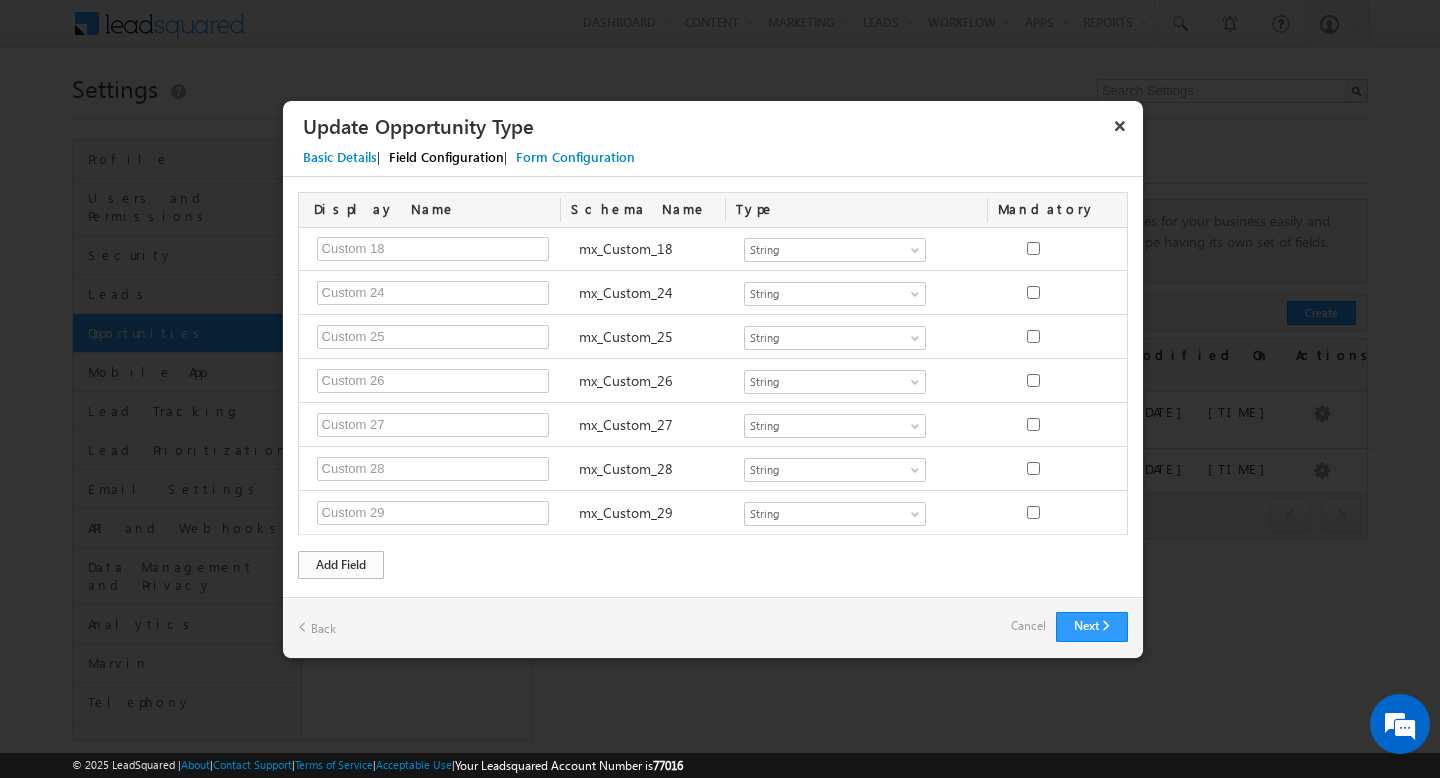 click on "Add Field" at bounding box center [341, 565] 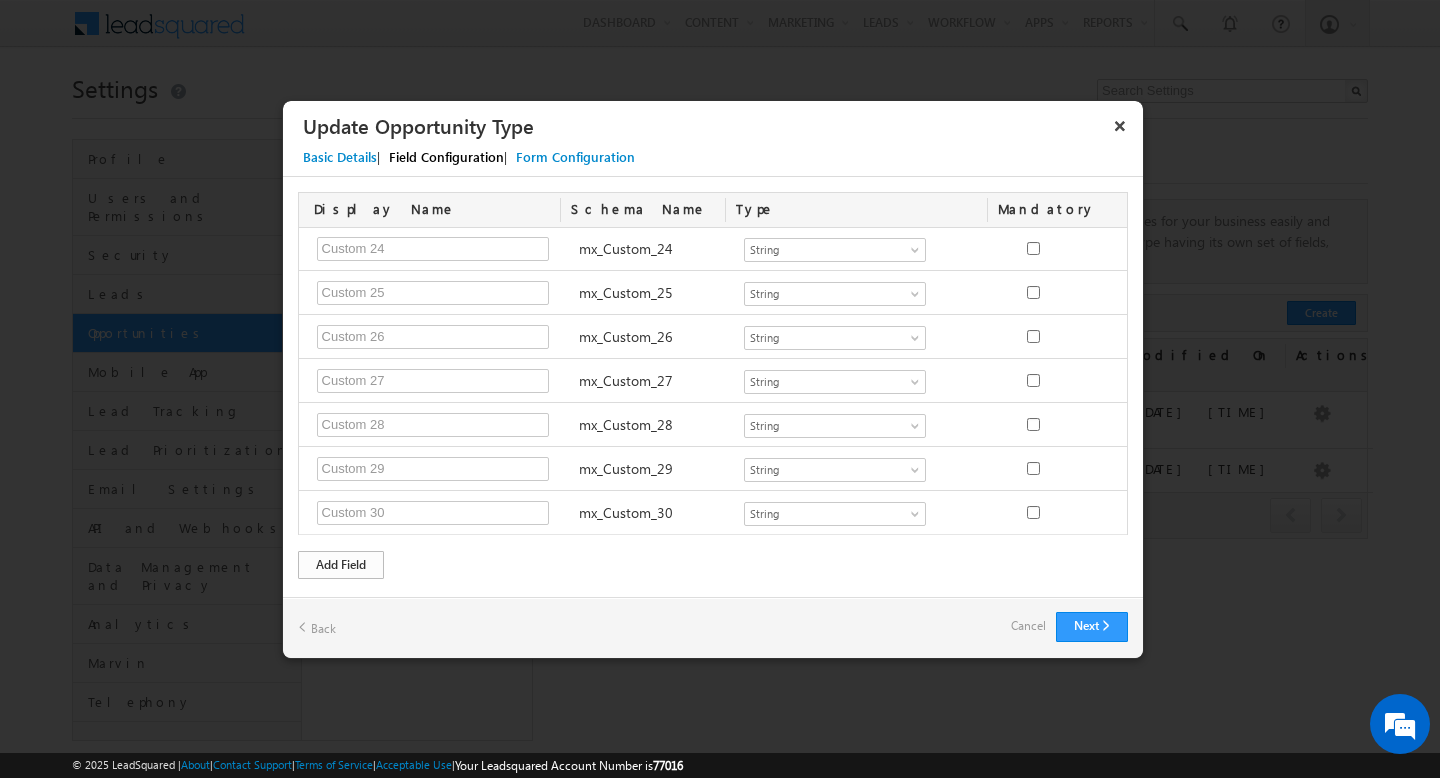 click on "Add Field" at bounding box center (341, 565) 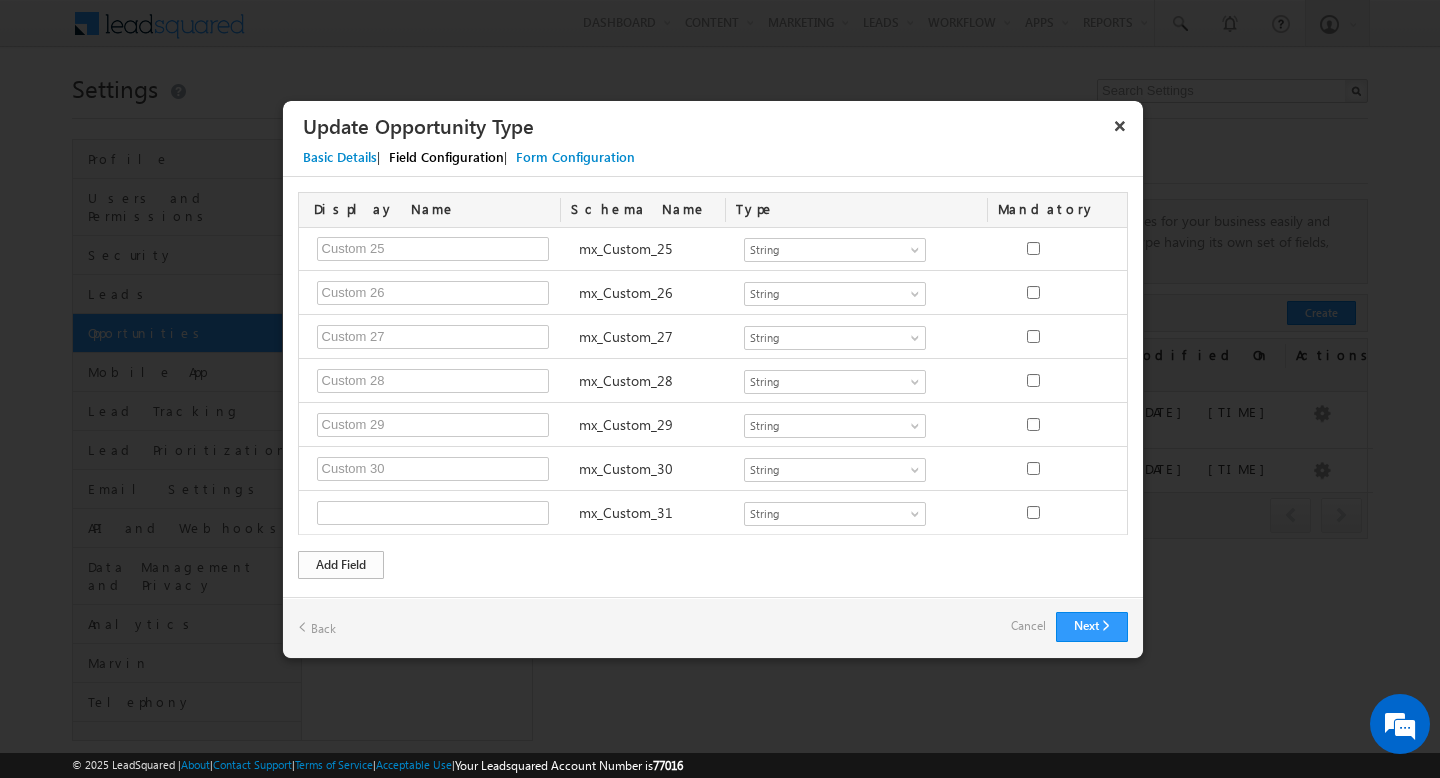 click on "Add Field" at bounding box center (341, 565) 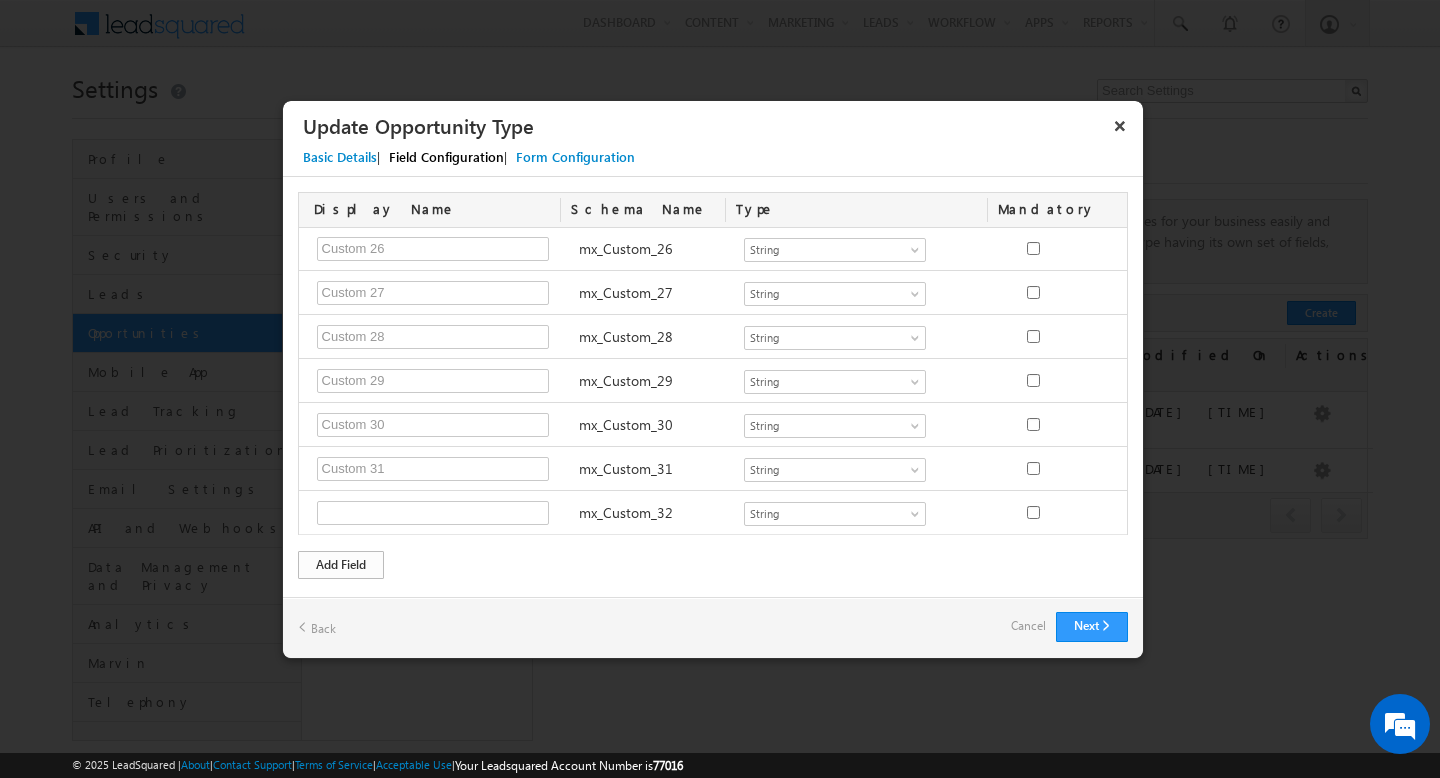 click on "Add Field" at bounding box center [341, 565] 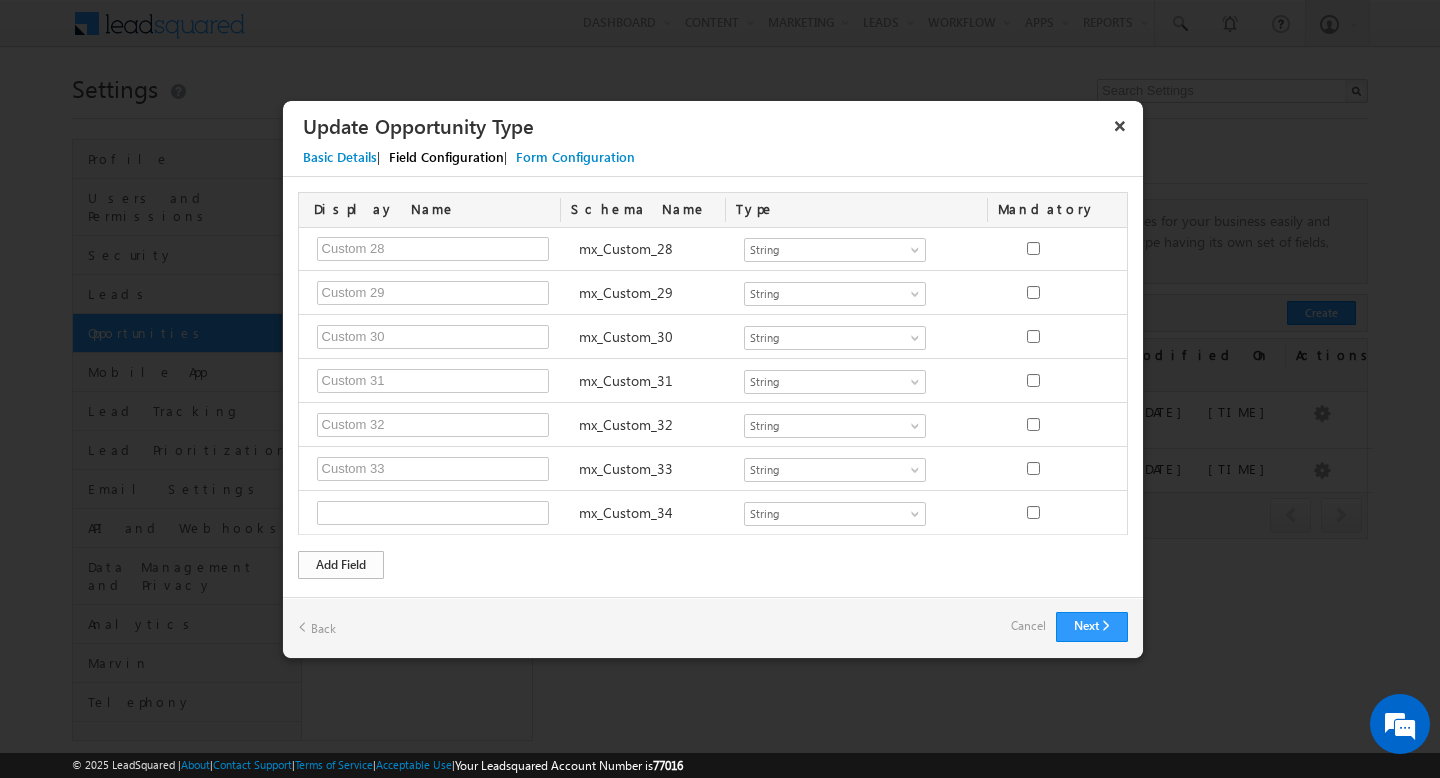 click on "Add Field" at bounding box center (341, 565) 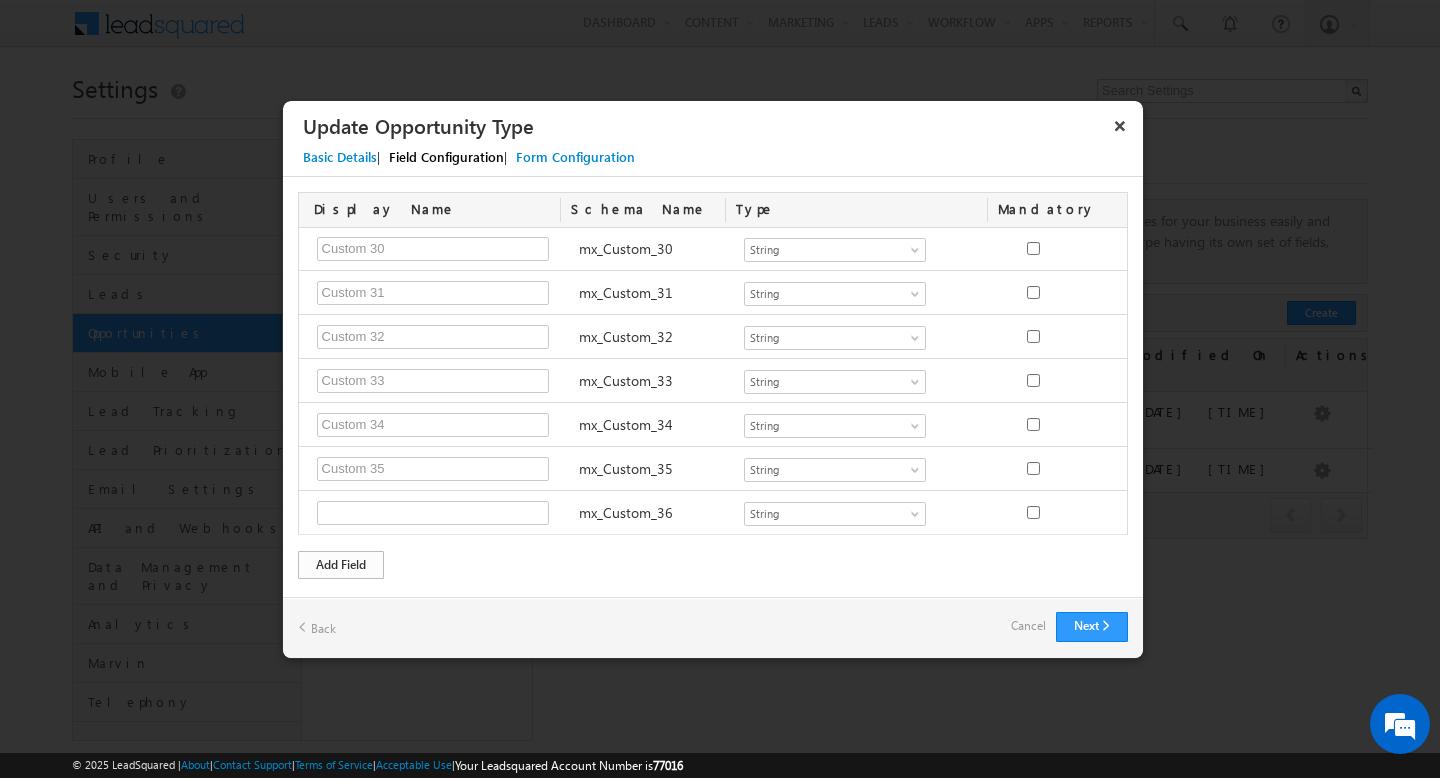 click on "Add Field" at bounding box center [341, 565] 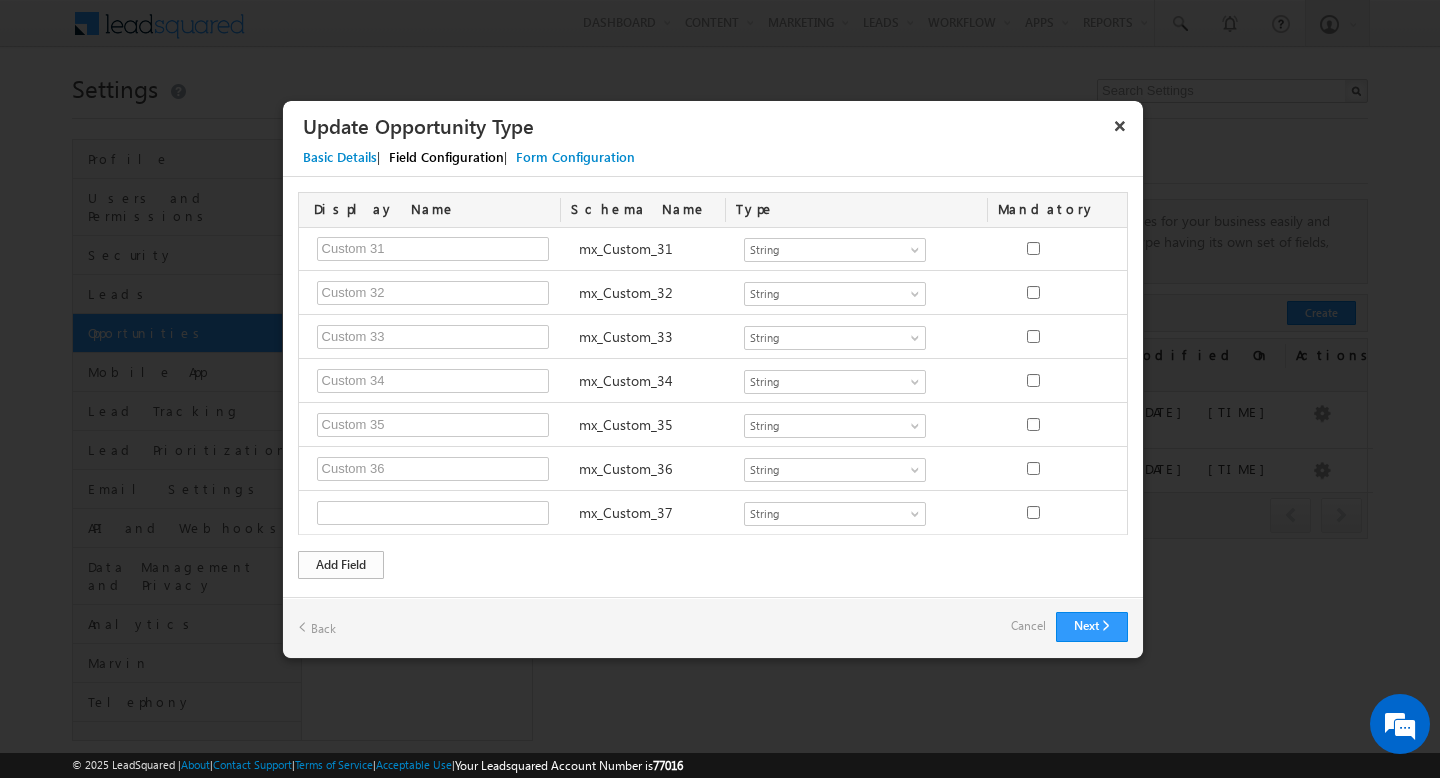 click on "Add Field" at bounding box center (341, 565) 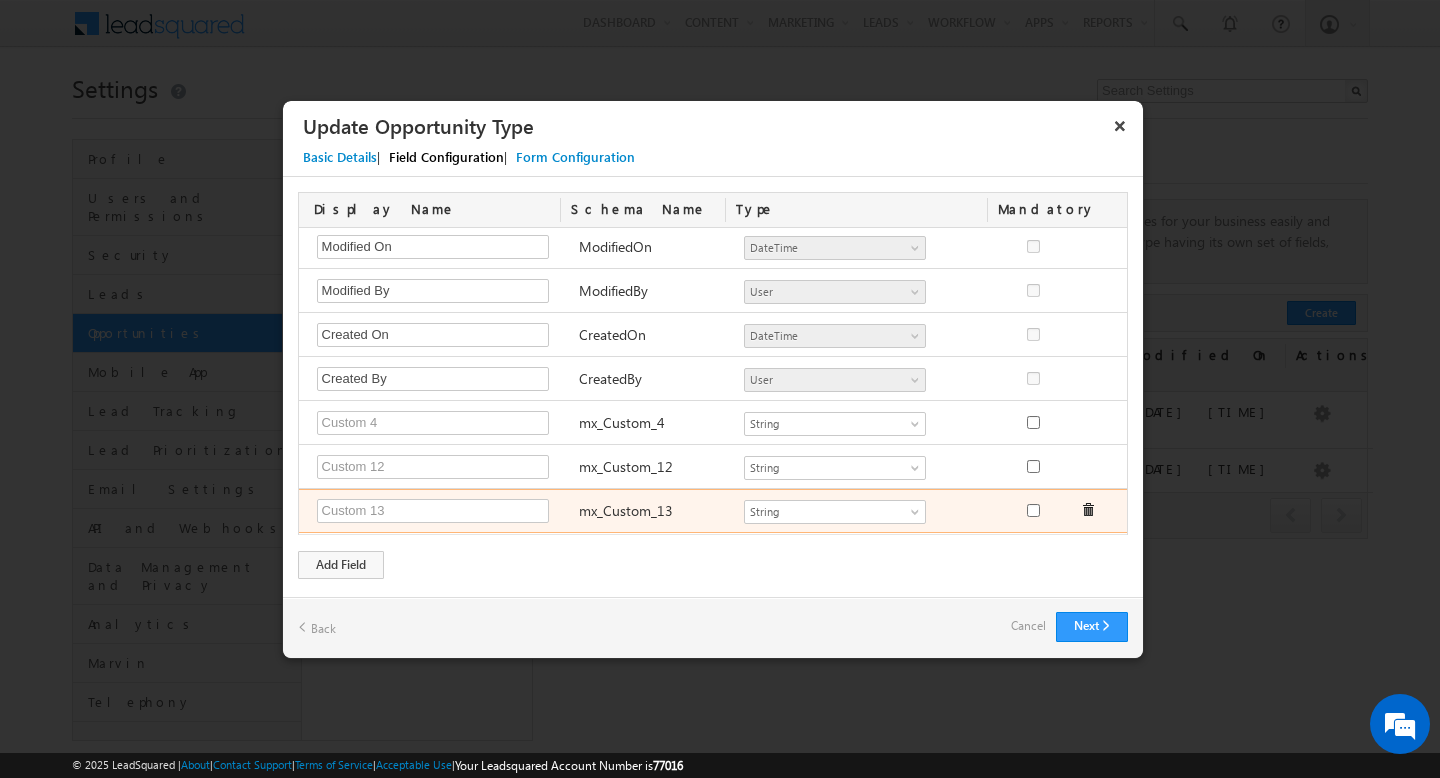 scroll, scrollTop: 589, scrollLeft: 0, axis: vertical 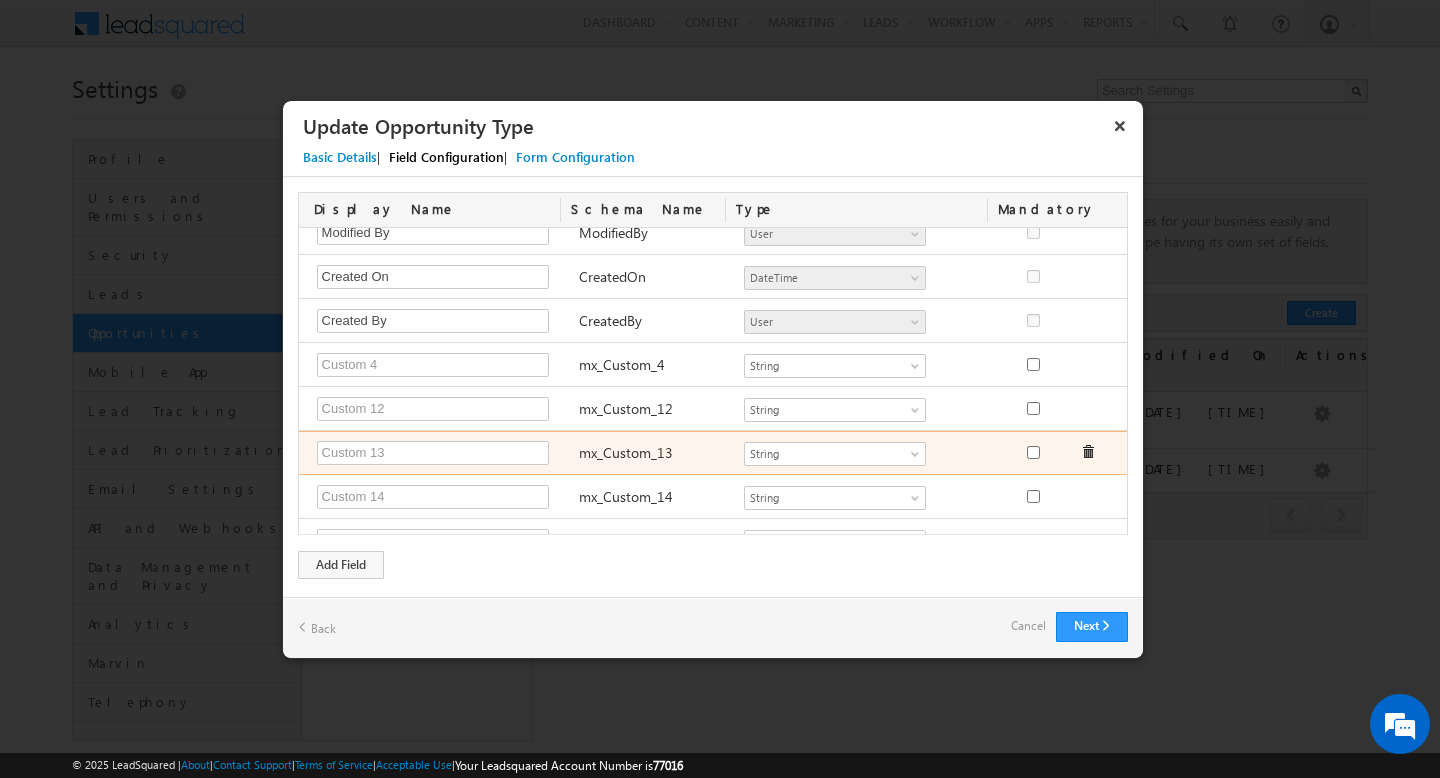 click on "mx_Custom_13" at bounding box center [626, 452] 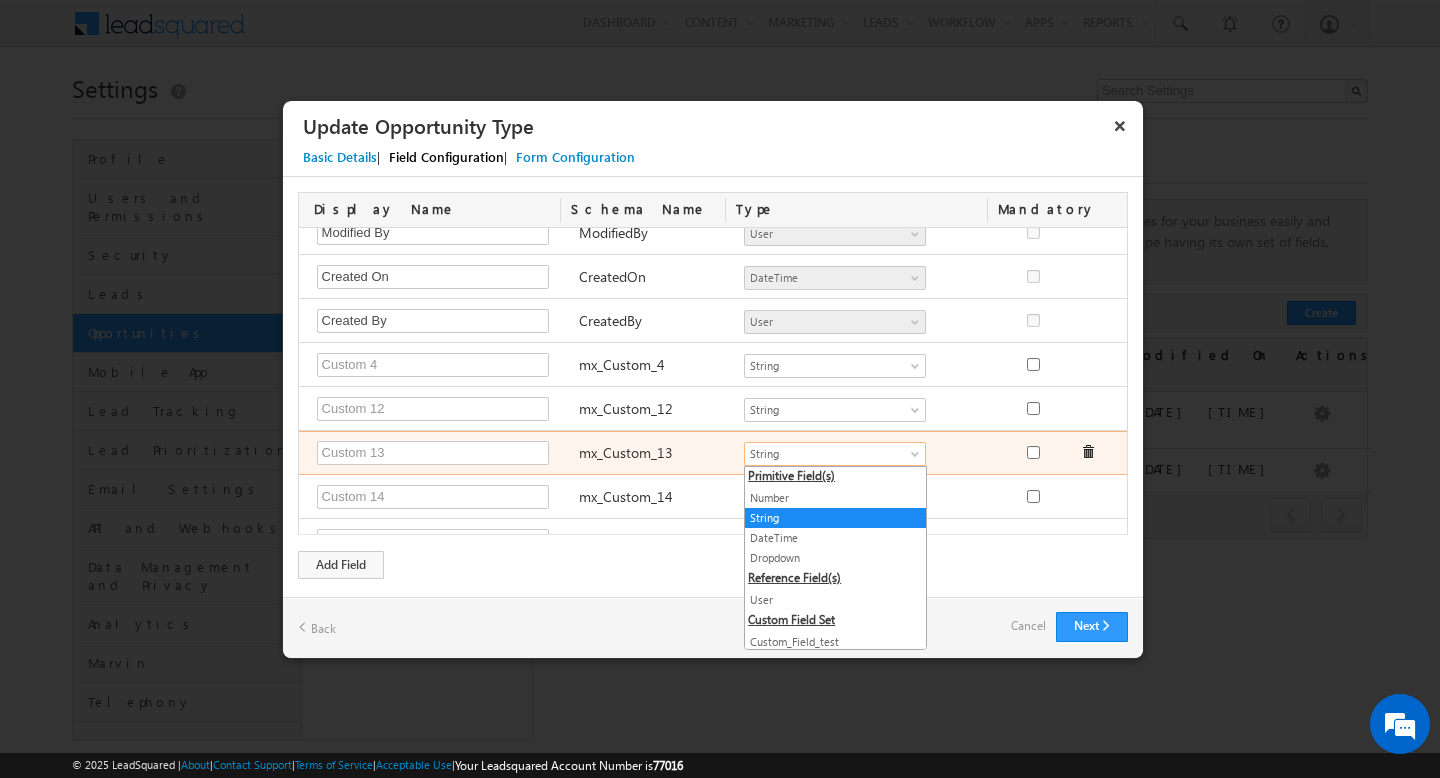 click on "String" at bounding box center (826, 454) 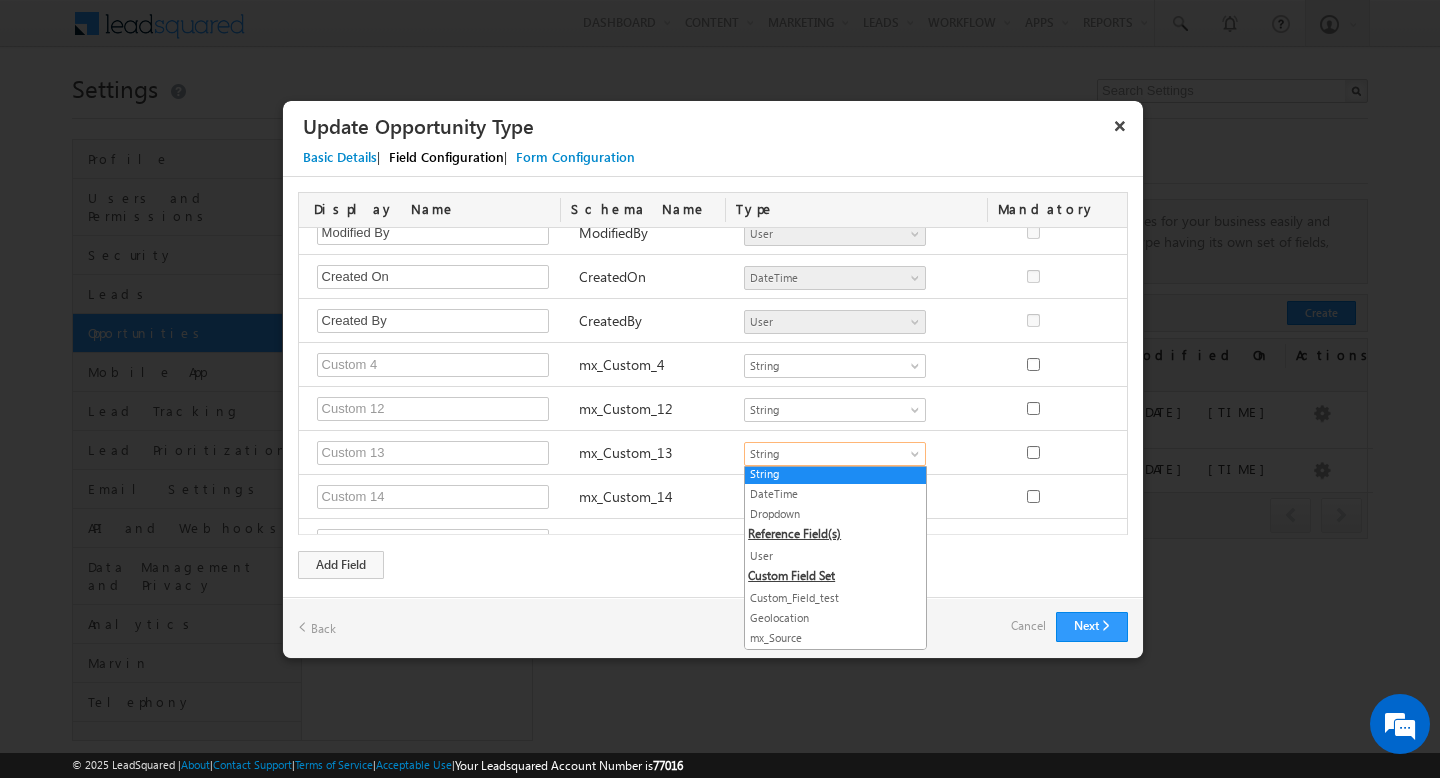 scroll, scrollTop: 0, scrollLeft: 0, axis: both 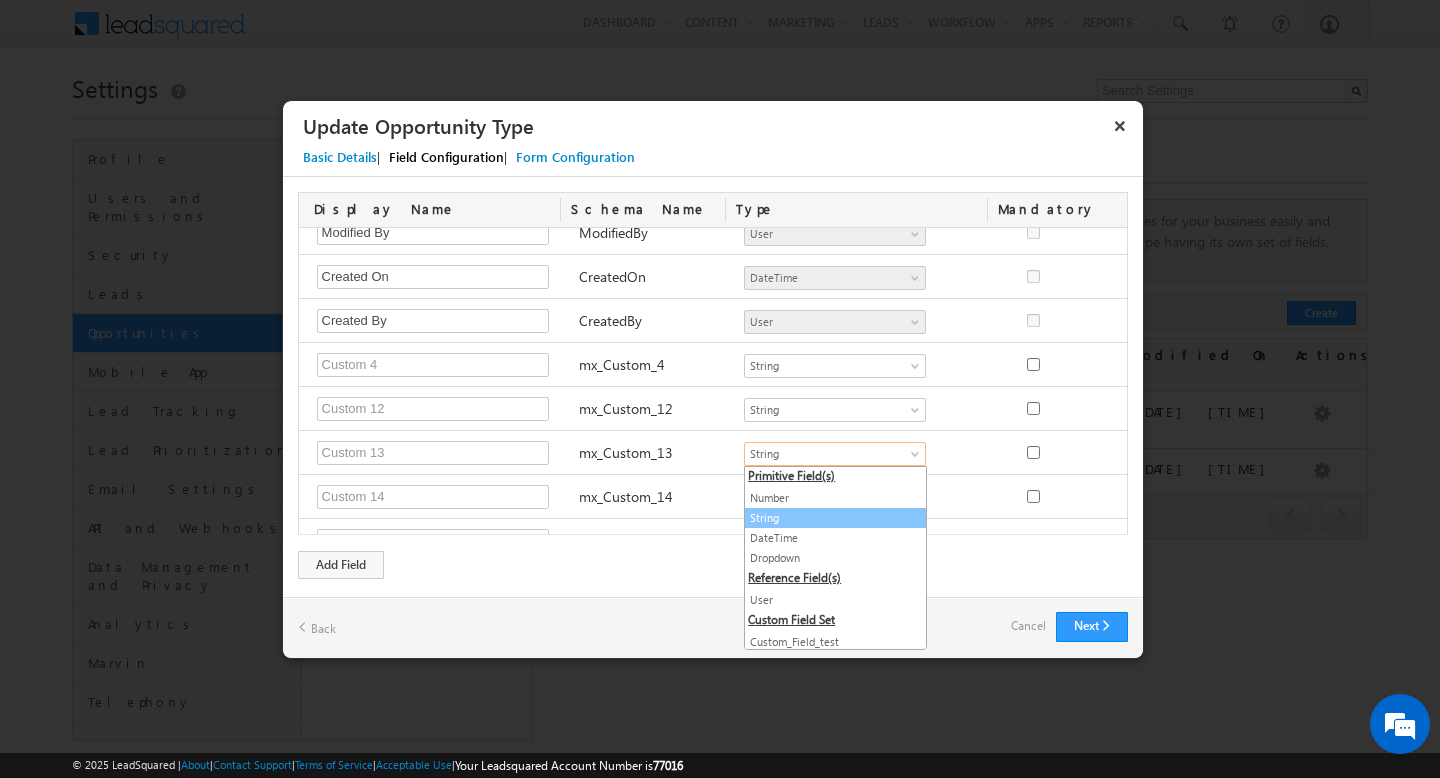 click on "String" at bounding box center [835, 518] 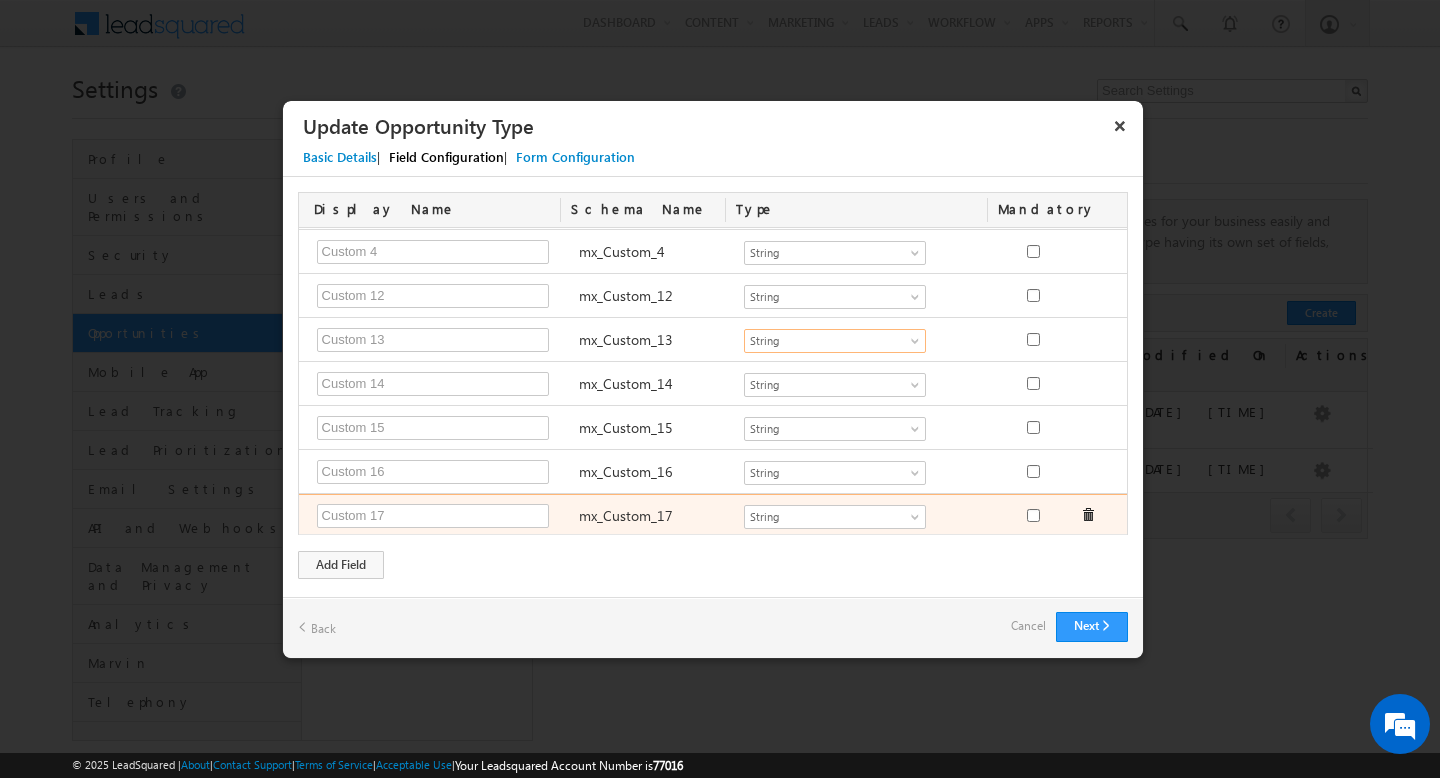 scroll, scrollTop: 690, scrollLeft: 0, axis: vertical 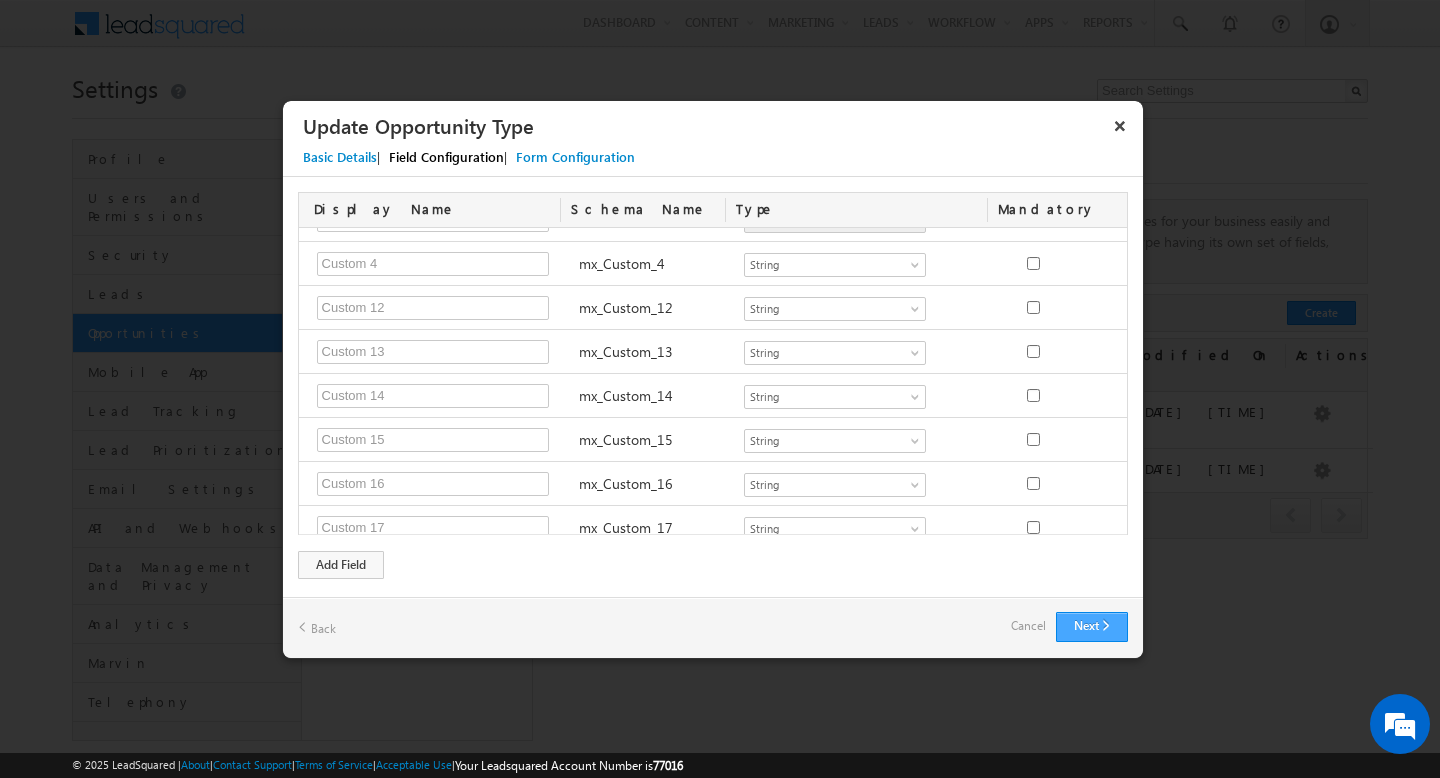 click on "Next" at bounding box center [1092, 627] 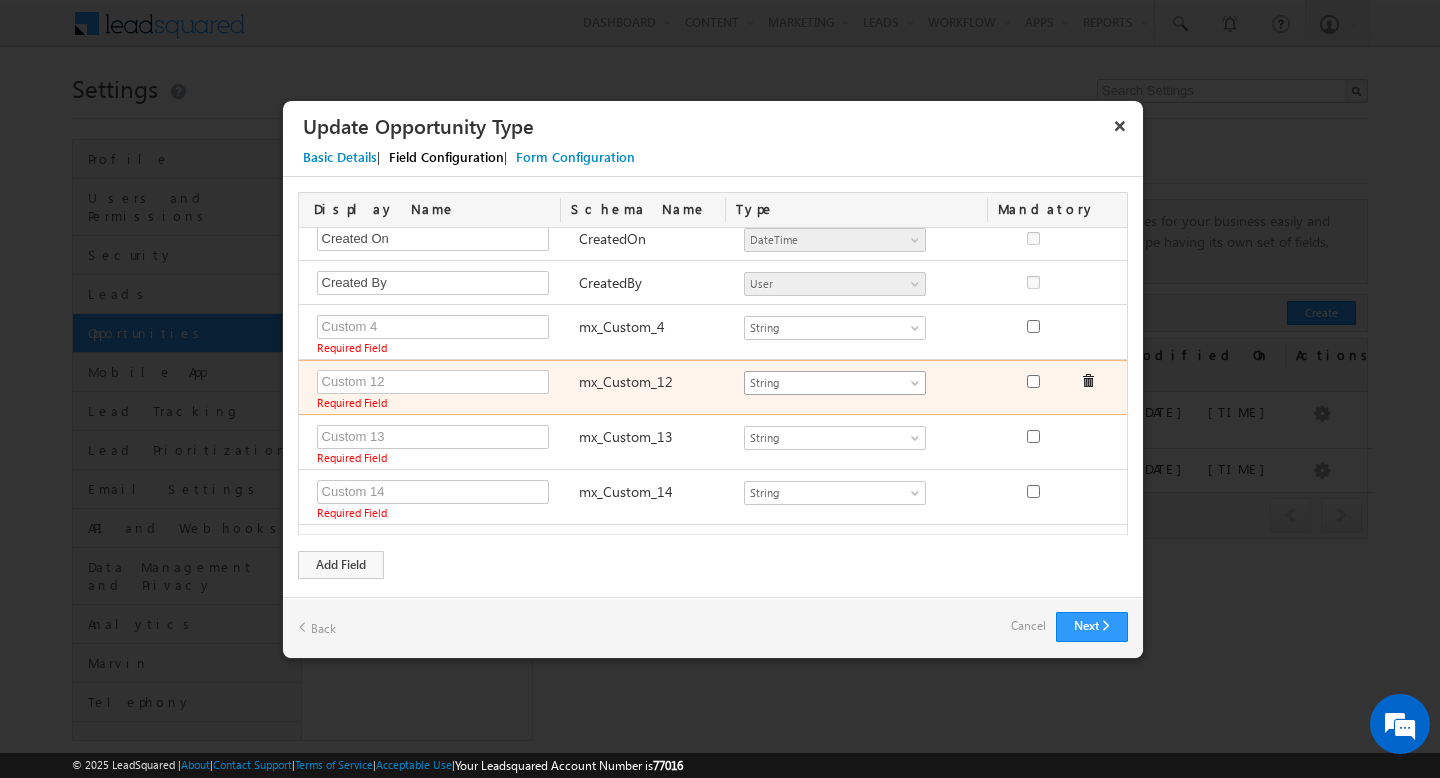 scroll, scrollTop: 564, scrollLeft: 0, axis: vertical 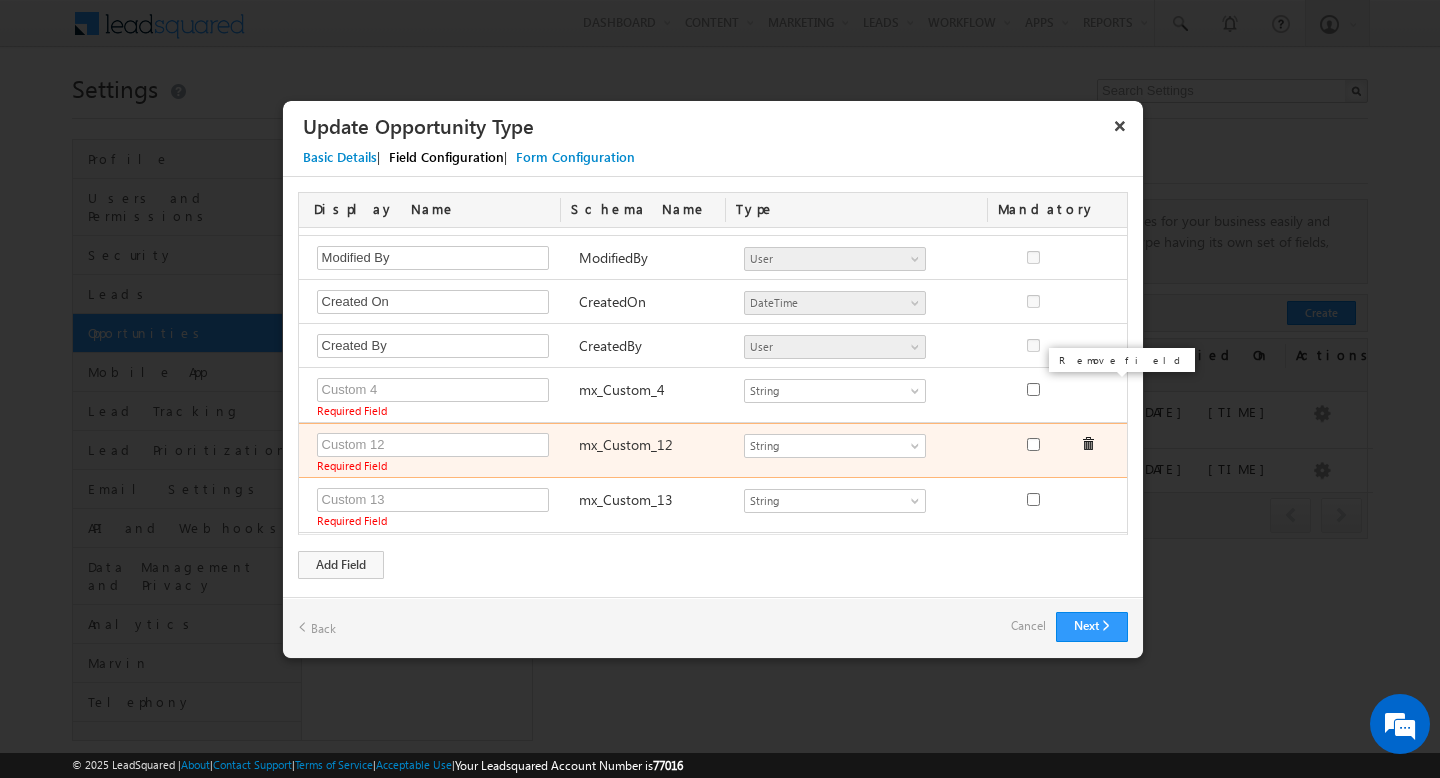click at bounding box center [1088, 389] 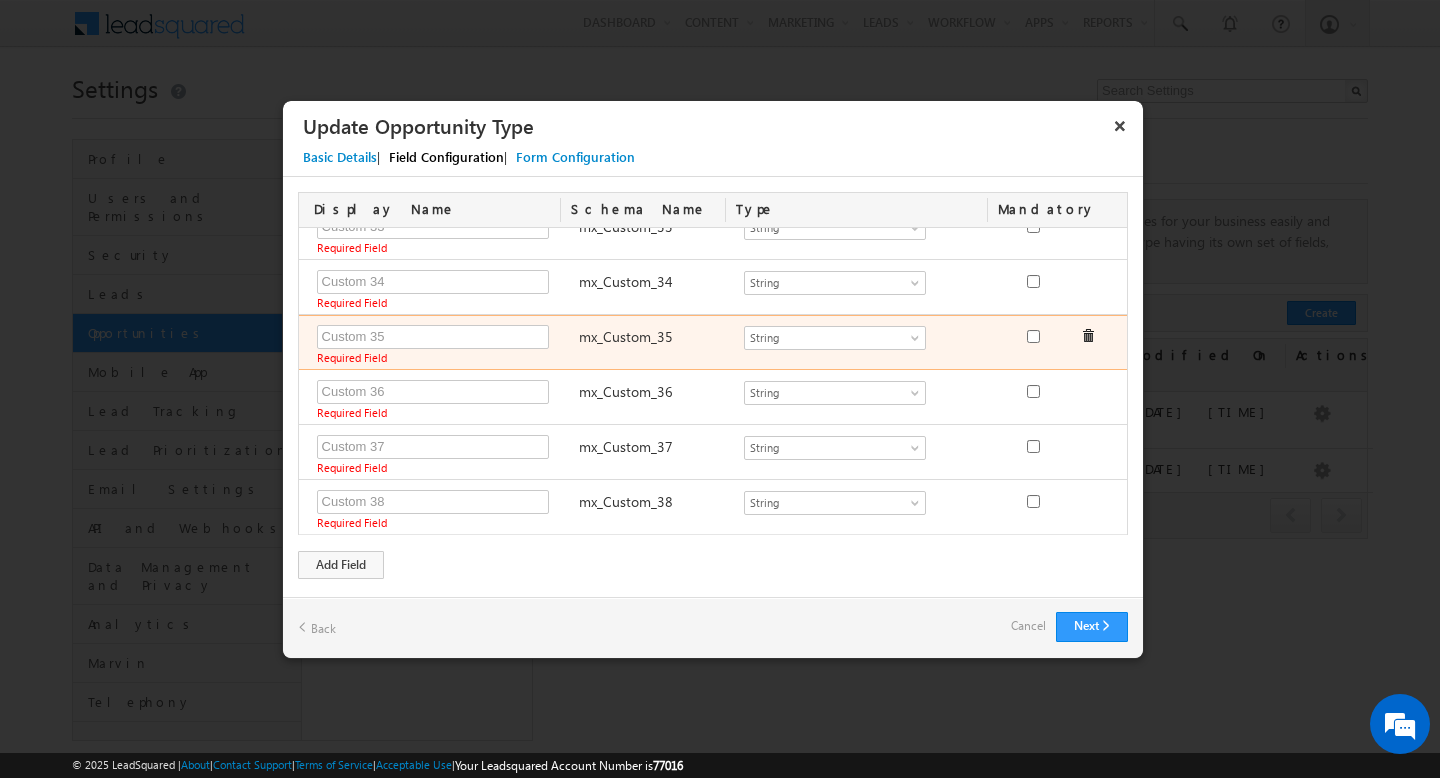 scroll, scrollTop: 1605, scrollLeft: 0, axis: vertical 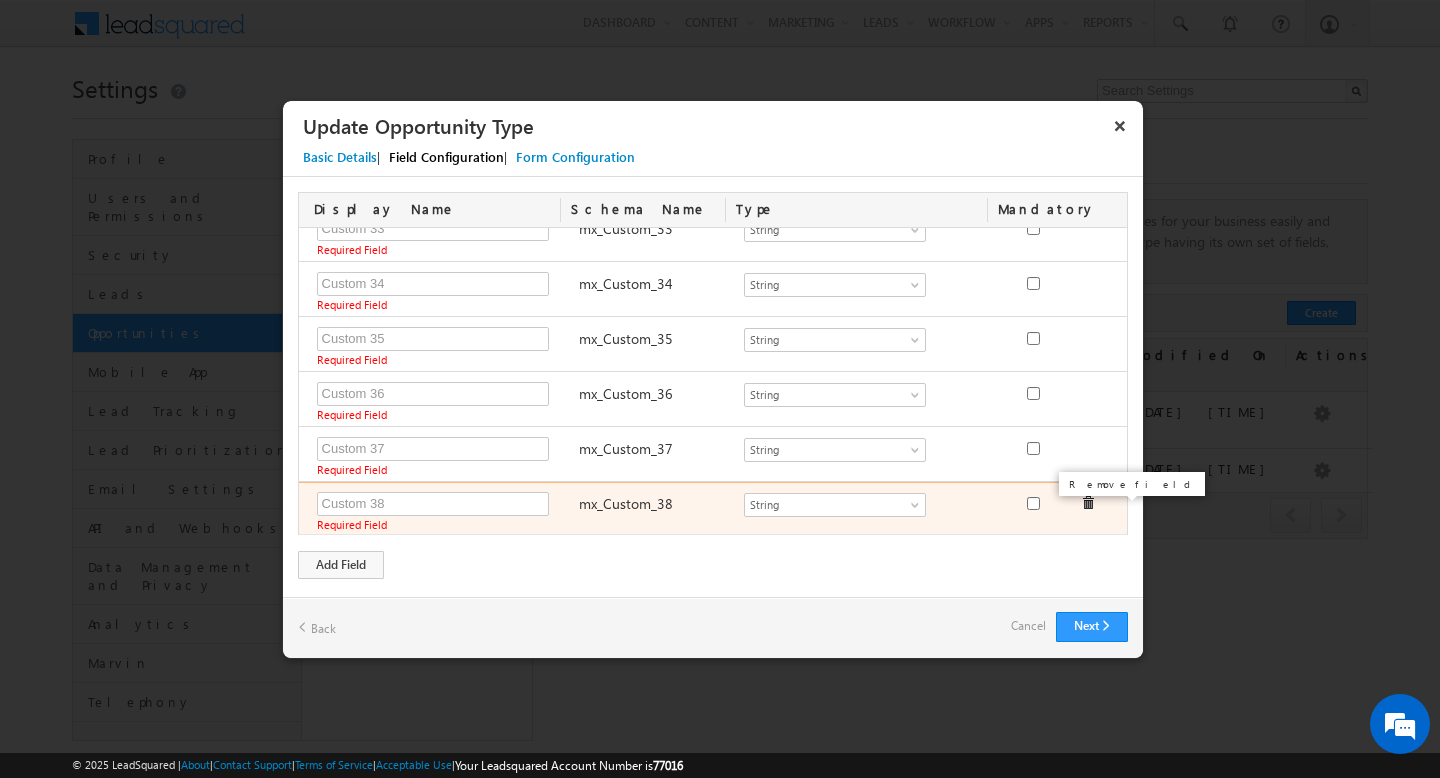 click at bounding box center [1088, 503] 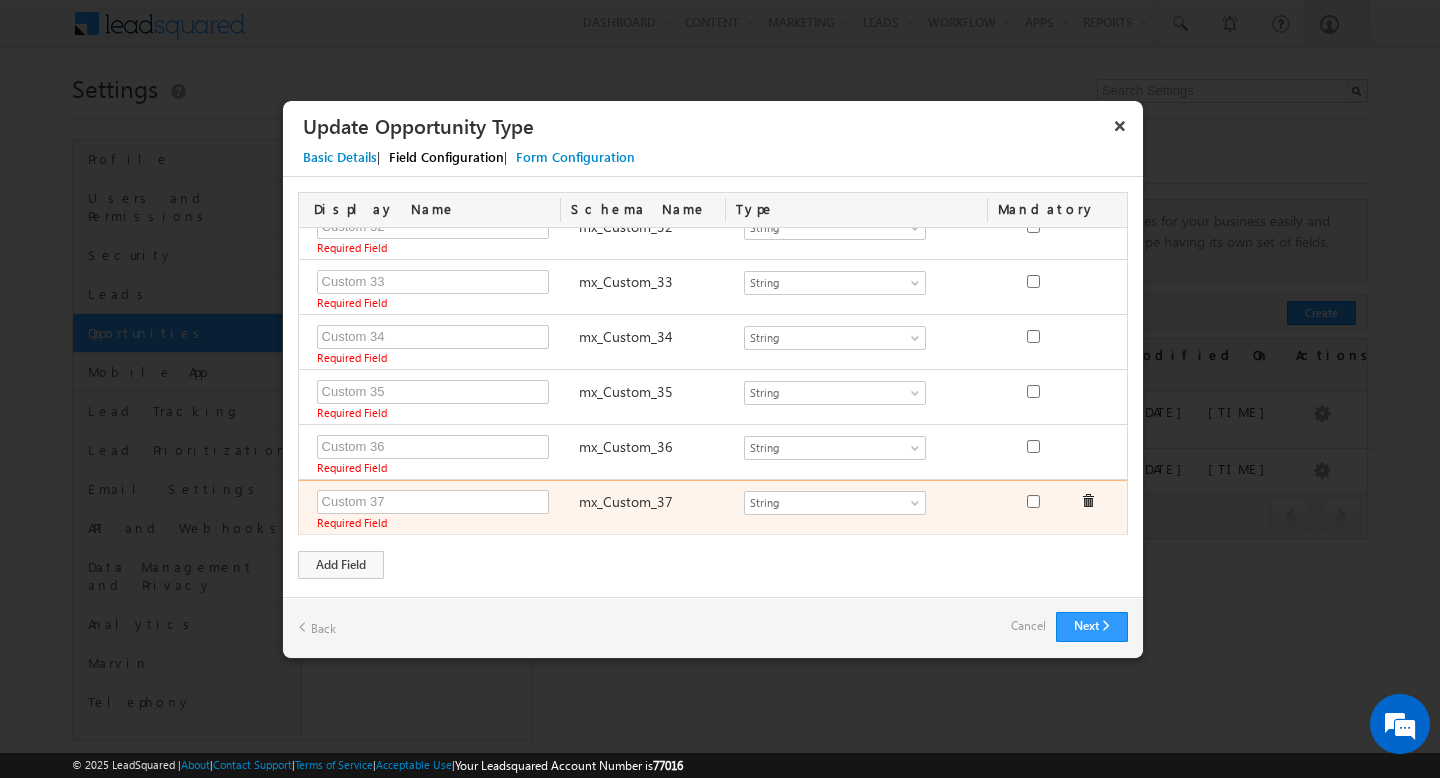 scroll, scrollTop: 1552, scrollLeft: 0, axis: vertical 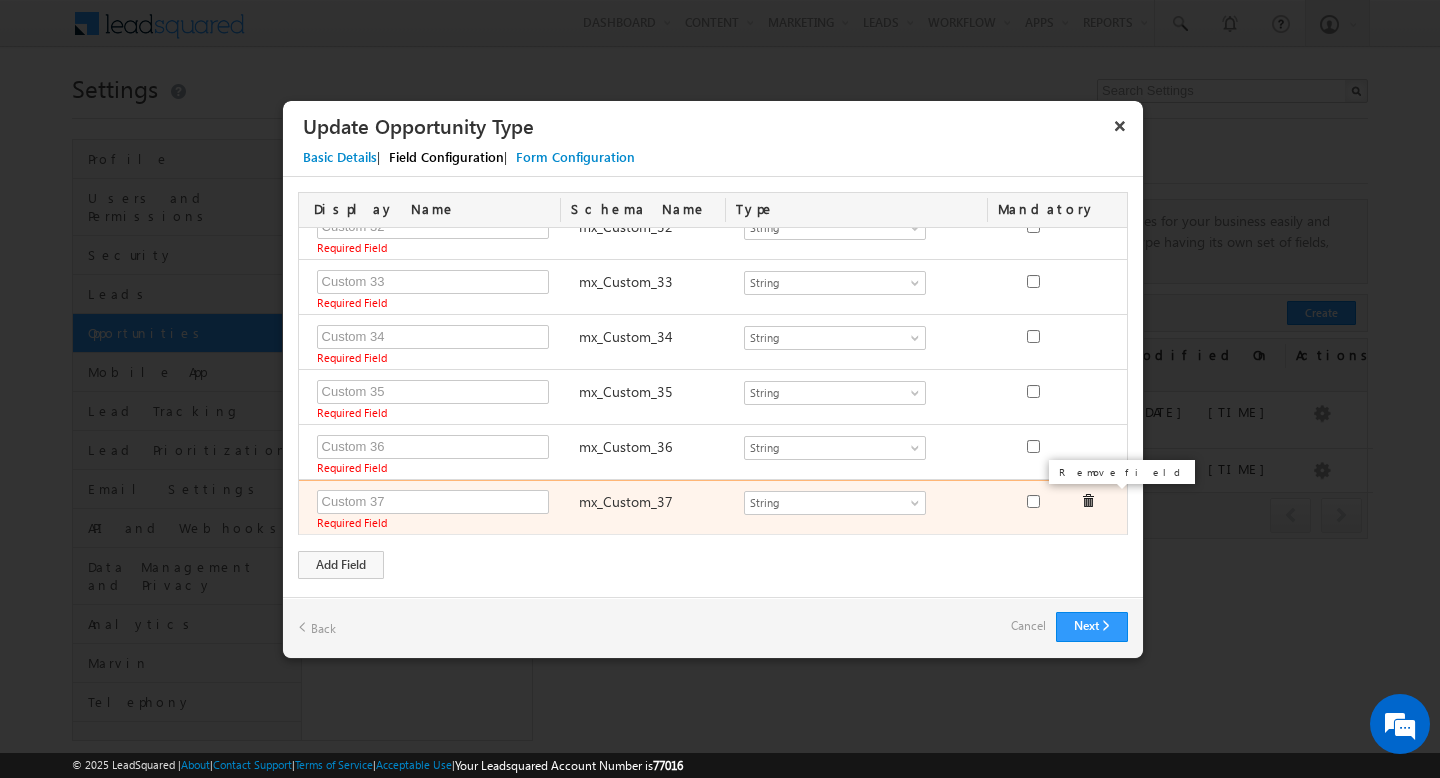 click at bounding box center [1088, 501] 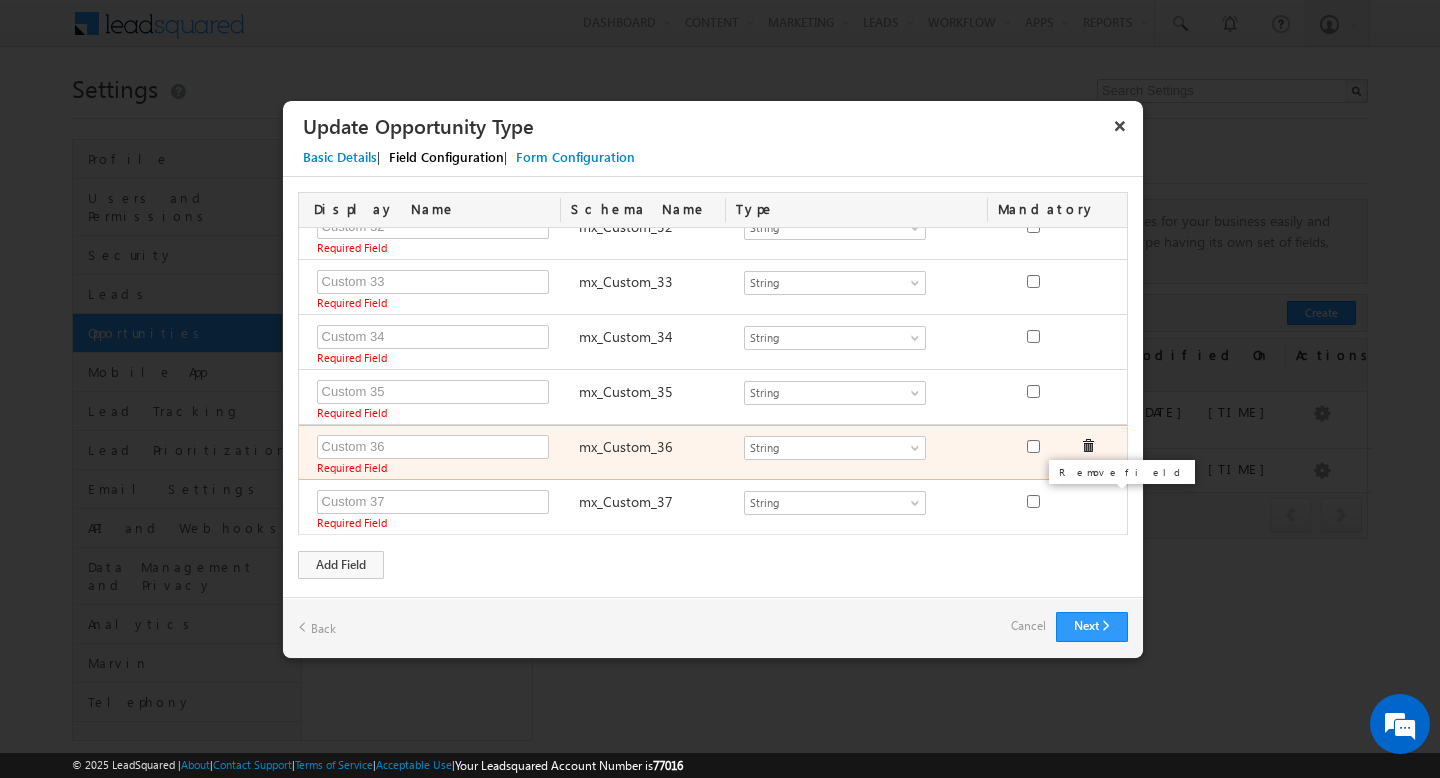 click on "Menu
Admin
team. app@p rosho rt.ai" at bounding box center (720, 385) 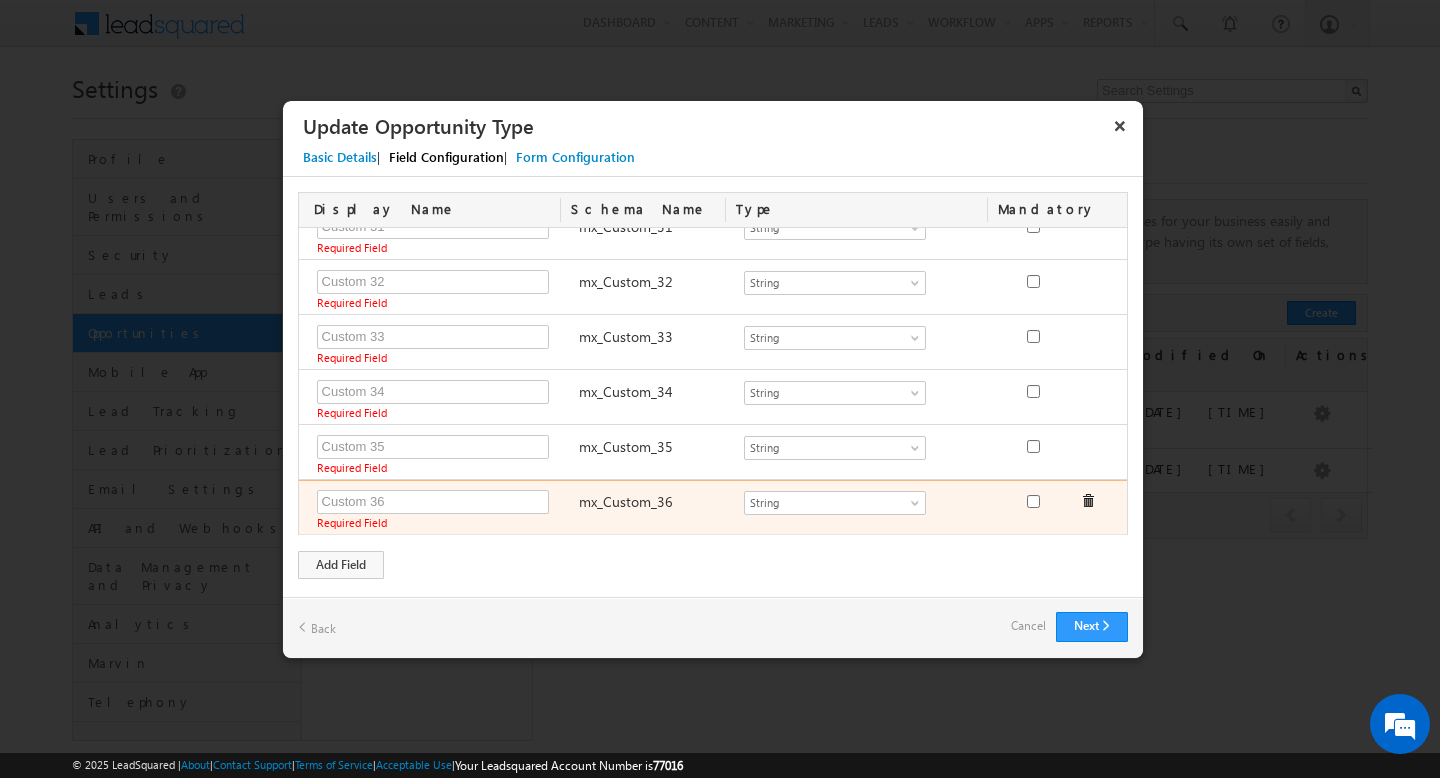 scroll, scrollTop: 1497, scrollLeft: 0, axis: vertical 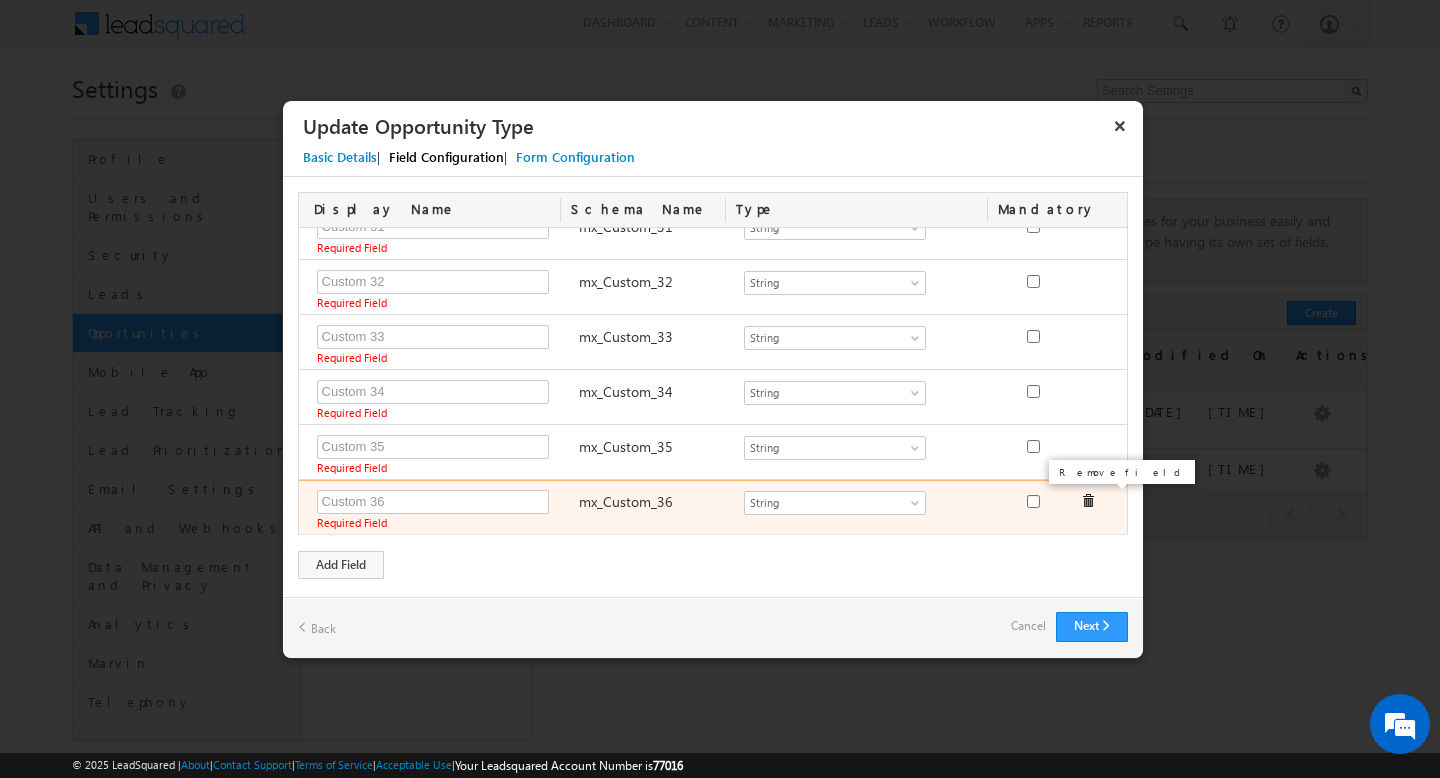 click at bounding box center [1088, 501] 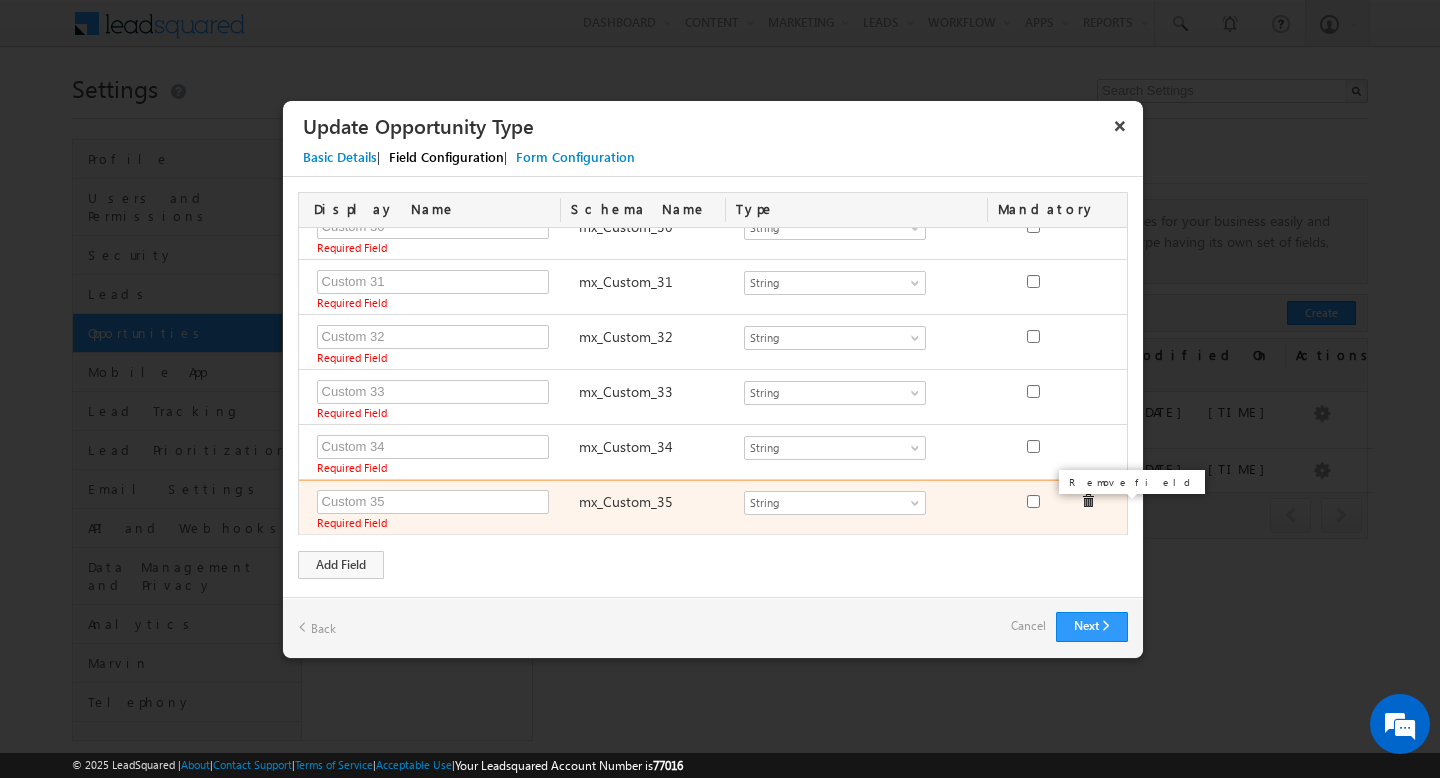 scroll, scrollTop: 1442, scrollLeft: 0, axis: vertical 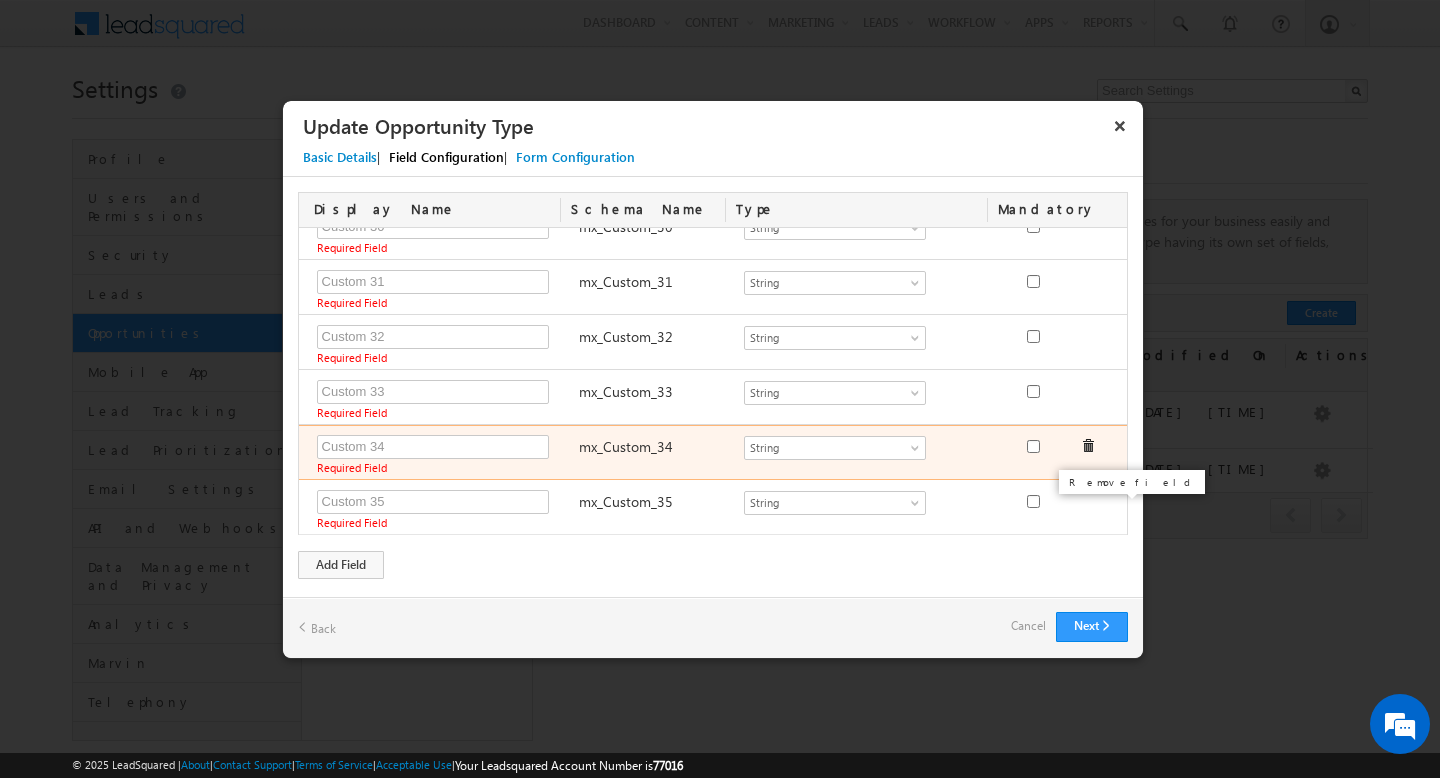 click at bounding box center (1088, 446) 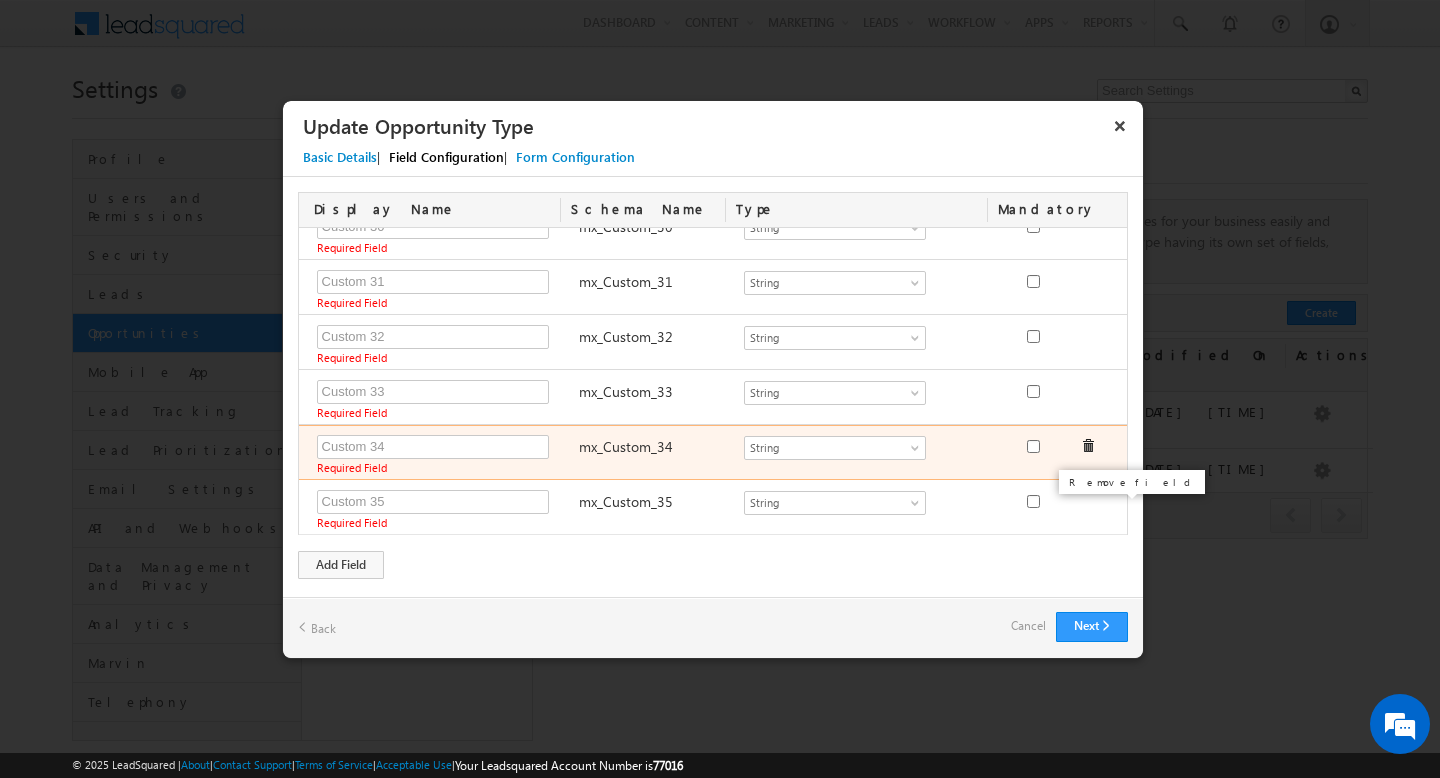 click on "Required Field
Required Field
mx_Custom_33
Number
String
DateTime
Dropdown
User Custom_Field_test Geolocation mx_Source String
Dropdown options not provided" at bounding box center (716, 397) 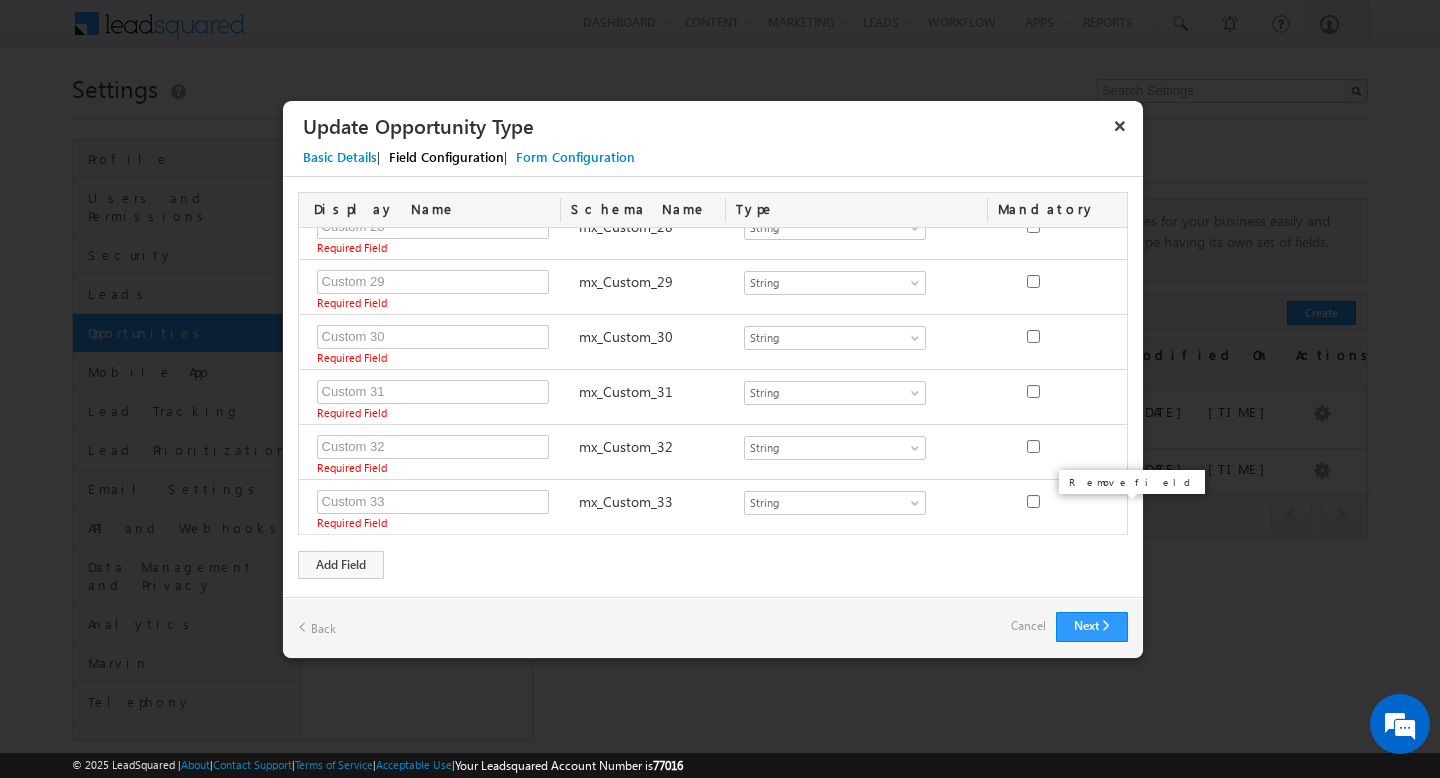scroll, scrollTop: 1332, scrollLeft: 0, axis: vertical 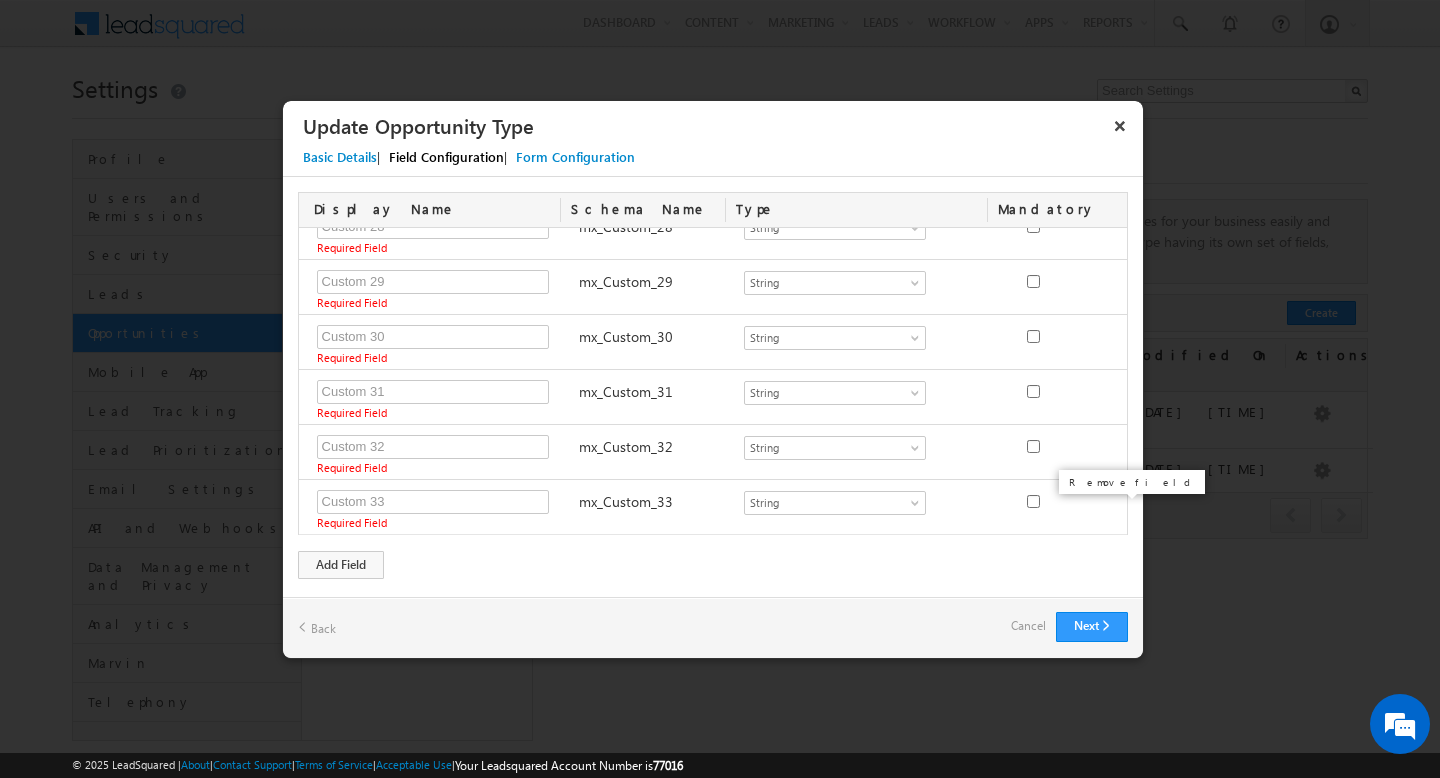 click on "Required Field
Required Field
mx_Custom_32
Number
String
DateTime
Dropdown
User Custom_Field_test Geolocation mx_Source String
Dropdown options not provided" at bounding box center [716, 452] 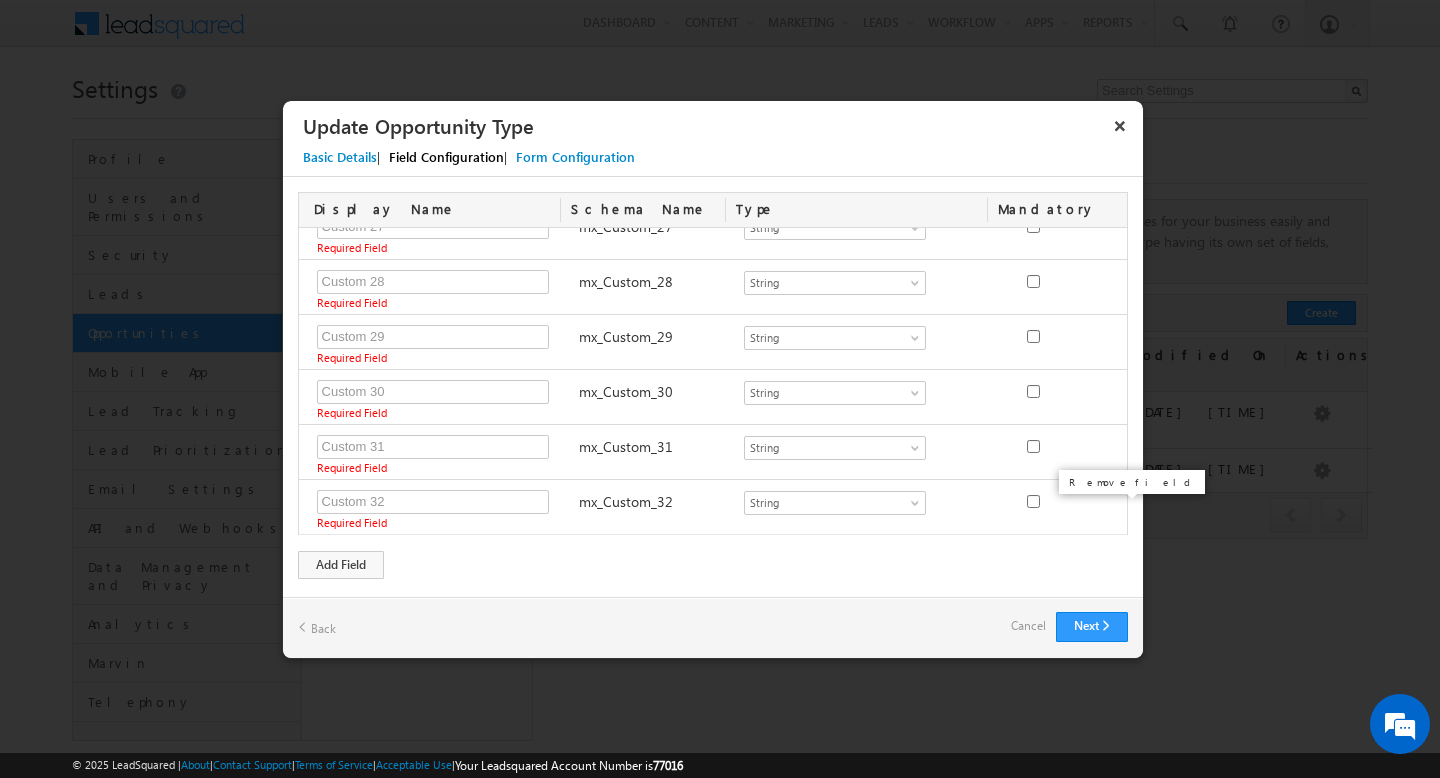 scroll, scrollTop: 1277, scrollLeft: 0, axis: vertical 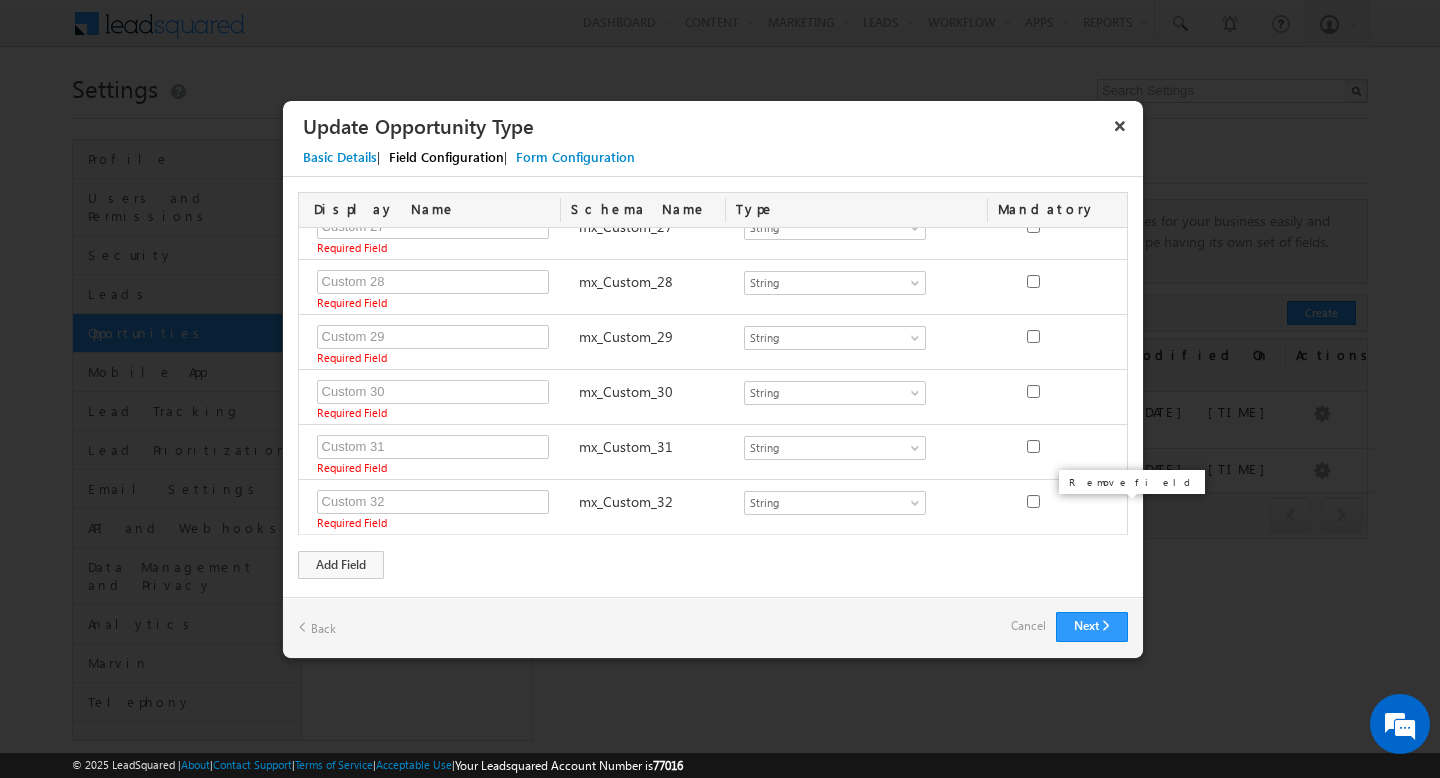 click on "Required Field
Required Field
mx_Custom_28
Number
String
DateTime
Dropdown
User Custom_Field_test Geolocation mx_Source String
Dropdown options not provided" at bounding box center [716, 287] 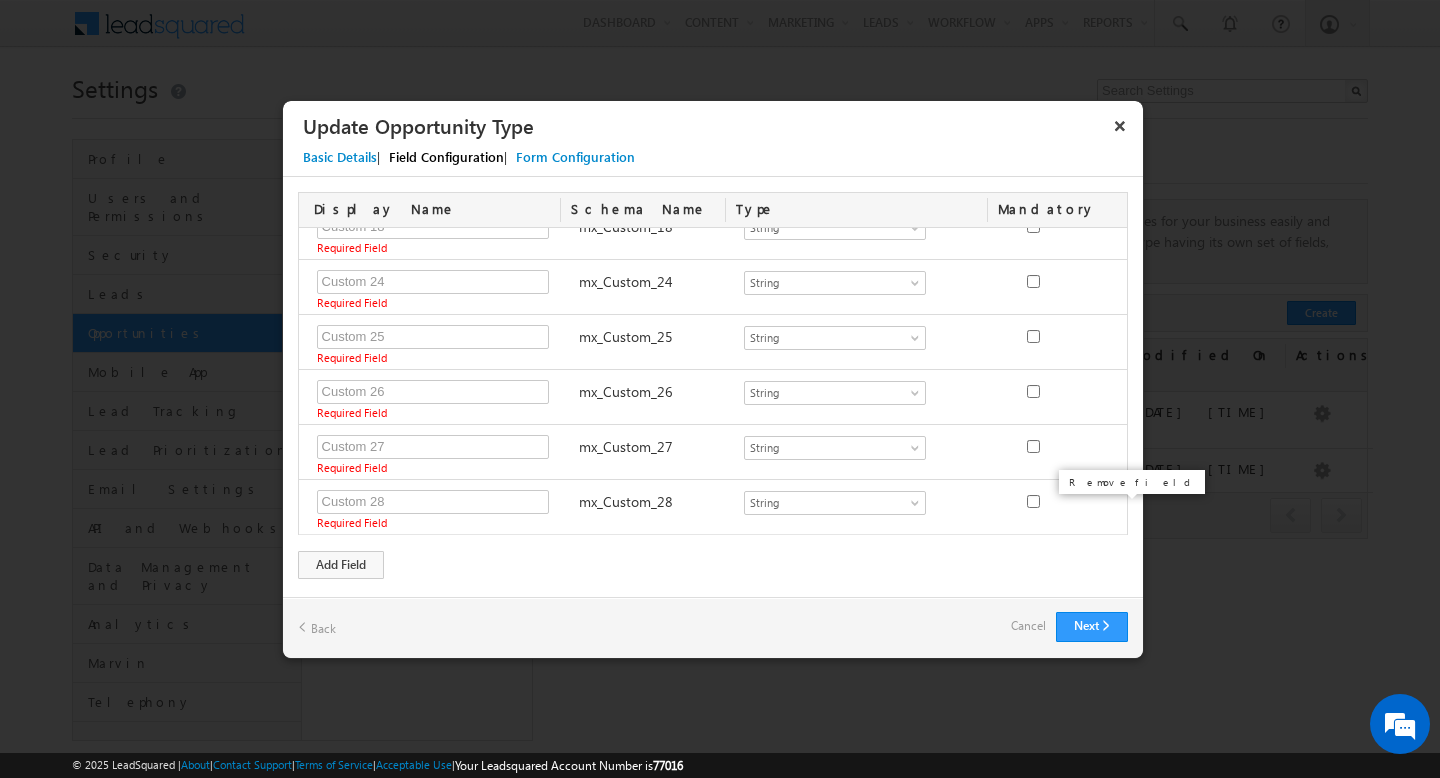 click at bounding box center (1088, 501) 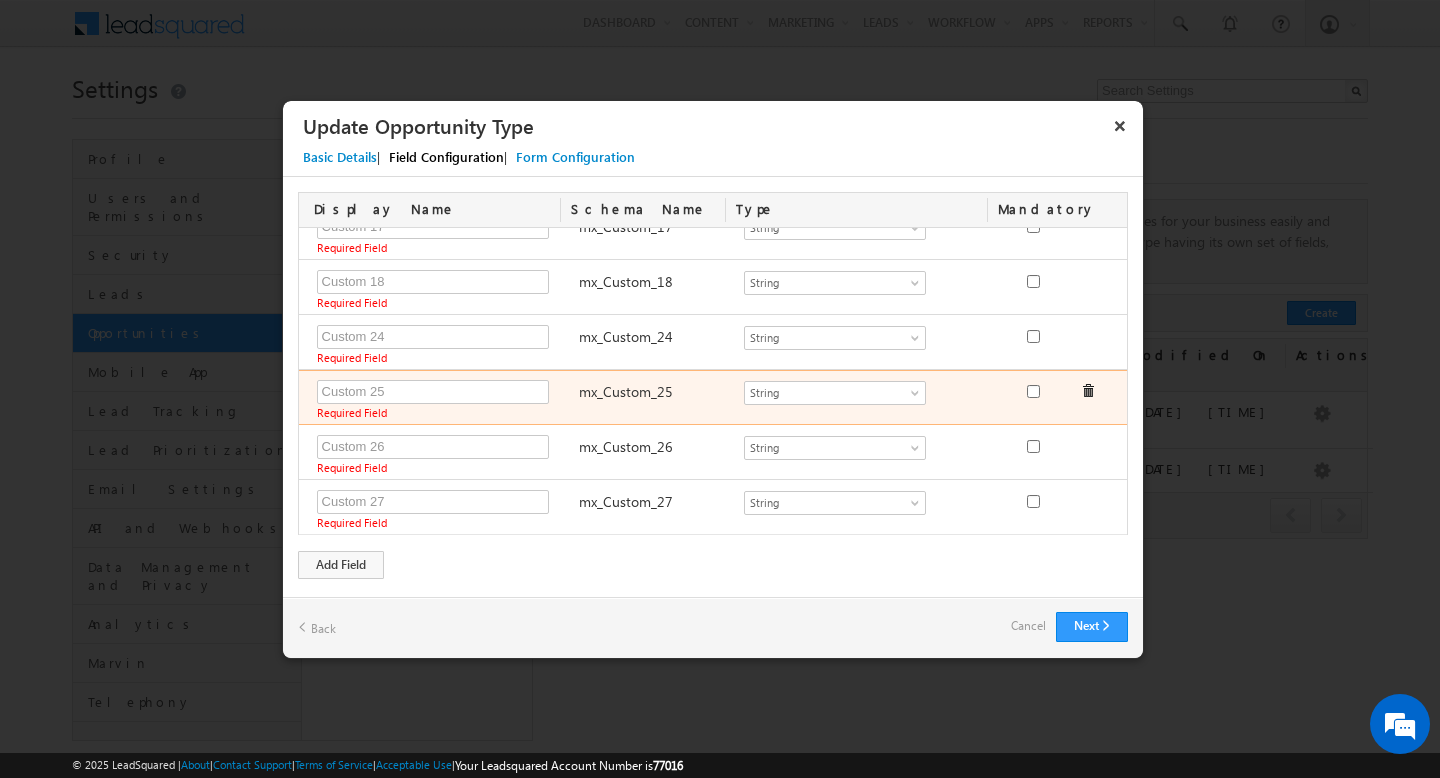 scroll, scrollTop: 1002, scrollLeft: 0, axis: vertical 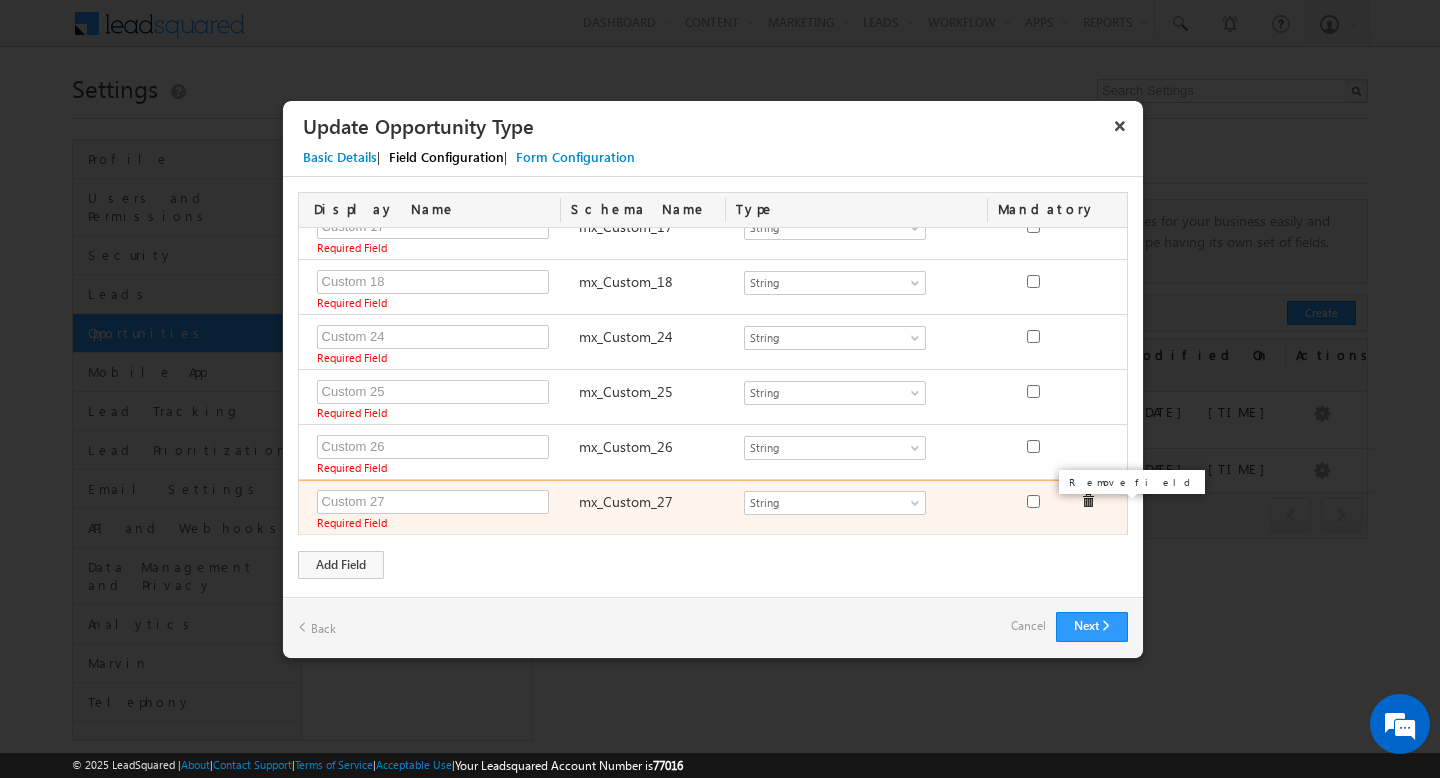click at bounding box center [1088, 501] 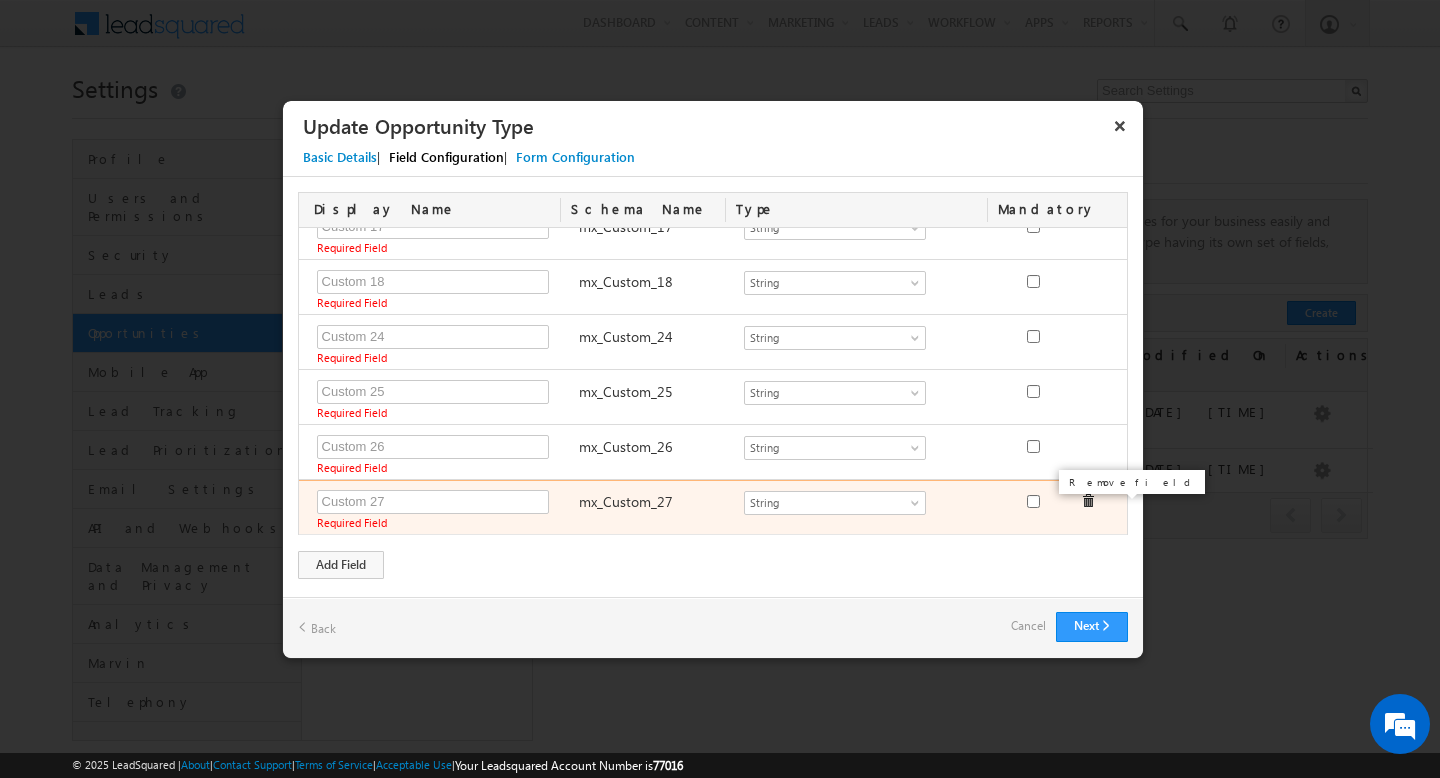 click on "Required Field
Required Field
mx_Custom_26
Number
String
DateTime
Dropdown
User Custom_Field_test Geolocation mx_Source String
Dropdown options not provided" at bounding box center (716, 452) 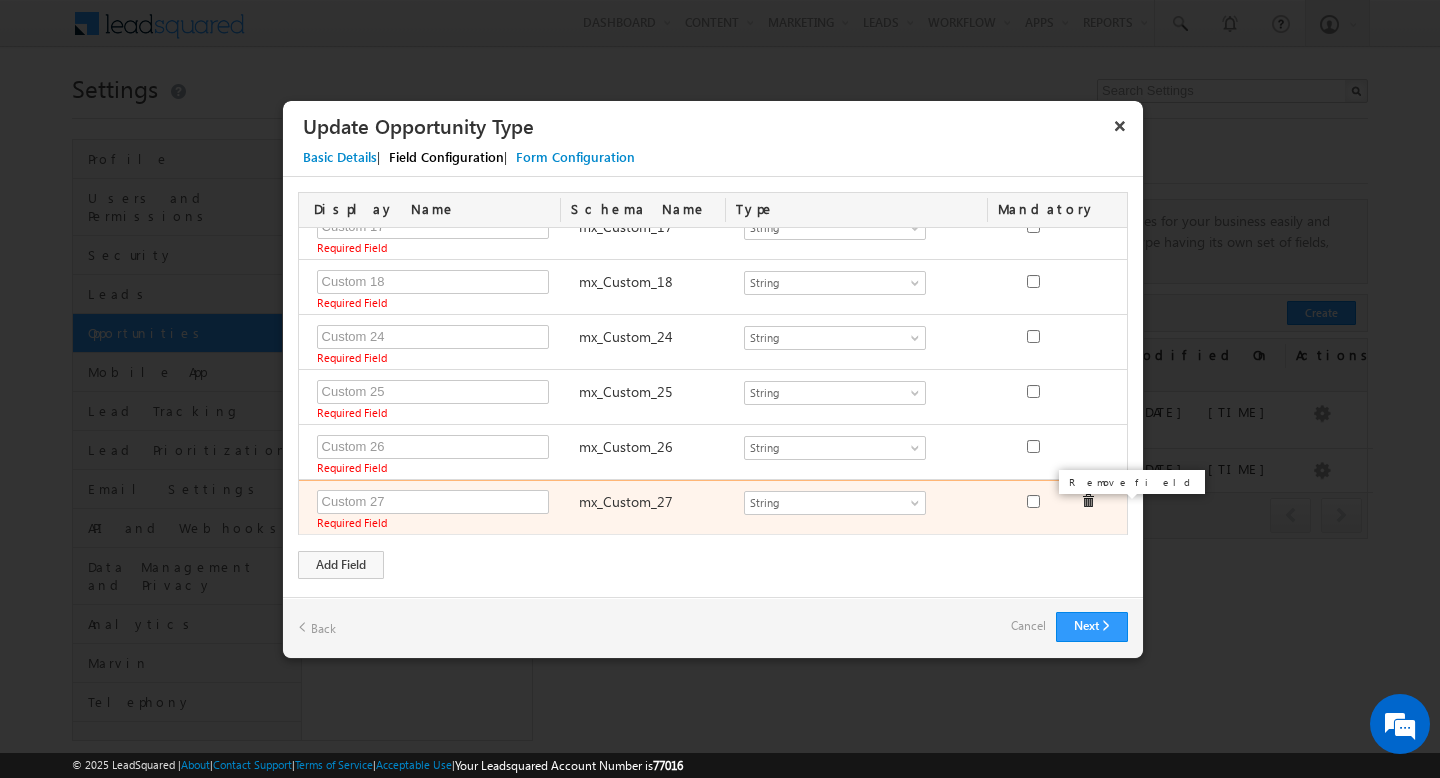 click on "Required Field
Required Field
mx_Custom_25
Number
String
DateTime
Dropdown
User Custom_Field_test Geolocation mx_Source String
Dropdown options not provided" at bounding box center (716, 397) 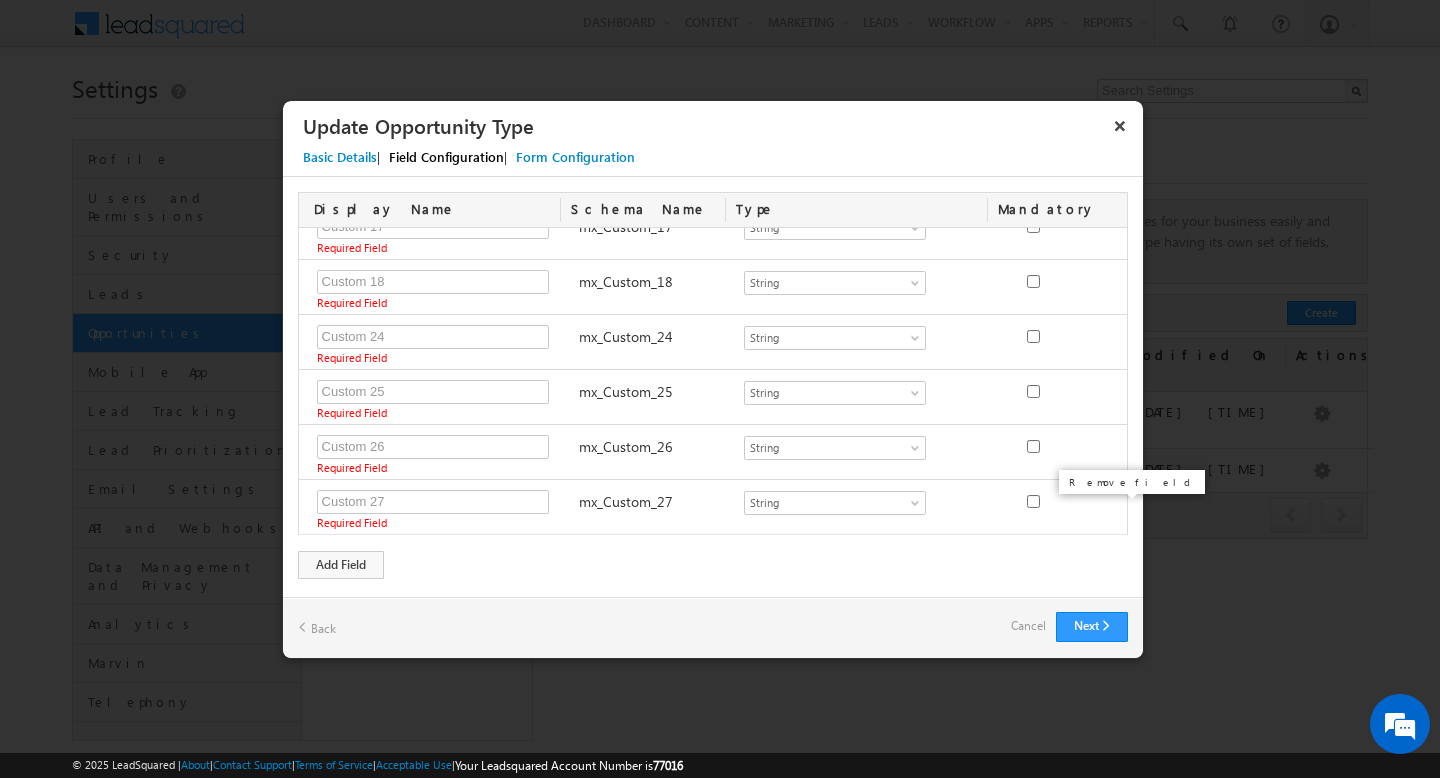 click on "×" at bounding box center (1120, 125) 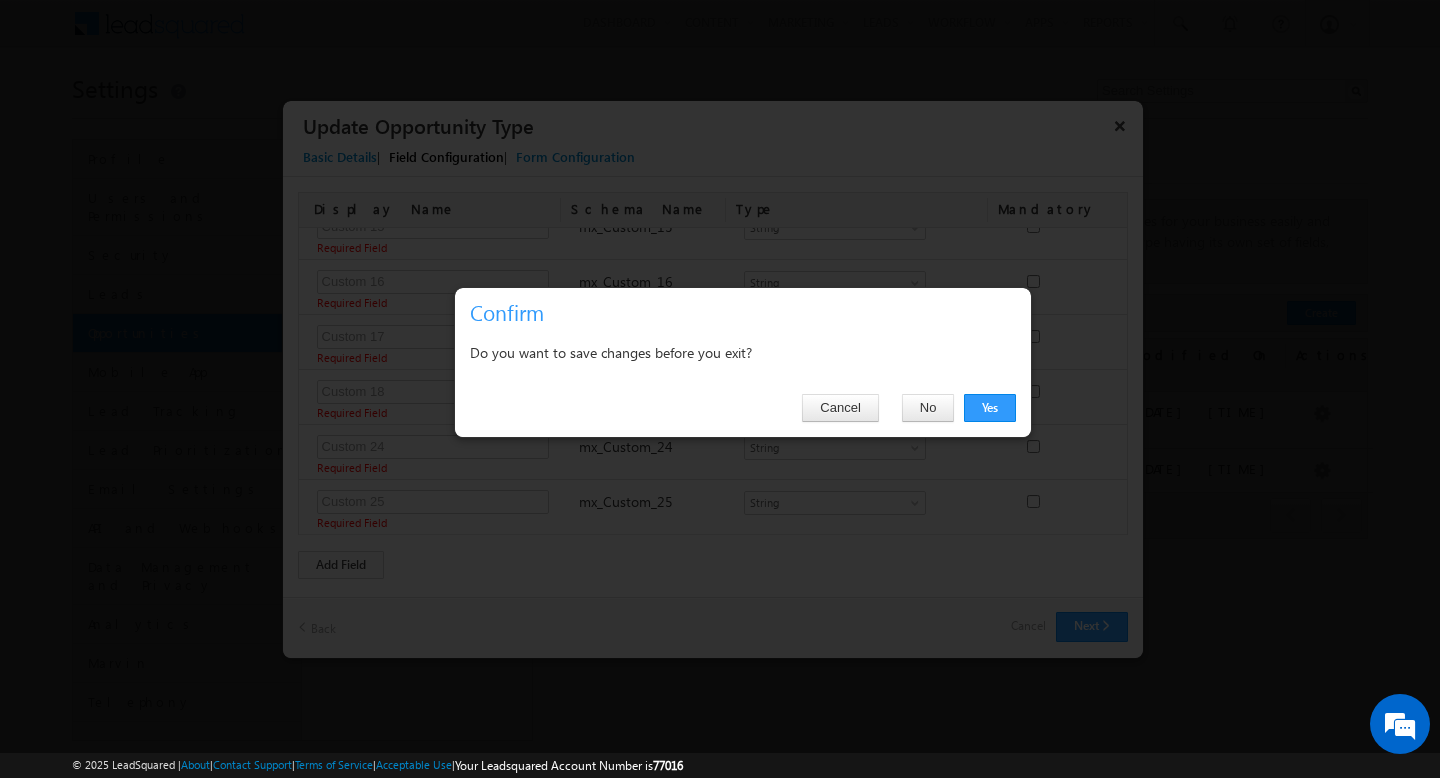 scroll, scrollTop: 892, scrollLeft: 0, axis: vertical 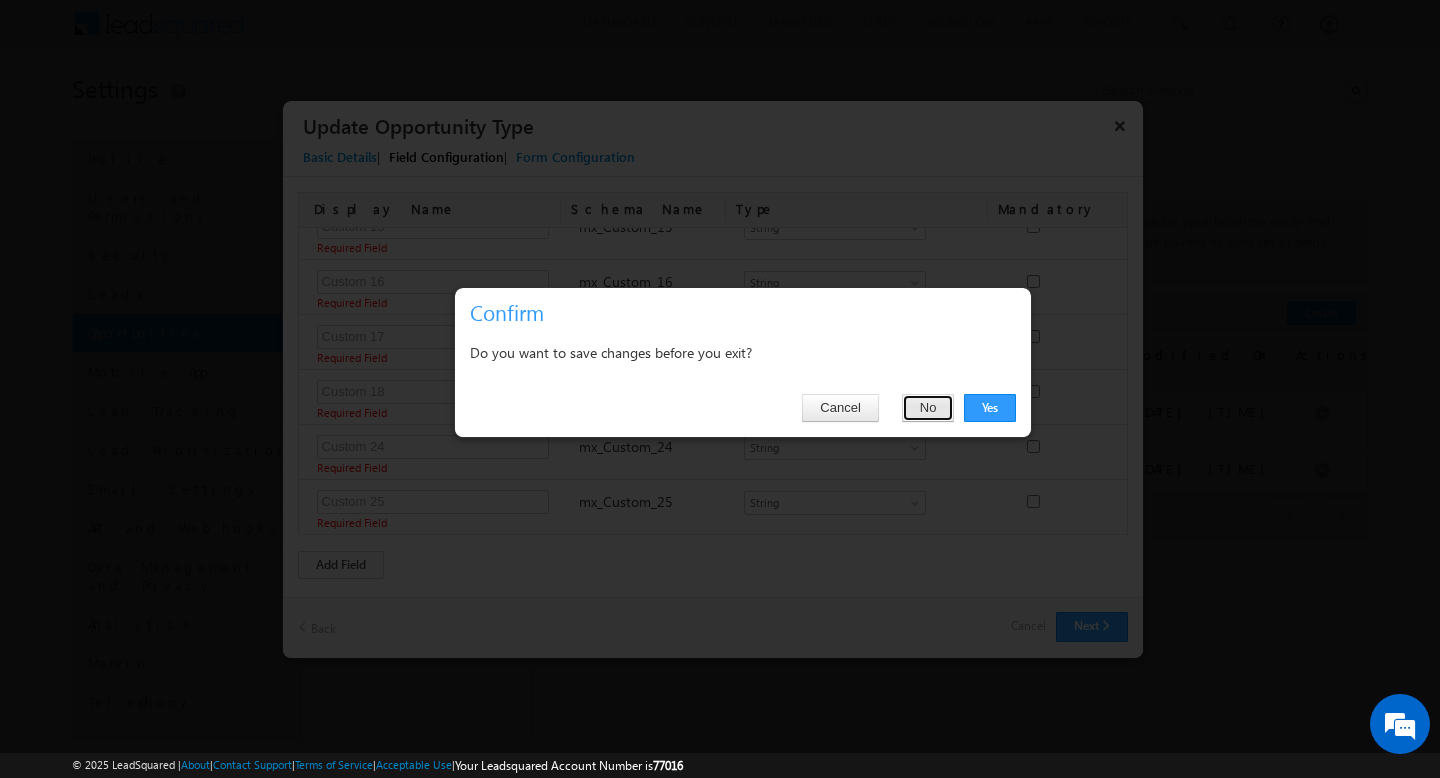 click on "No" at bounding box center [928, 408] 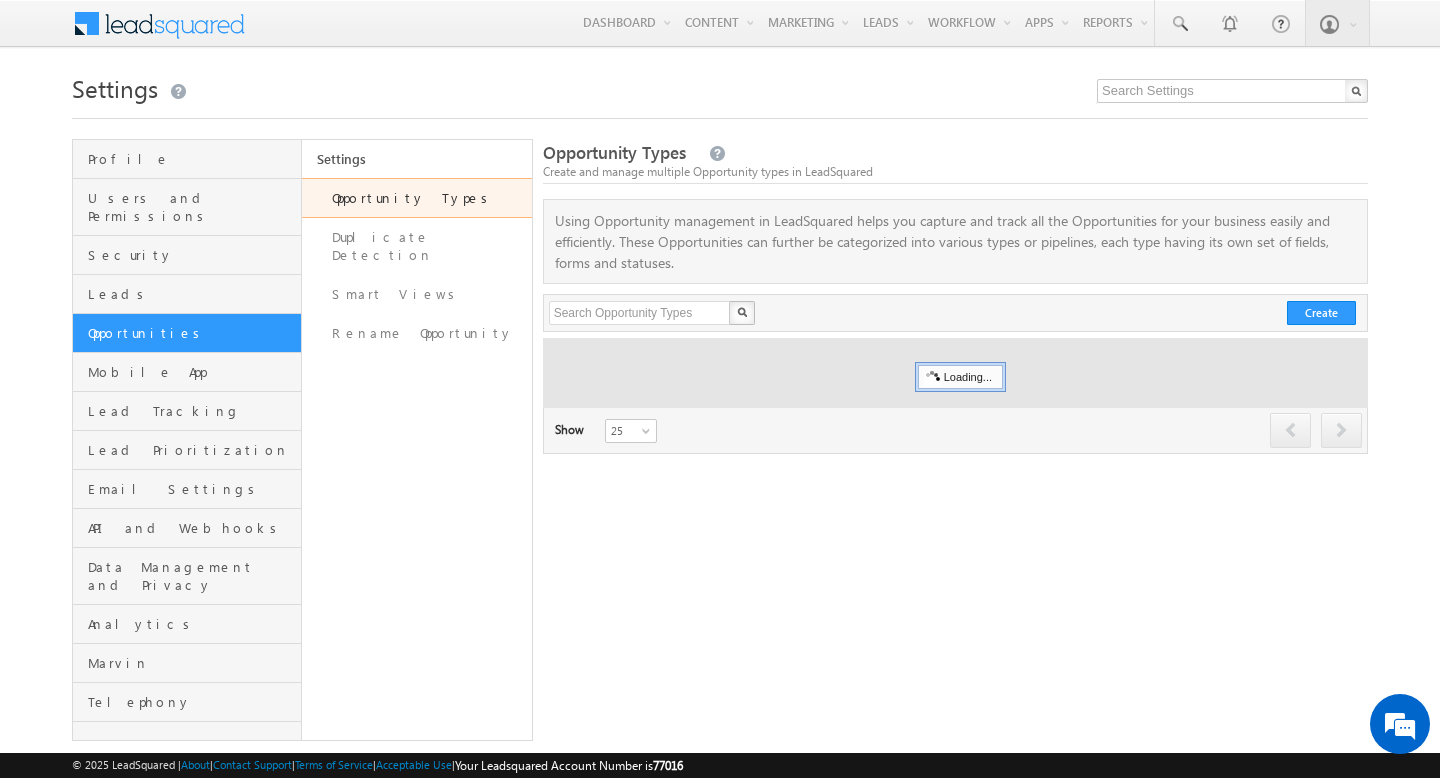 scroll, scrollTop: 0, scrollLeft: 0, axis: both 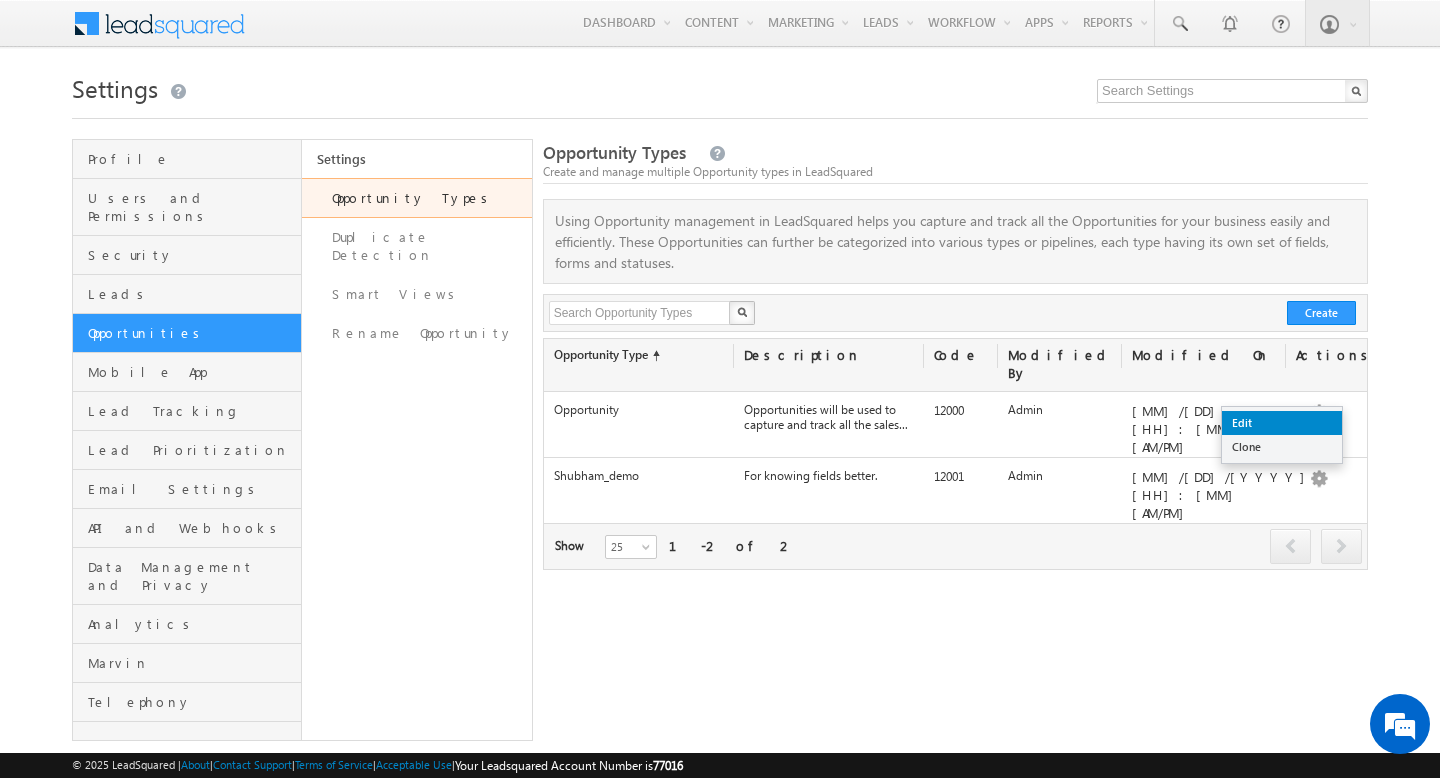 click on "Edit" at bounding box center [1282, 423] 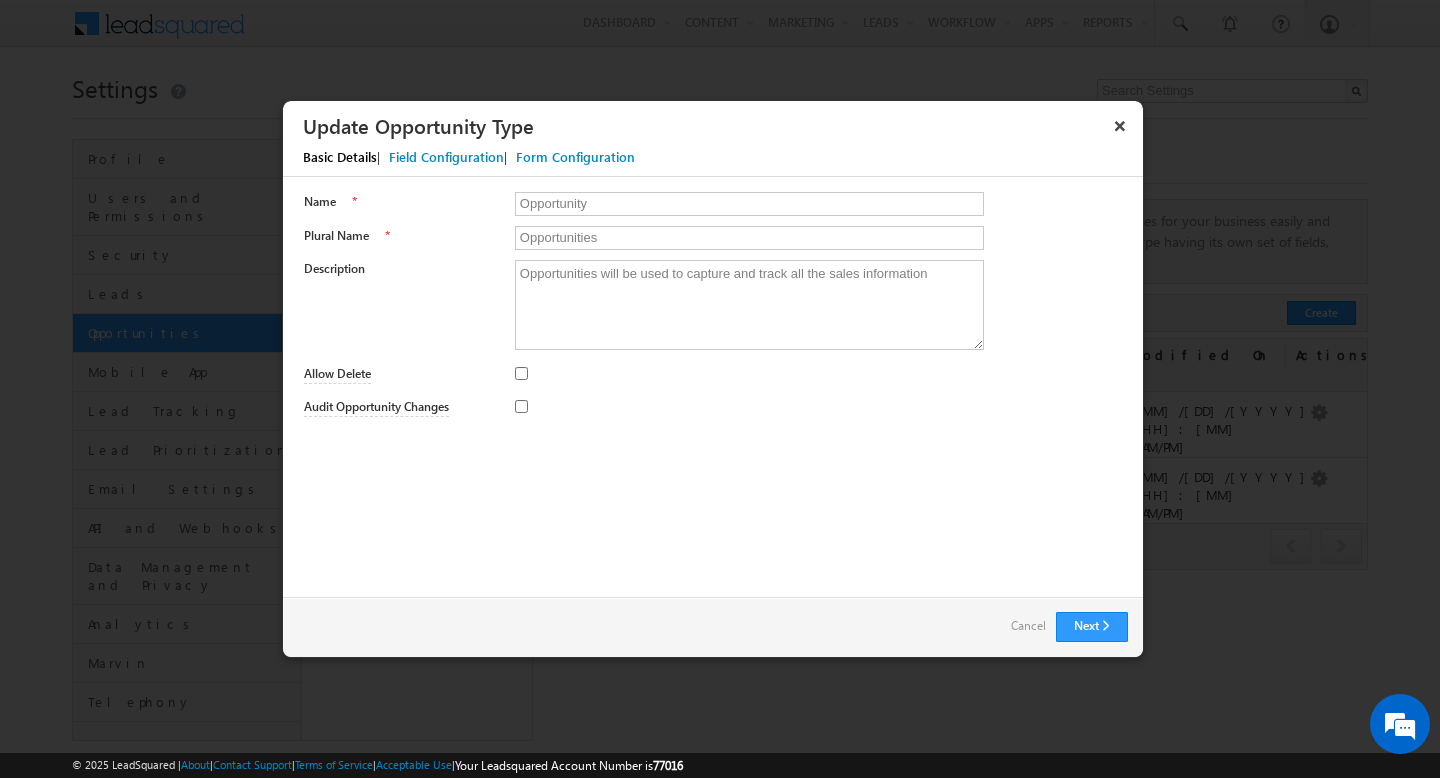 click on "Field Configuration" at bounding box center (446, 157) 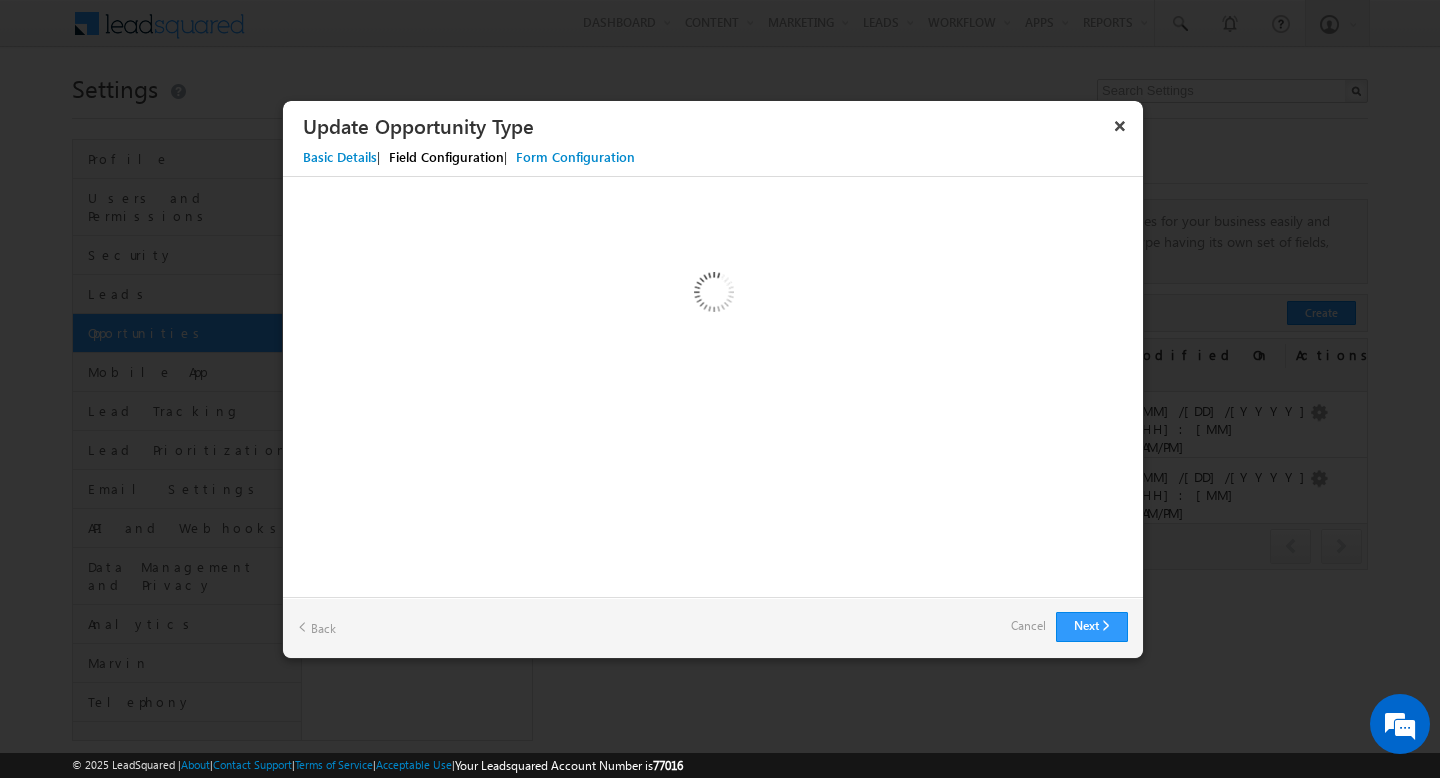 scroll, scrollTop: 0, scrollLeft: 0, axis: both 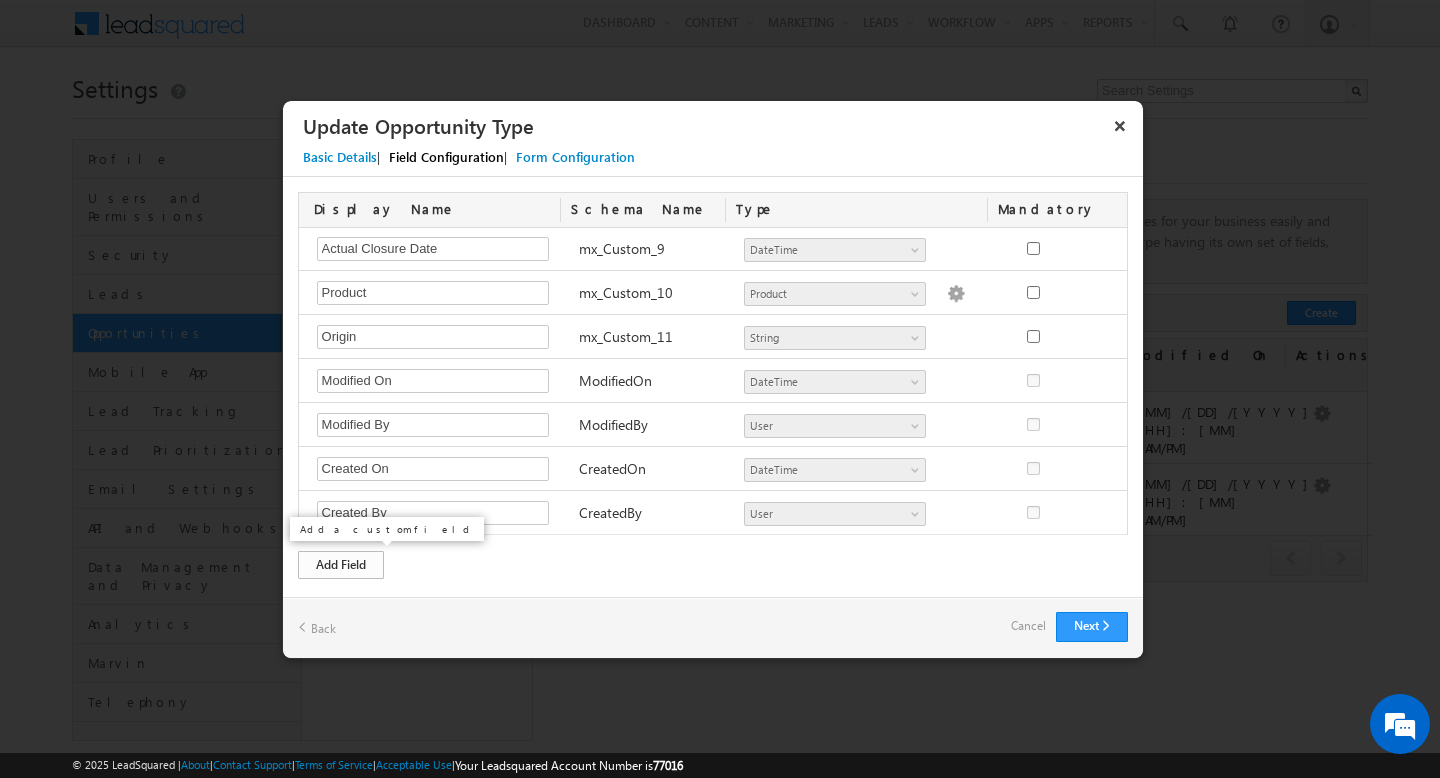 click on "Add Field" at bounding box center (341, 565) 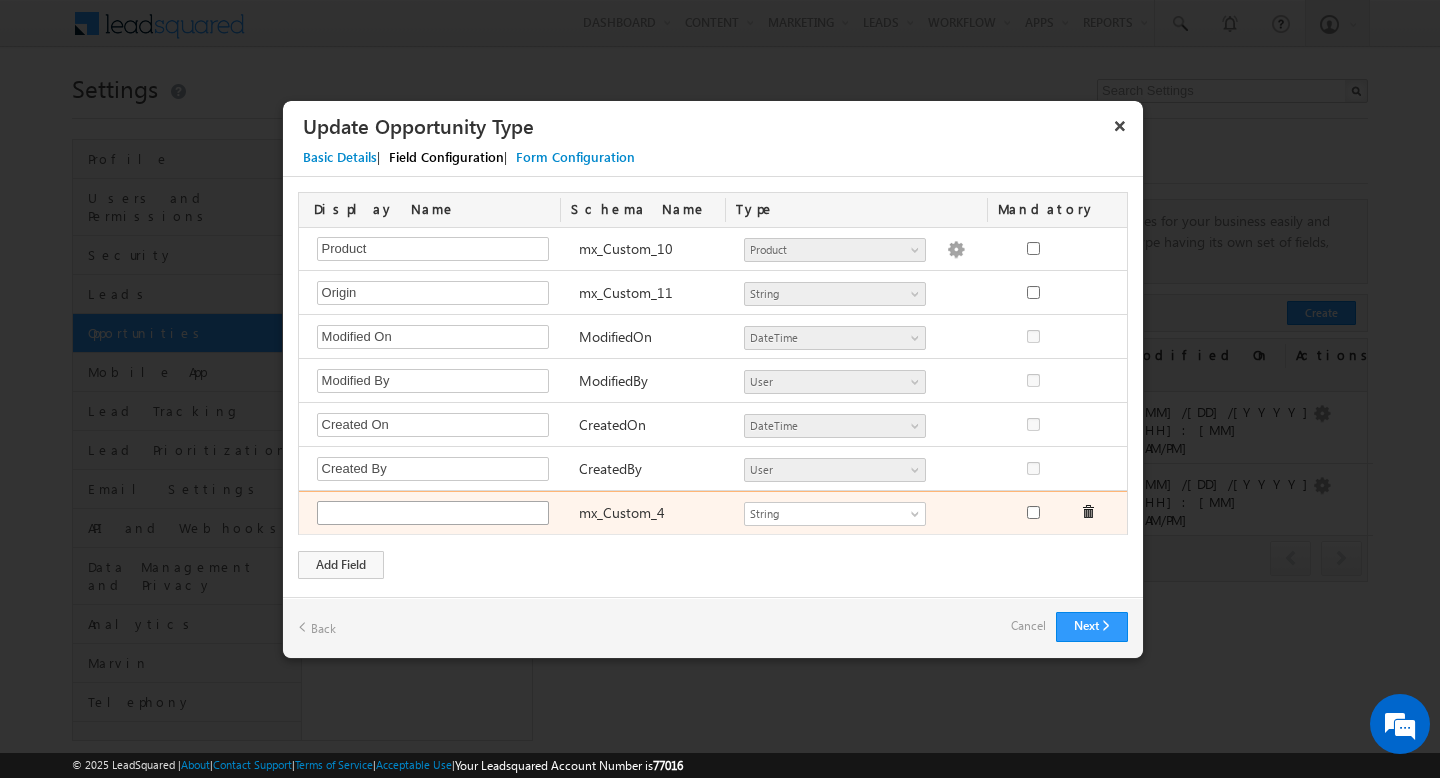 click at bounding box center (433, 513) 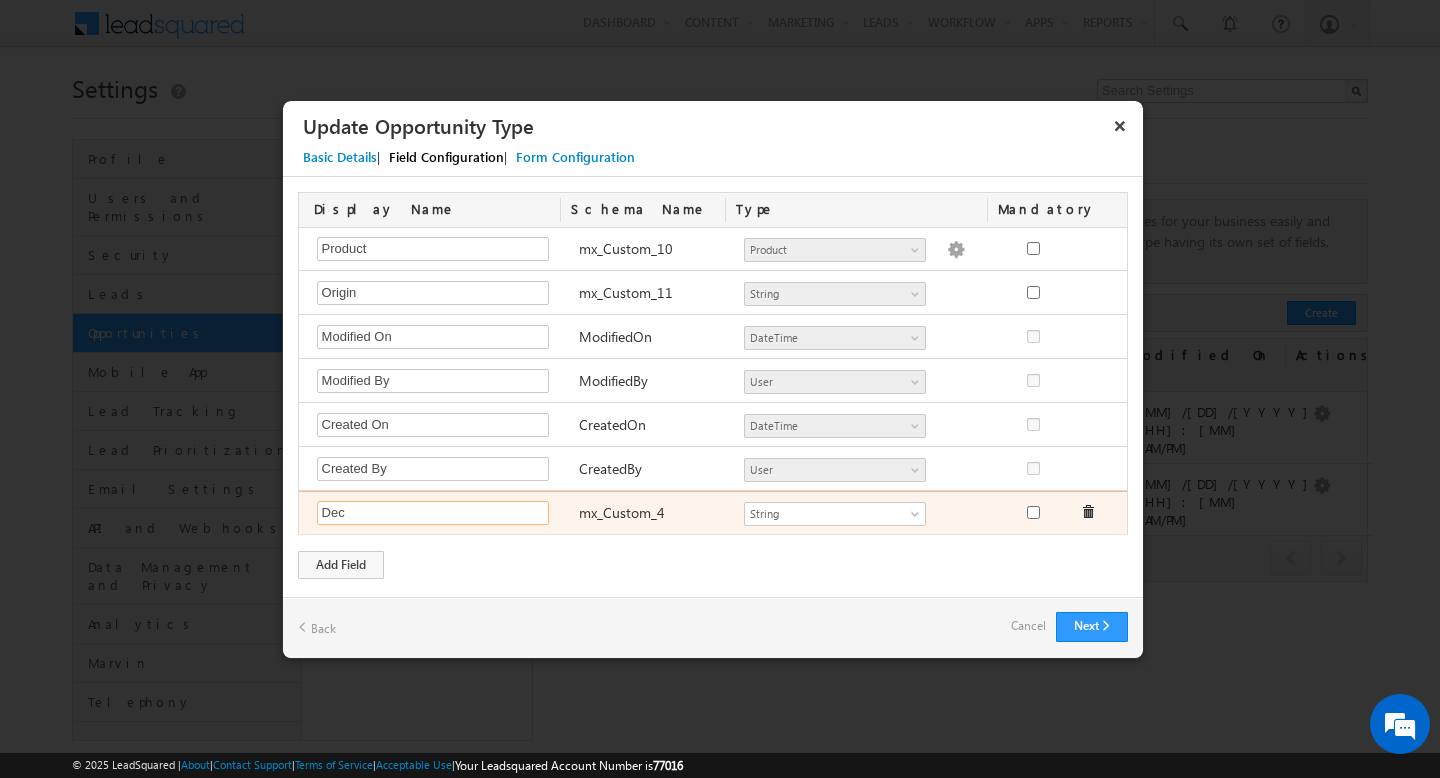 click on "Dec" at bounding box center [433, 513] 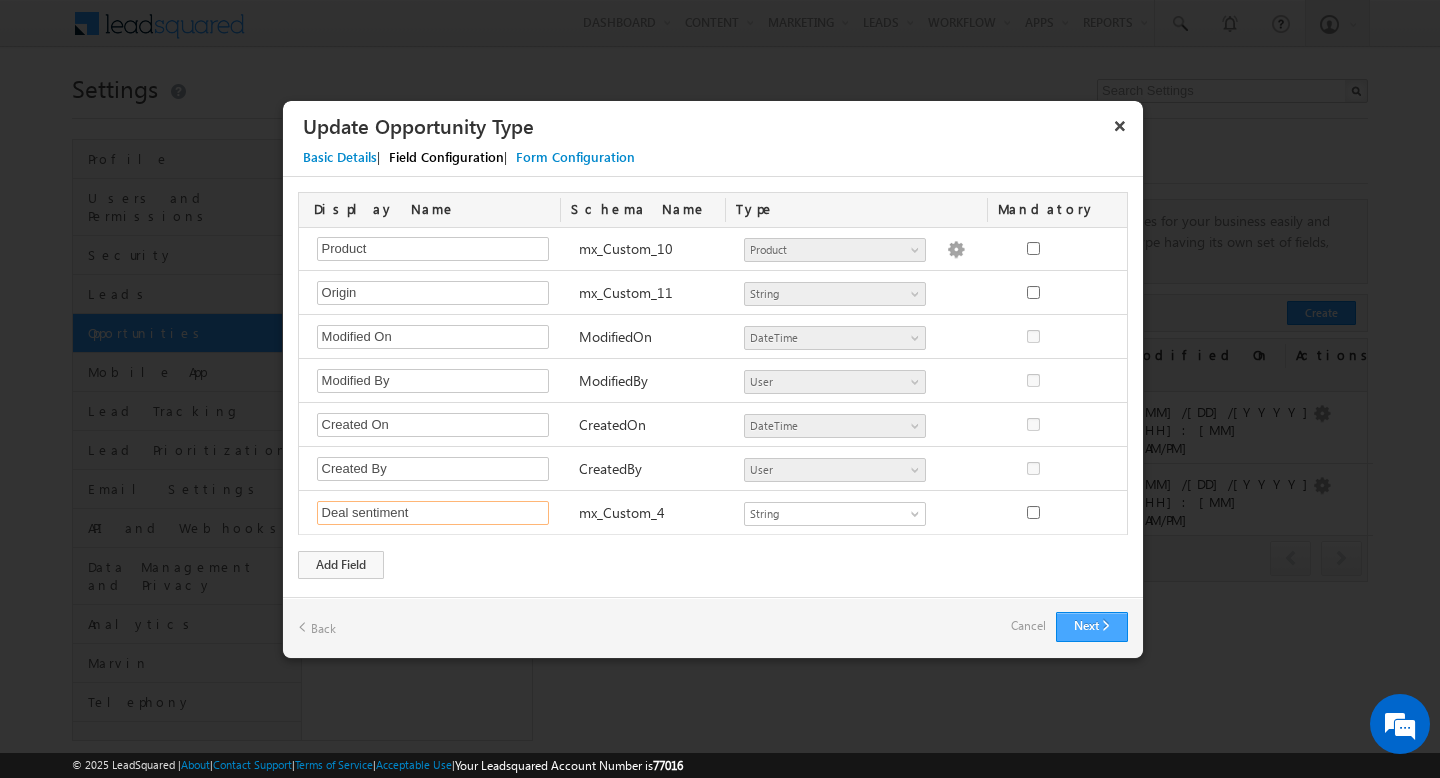 type on "Deal sentiment" 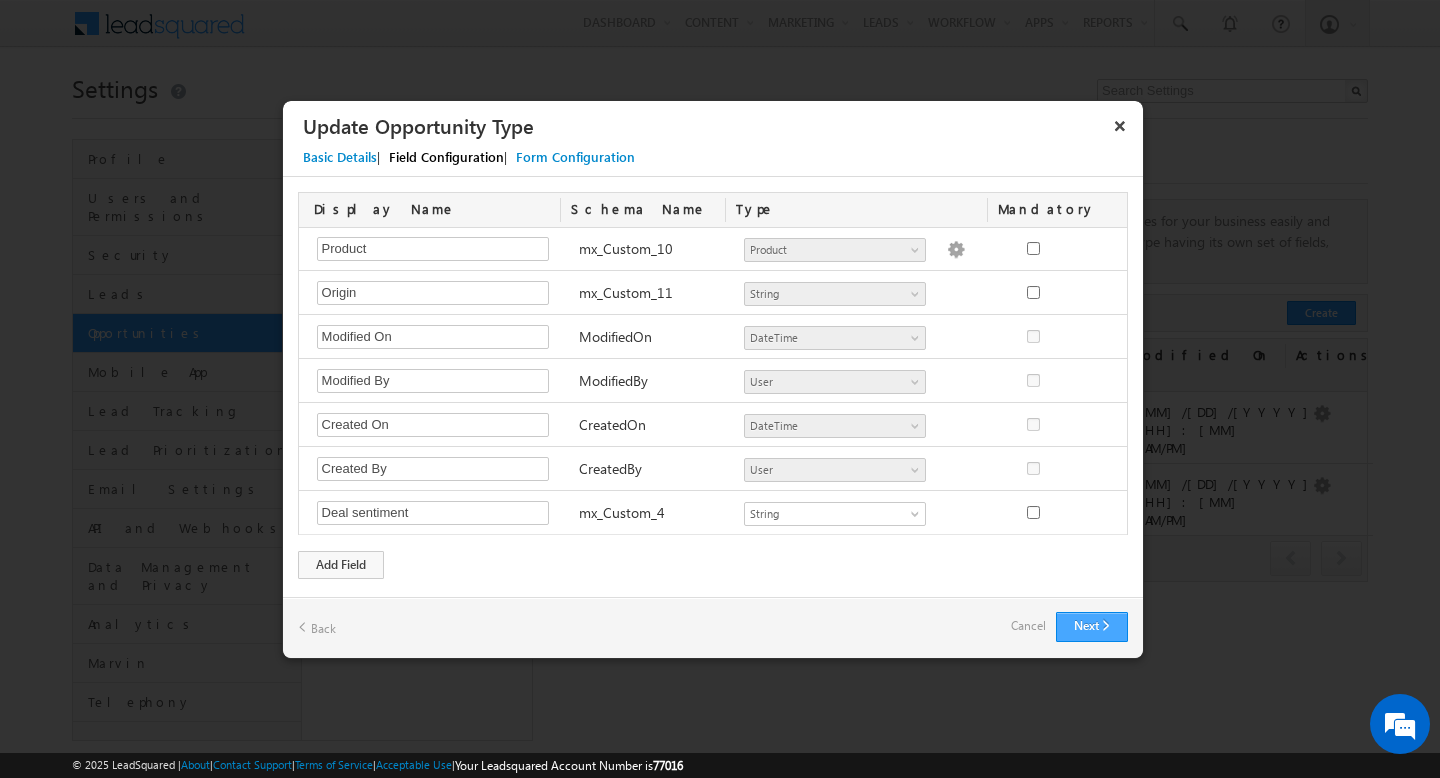 click on "Next" at bounding box center [1092, 627] 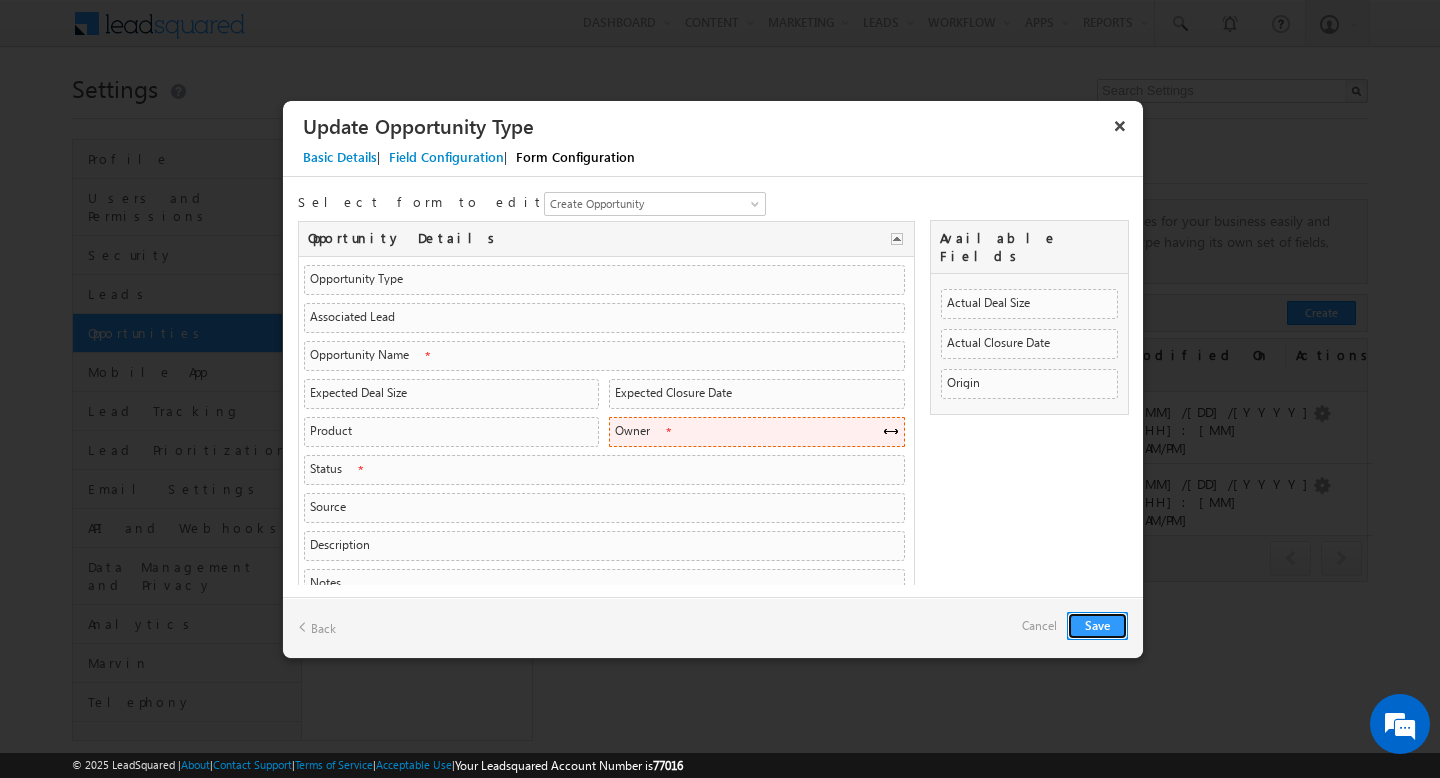scroll, scrollTop: 115, scrollLeft: 0, axis: vertical 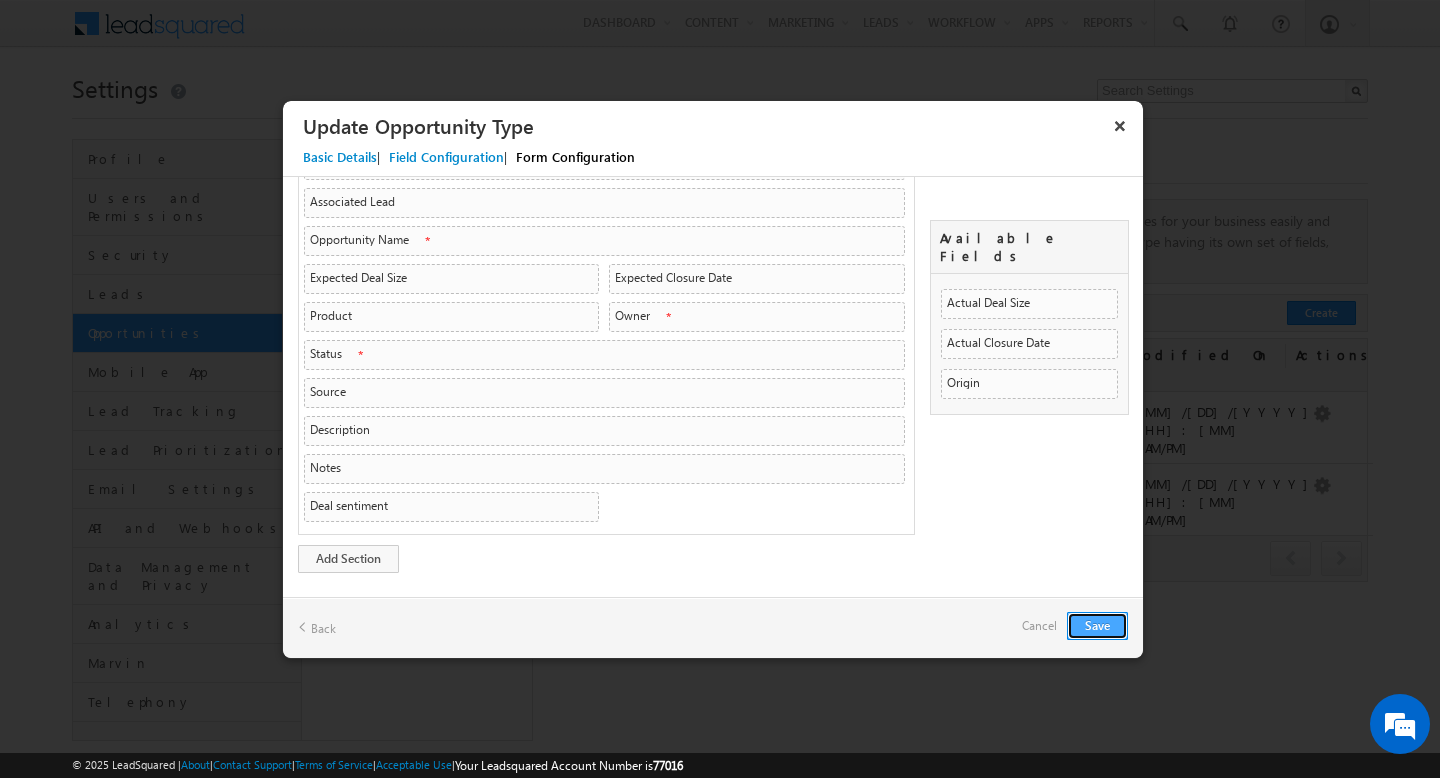 click on "Save" at bounding box center [1097, 626] 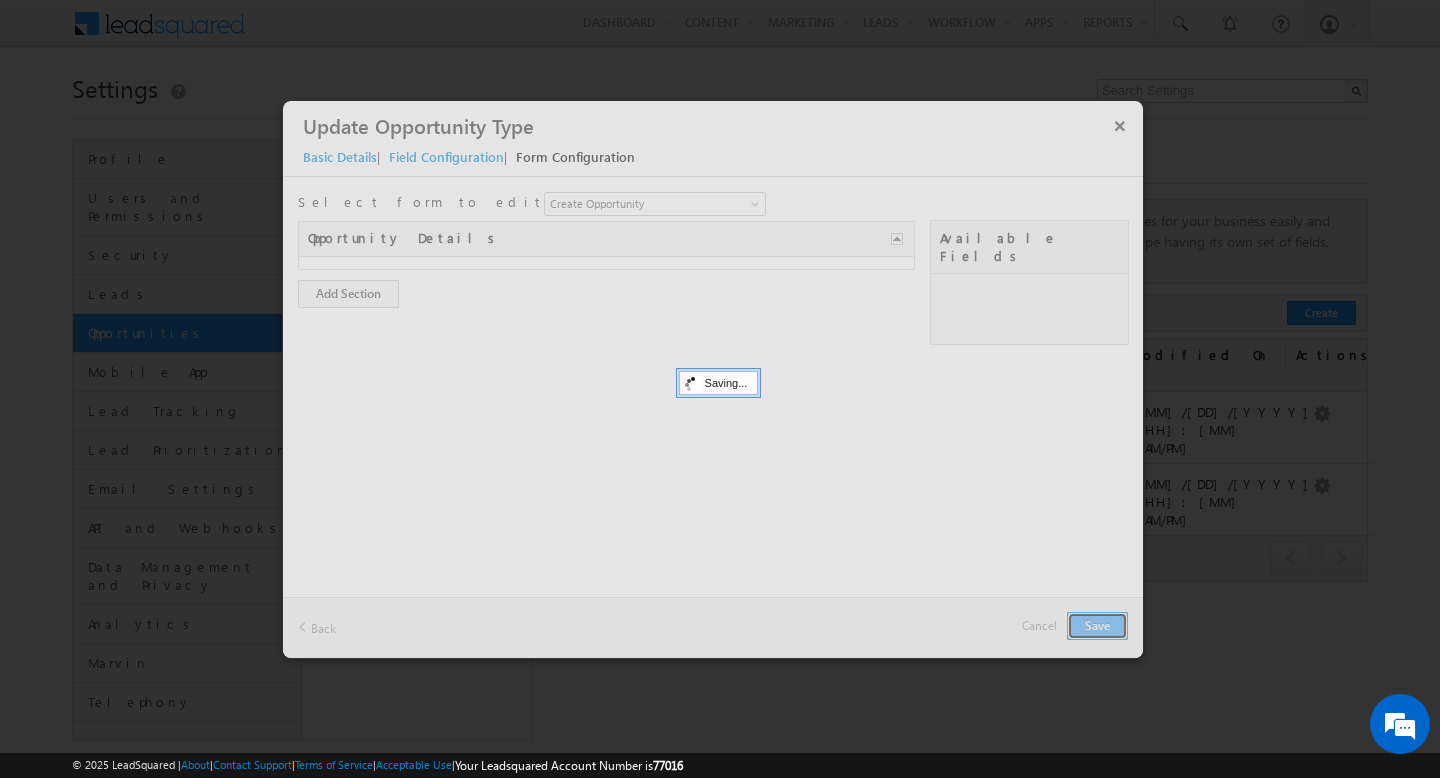 scroll, scrollTop: 0, scrollLeft: 0, axis: both 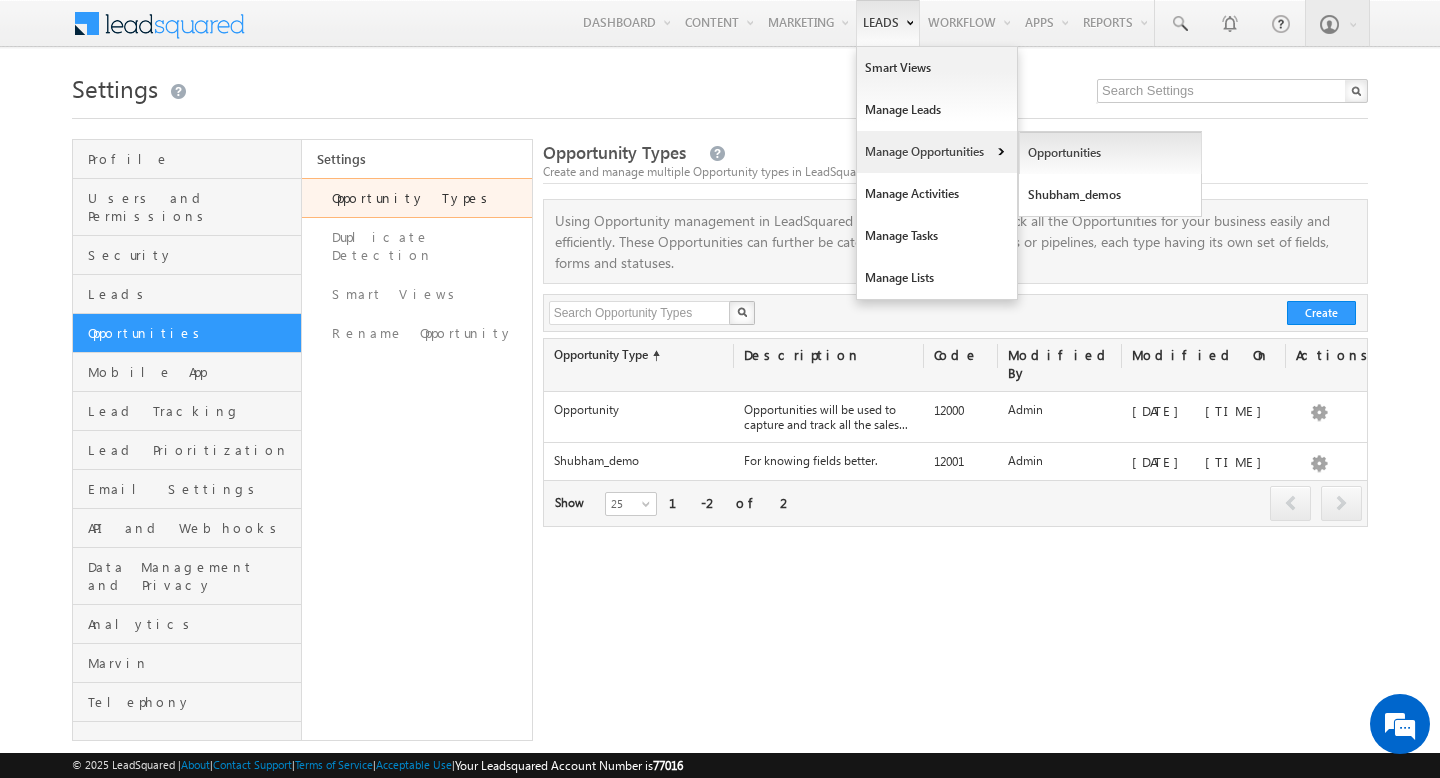 click on "Opportunities" at bounding box center [1110, 153] 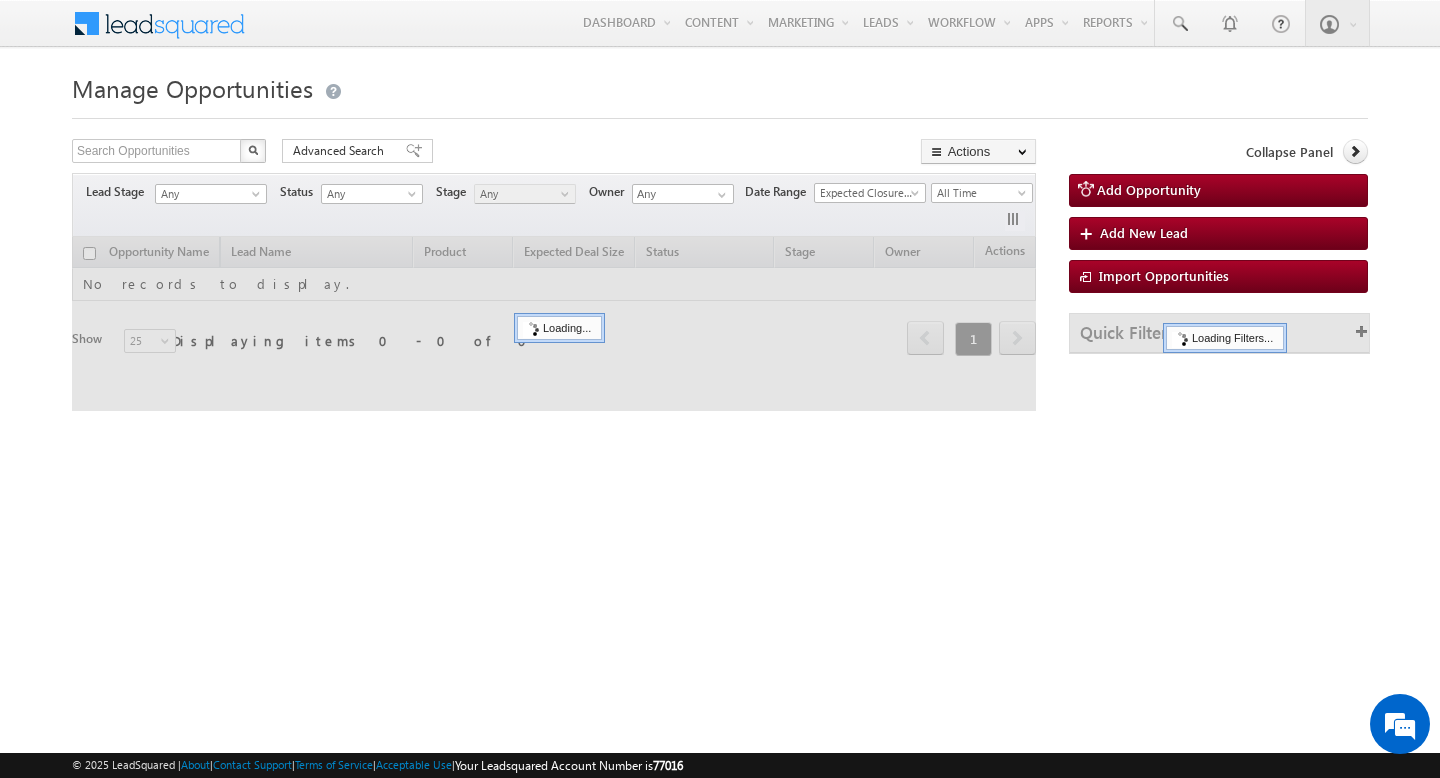 scroll, scrollTop: 0, scrollLeft: 0, axis: both 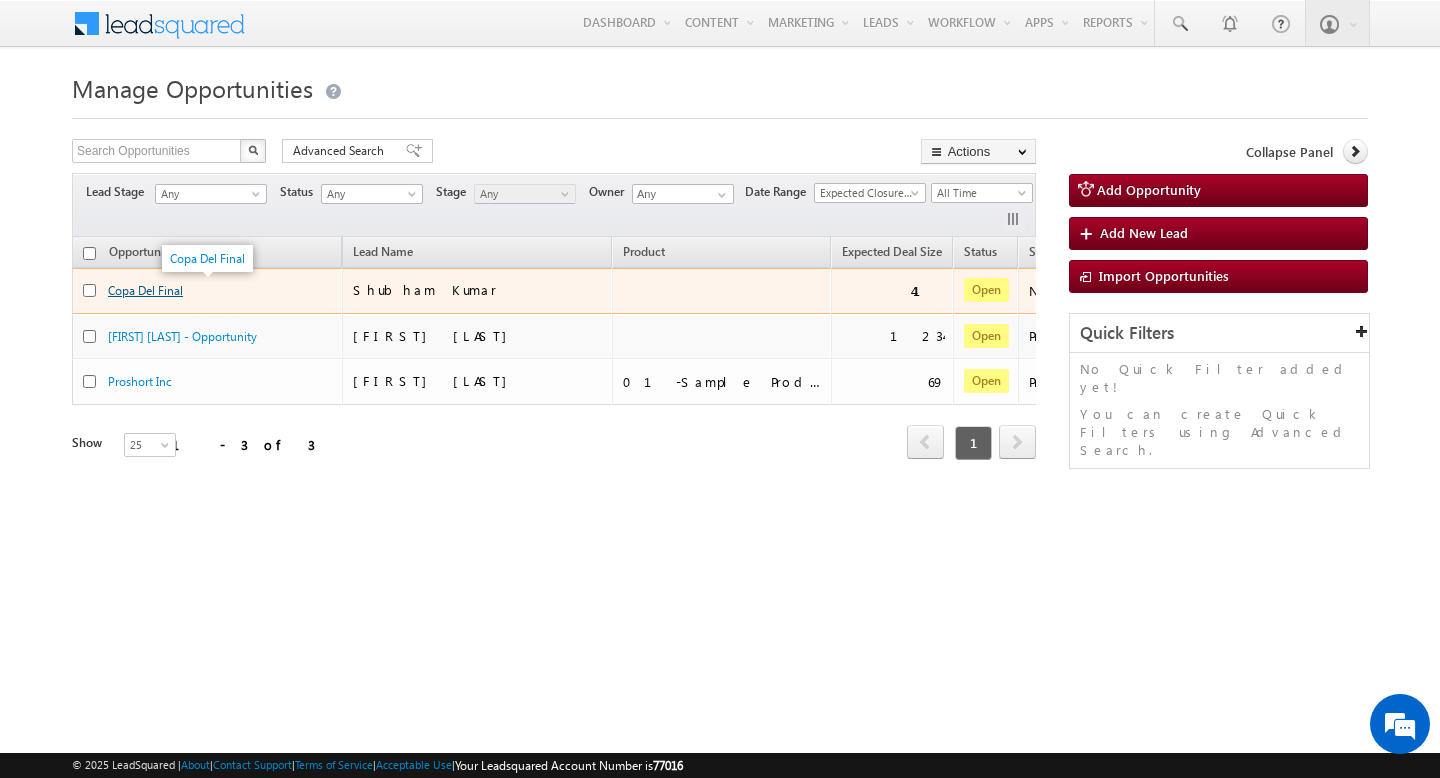 click on "Copa Del Final" at bounding box center [145, 290] 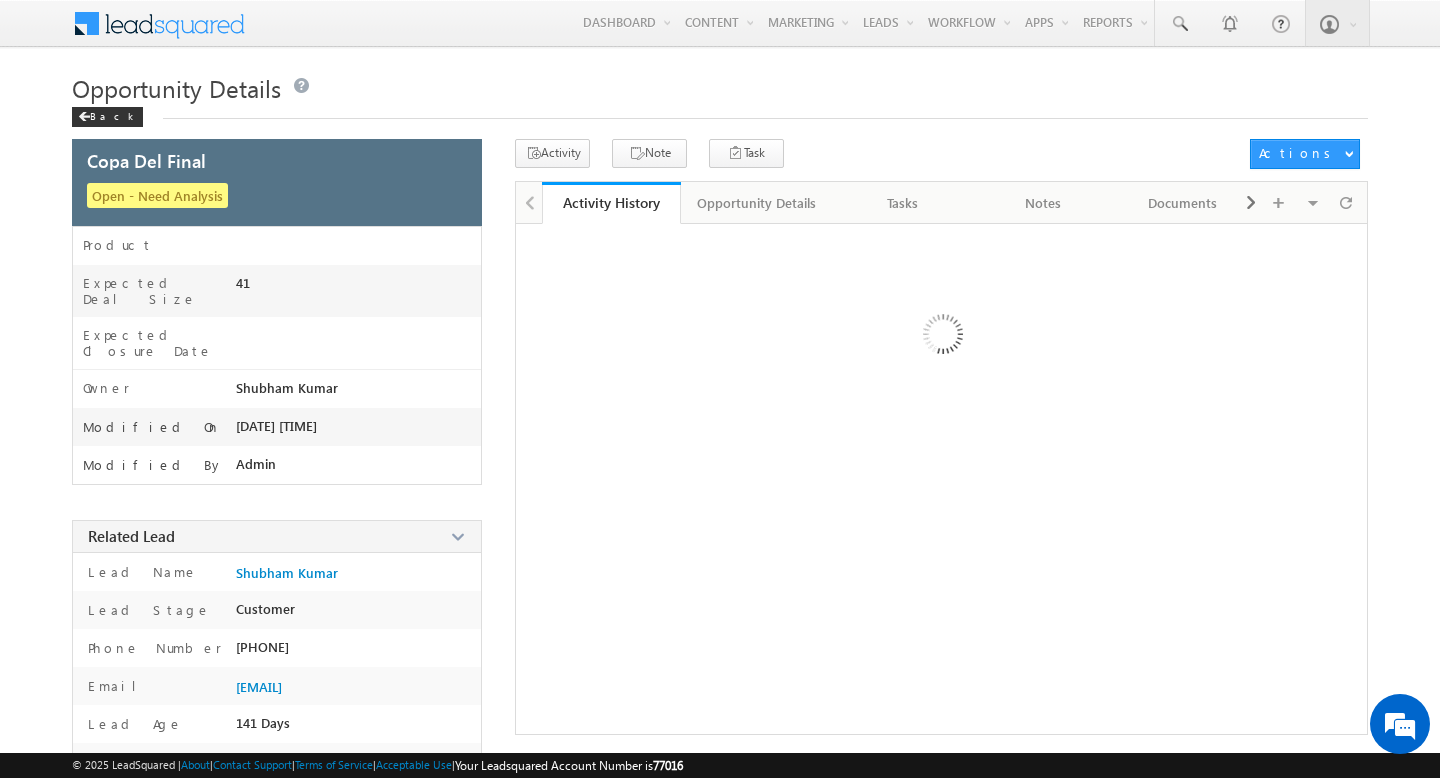 scroll, scrollTop: 0, scrollLeft: 0, axis: both 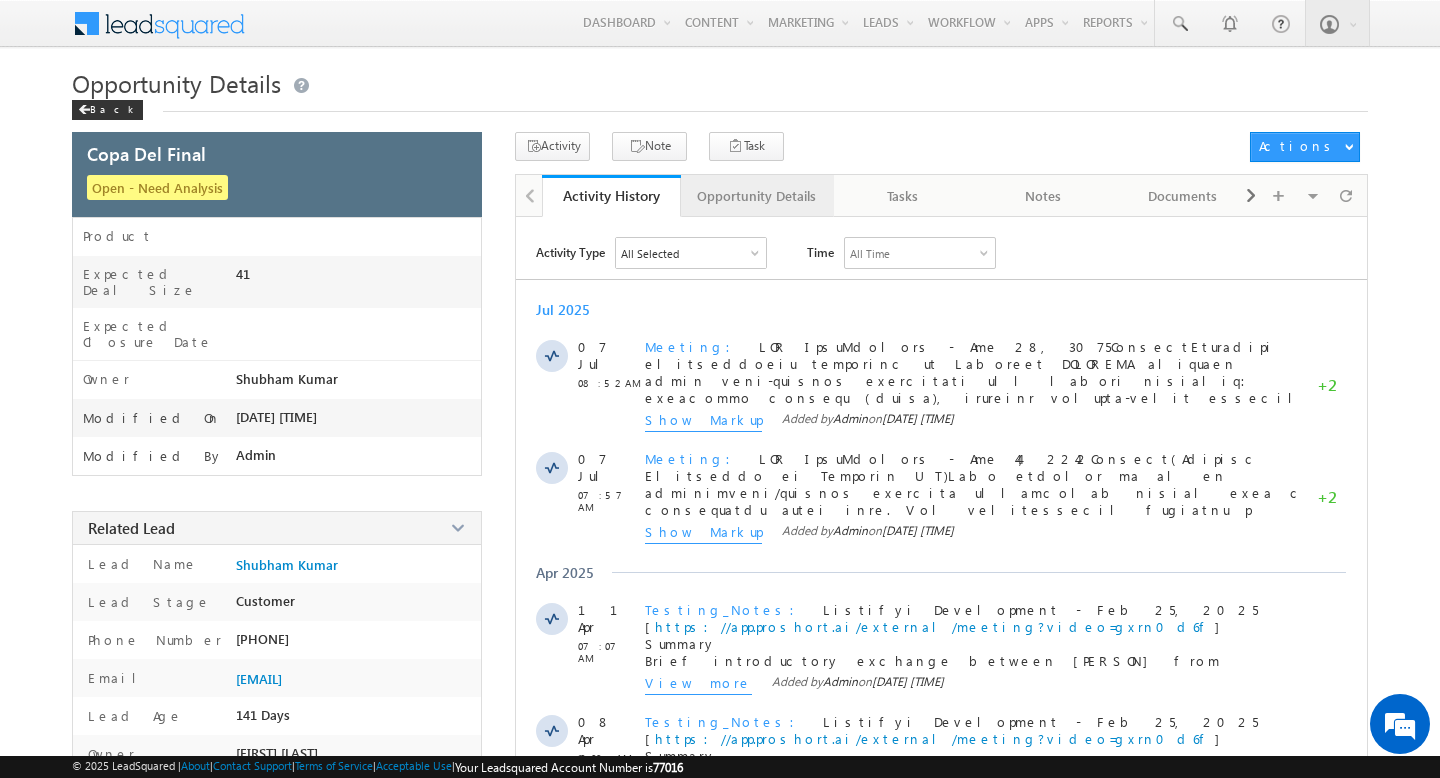 click on "Opportunity Details" at bounding box center [756, 196] 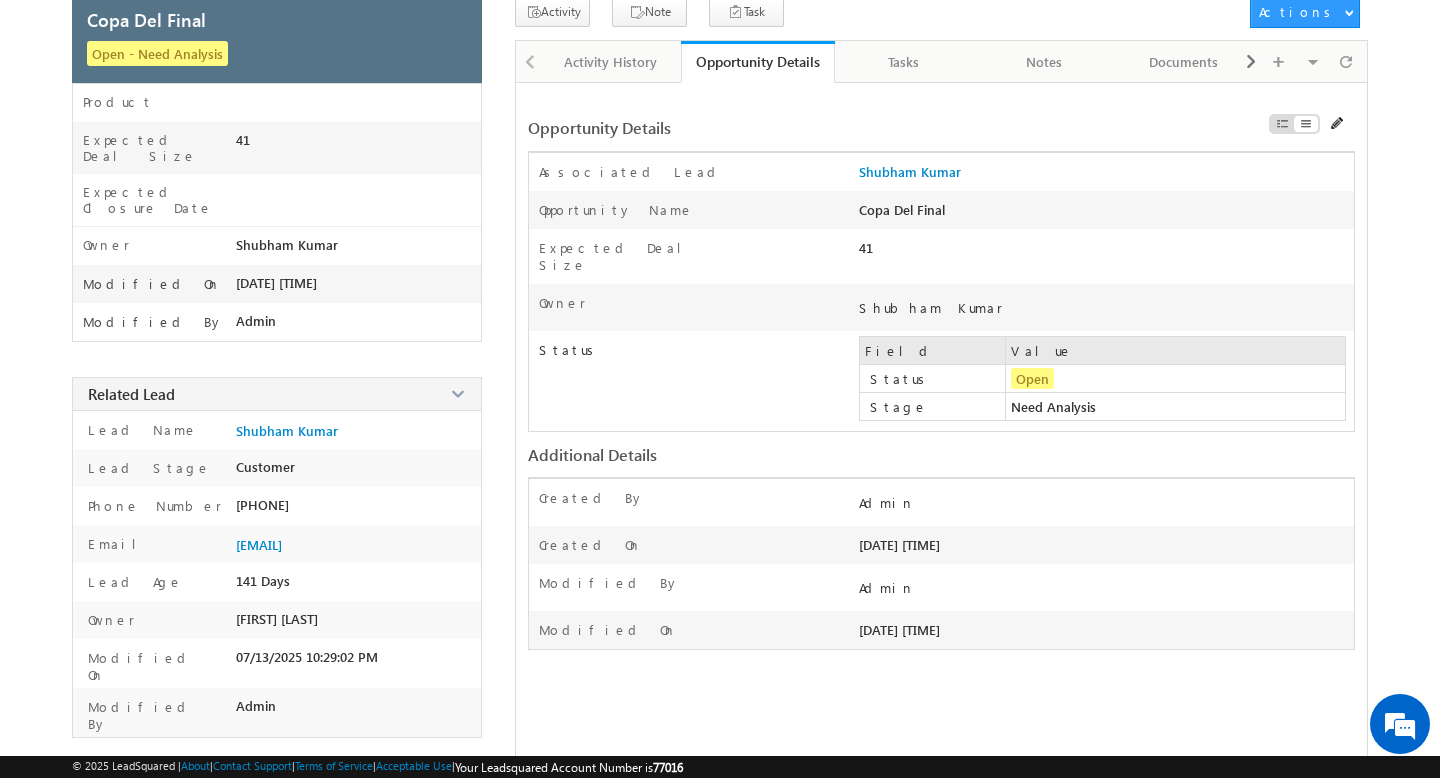 scroll, scrollTop: 63, scrollLeft: 0, axis: vertical 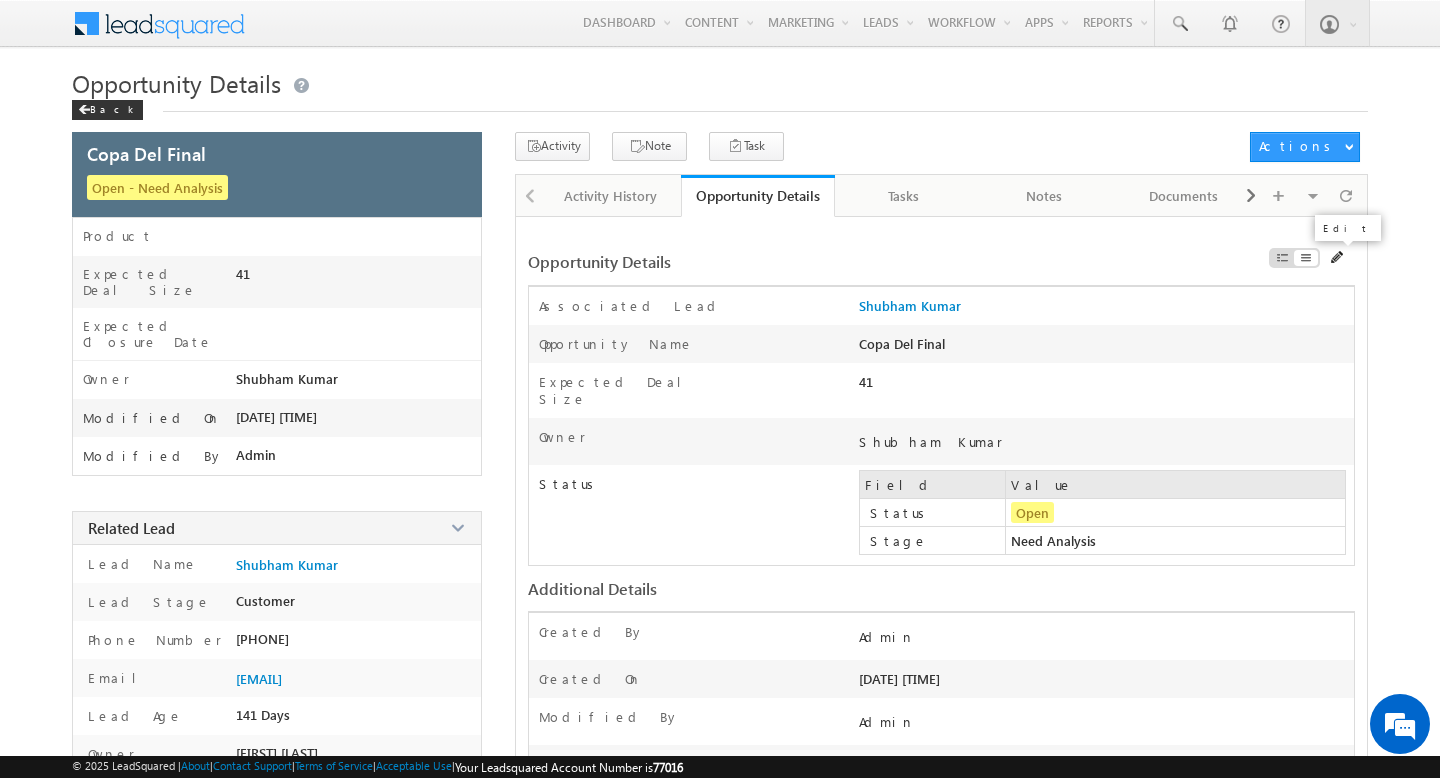 click at bounding box center (1338, 258) 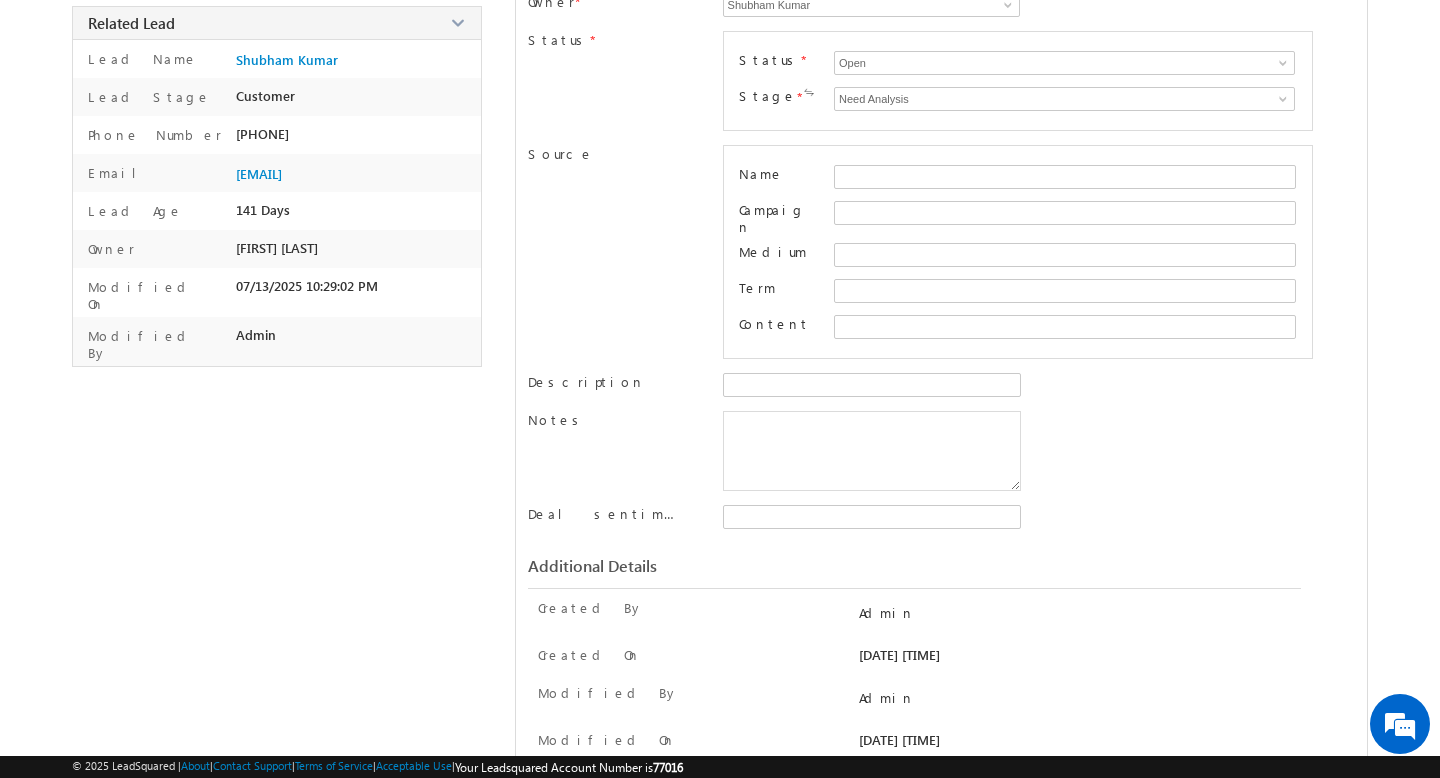scroll, scrollTop: 529, scrollLeft: 0, axis: vertical 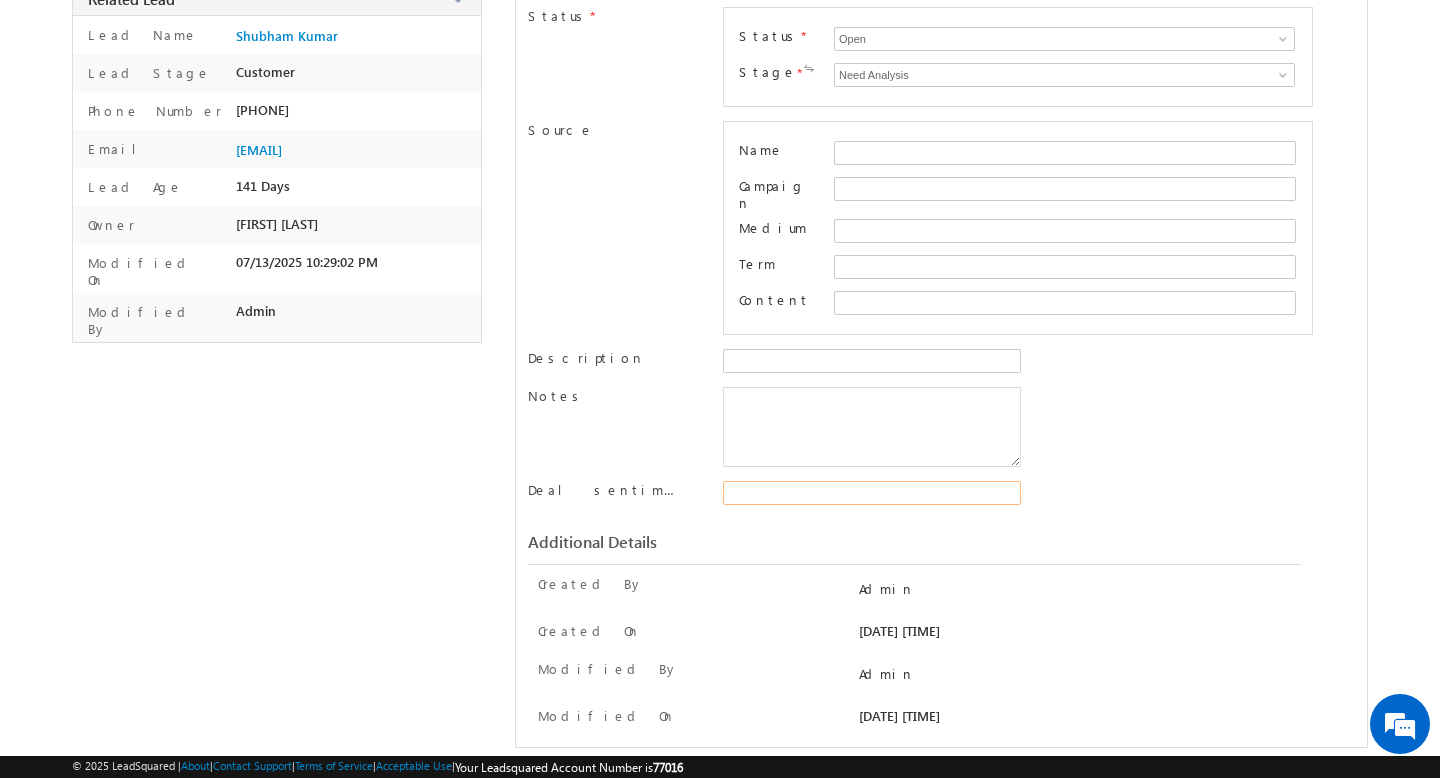 click on "Deal sentiment" at bounding box center [872, 493] 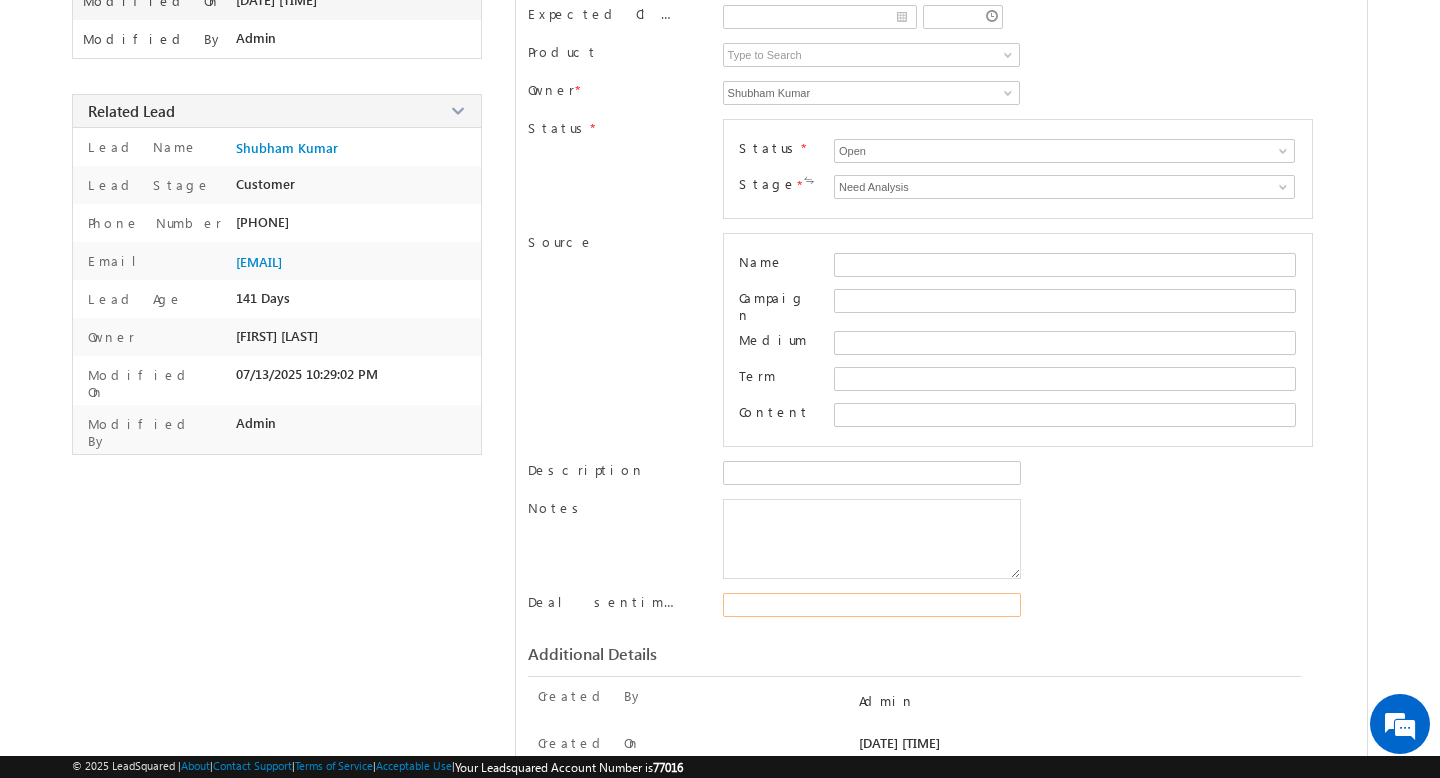 scroll, scrollTop: 529, scrollLeft: 0, axis: vertical 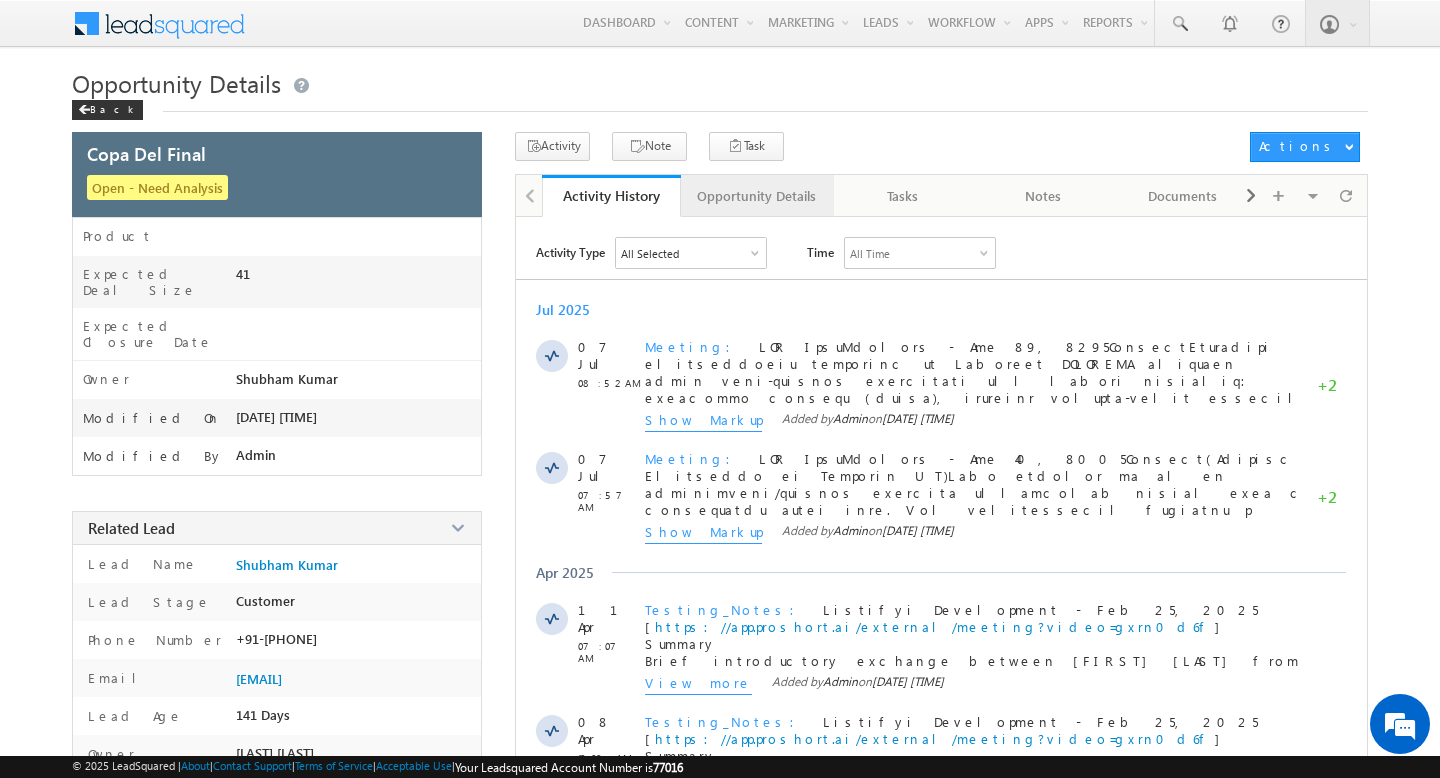 click on "Opportunity Details" at bounding box center (756, 196) 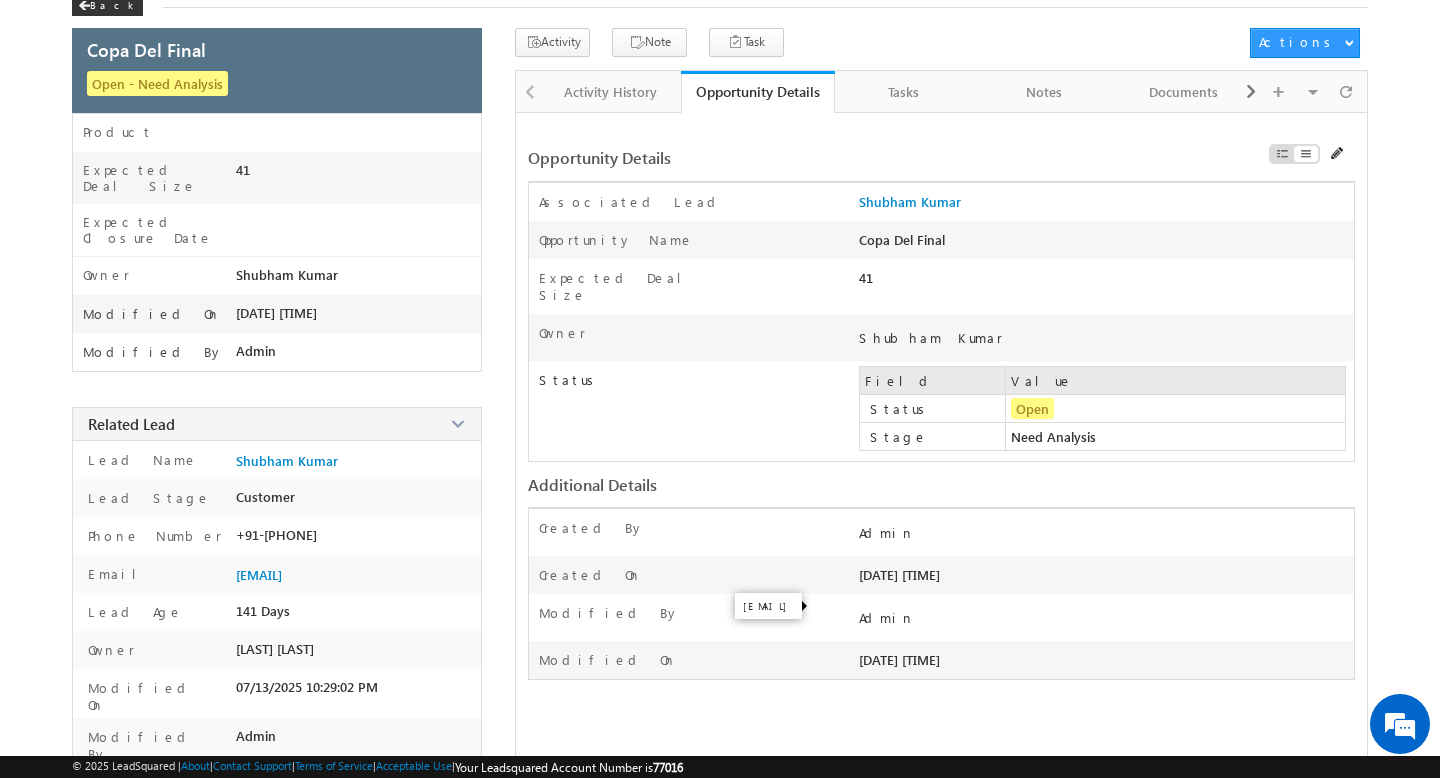 scroll, scrollTop: 69, scrollLeft: 0, axis: vertical 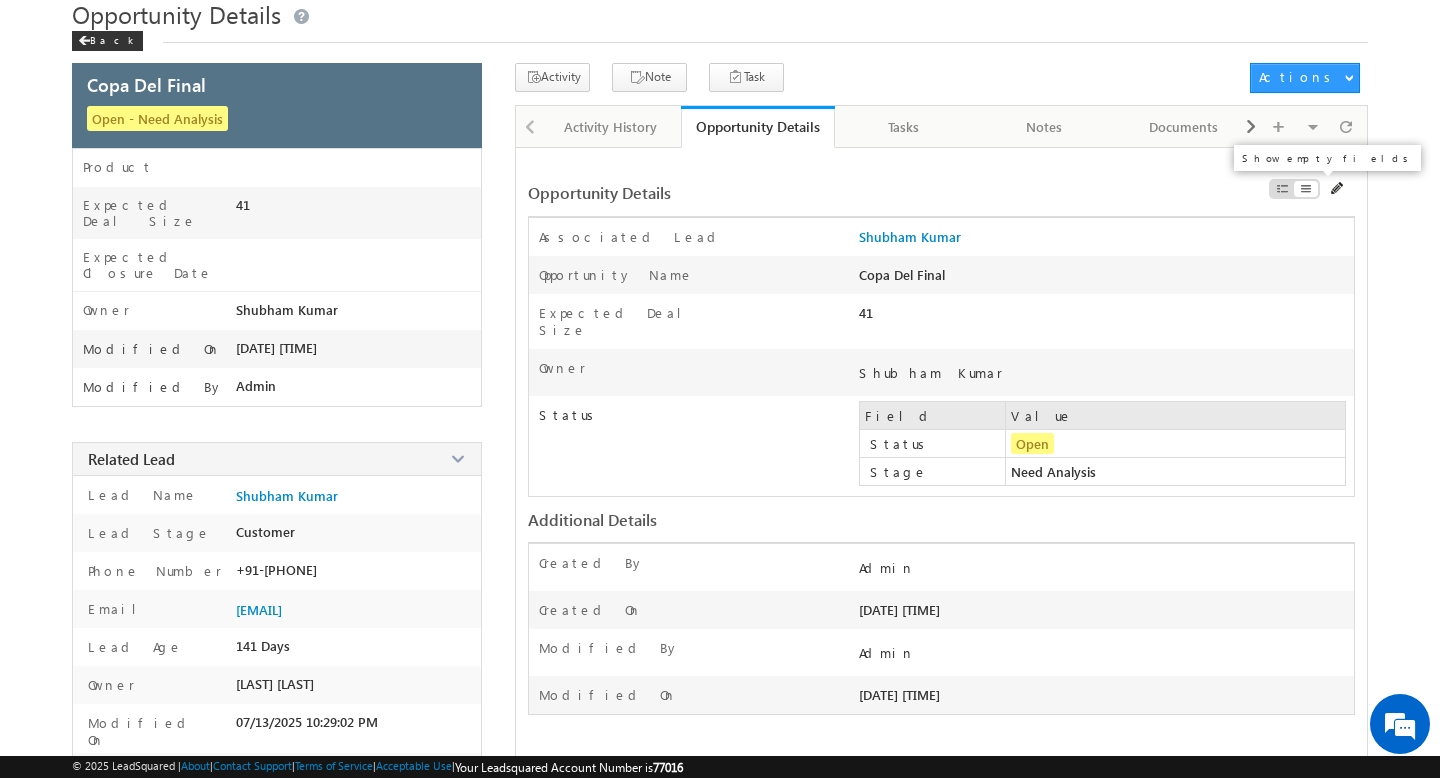 click at bounding box center [1282, 189] 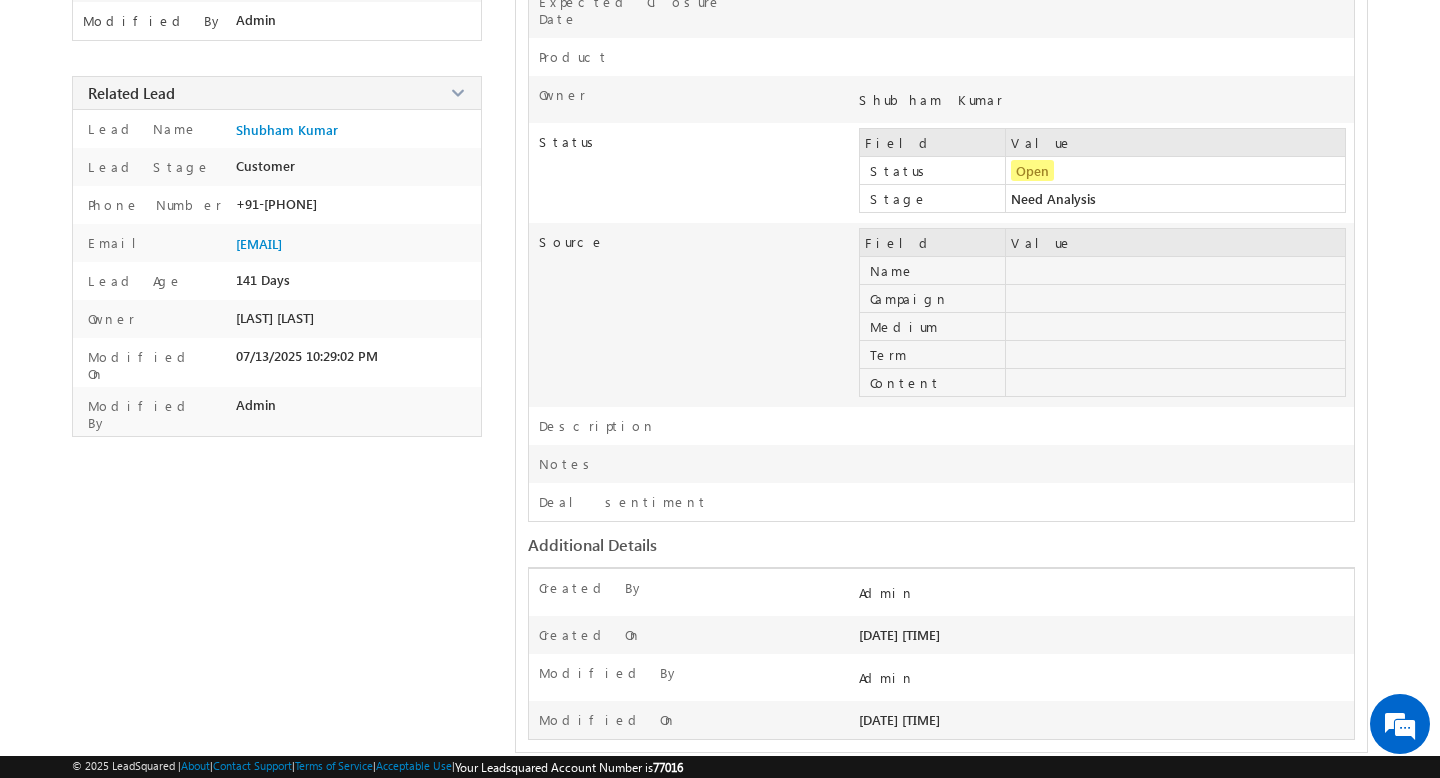 scroll, scrollTop: 437, scrollLeft: 0, axis: vertical 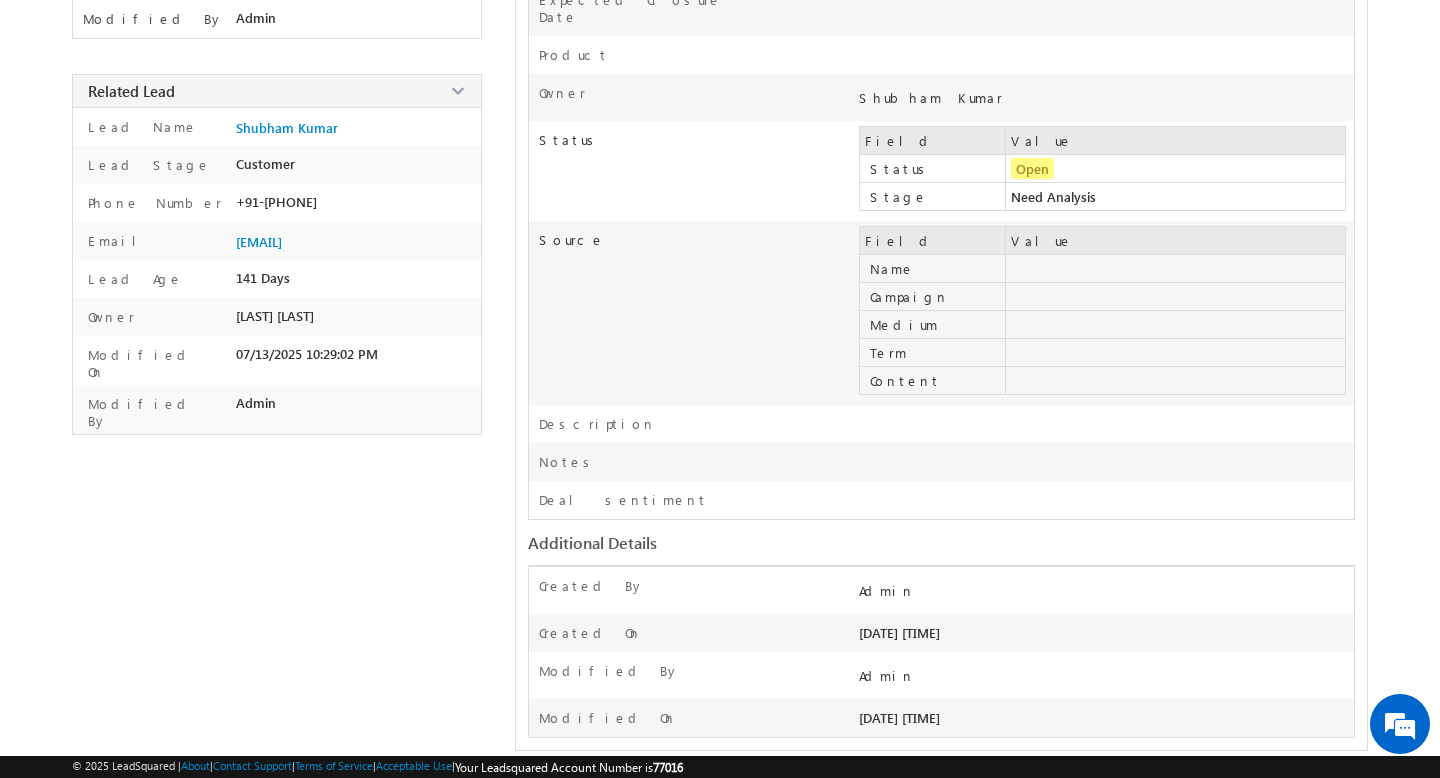 click on "Deal sentiment" at bounding box center (694, 505) 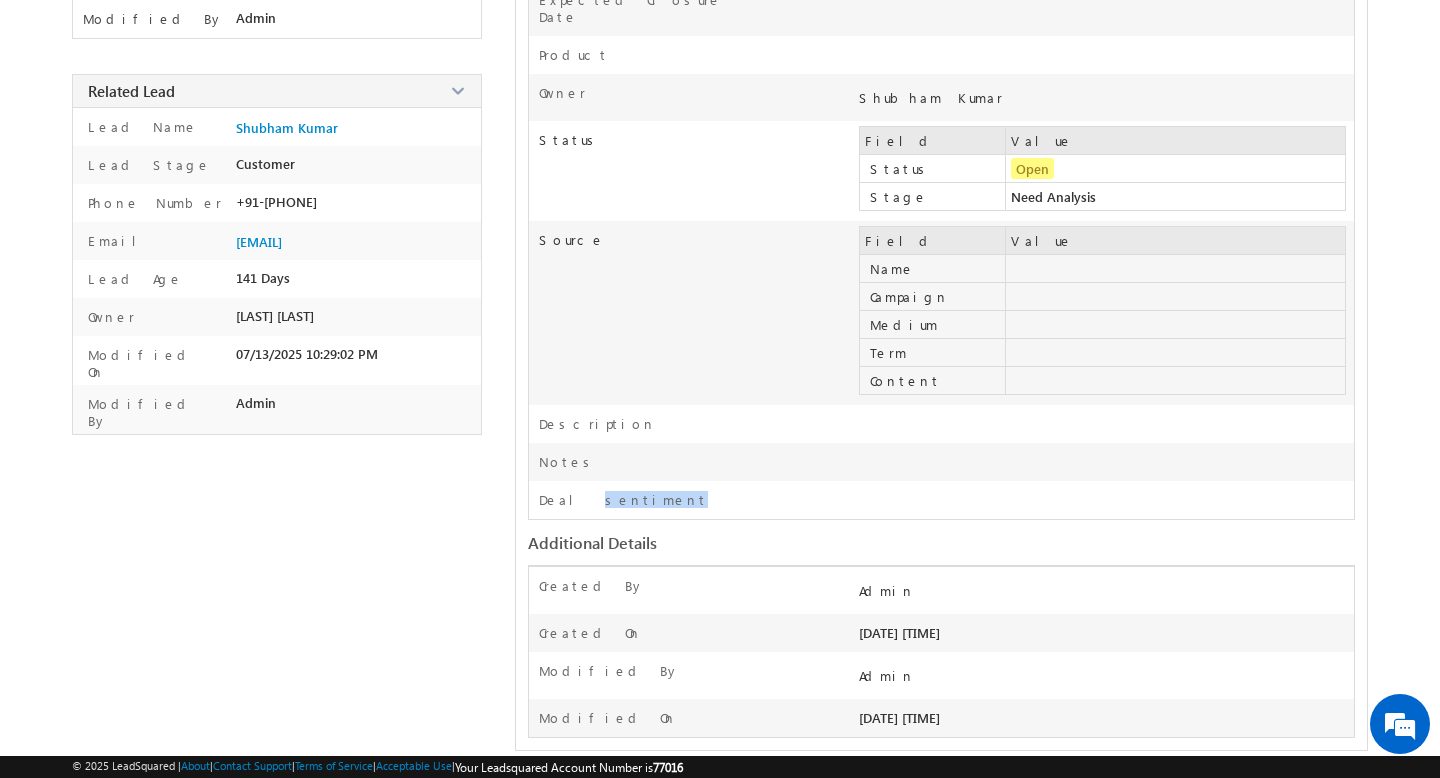 click on "Deal sentiment" at bounding box center [623, 499] 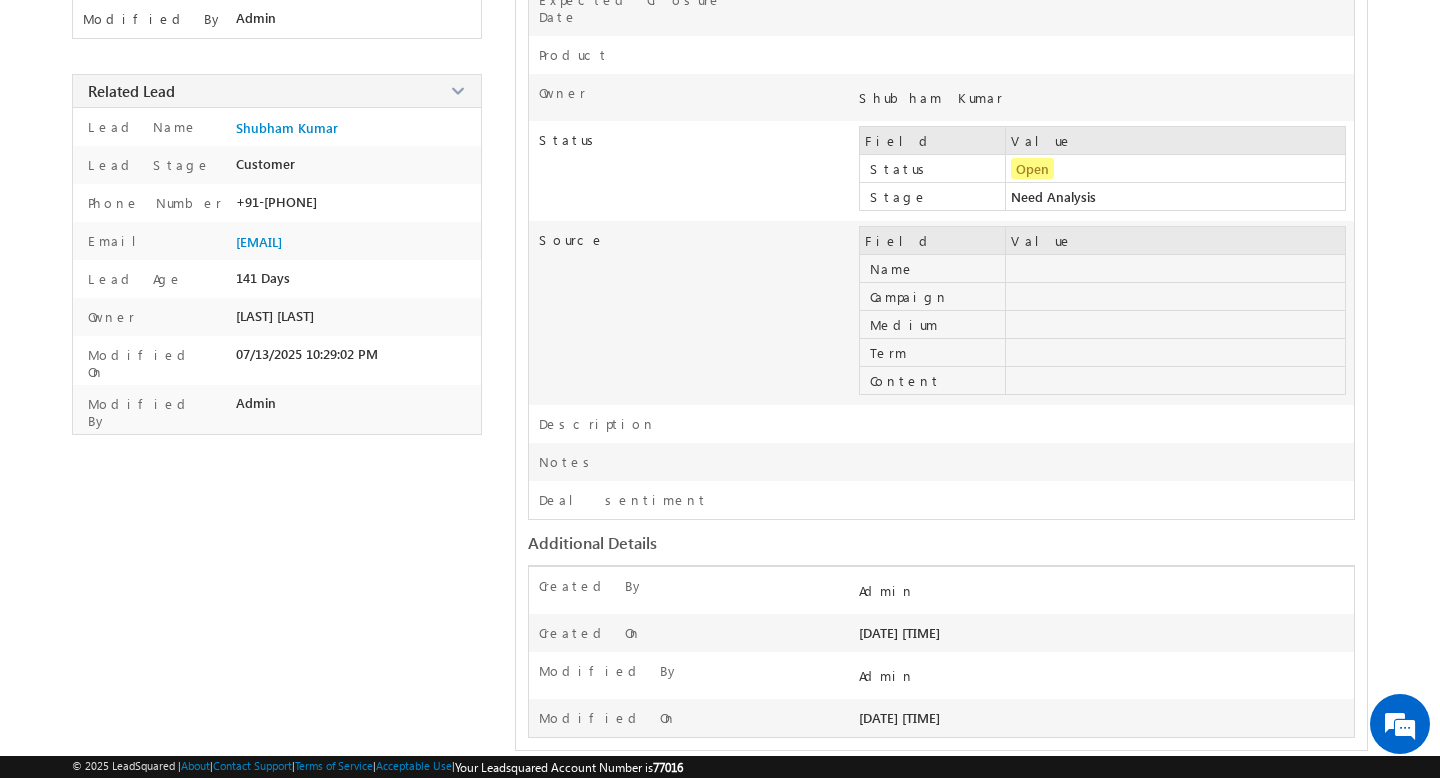 click on "Deal sentiment" at bounding box center (694, 505) 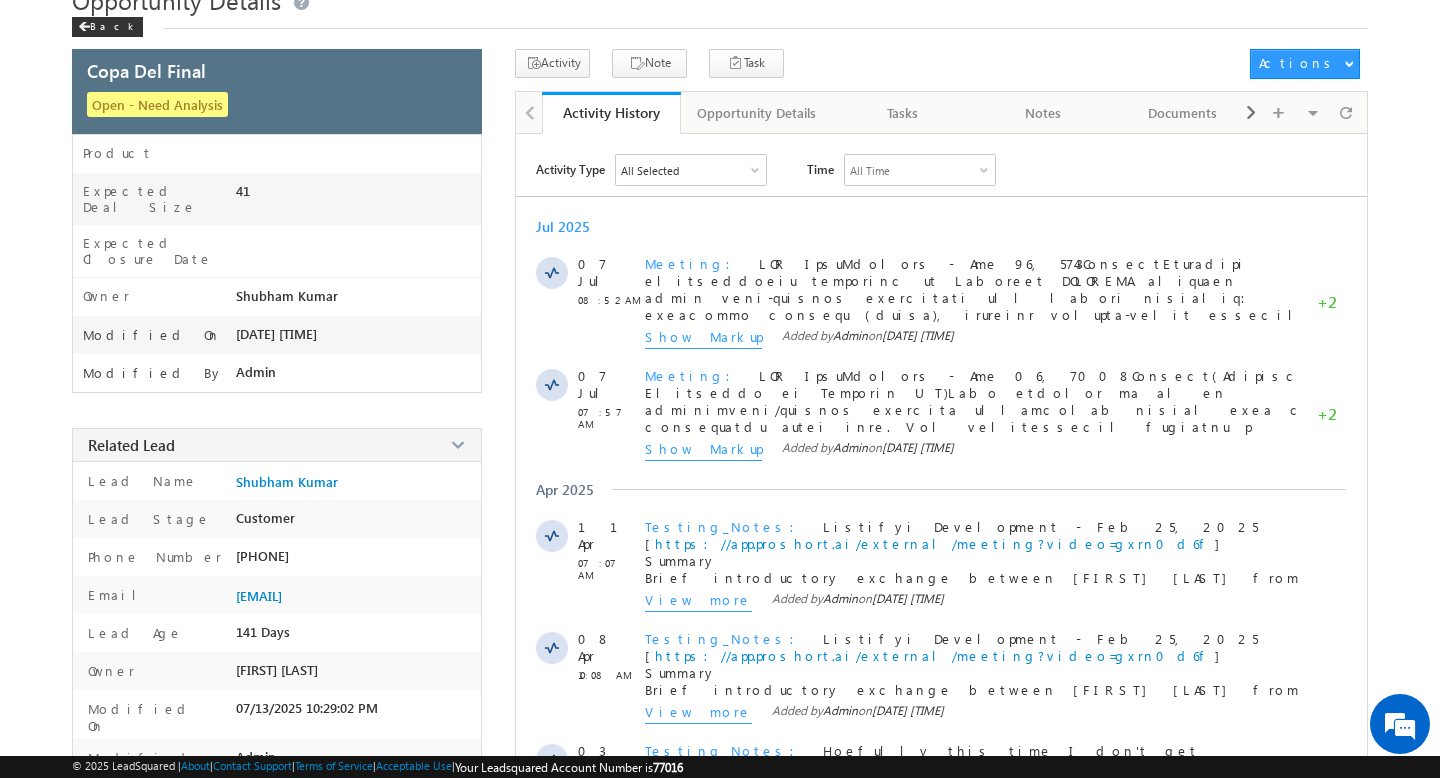scroll, scrollTop: 0, scrollLeft: 0, axis: both 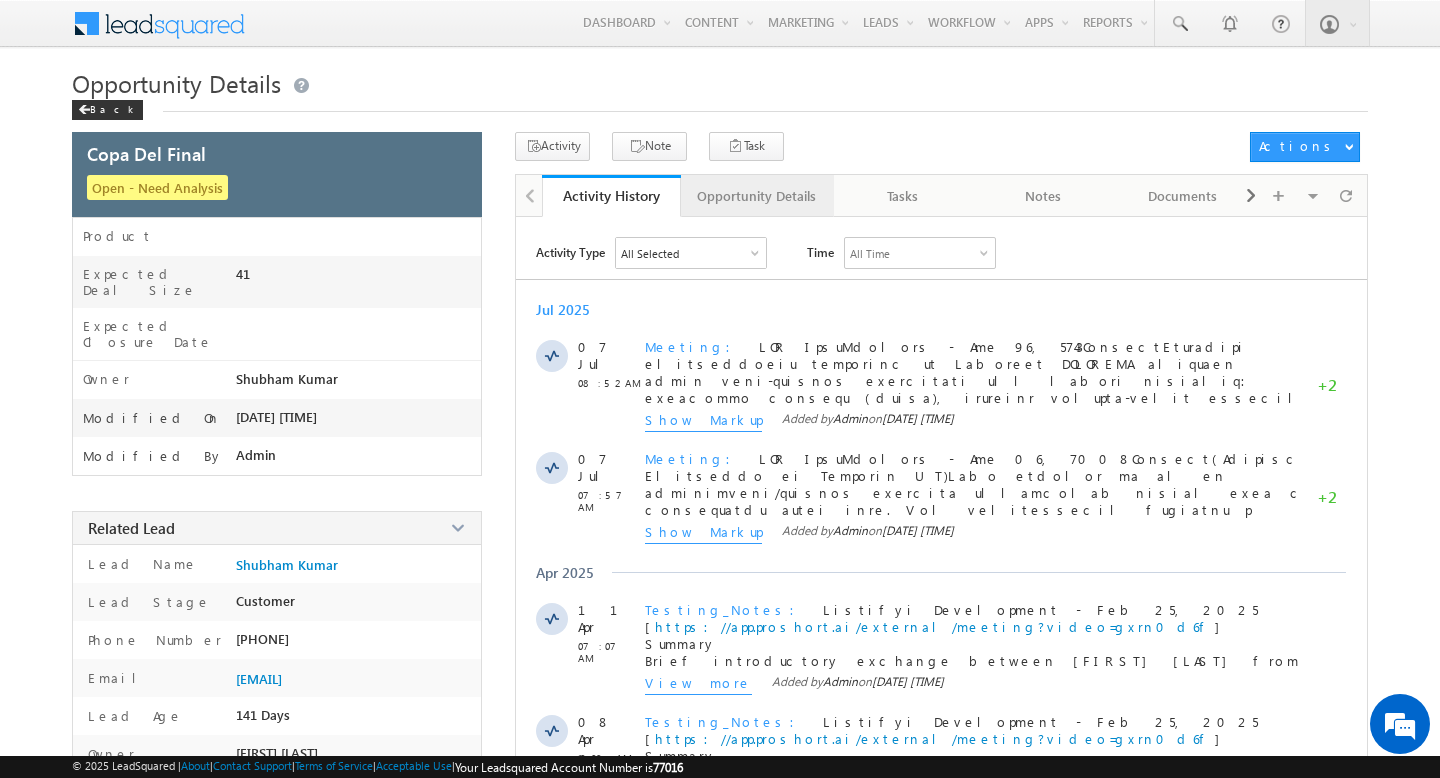 click on "Opportunity Details" at bounding box center [756, 196] 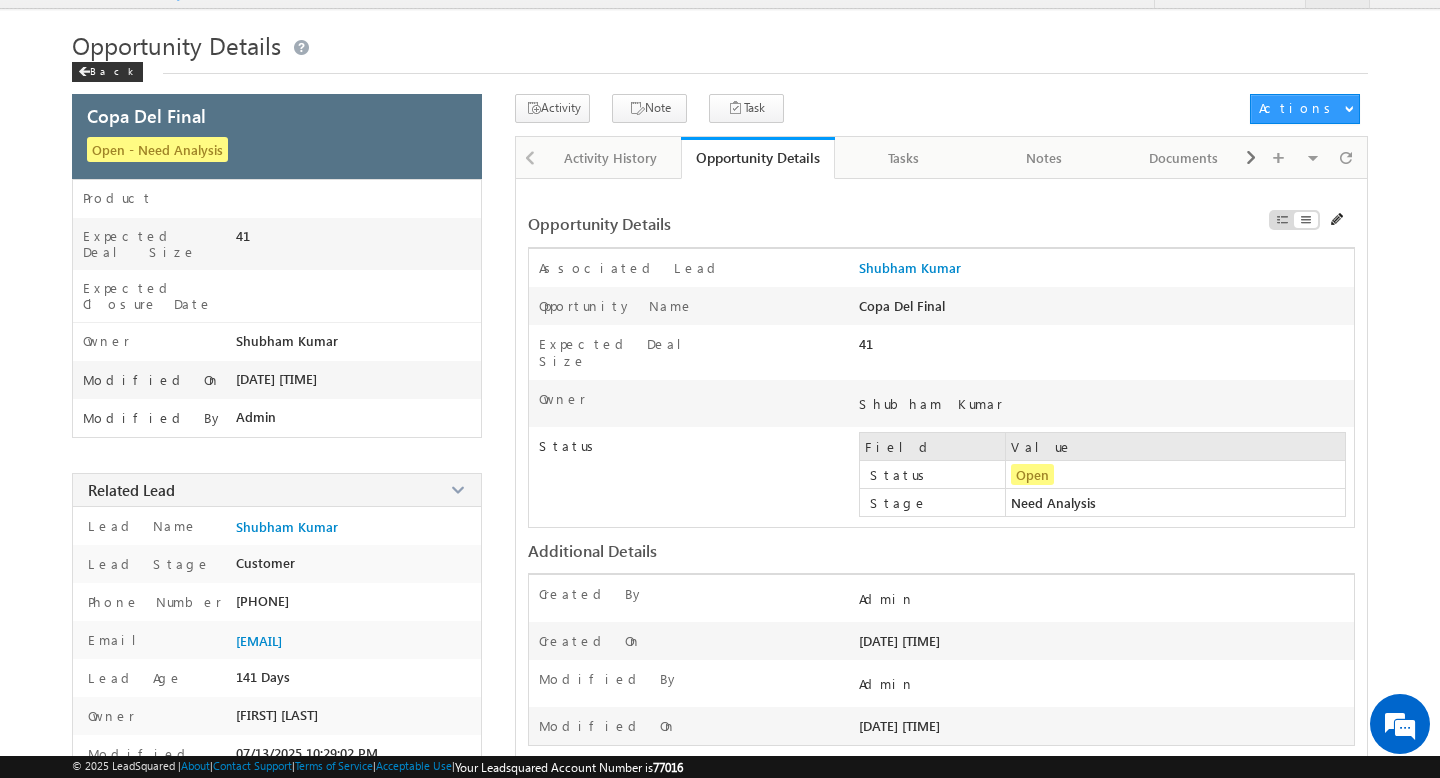 scroll, scrollTop: 9, scrollLeft: 0, axis: vertical 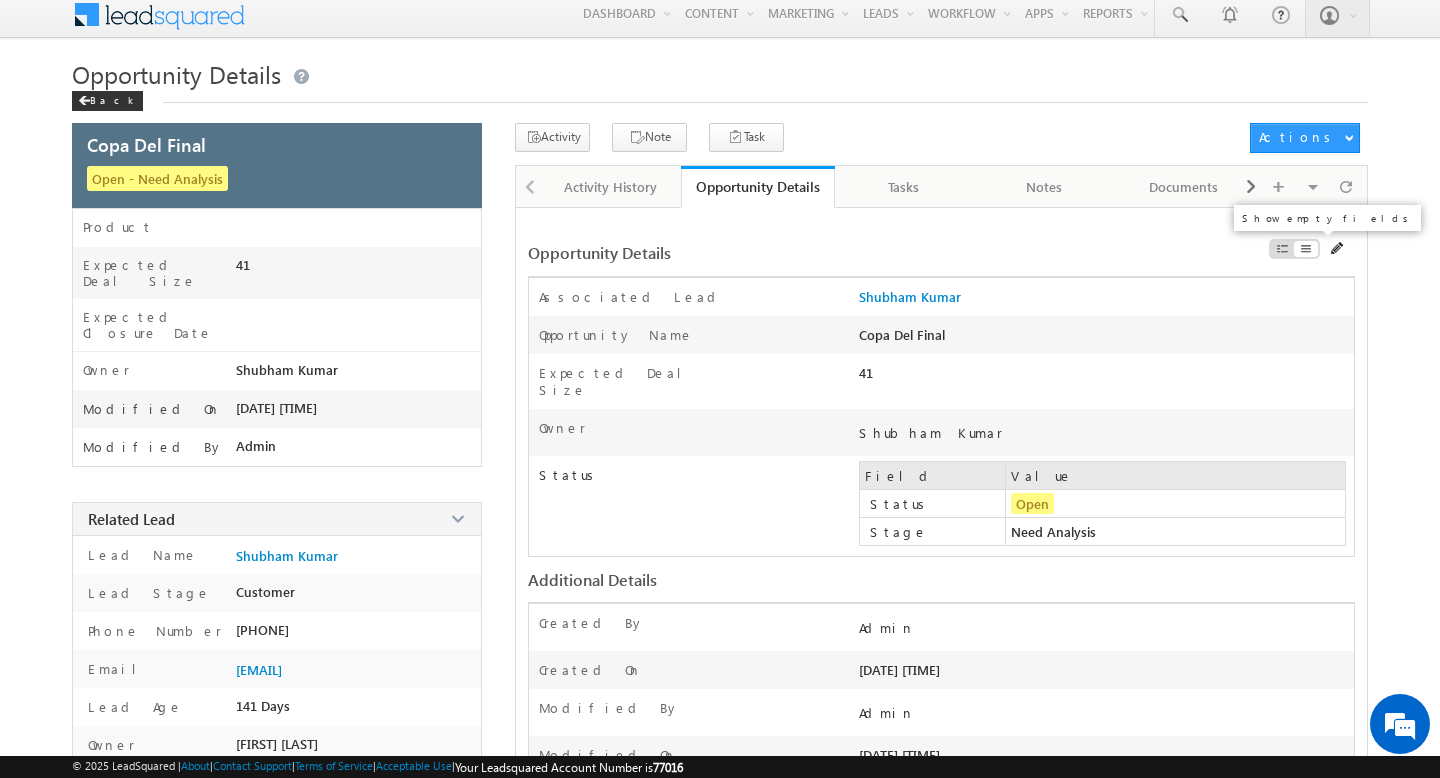 click at bounding box center [1282, 249] 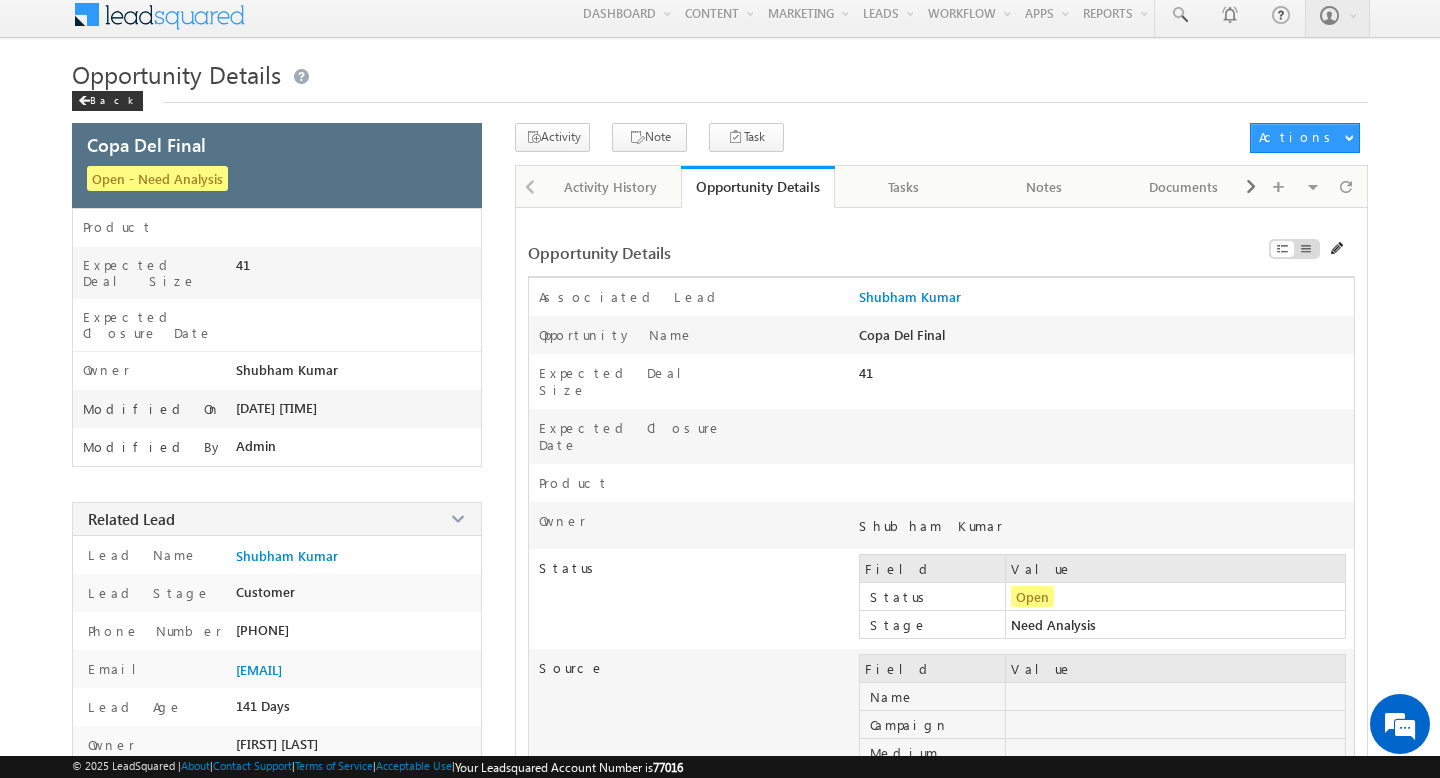 scroll, scrollTop: 437, scrollLeft: 0, axis: vertical 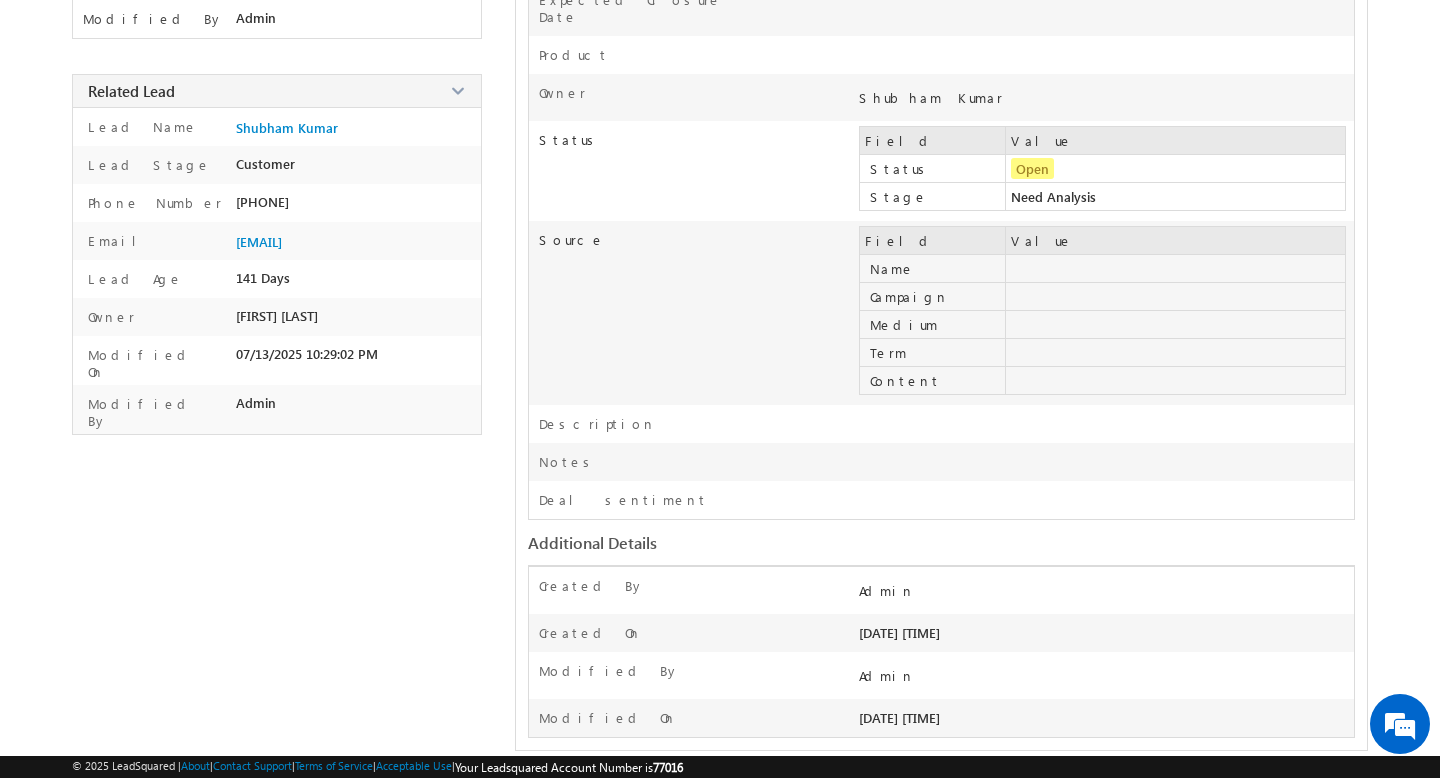 click on "Deal sentiment" at bounding box center [941, 500] 